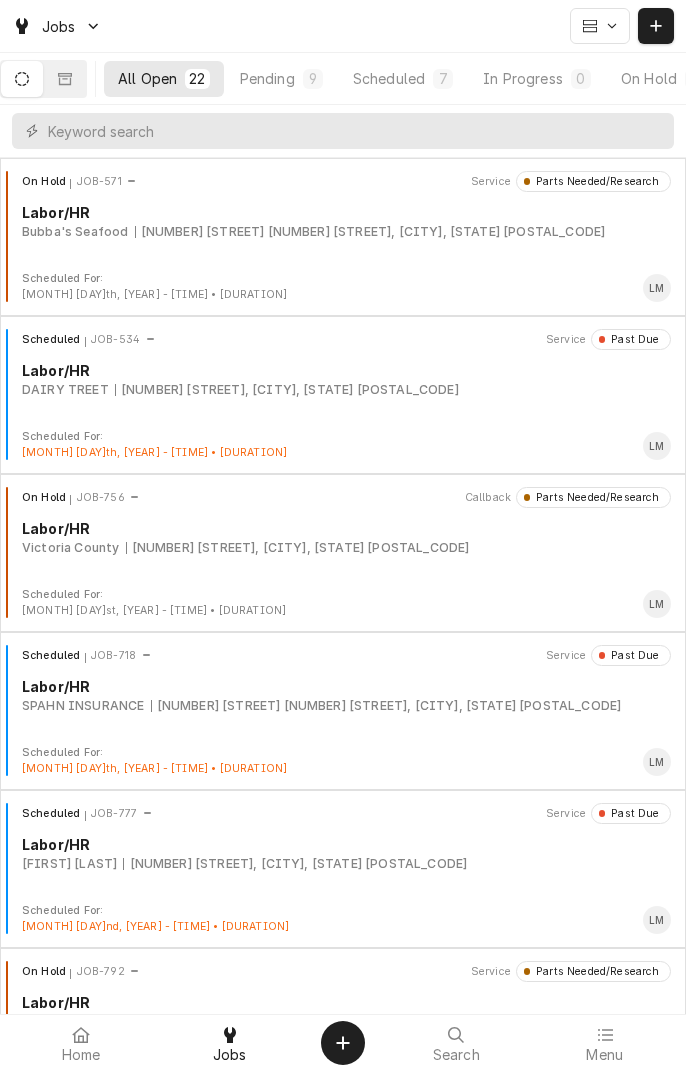 scroll, scrollTop: 0, scrollLeft: 0, axis: both 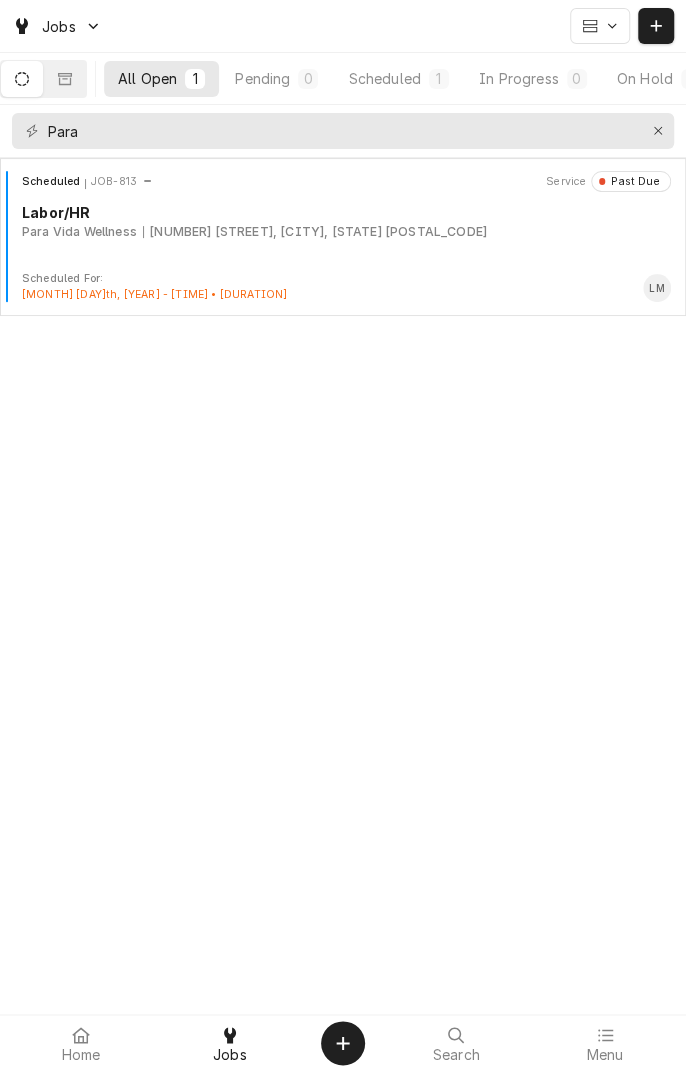 type on "Para" 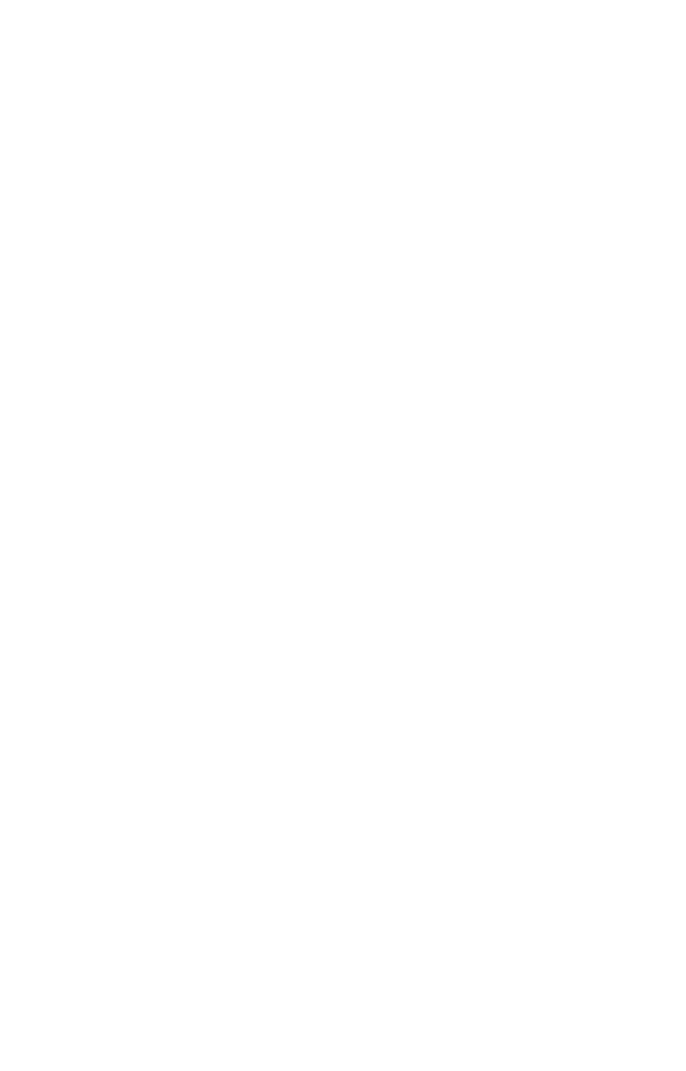 scroll, scrollTop: 0, scrollLeft: 0, axis: both 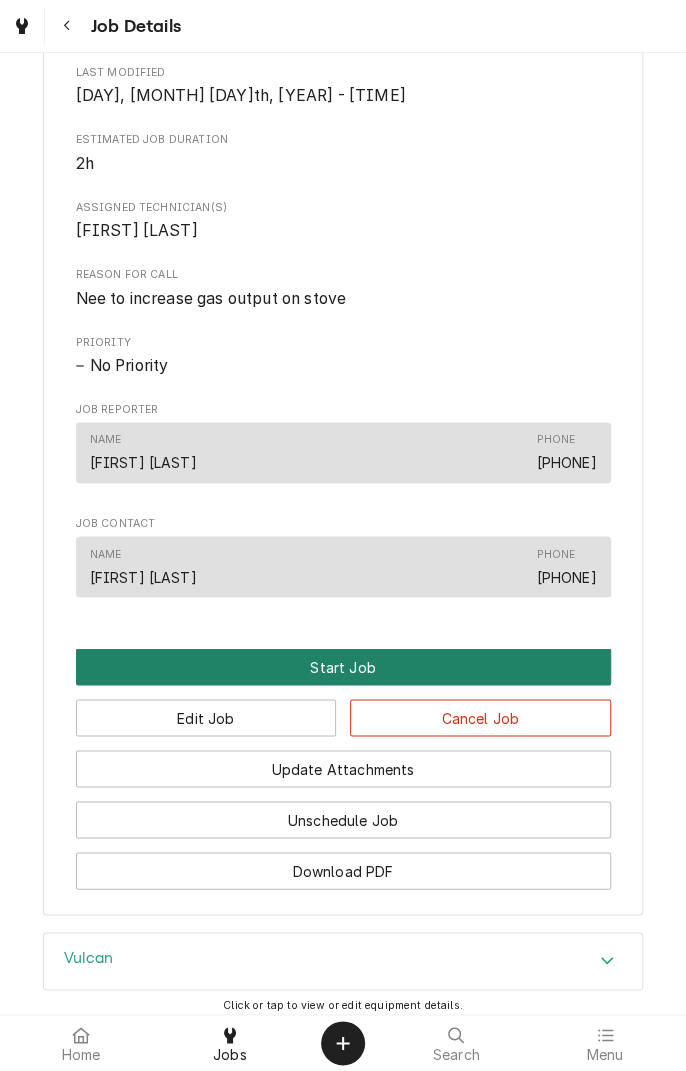 click on "Start Job" at bounding box center [343, 666] 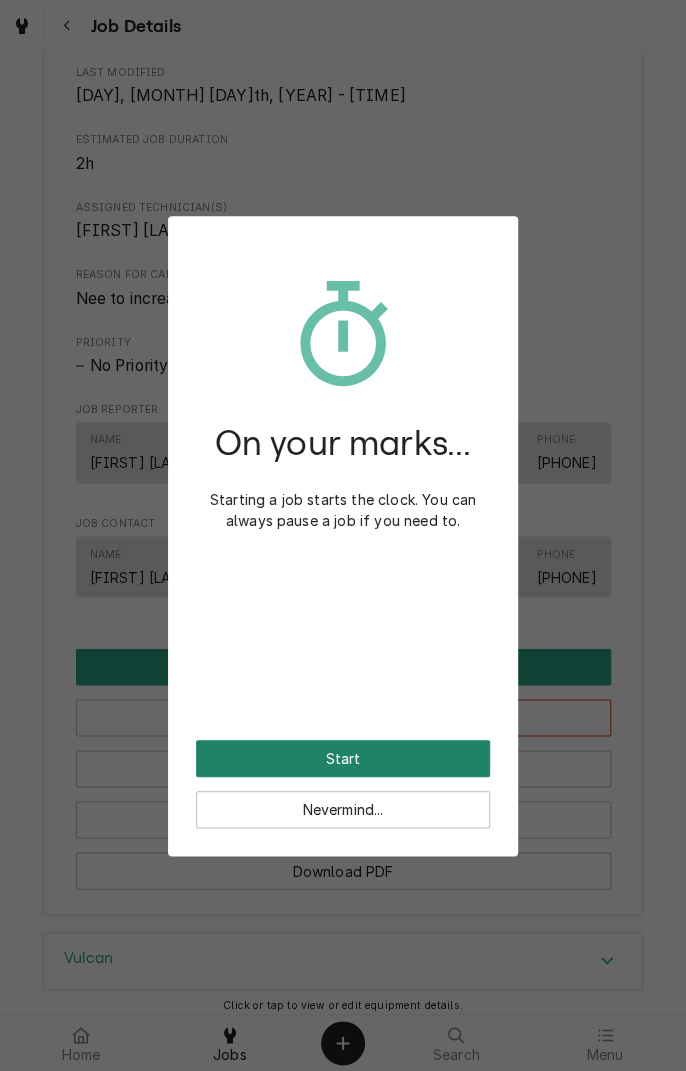 click on "Start" at bounding box center (343, 758) 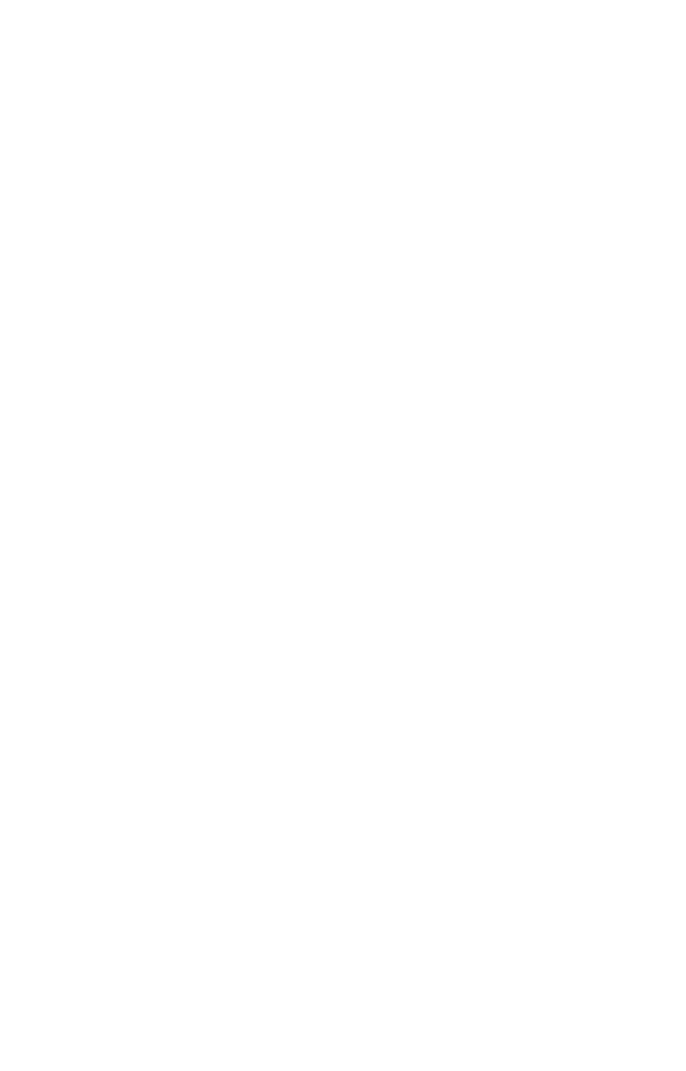 scroll, scrollTop: 0, scrollLeft: 0, axis: both 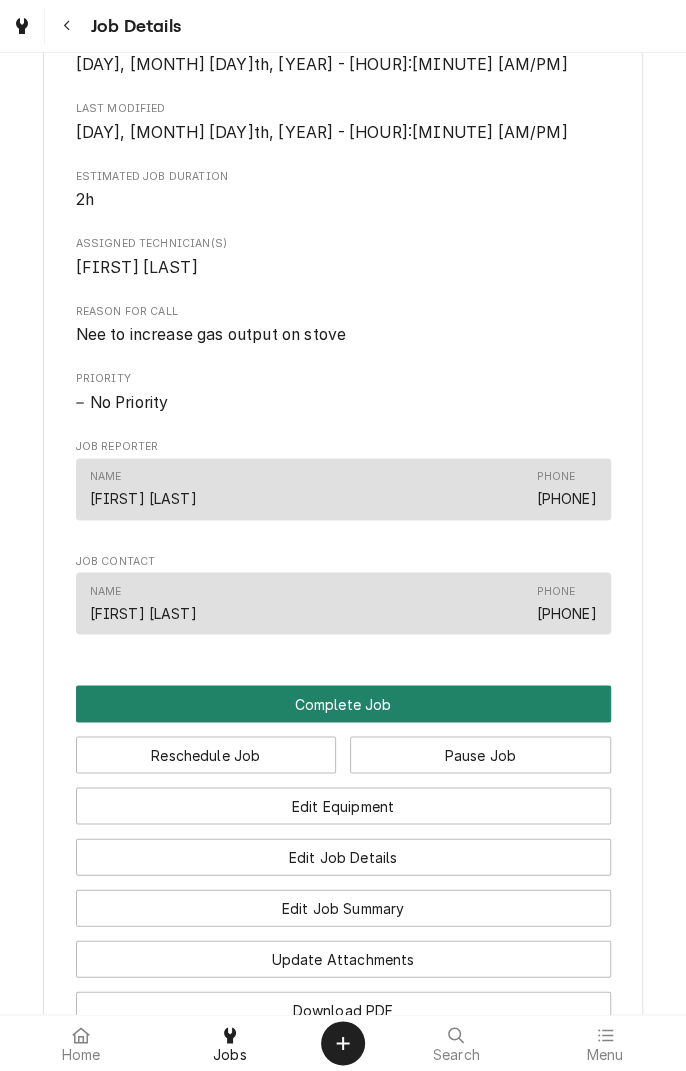 click on "Complete Job" at bounding box center (343, 703) 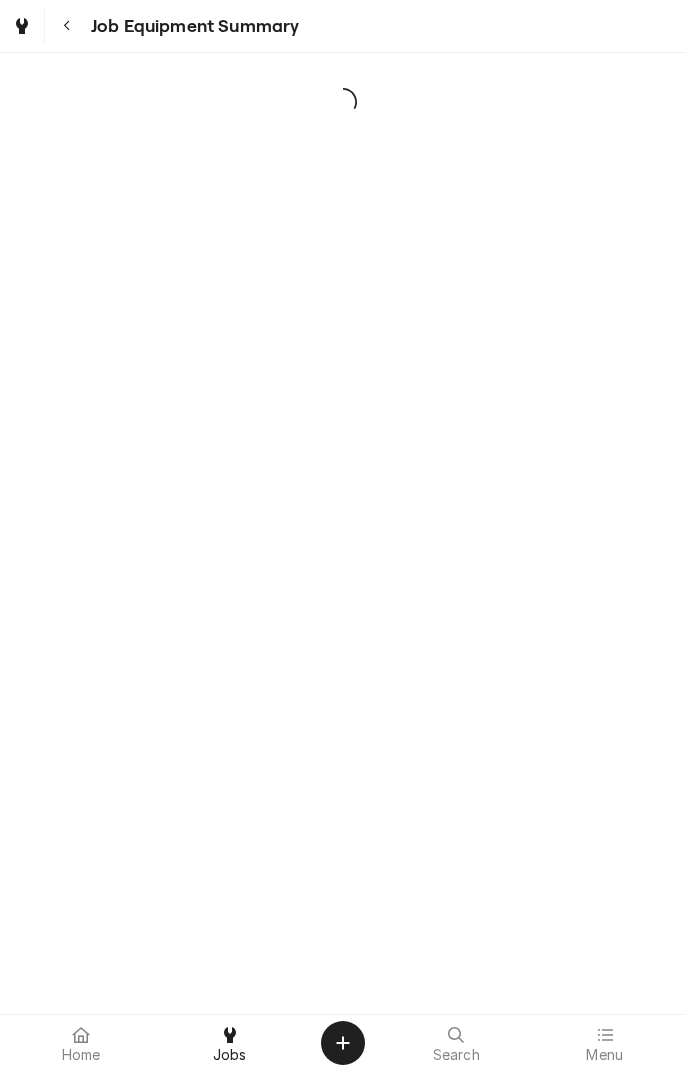 scroll, scrollTop: 0, scrollLeft: 0, axis: both 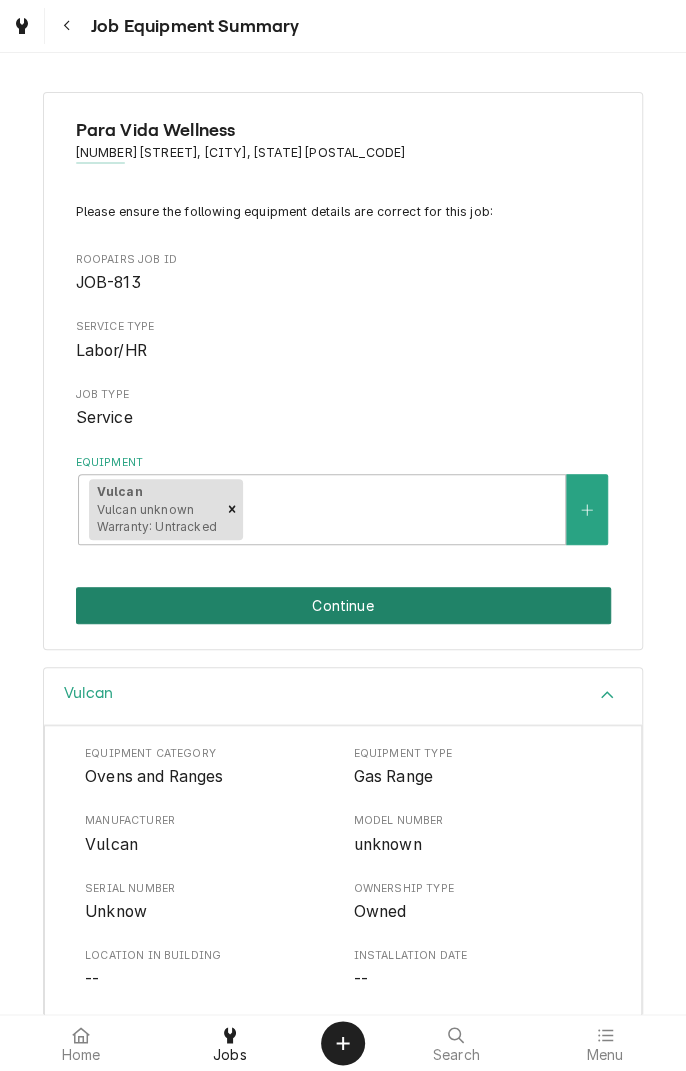 click on "Continue" at bounding box center [343, 605] 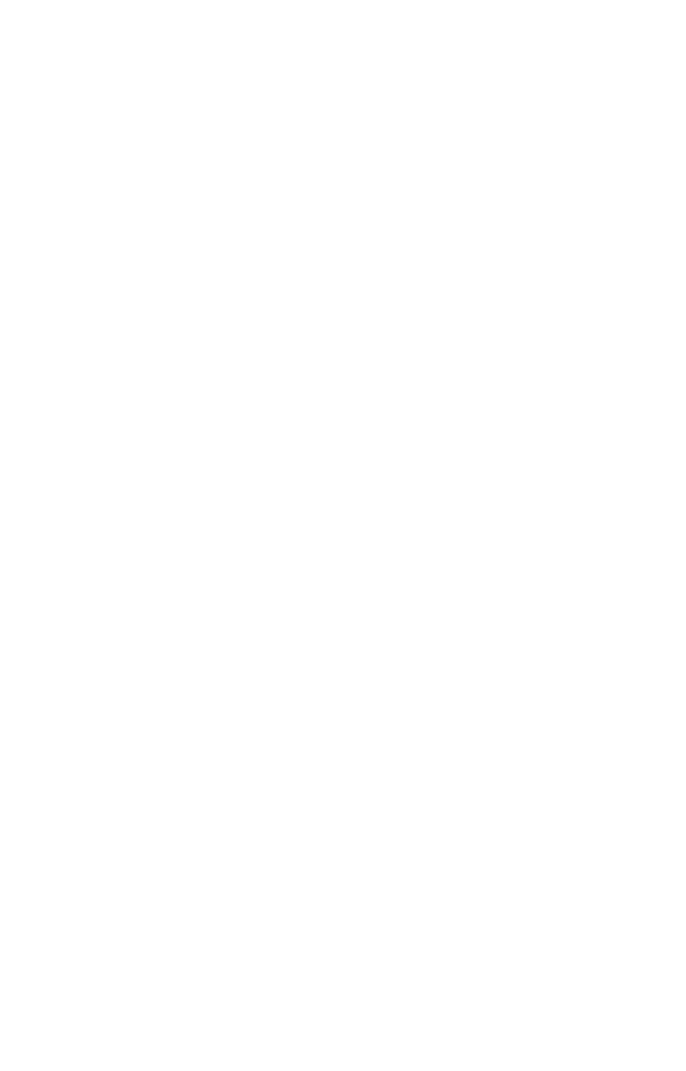 scroll, scrollTop: 0, scrollLeft: 0, axis: both 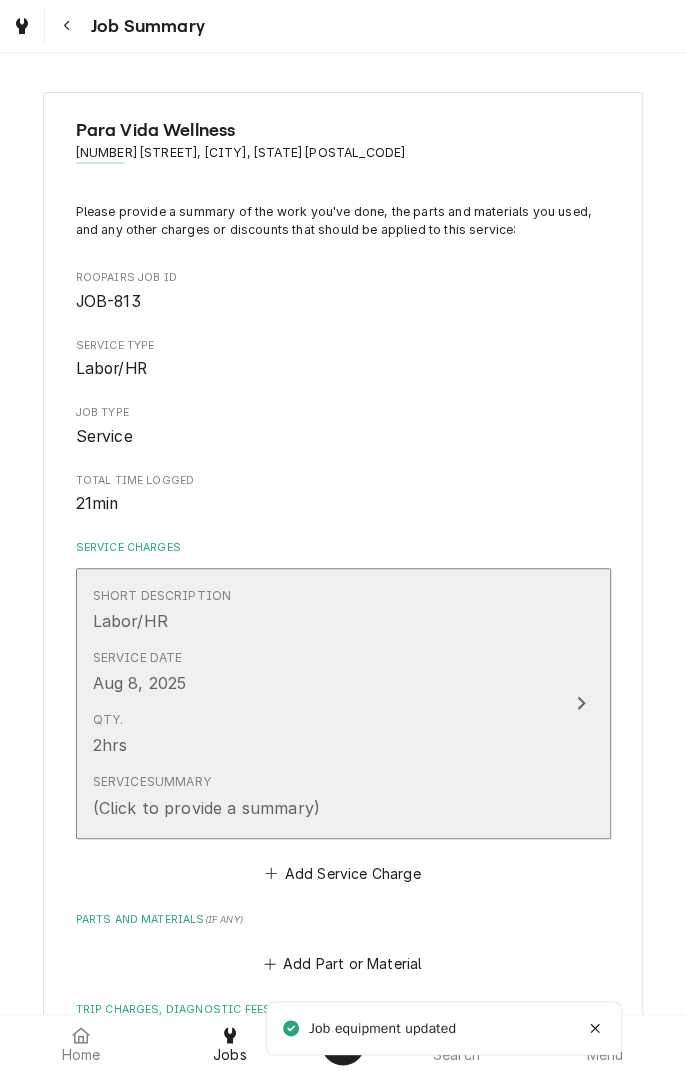 click on "Service  Summary (Click to provide a summary)" at bounding box center [322, 796] 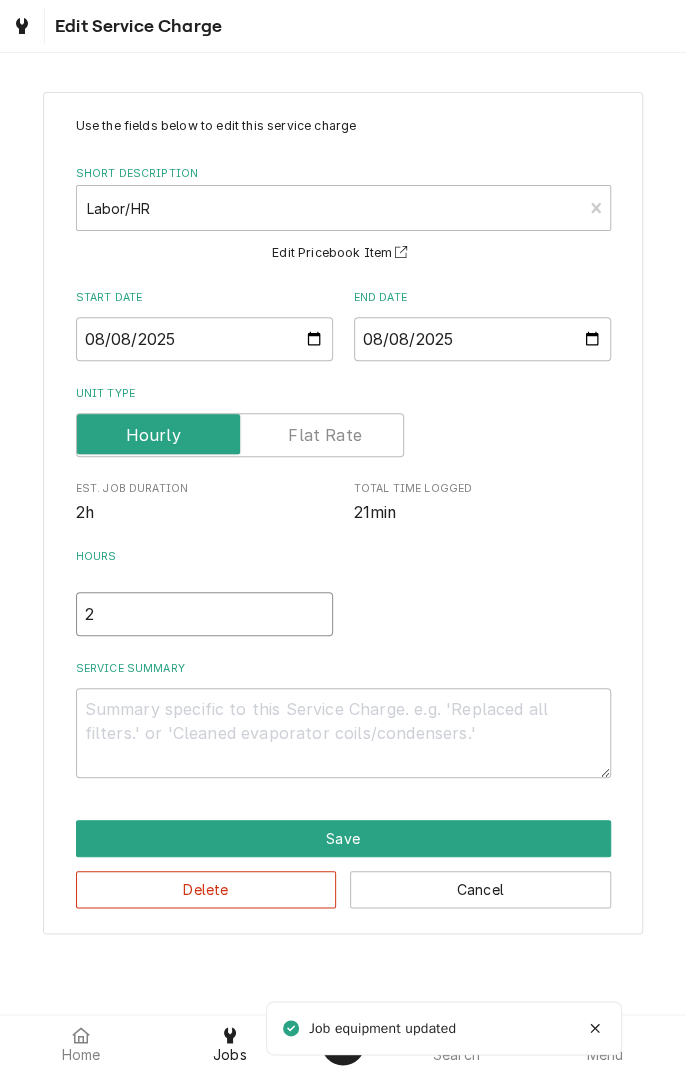 click on "2" at bounding box center [204, 614] 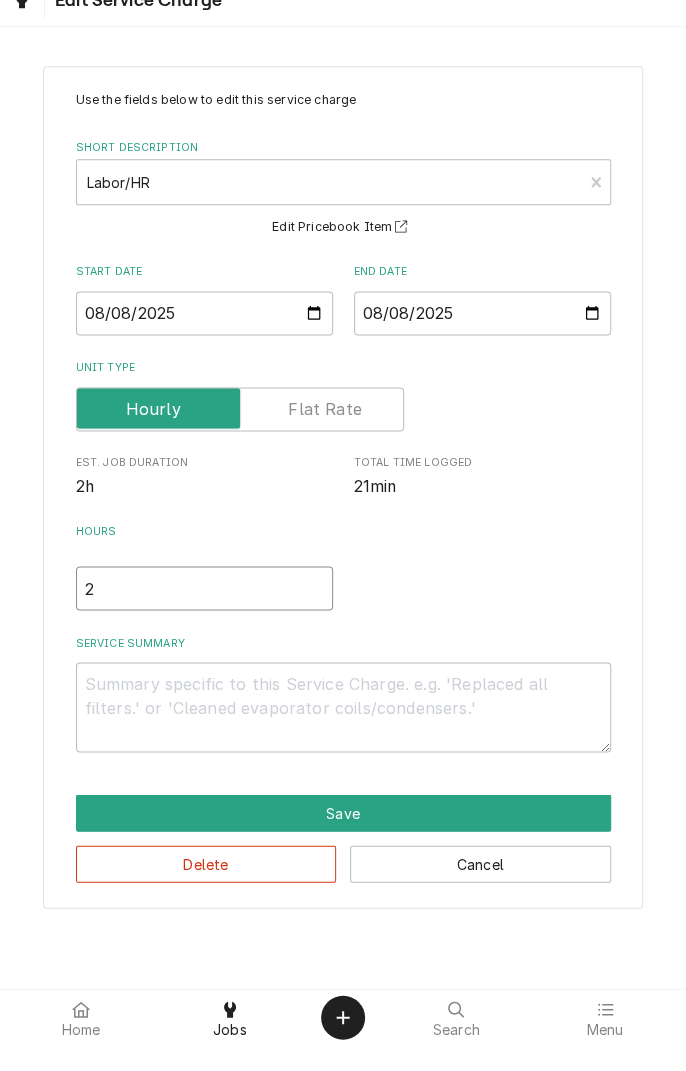 click on "2" at bounding box center (204, 614) 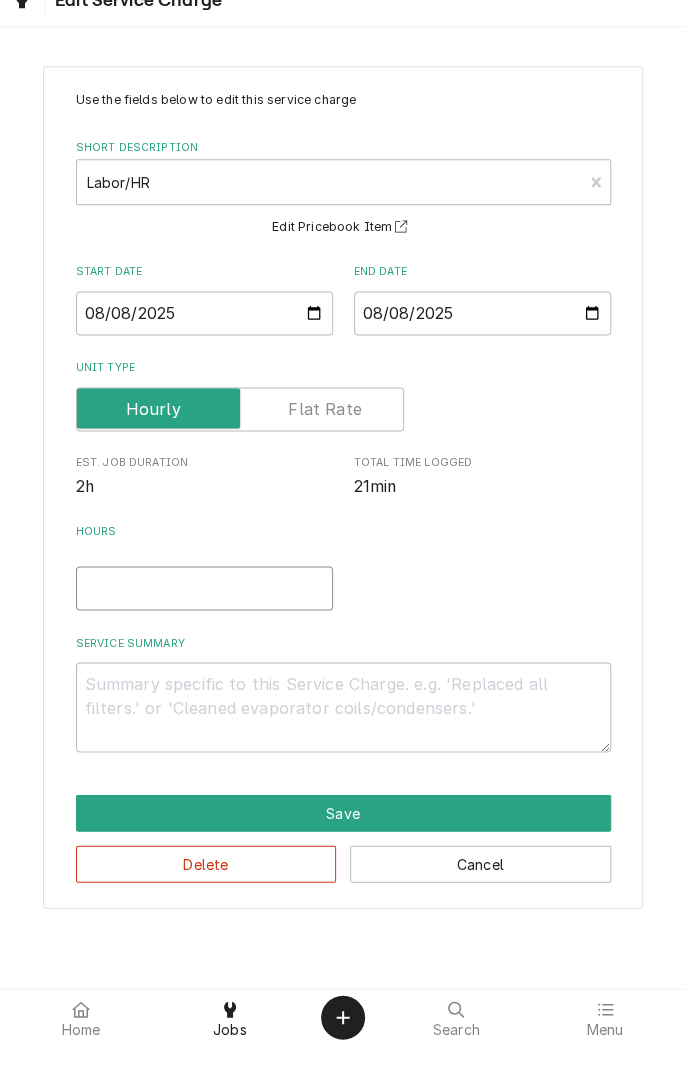 type on "x" 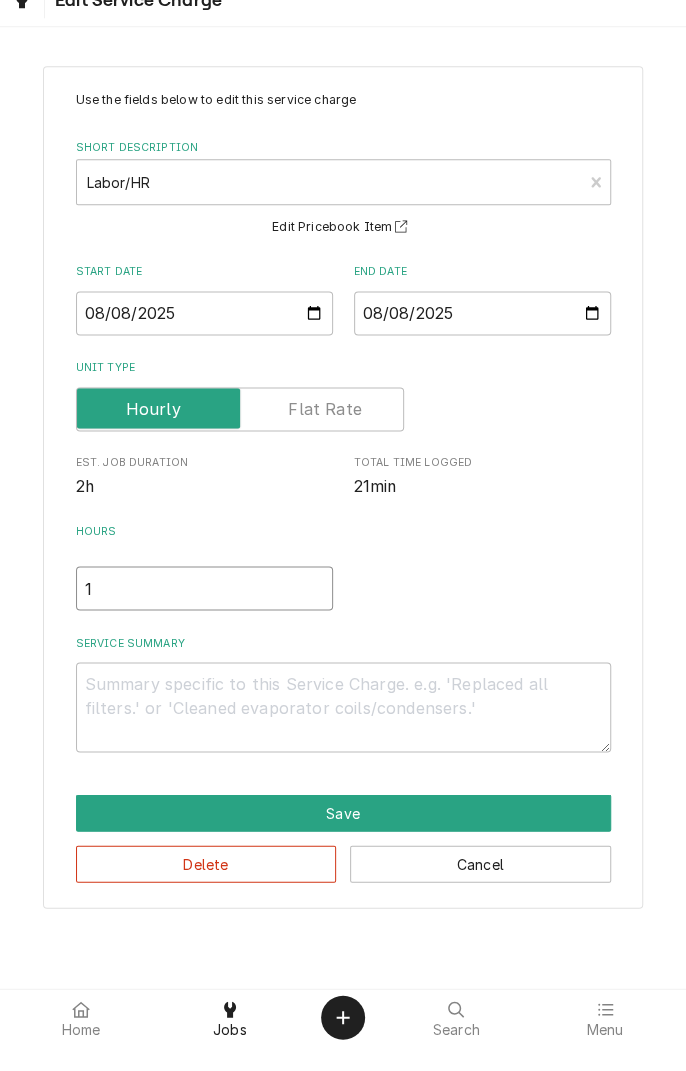 type on "x" 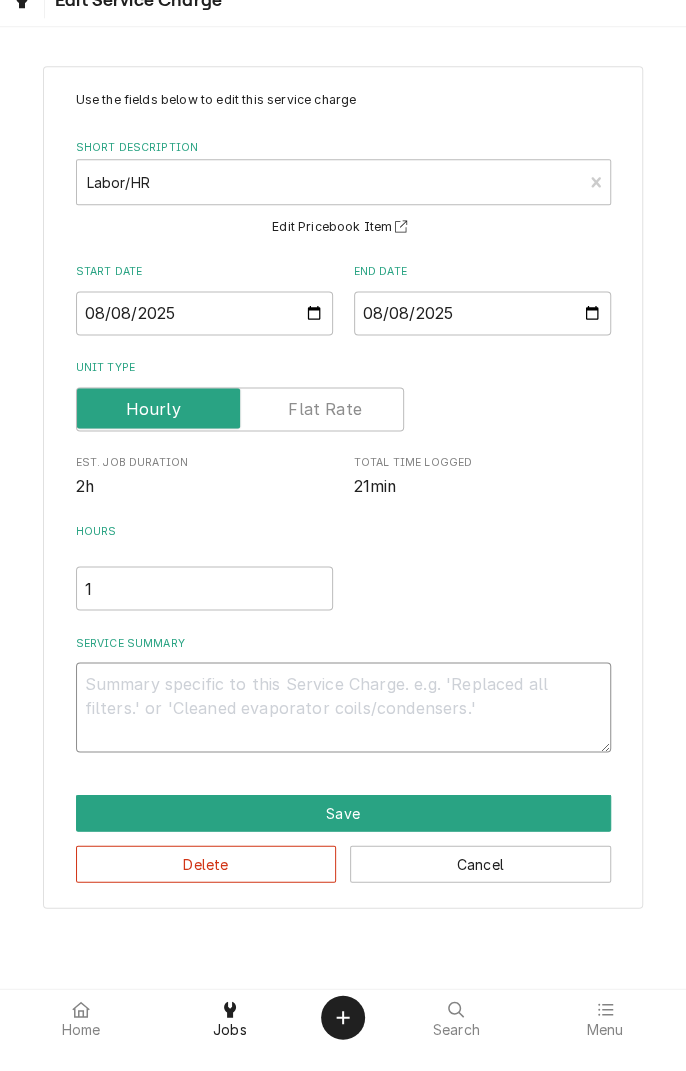 click on "Service Summary" at bounding box center [343, 733] 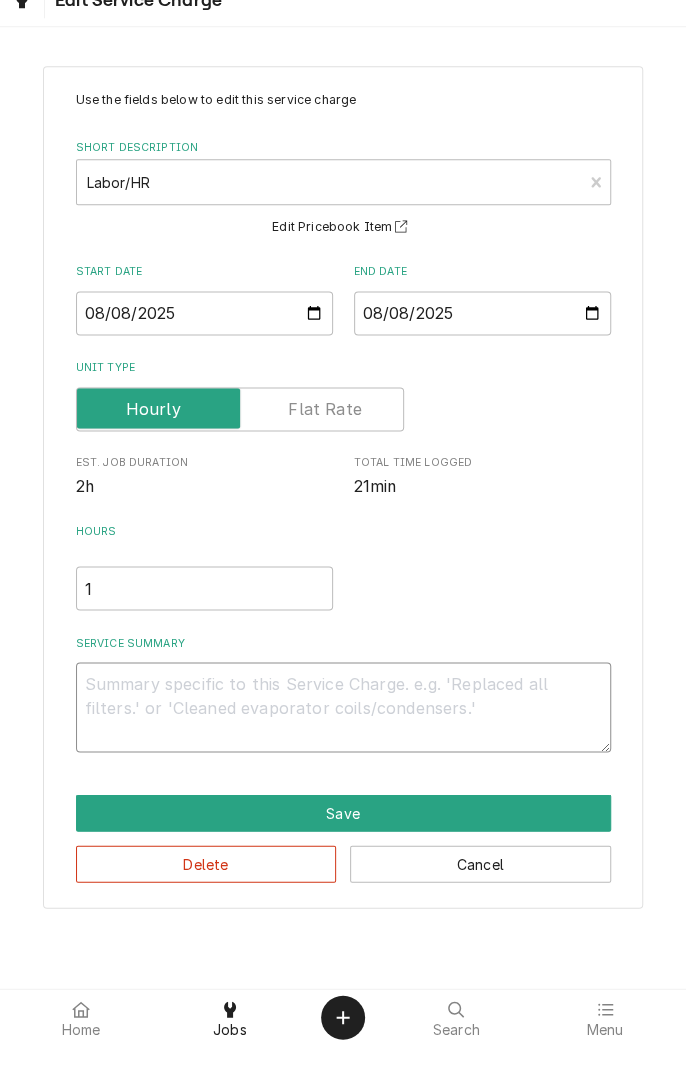 type on "A" 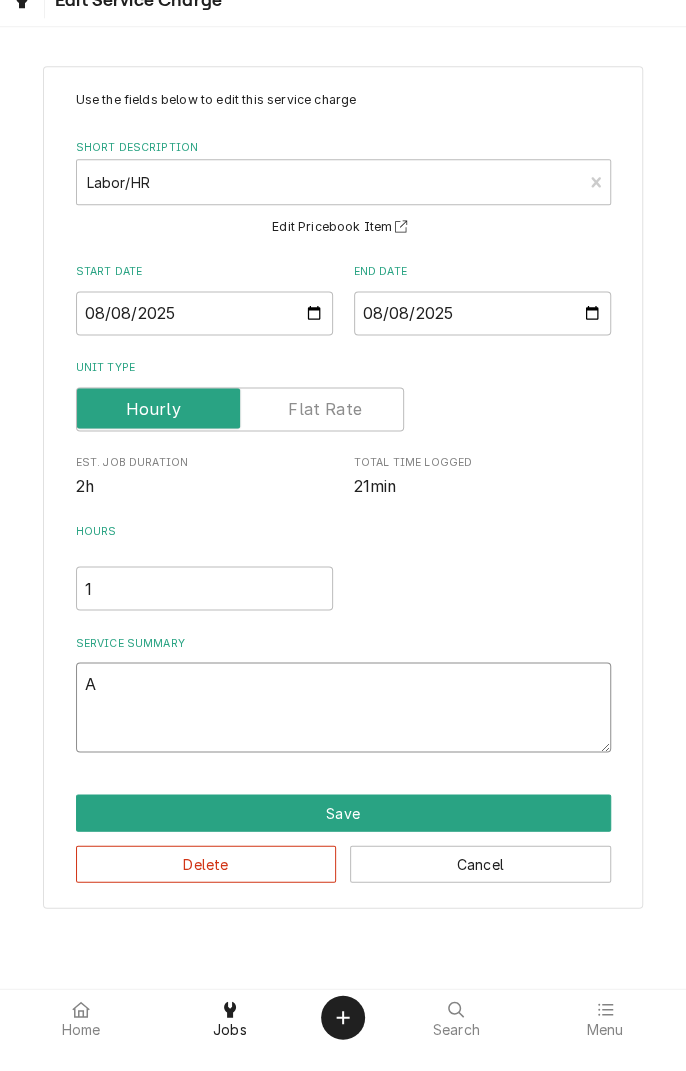 type on "x" 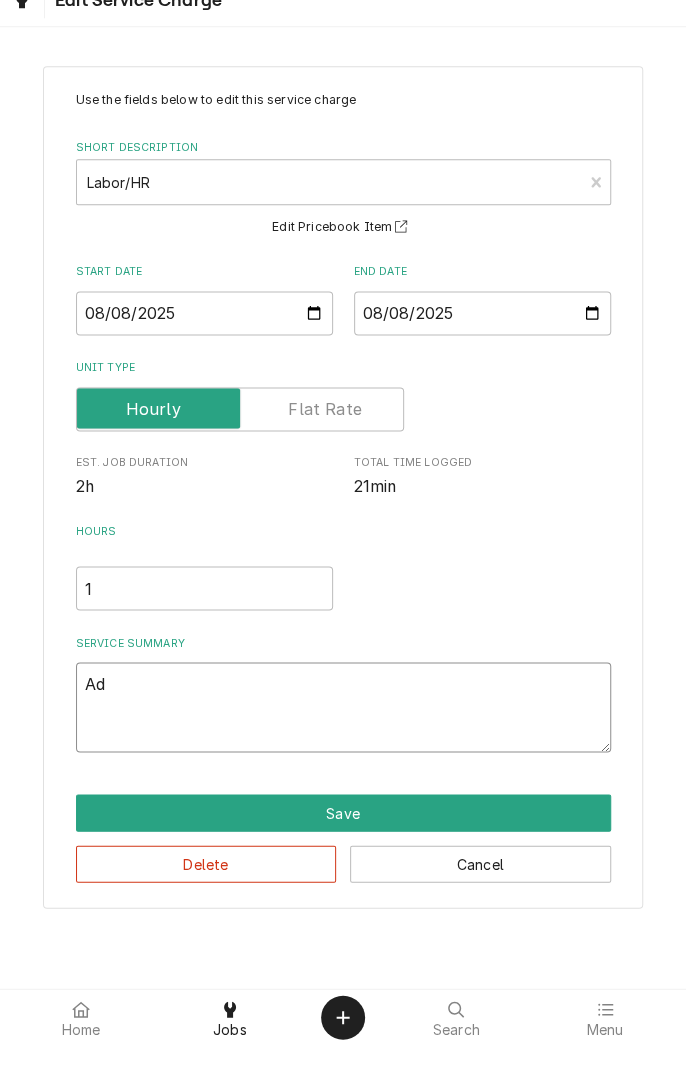 type on "x" 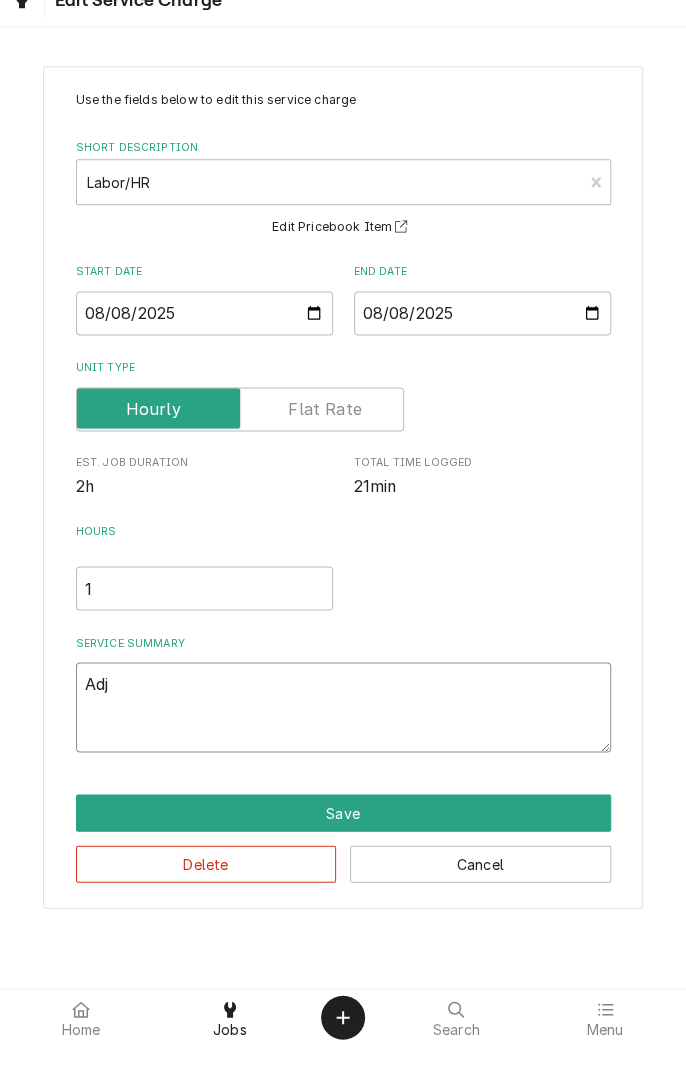 type on "x" 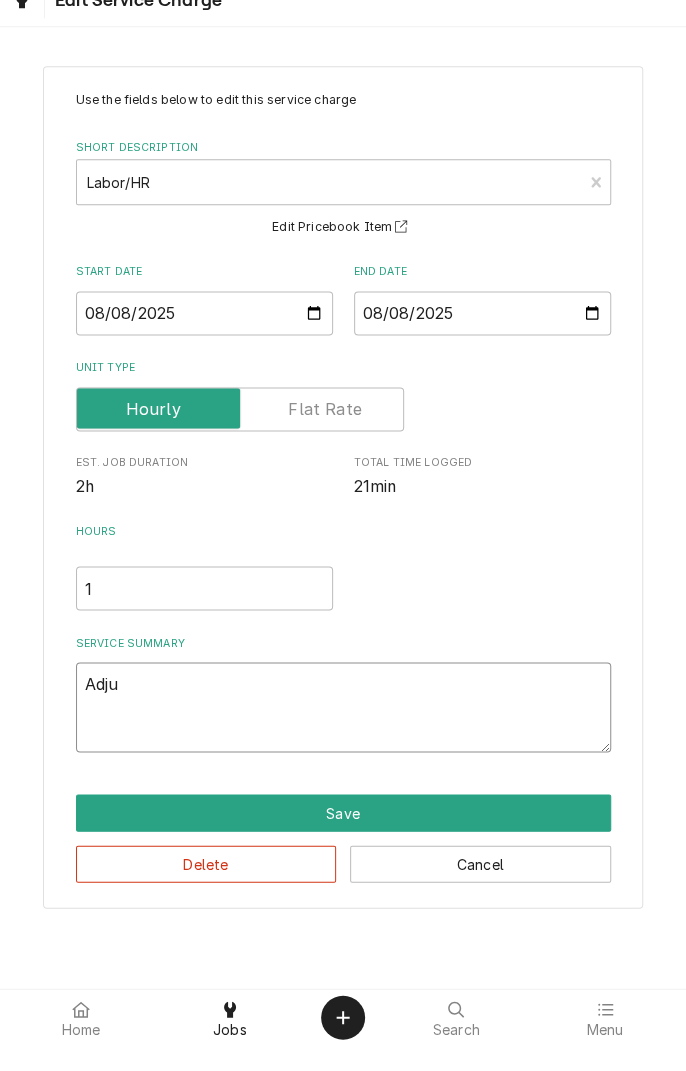 type on "x" 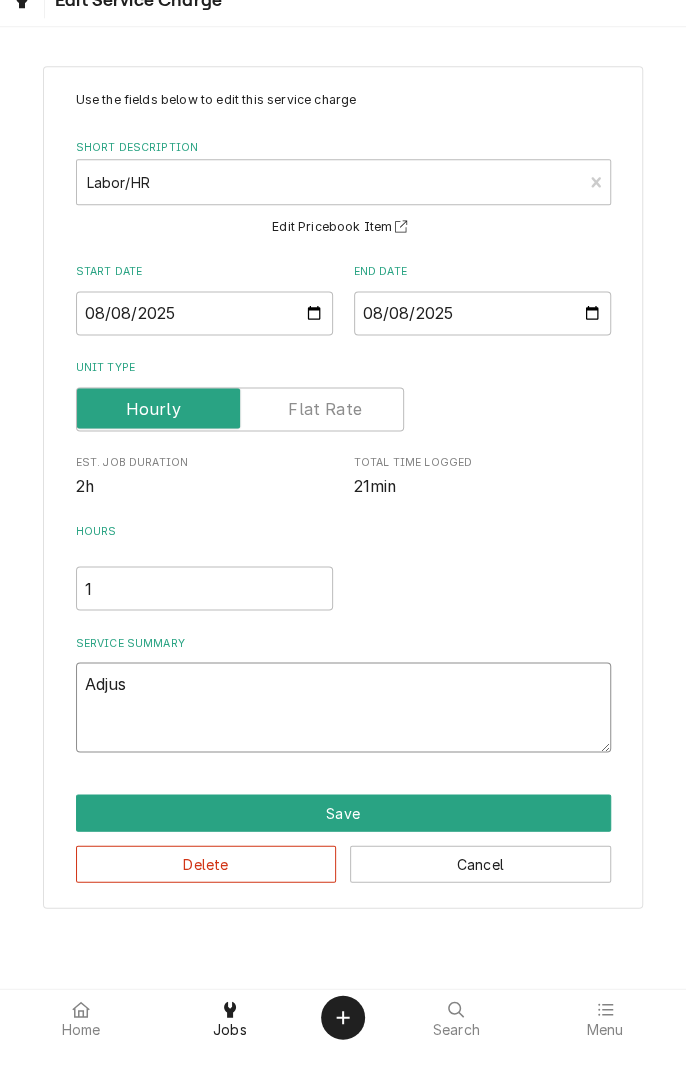 type on "x" 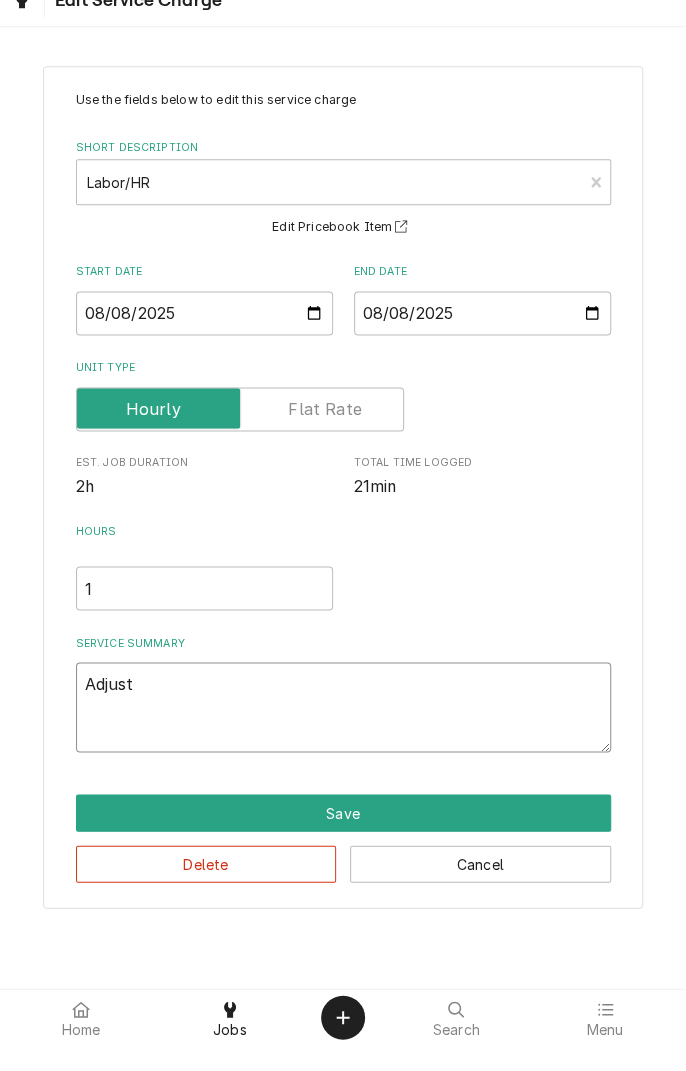 type on "x" 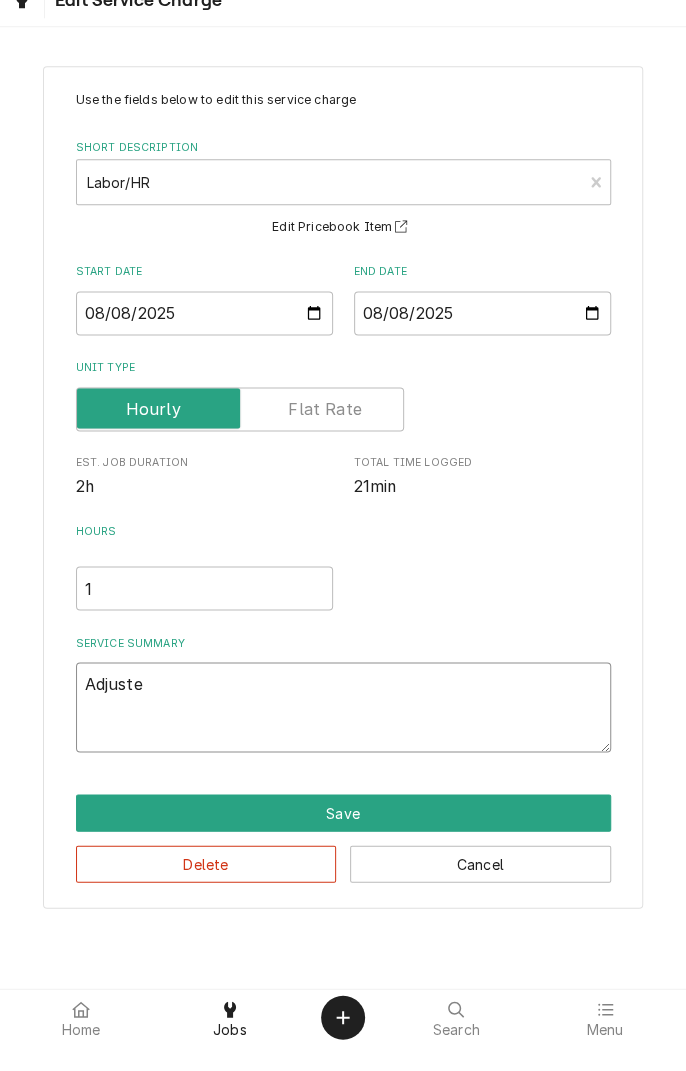 type on "x" 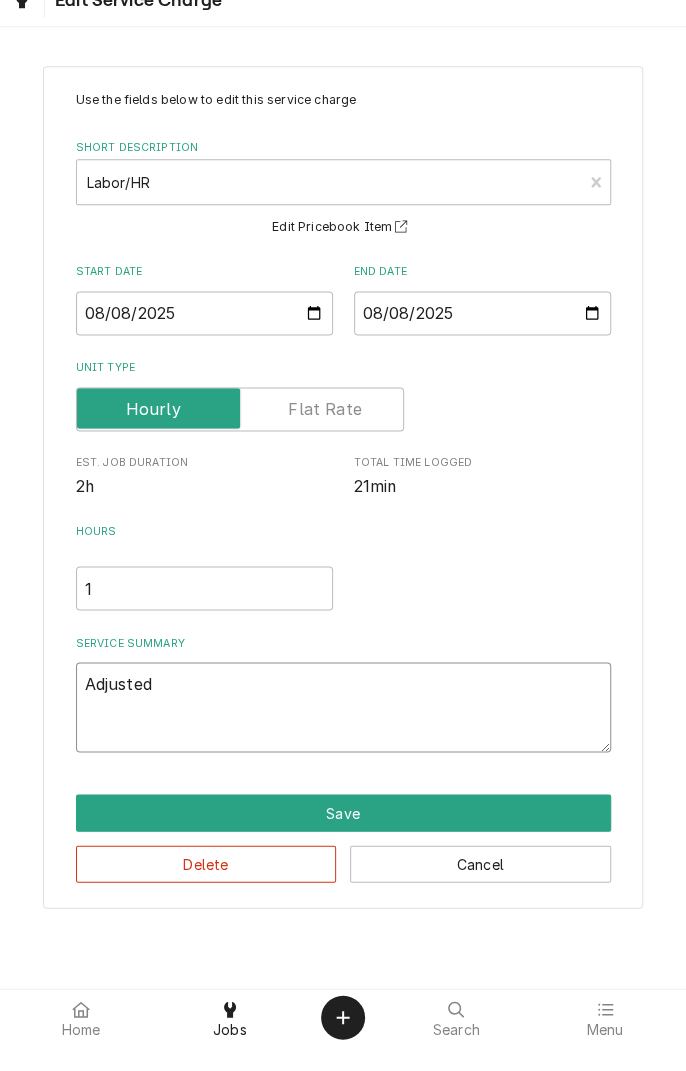 type on "x" 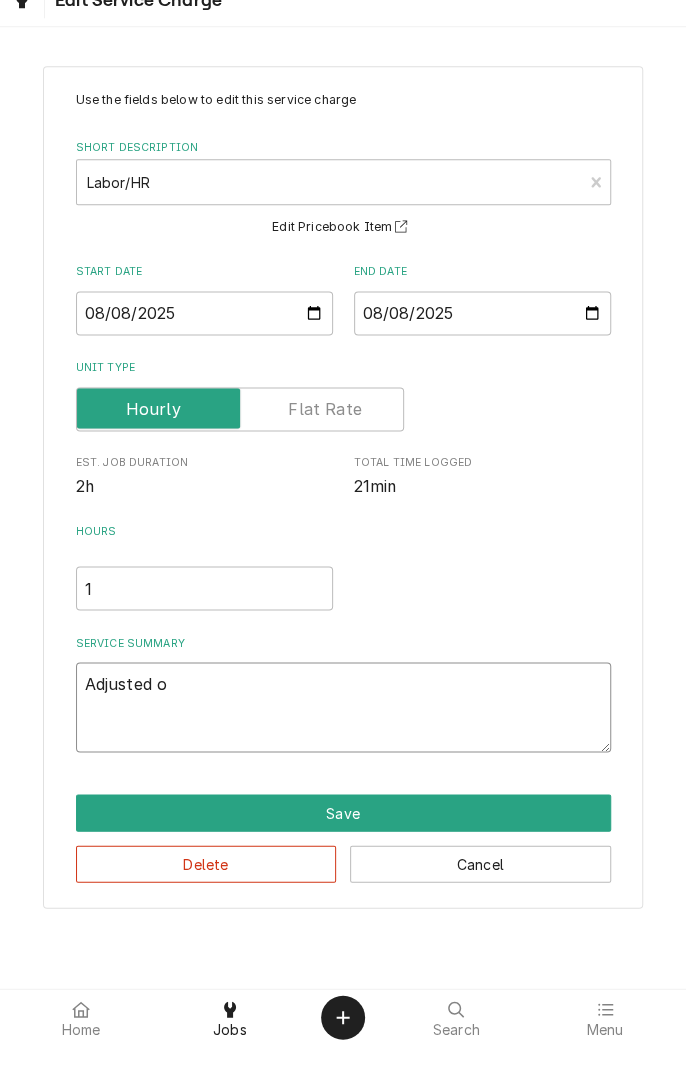 type on "x" 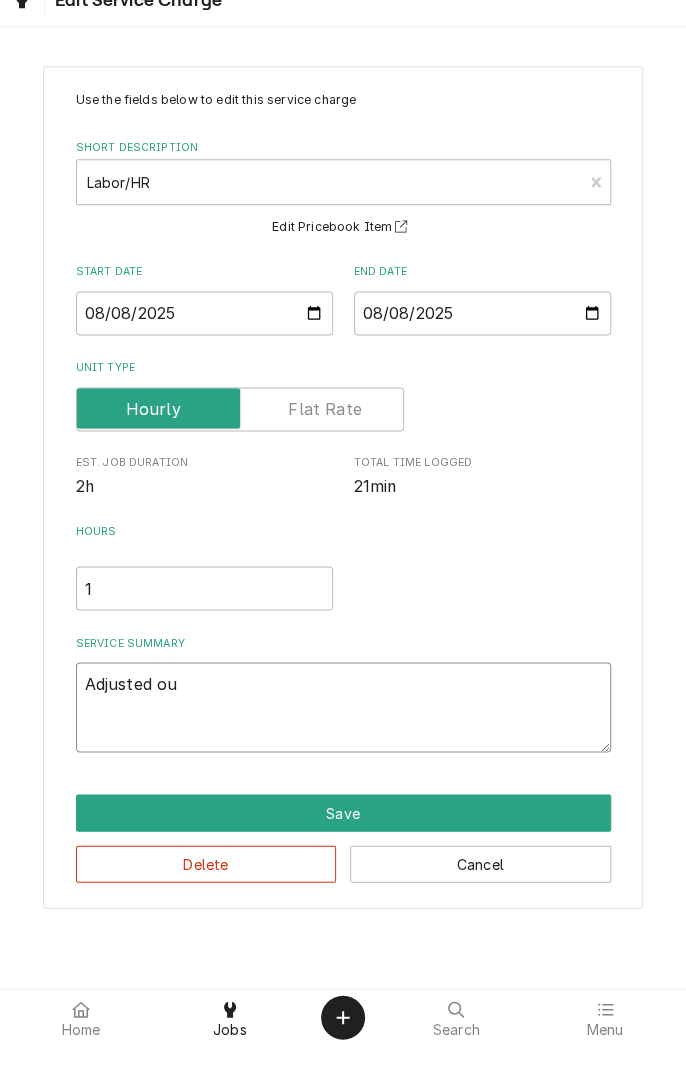 type on "x" 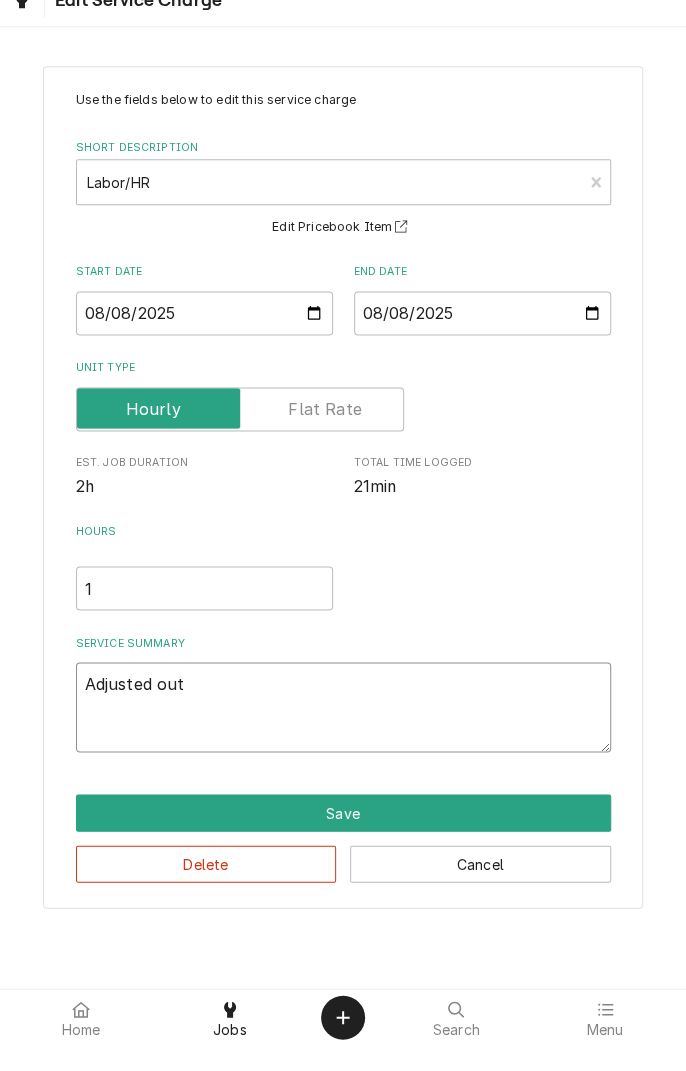type on "x" 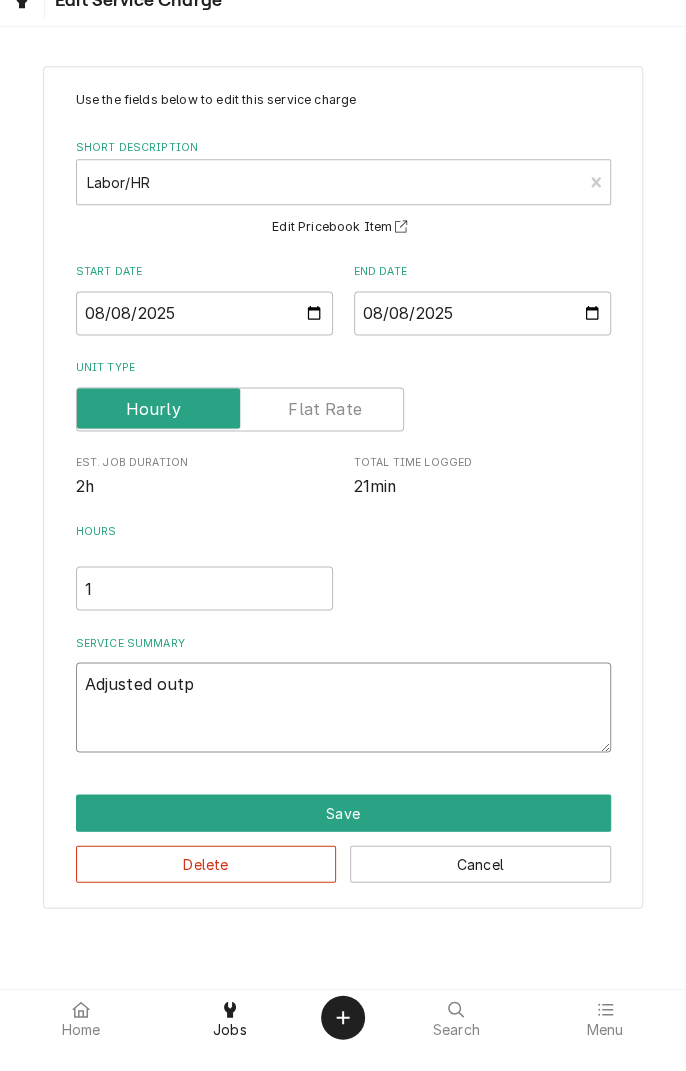 type on "x" 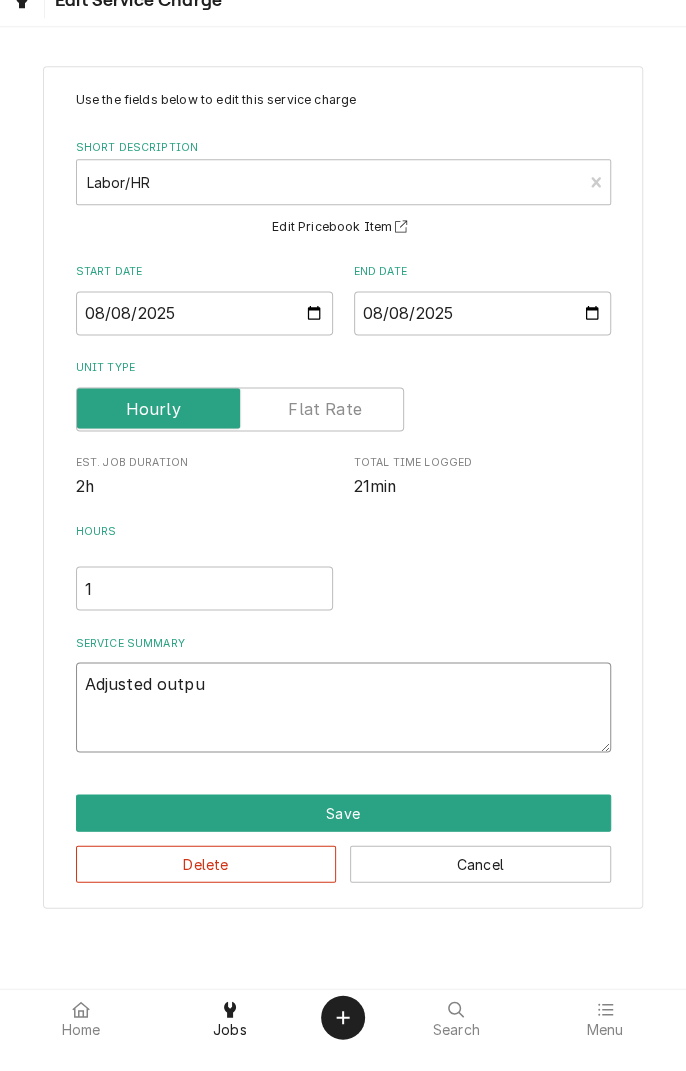 type on "x" 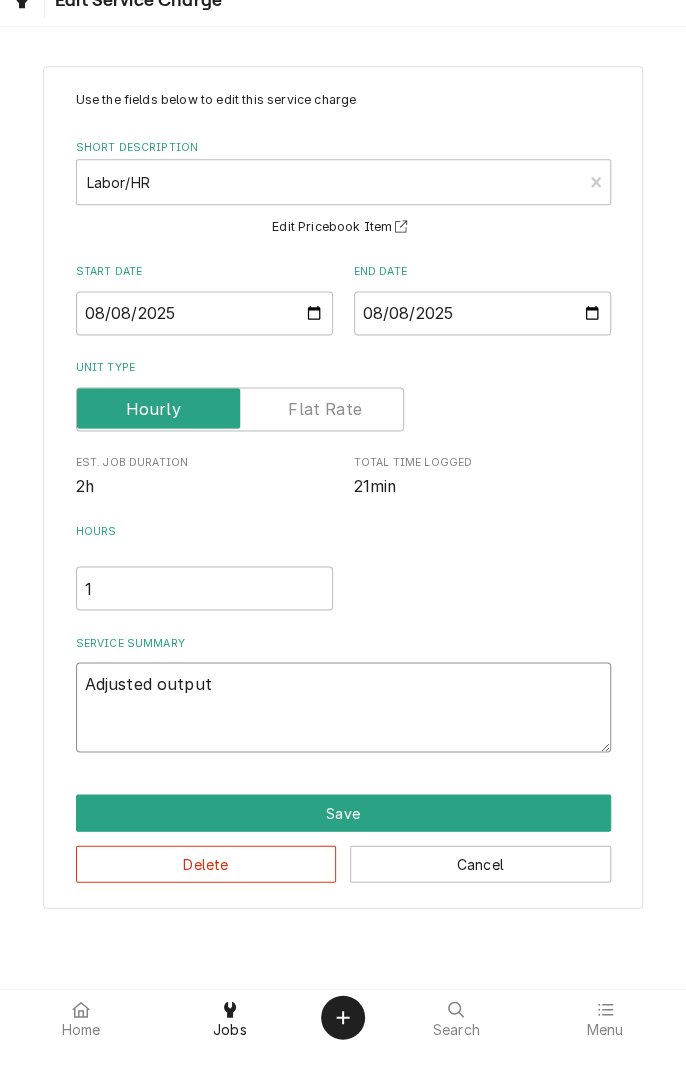type on "x" 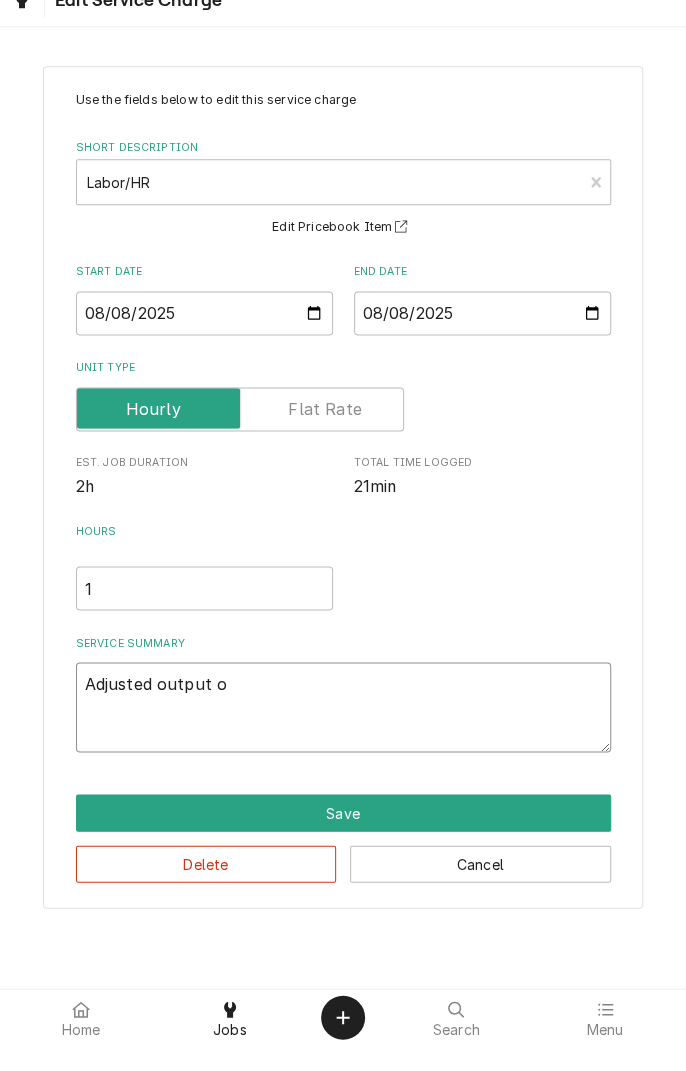 type on "x" 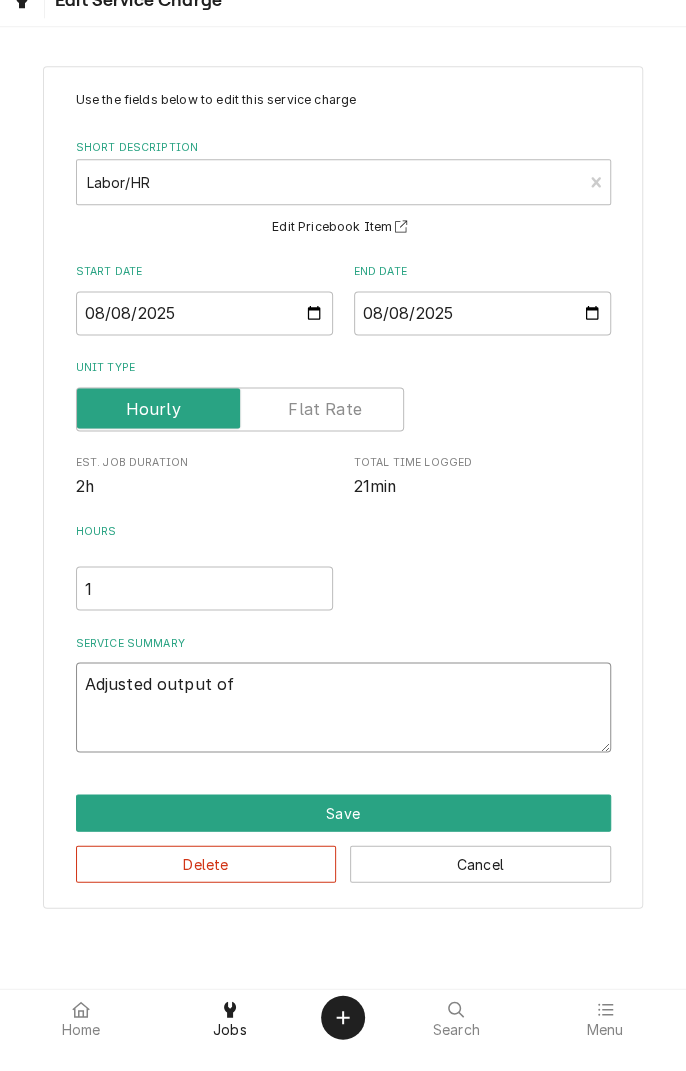type on "x" 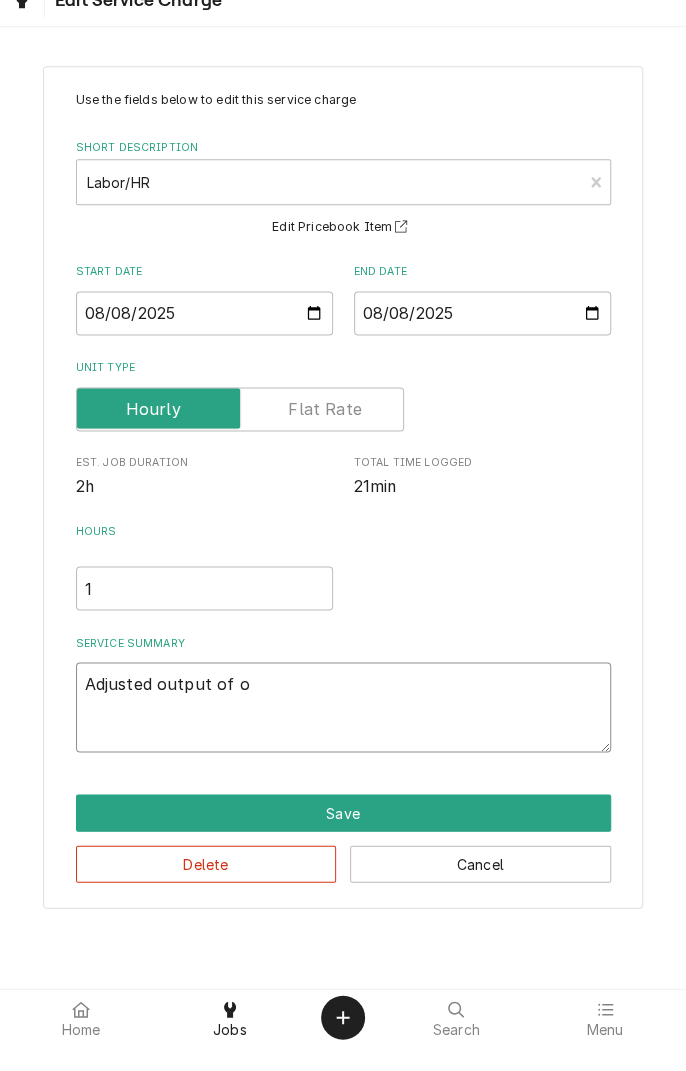 type on "x" 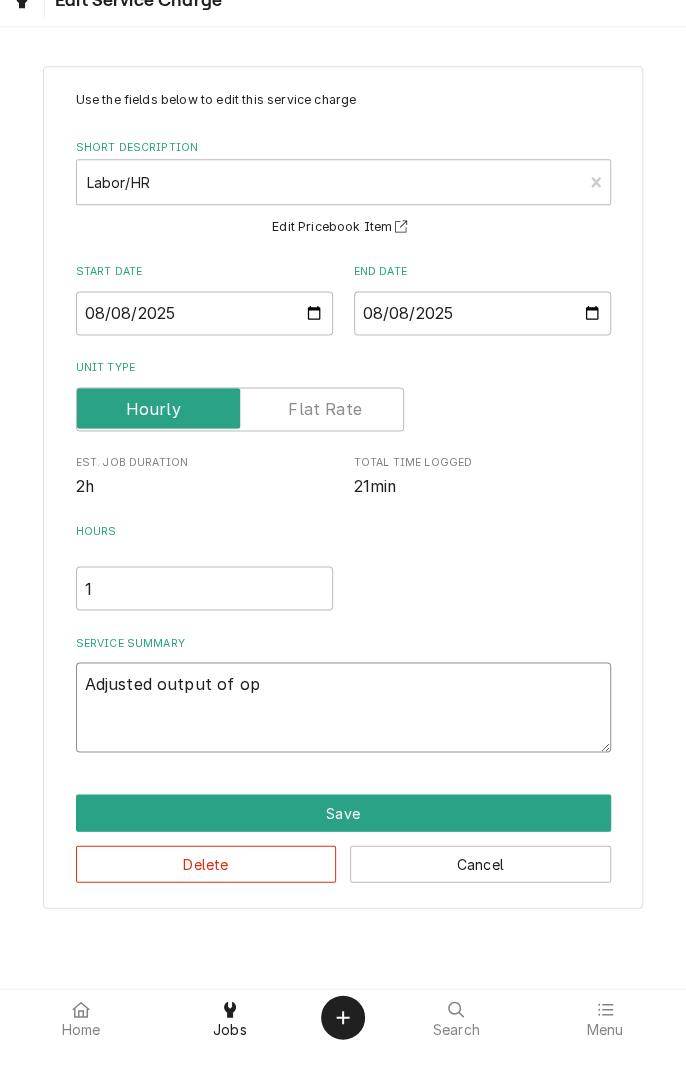 type on "x" 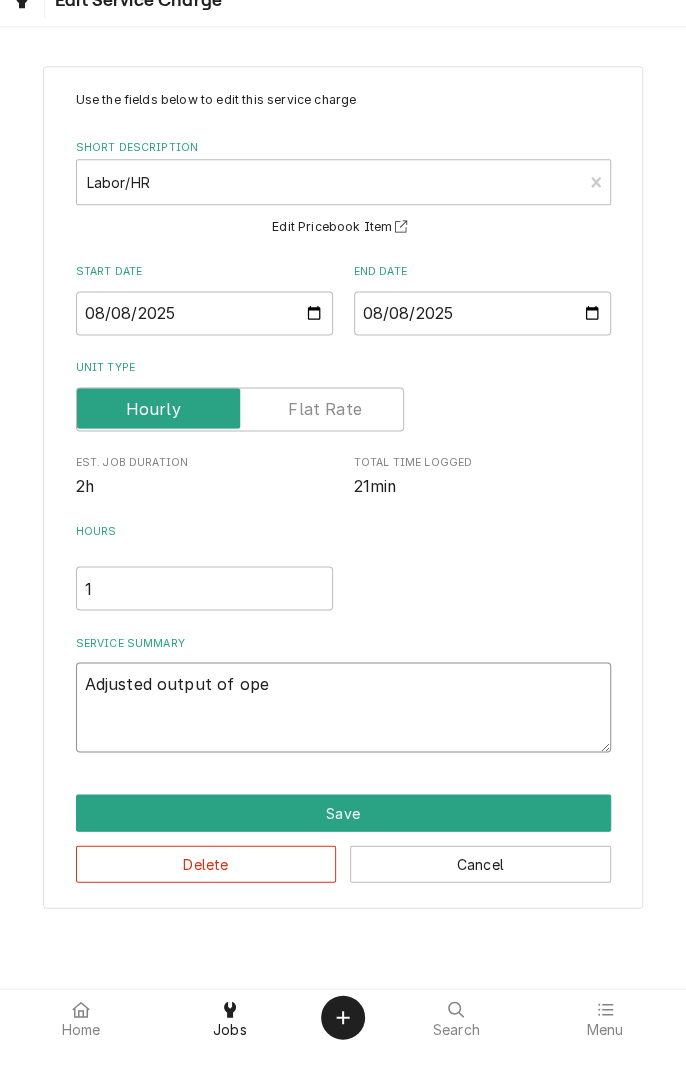 type on "x" 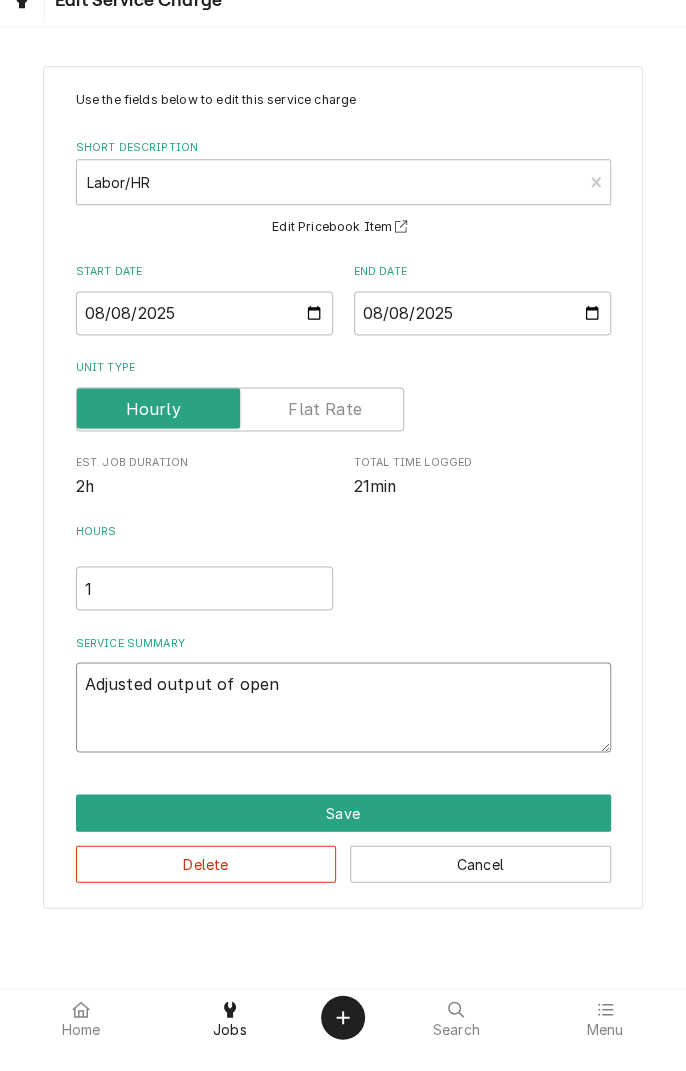 type on "x" 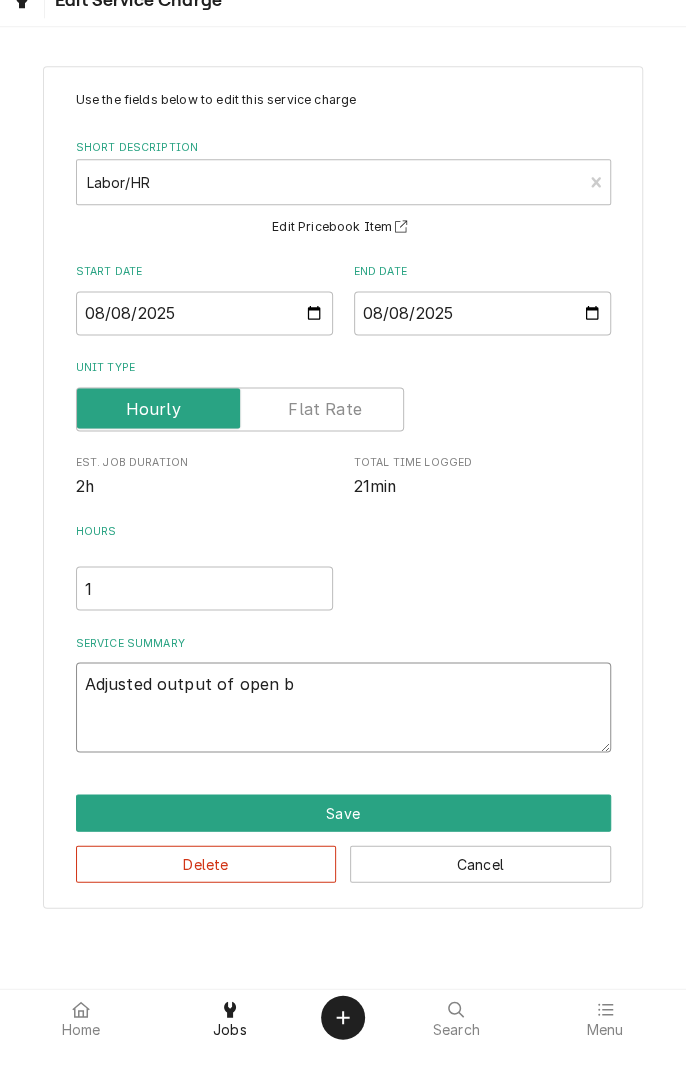 type on "x" 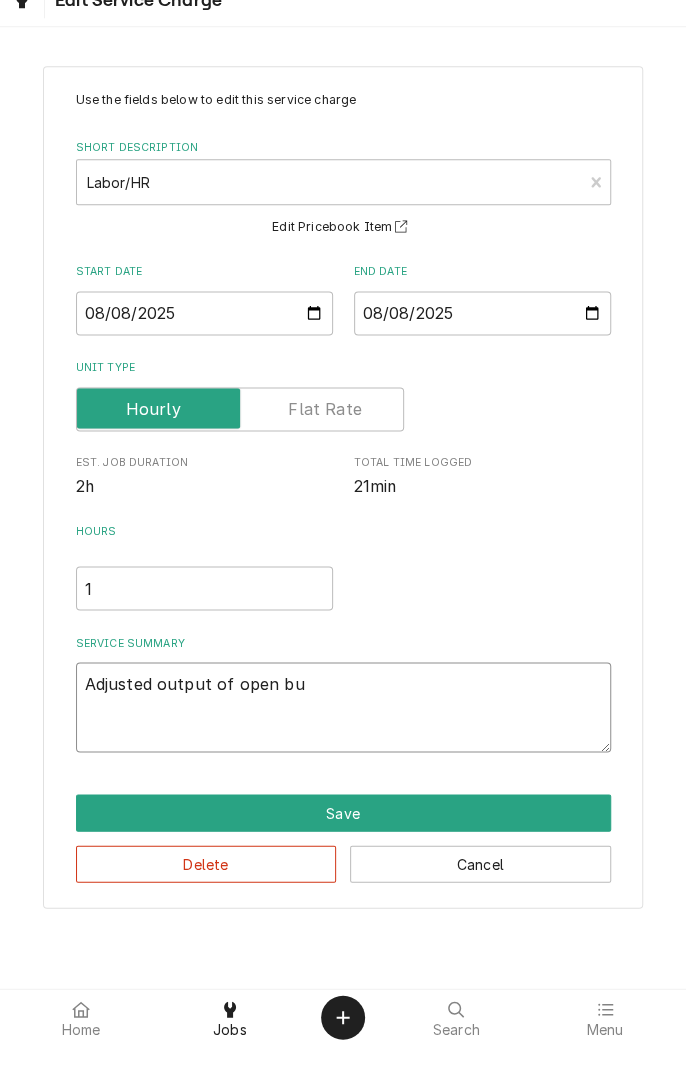 type on "x" 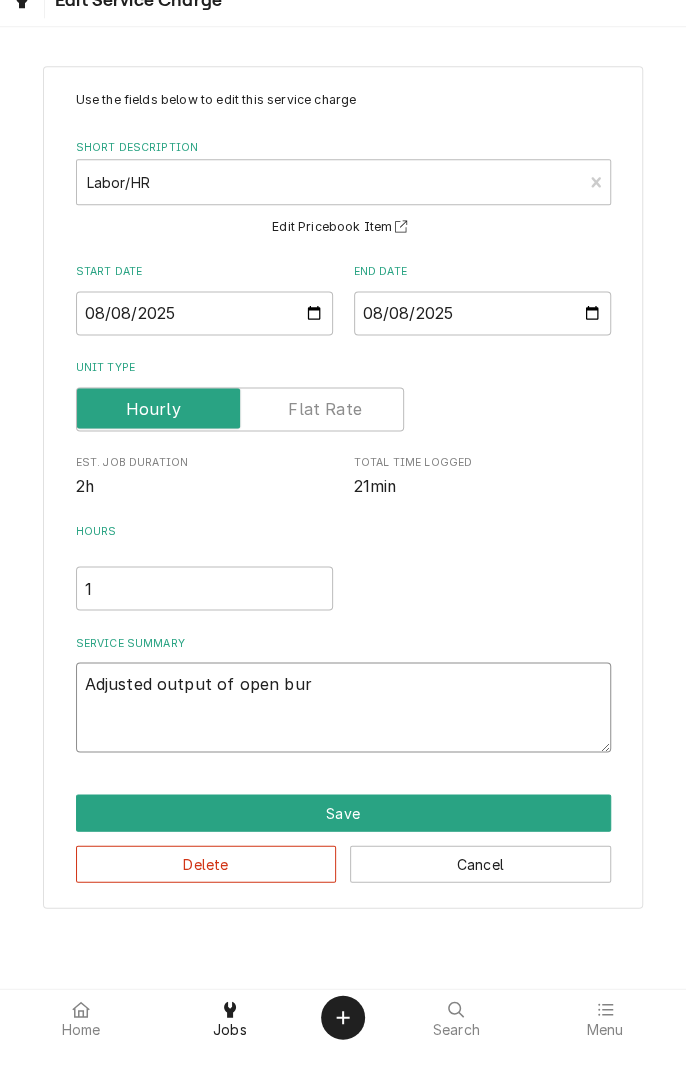 type on "x" 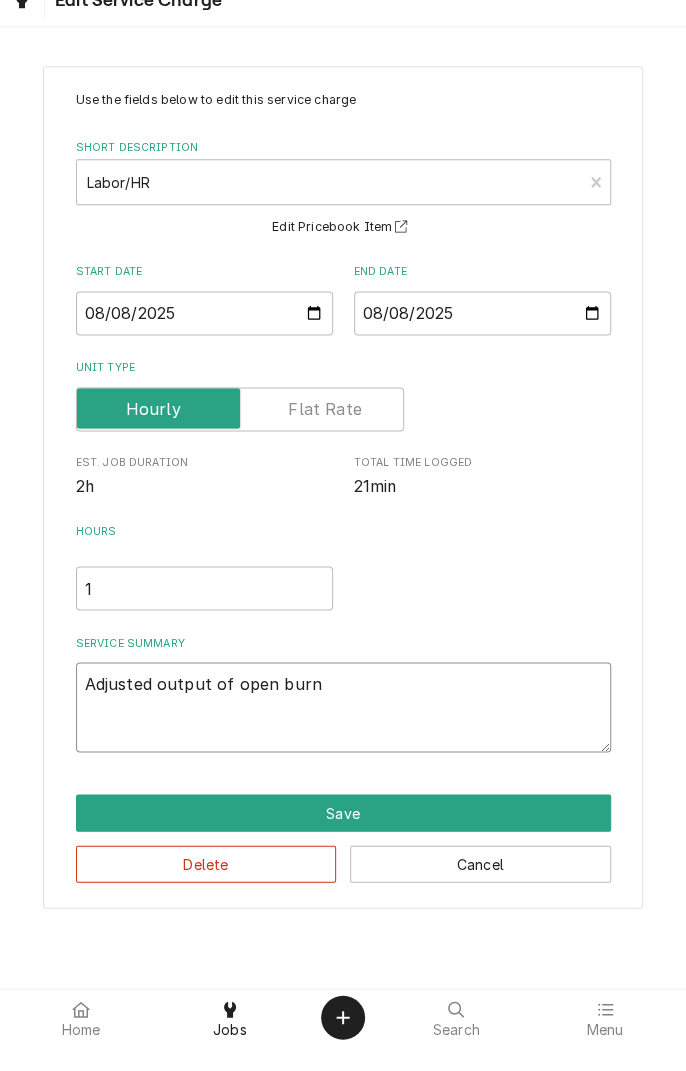 type on "x" 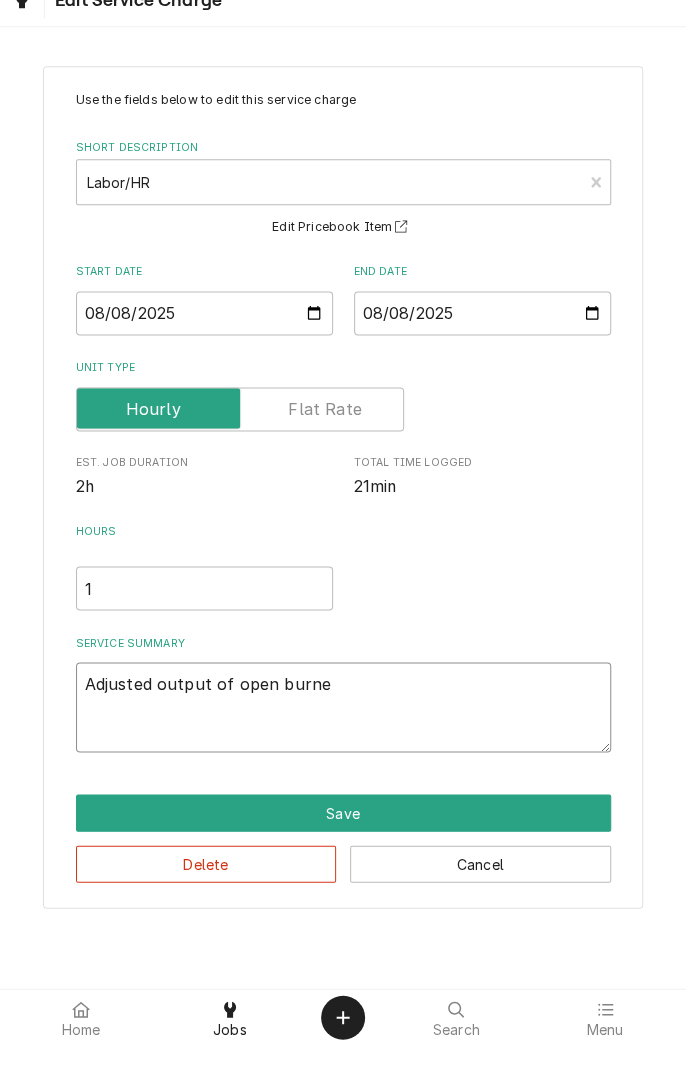 type on "x" 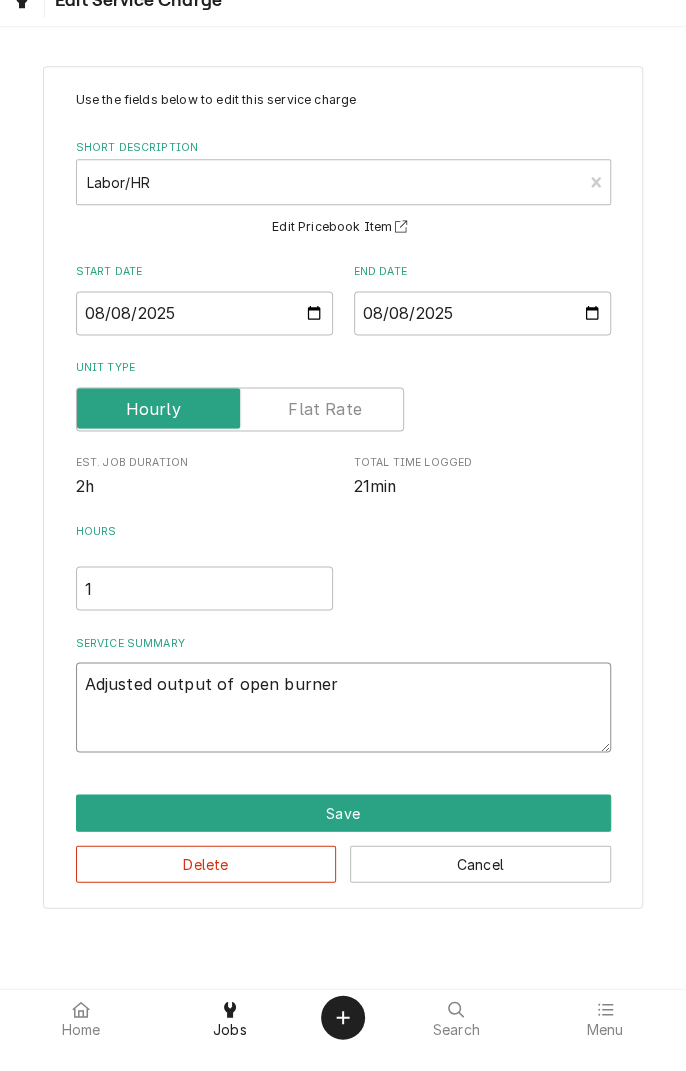 type on "x" 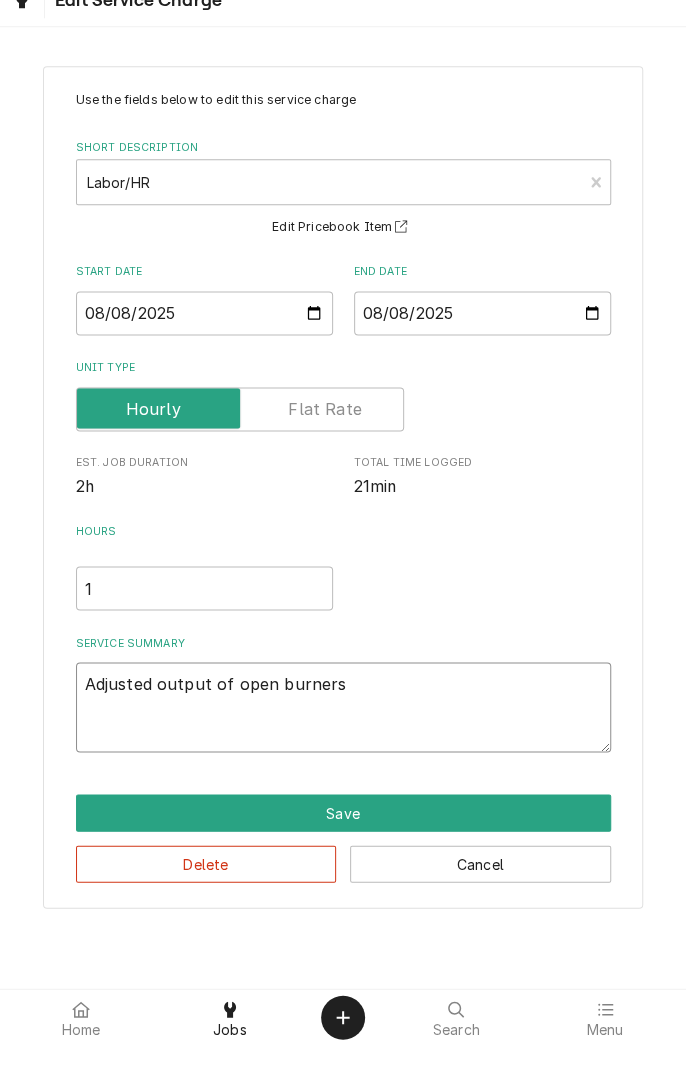 type on "x" 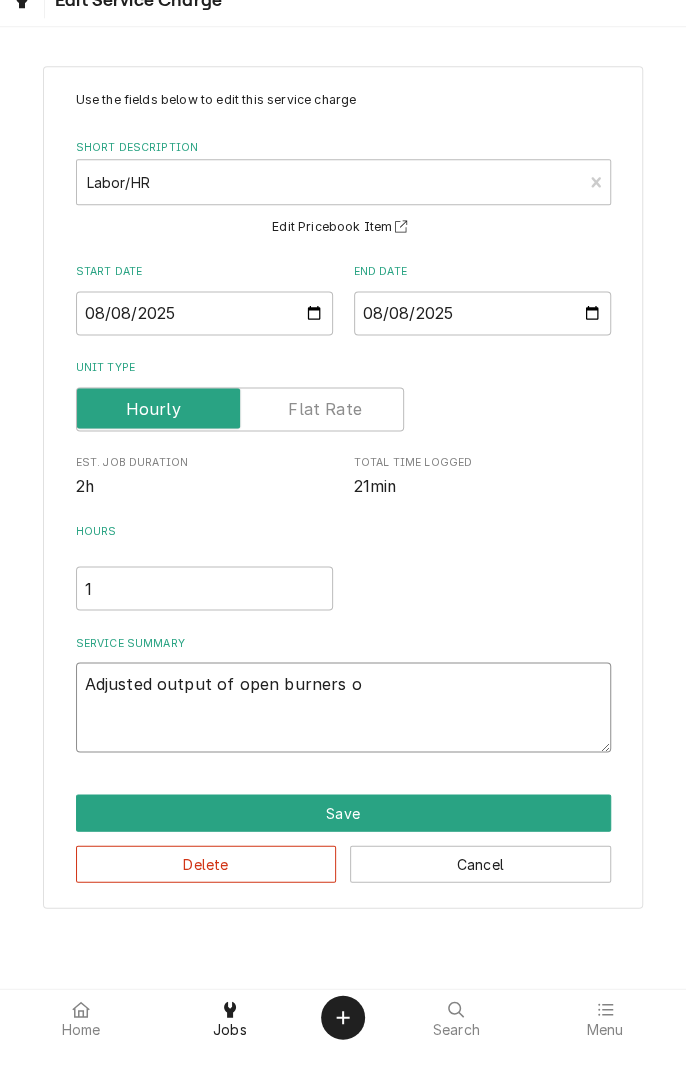 type on "x" 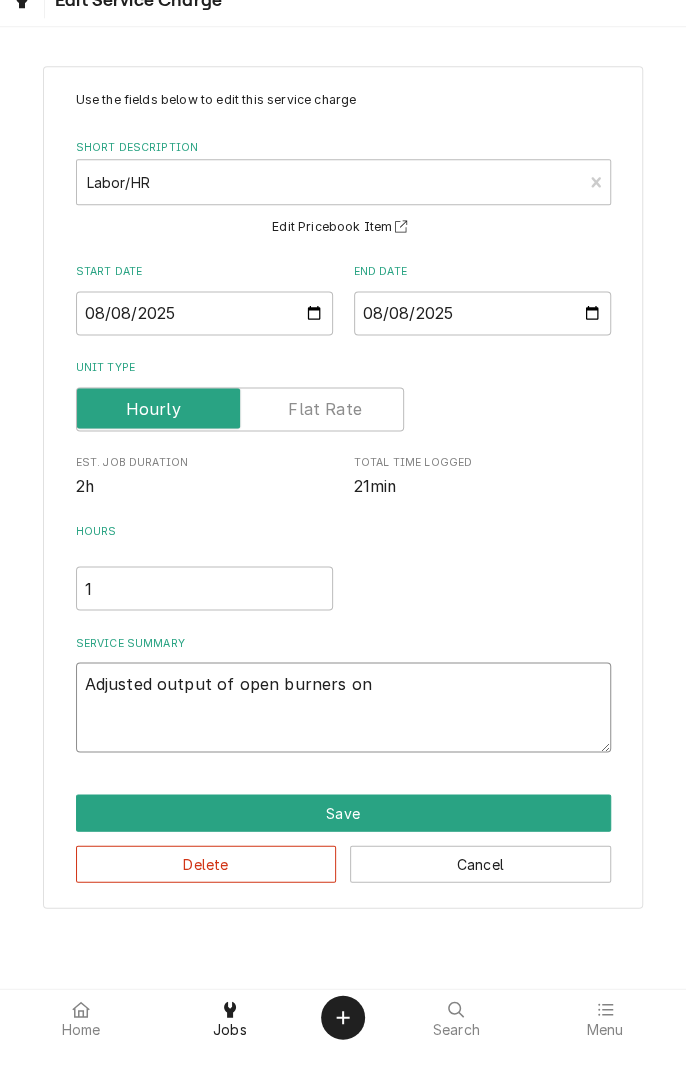 type on "x" 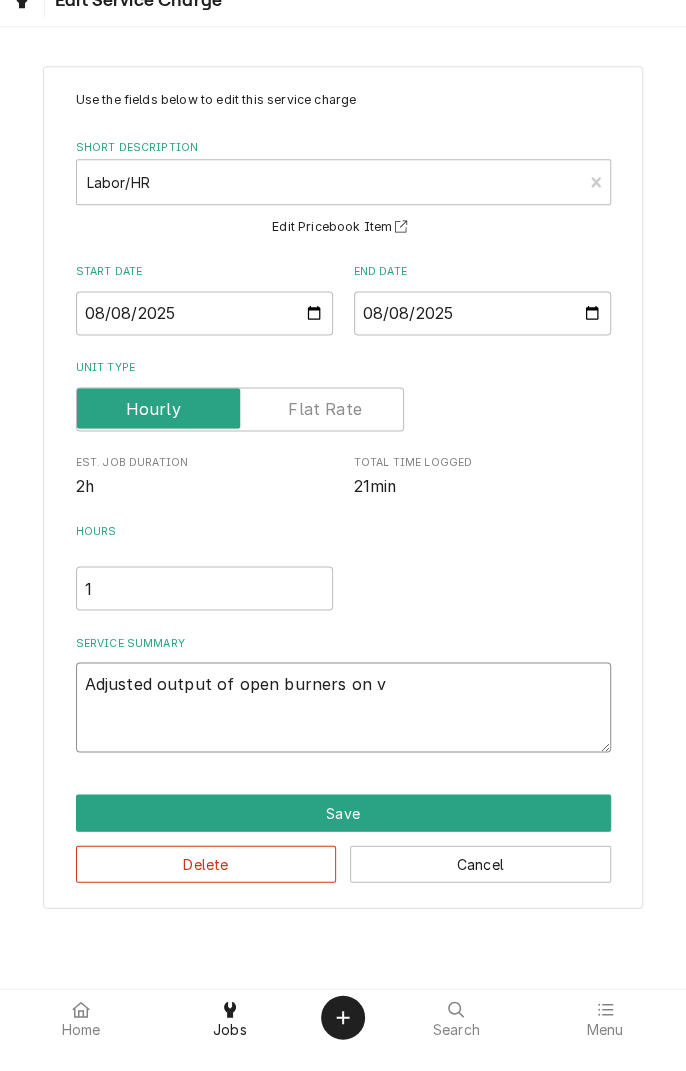 type on "x" 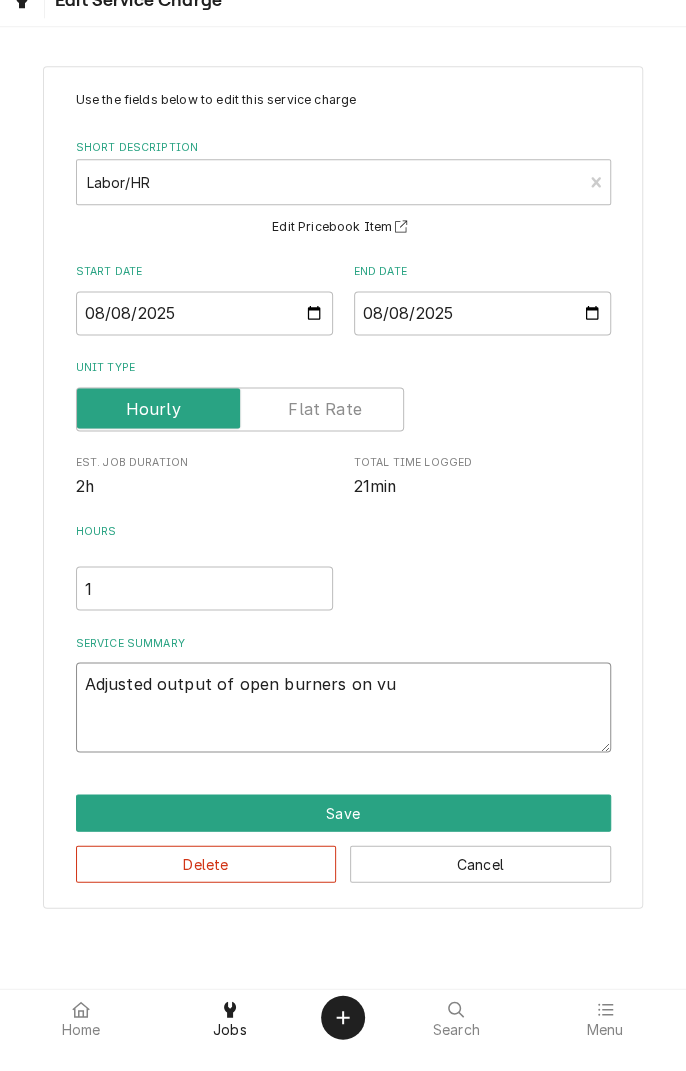 type on "x" 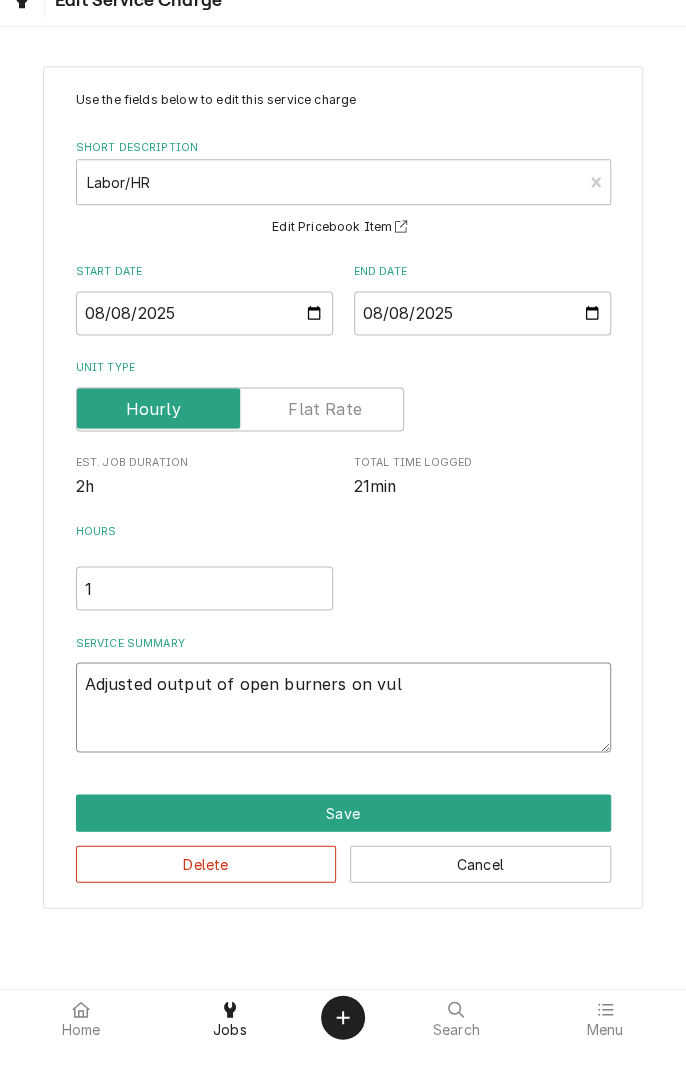type on "x" 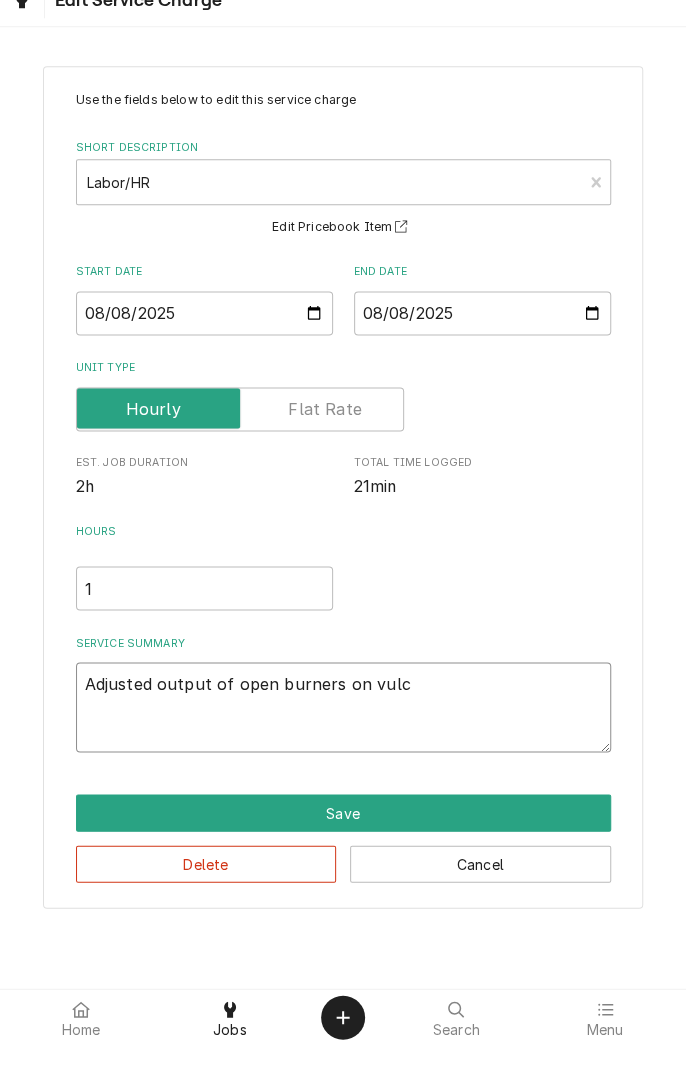type on "x" 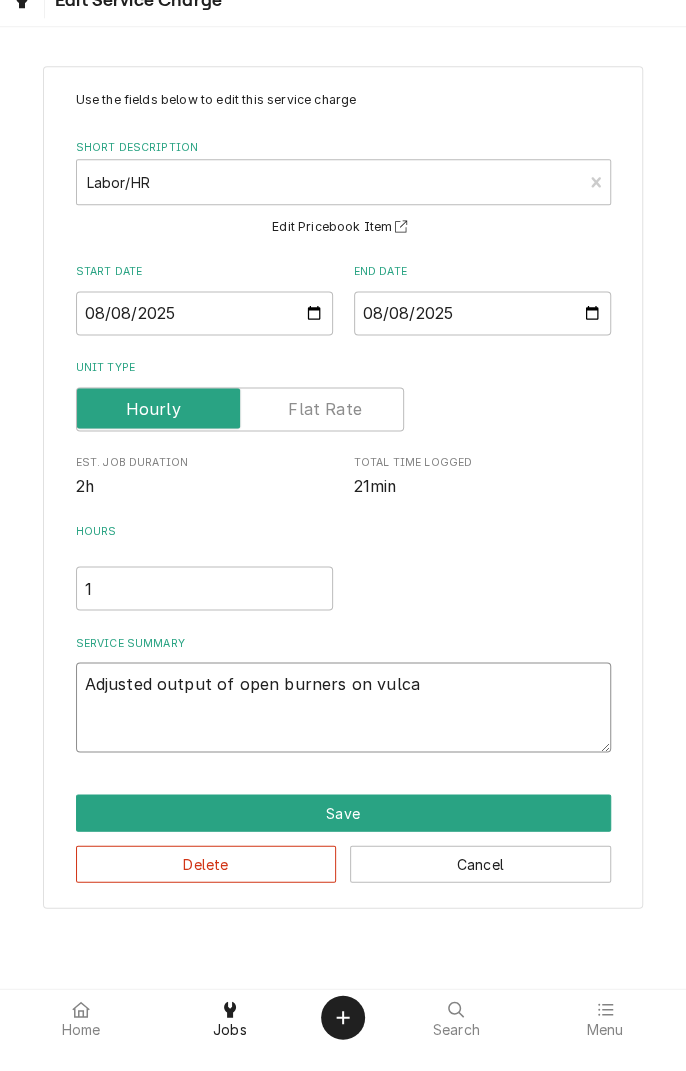type on "x" 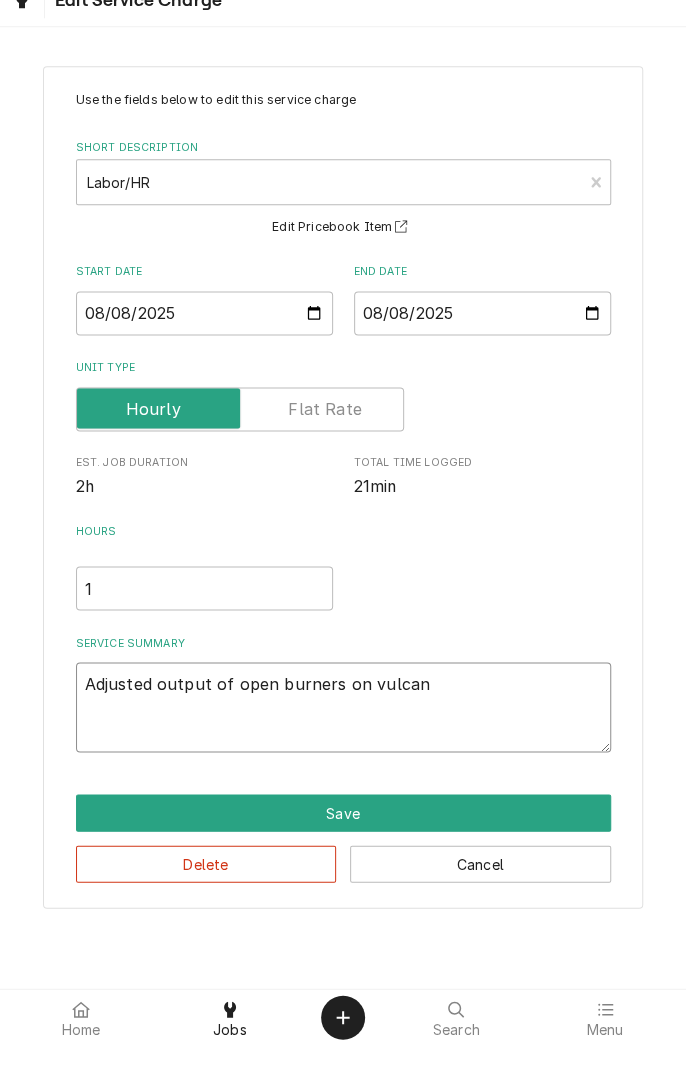 type on "x" 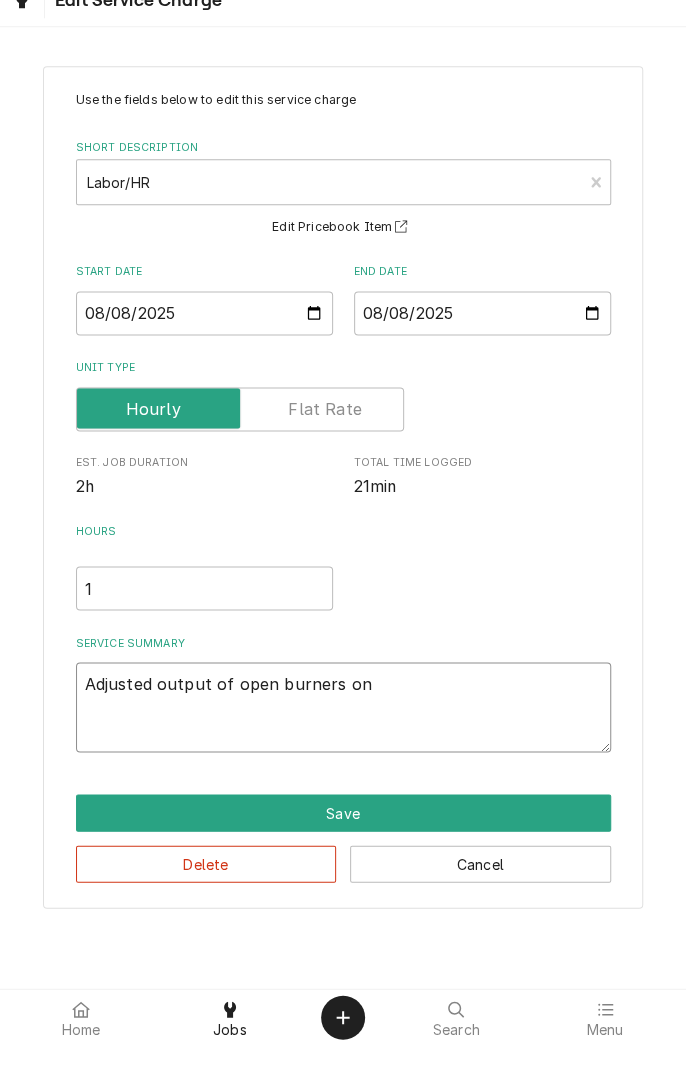 type on "Adjusted output of open burners on Vulcan" 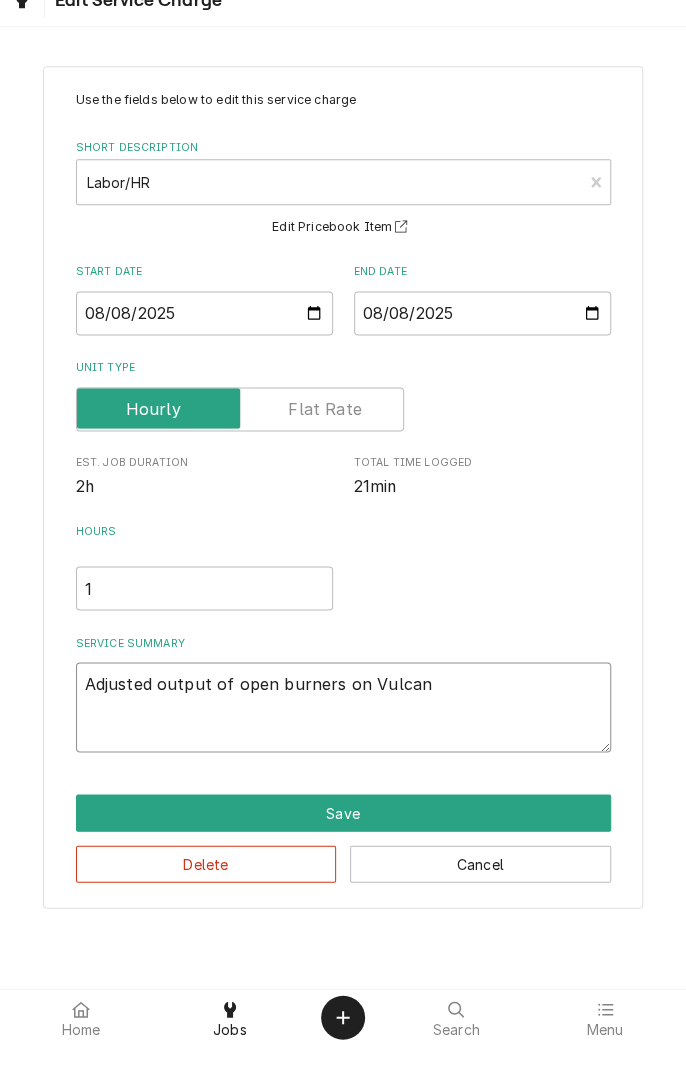 type on "x" 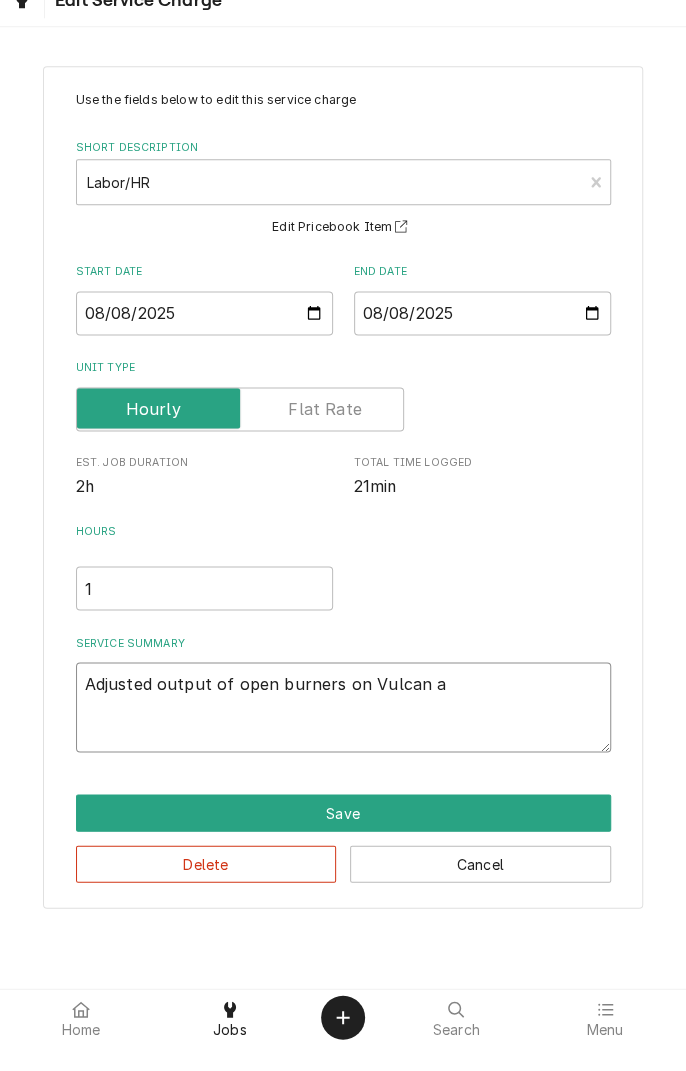 type on "x" 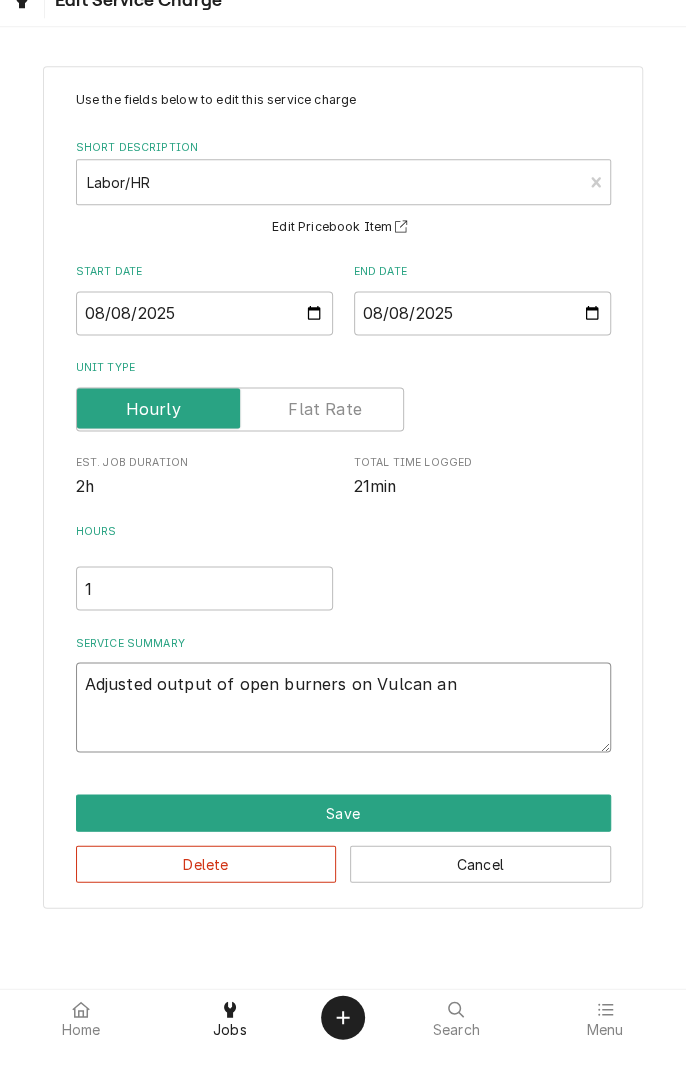 type on "x" 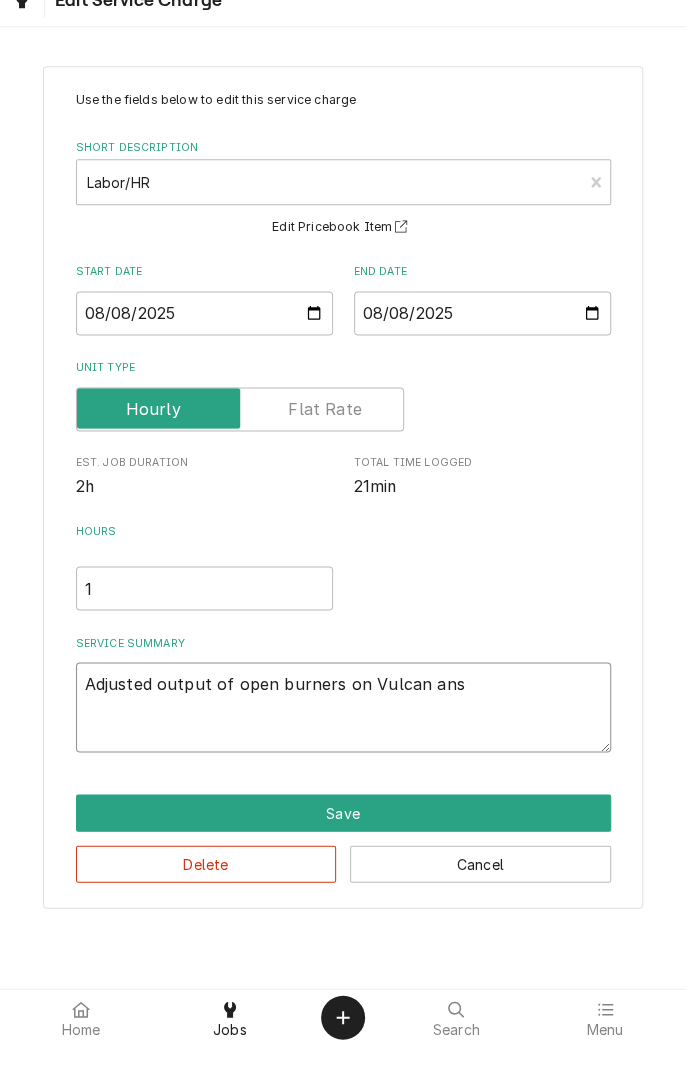 type on "x" 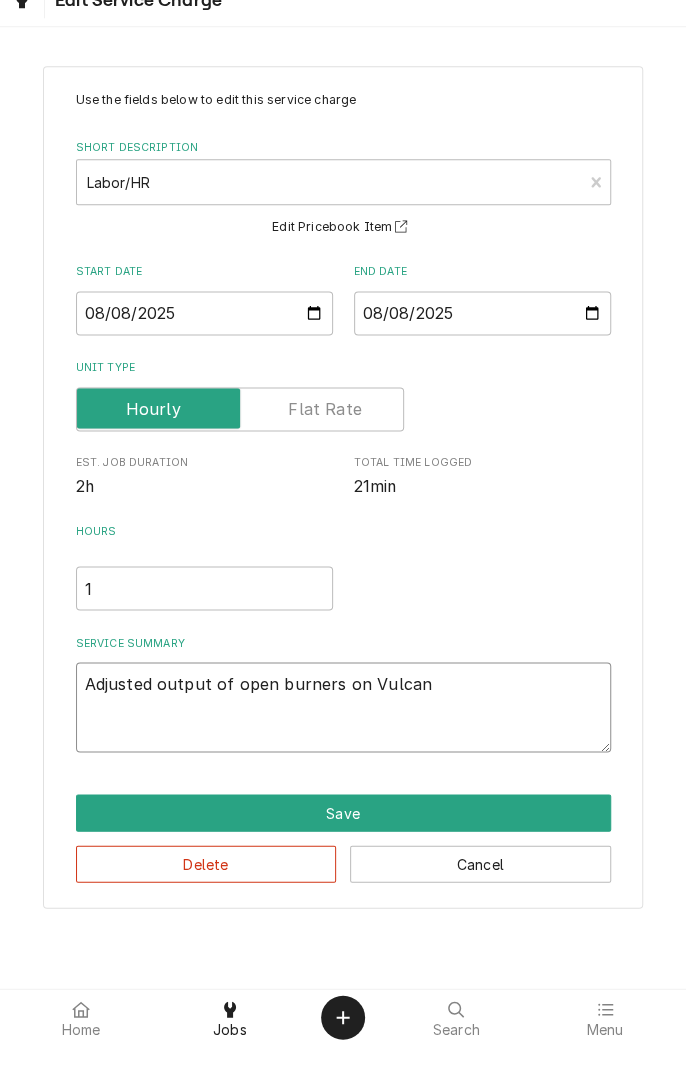 type on "Adjusted output of open burners on Vulcan and" 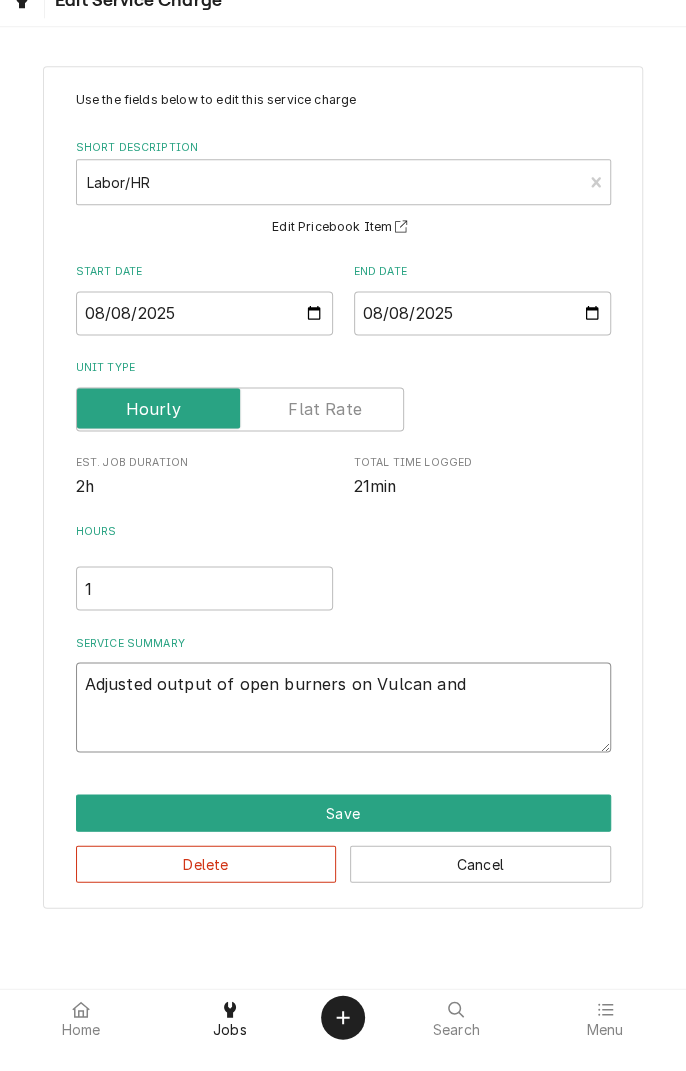 type on "x" 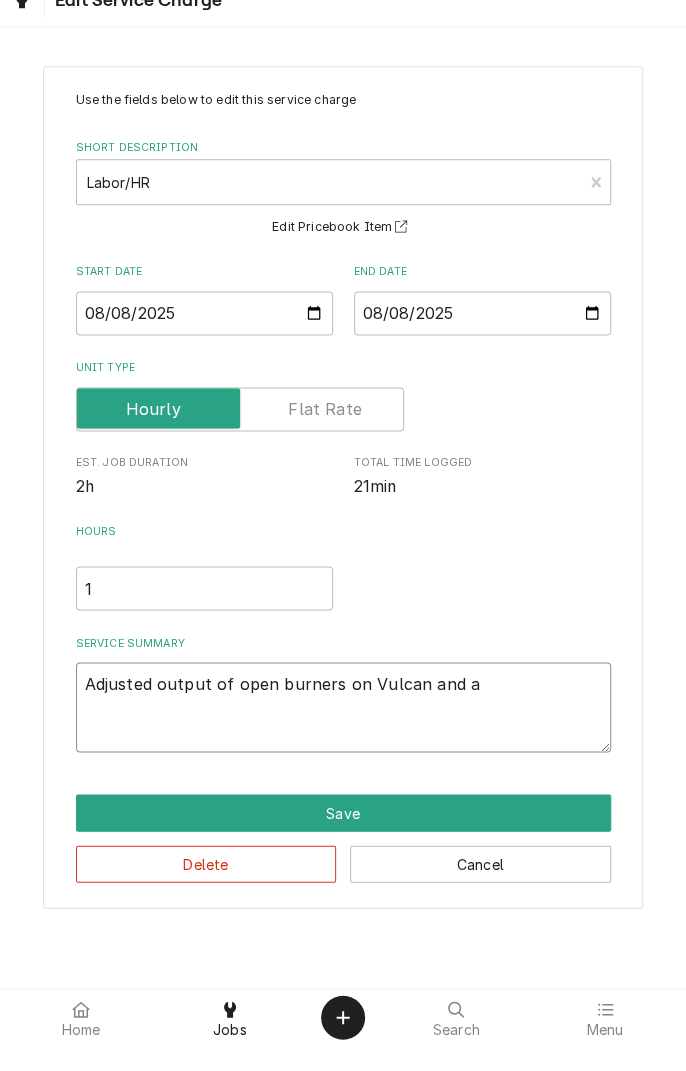 type on "x" 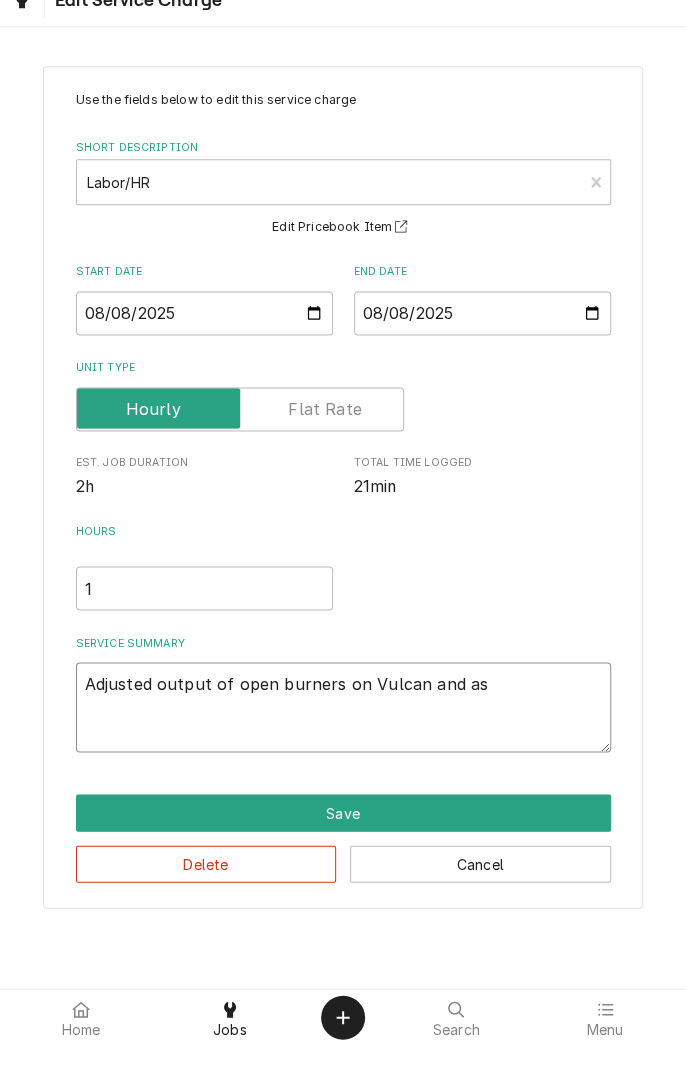 type on "x" 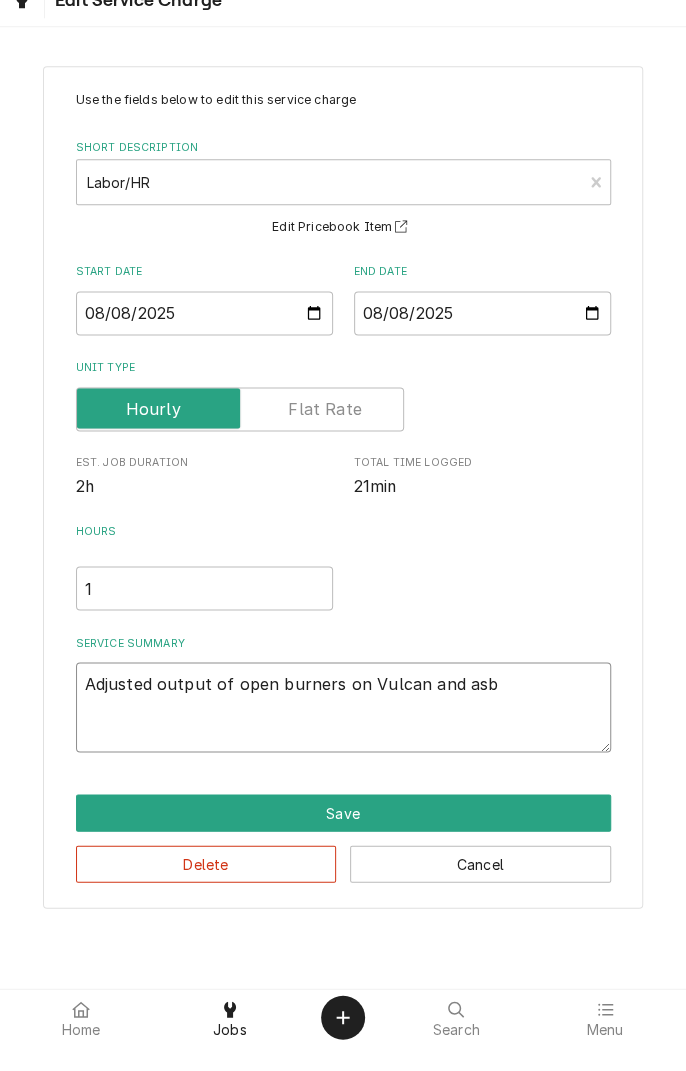type on "x" 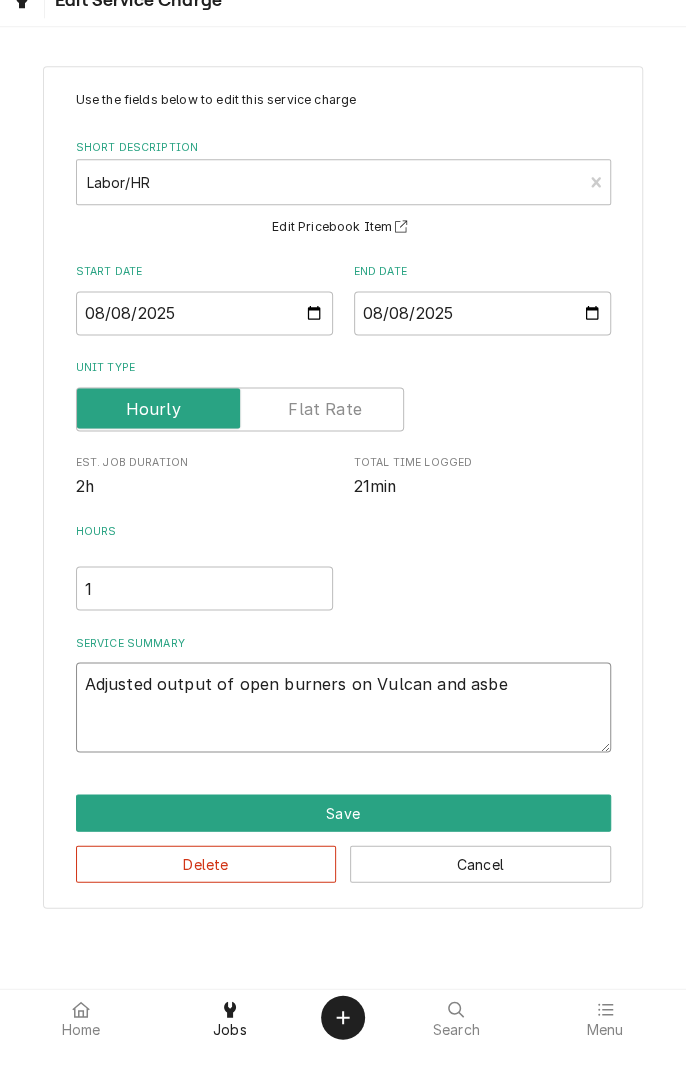 type on "x" 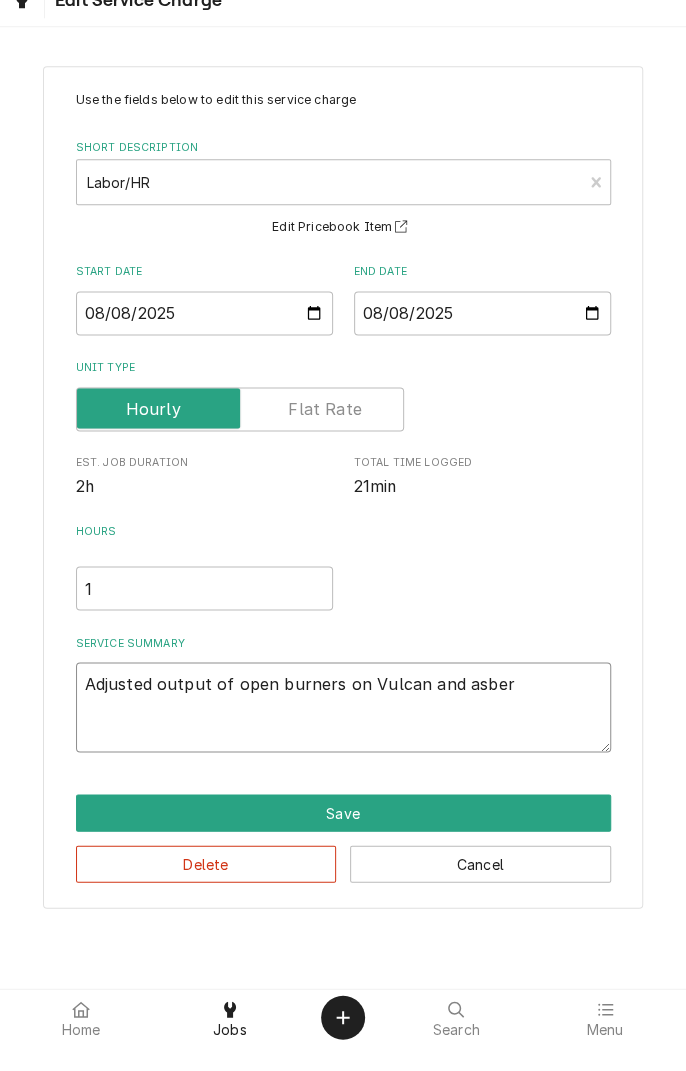 type on "x" 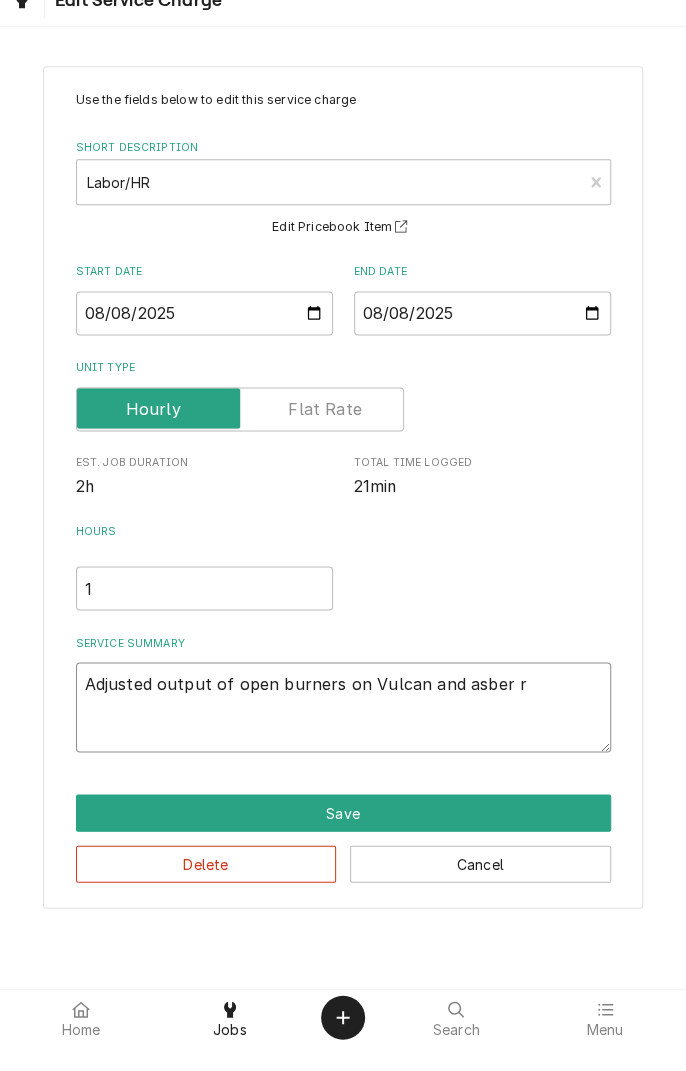 type on "x" 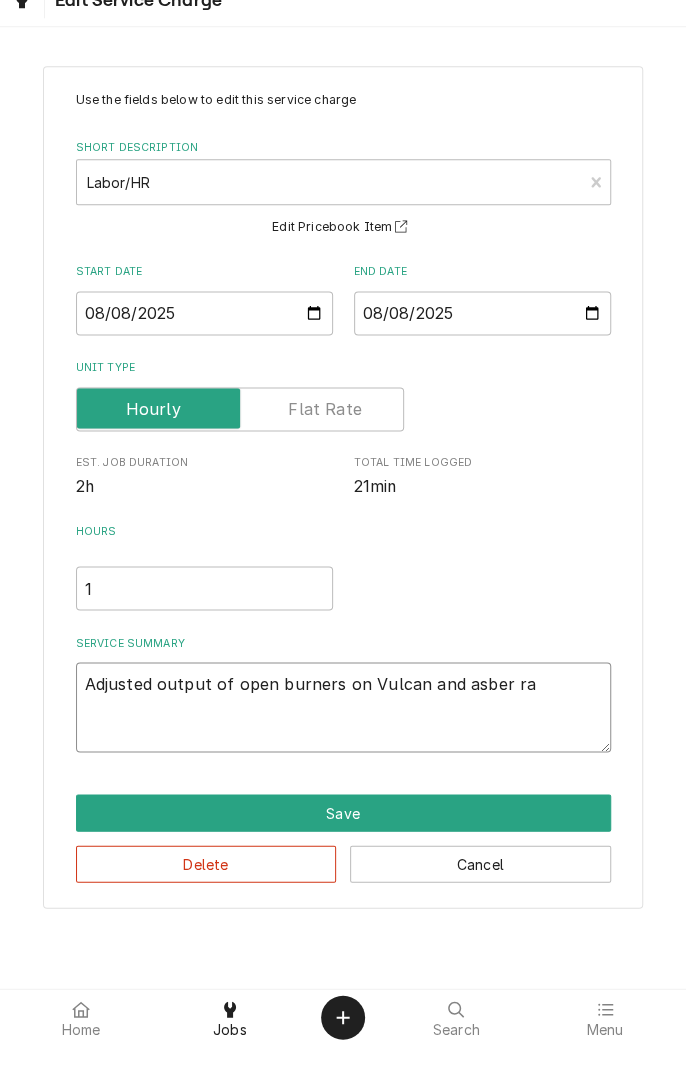 type on "x" 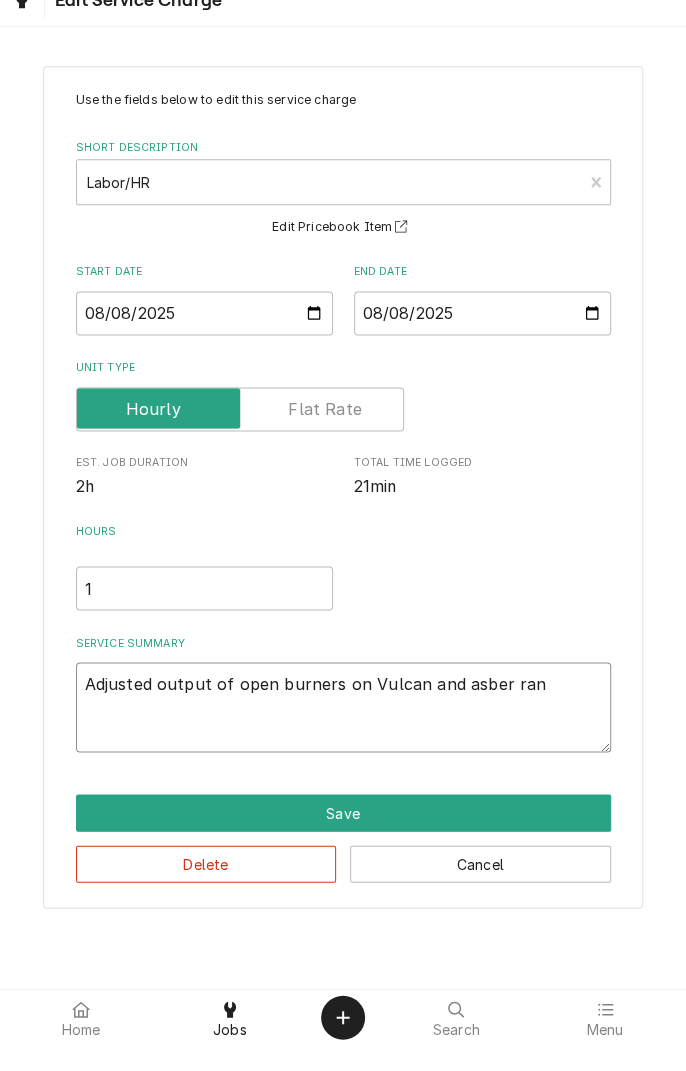 type on "x" 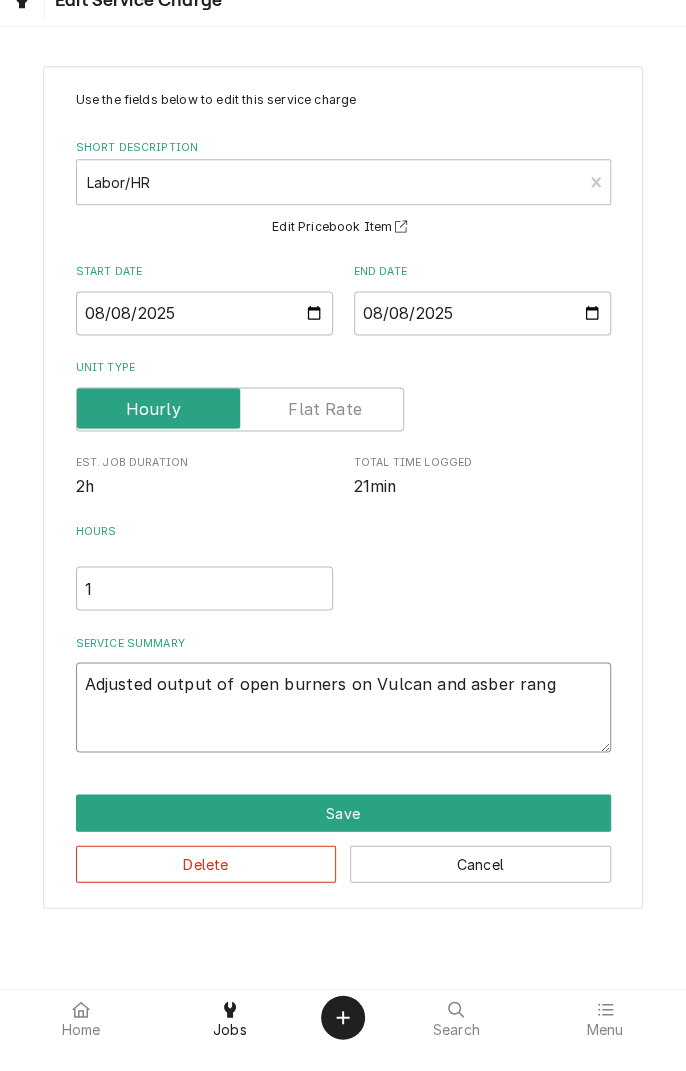 type on "x" 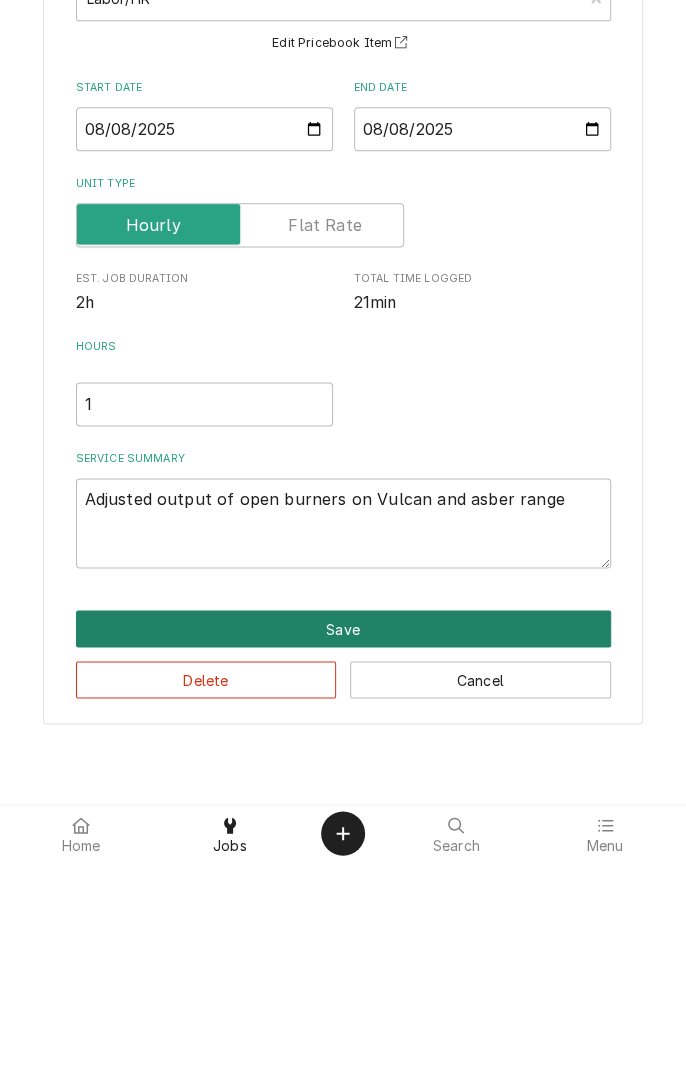 click on "Save" at bounding box center (343, 838) 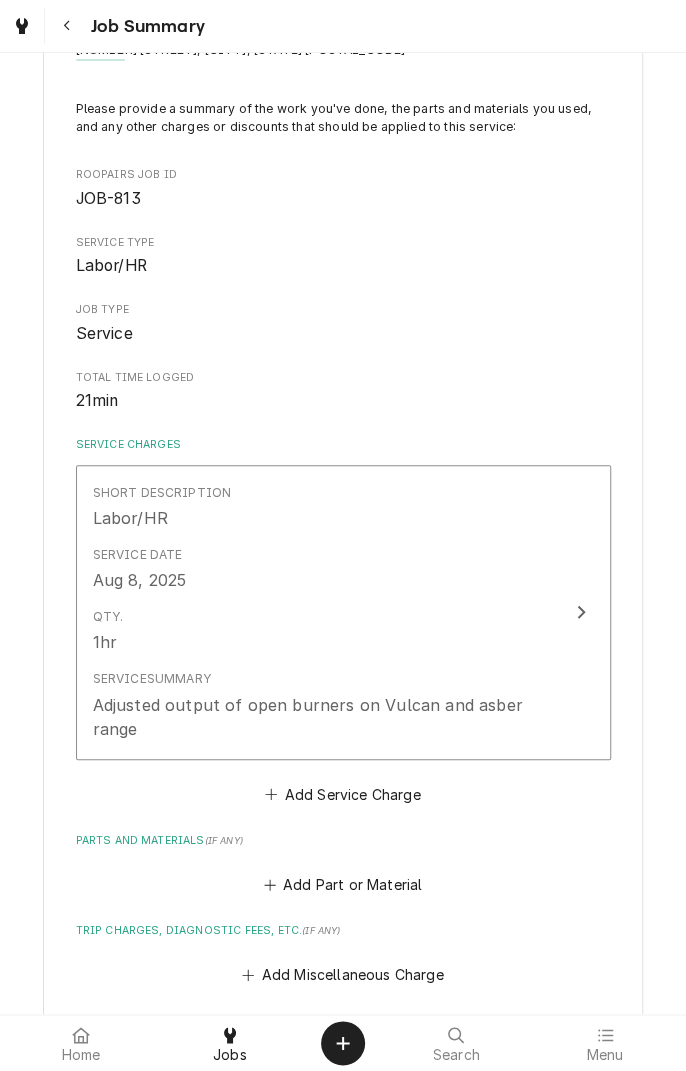 scroll, scrollTop: 105, scrollLeft: 0, axis: vertical 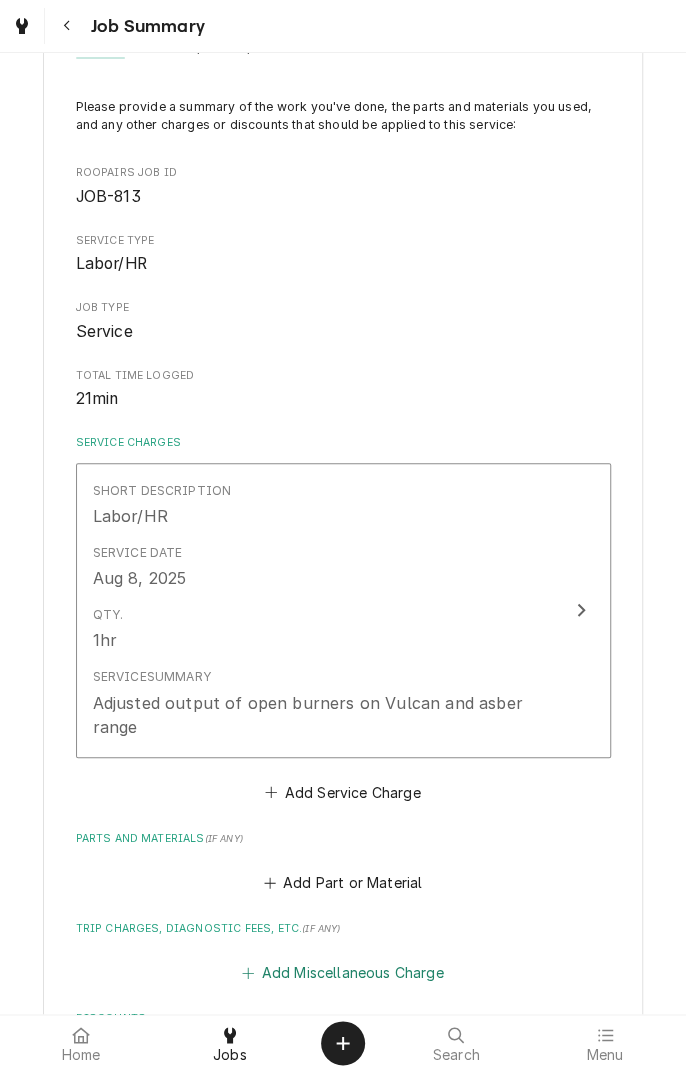 click on "Add Miscellaneous Charge" at bounding box center [343, 973] 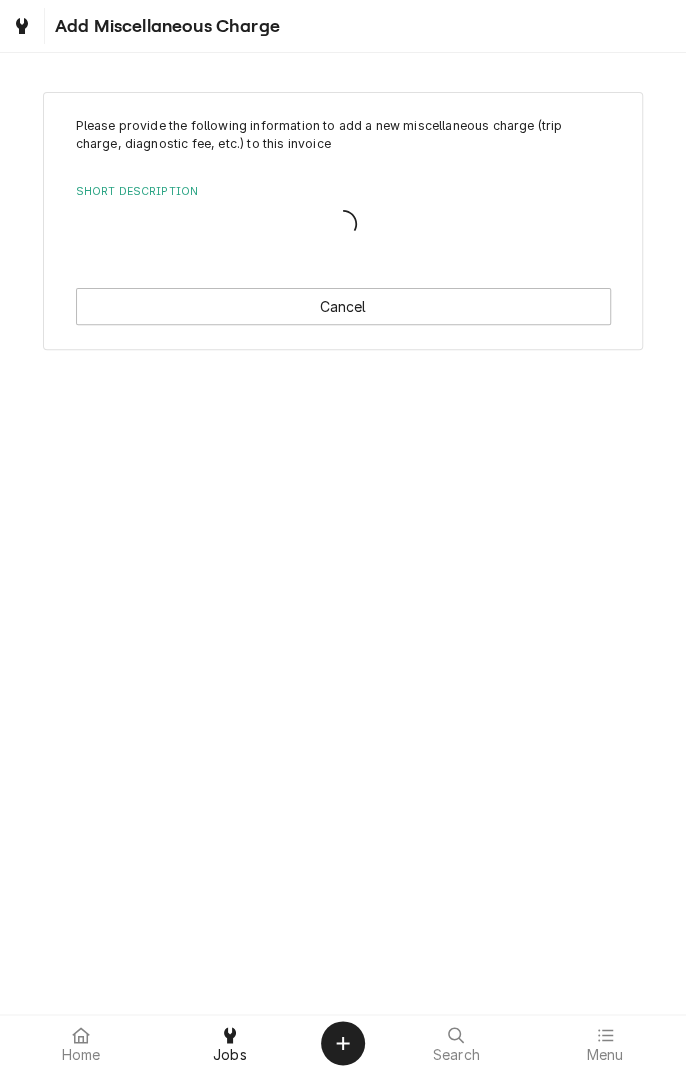 scroll, scrollTop: 0, scrollLeft: 0, axis: both 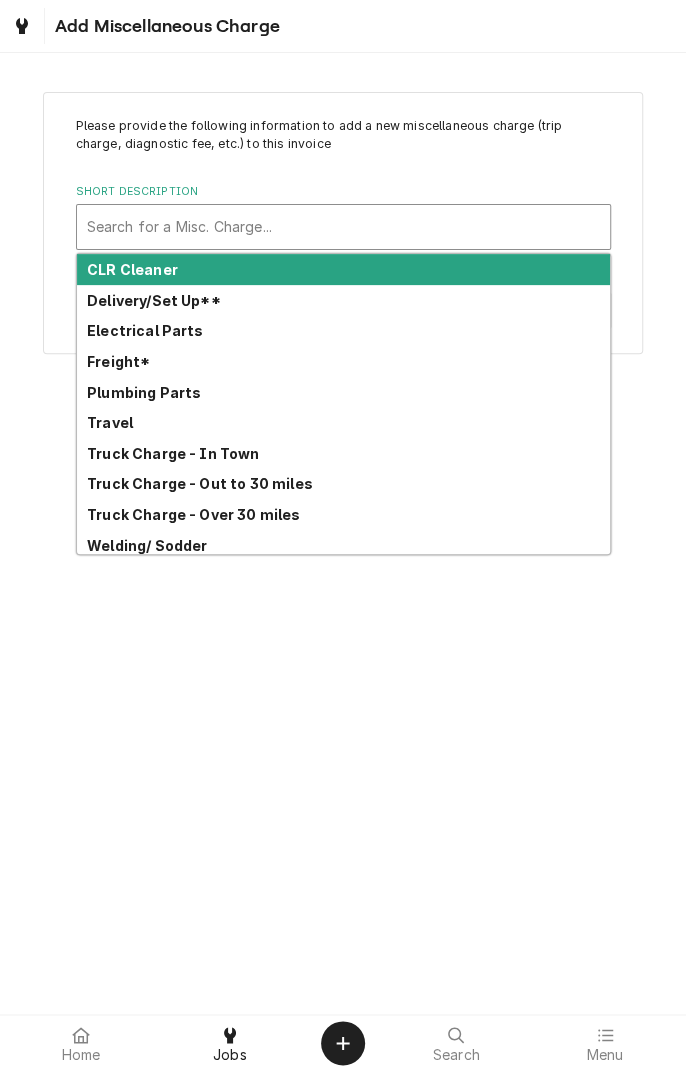 click on "Truck Charge - In Town" at bounding box center (173, 453) 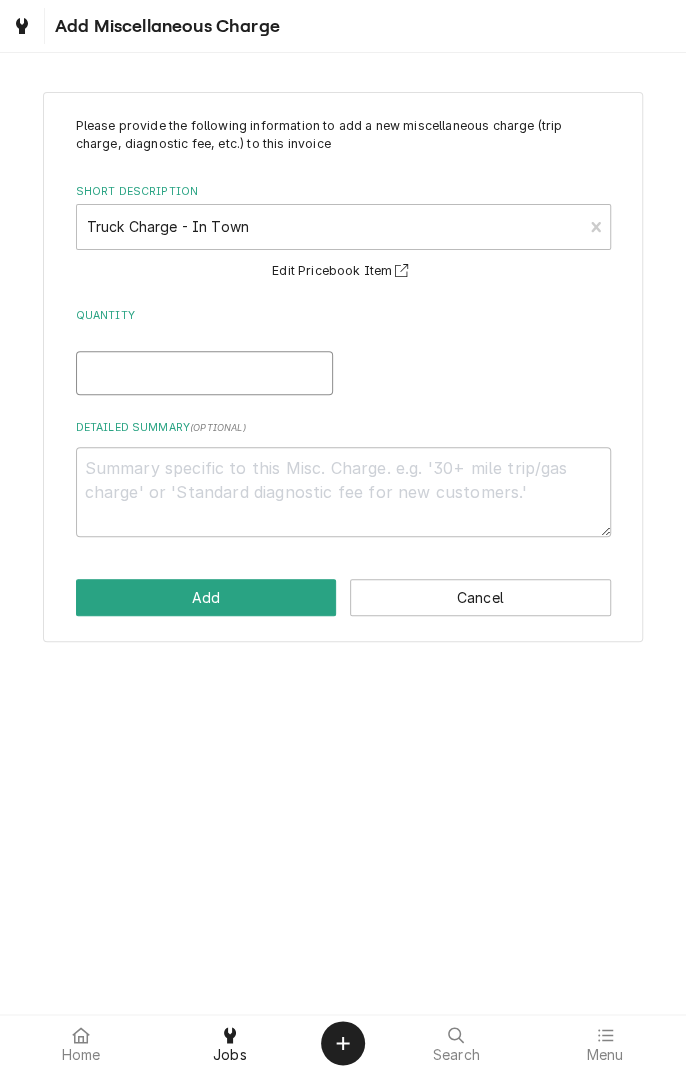 click on "Quantity" at bounding box center [204, 373] 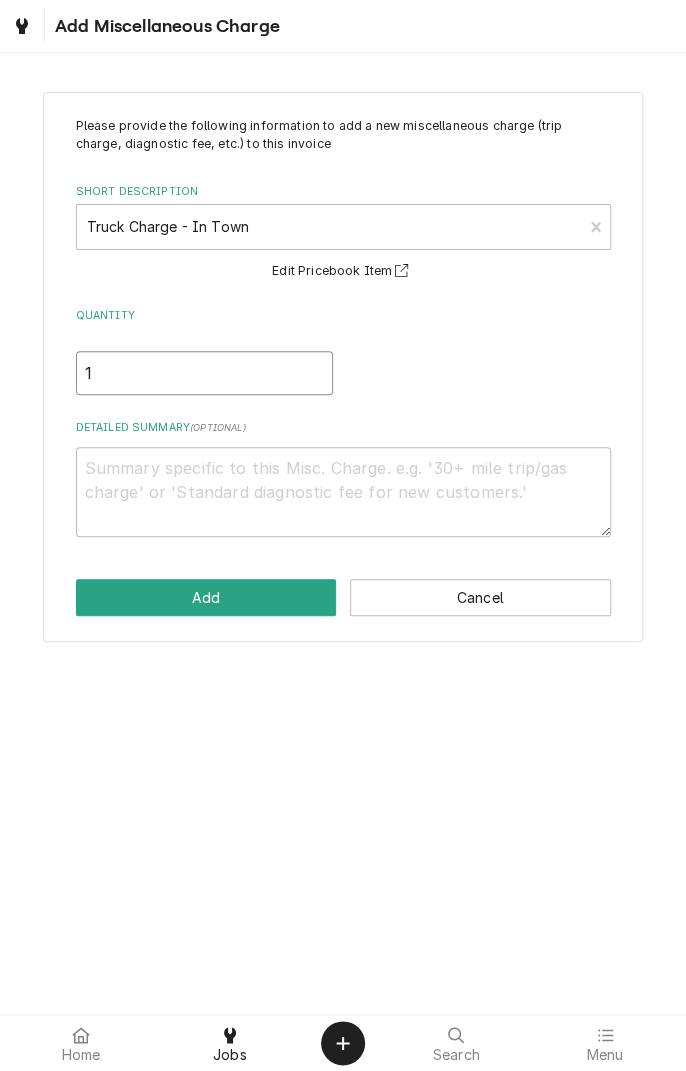 type on "x" 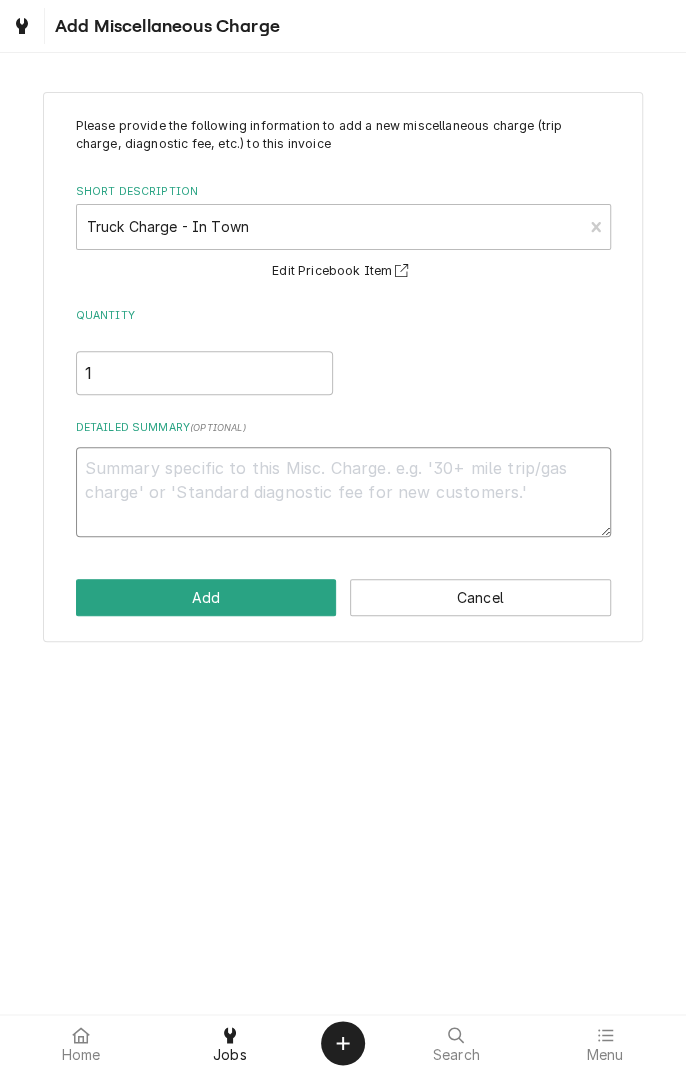 click on "Detailed Summary  ( optional )" at bounding box center [343, 492] 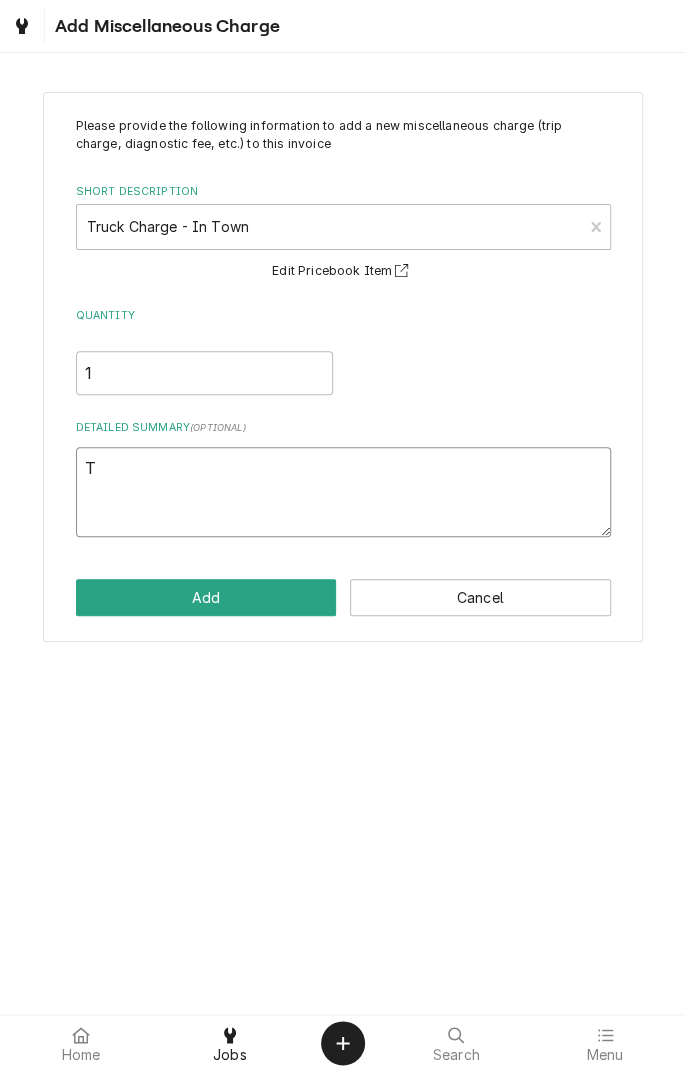 type on "x" 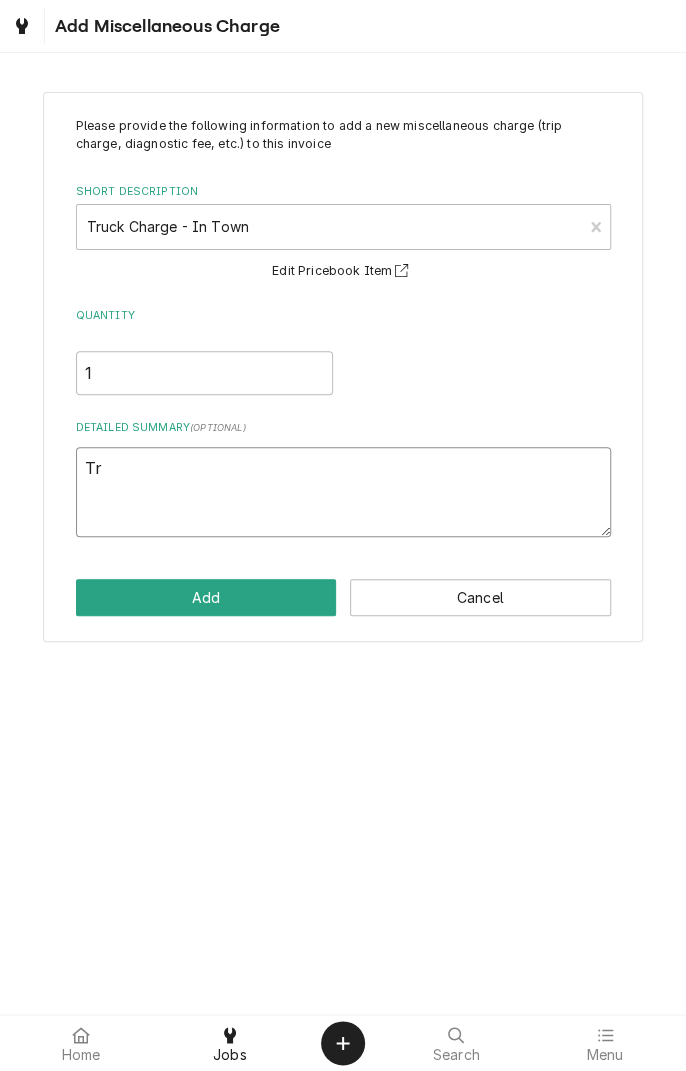 type on "x" 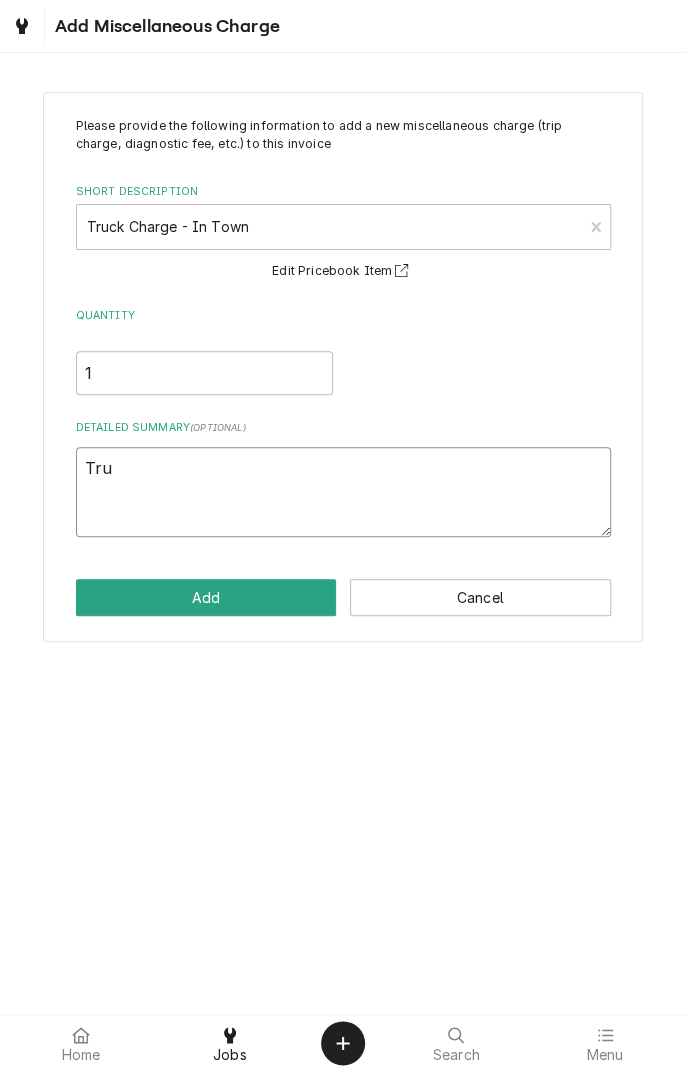 type on "x" 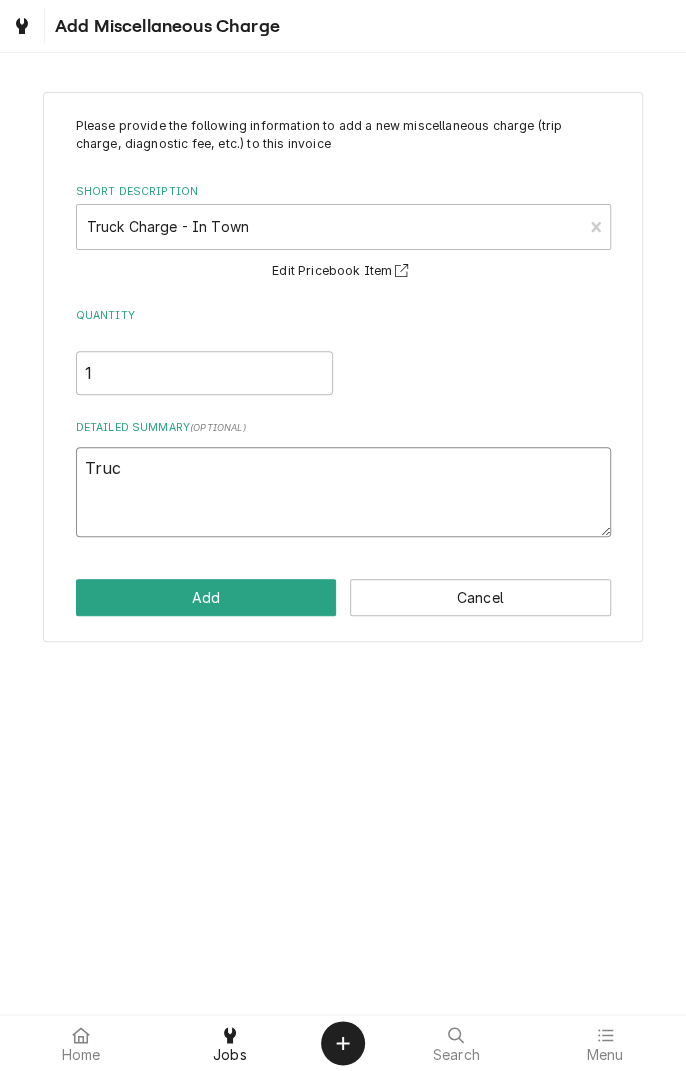 type on "x" 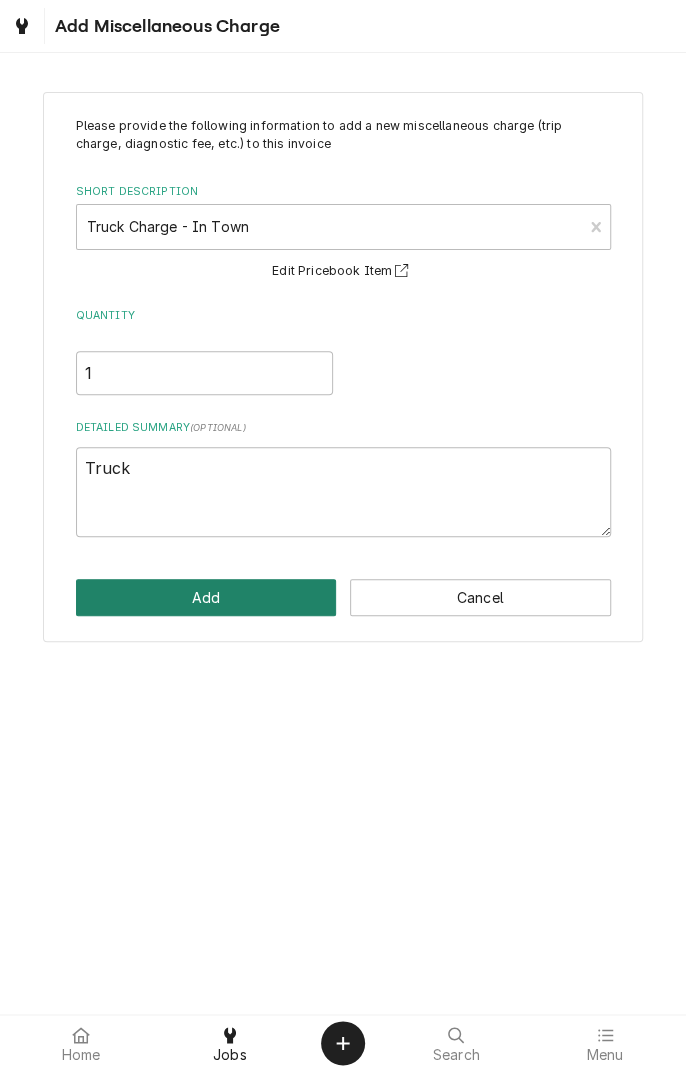 click on "Add" at bounding box center (206, 597) 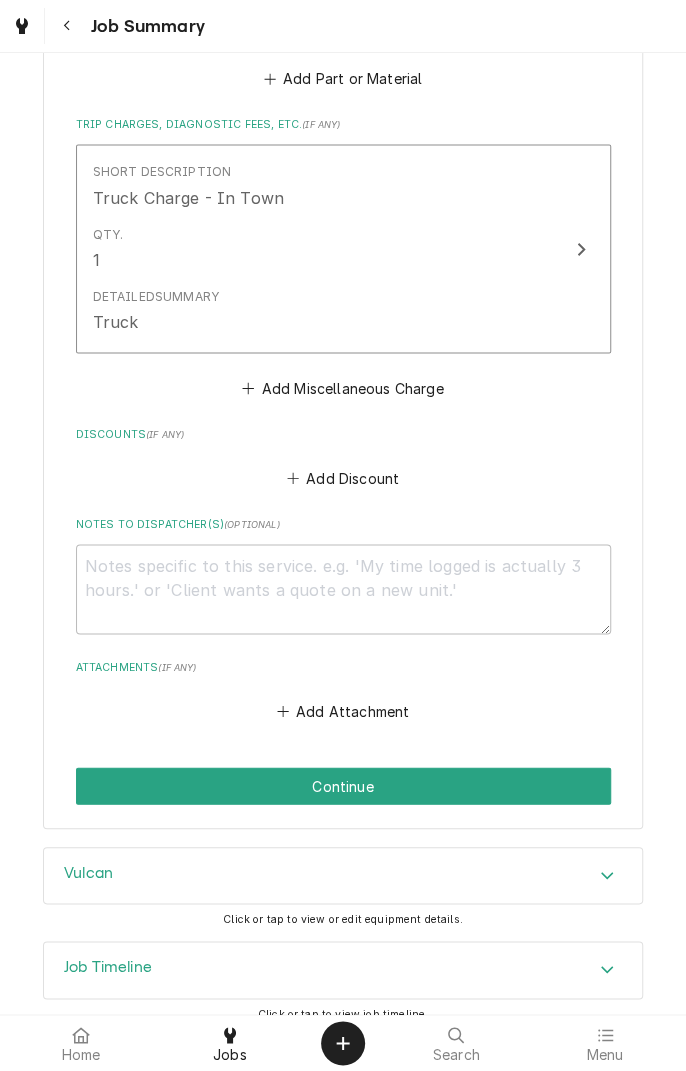 scroll, scrollTop: 928, scrollLeft: 0, axis: vertical 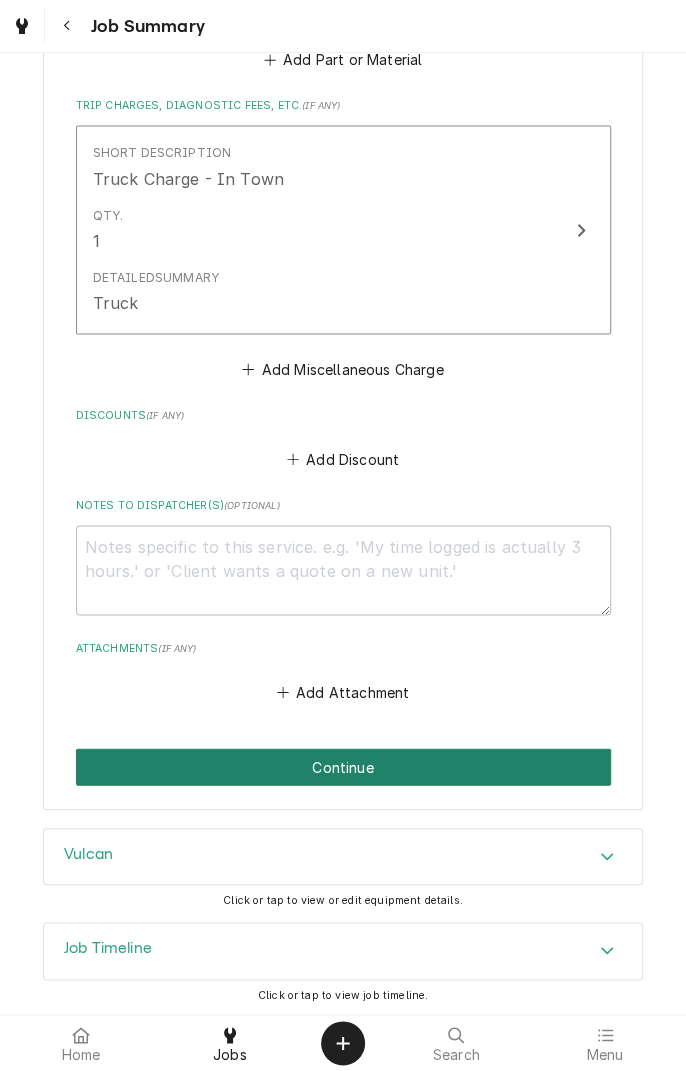 click on "Continue" at bounding box center (343, 766) 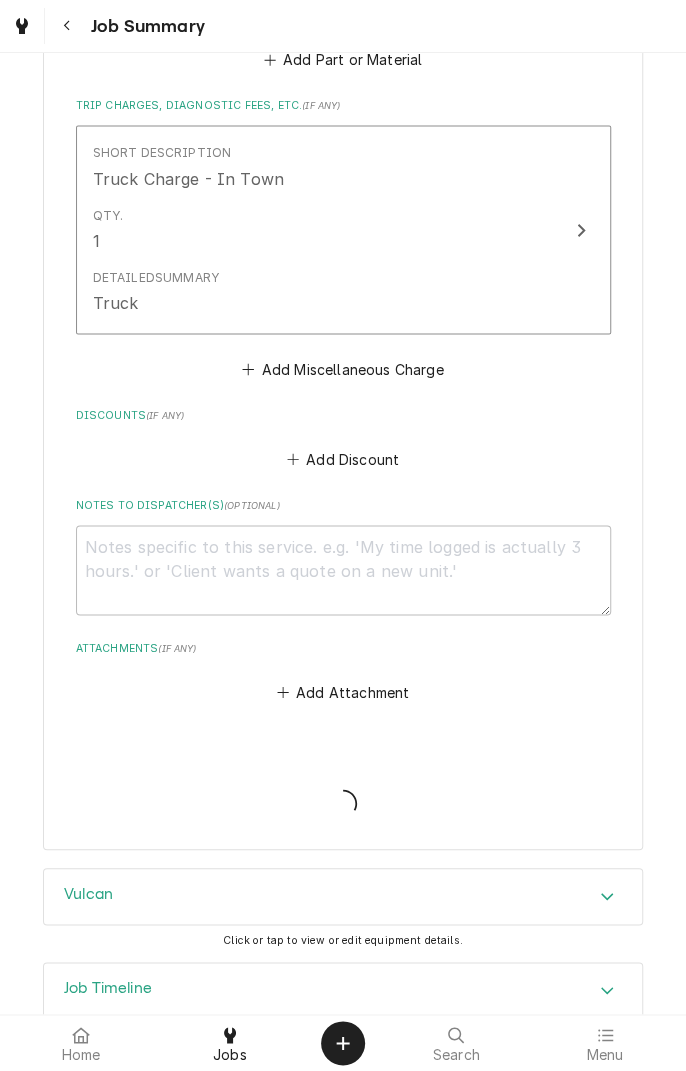 type on "x" 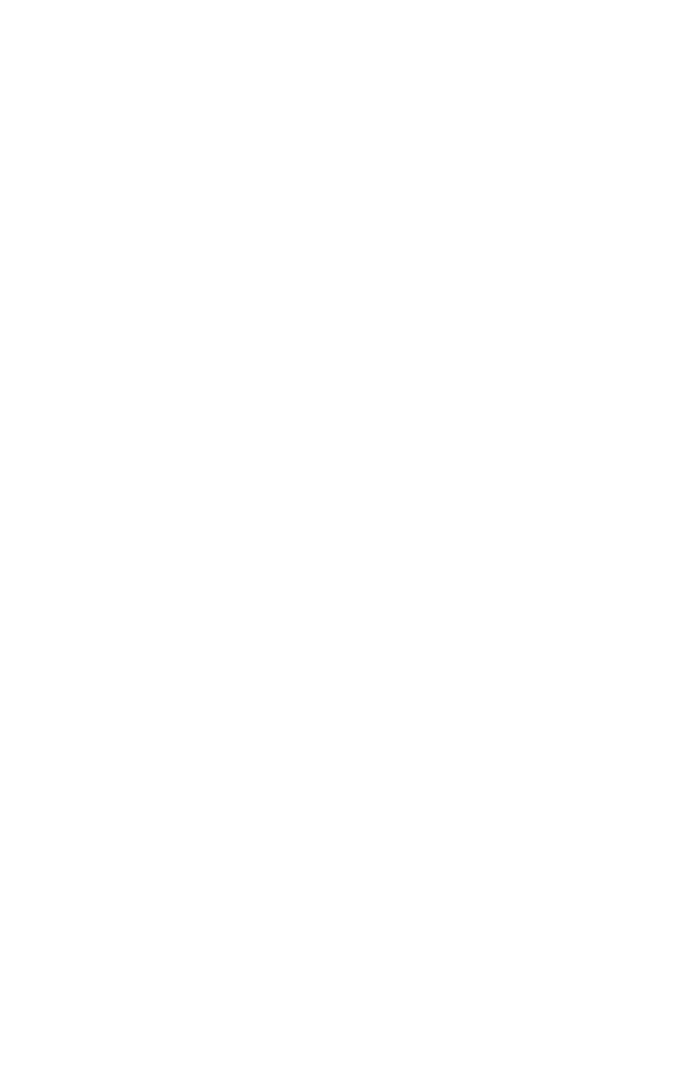 scroll, scrollTop: 0, scrollLeft: 0, axis: both 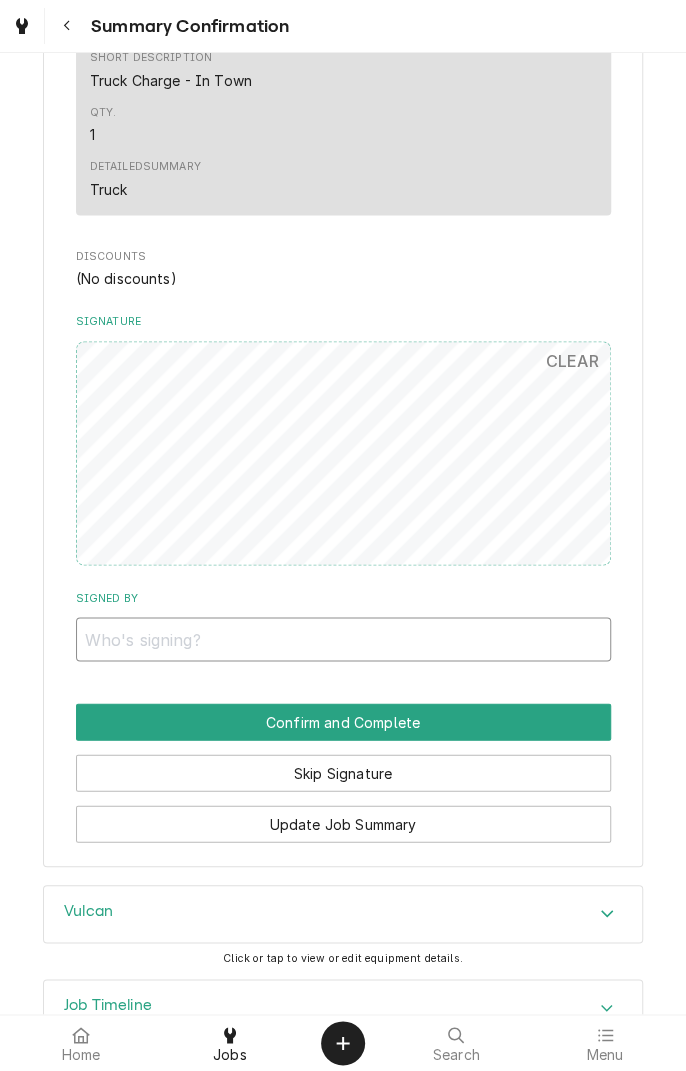 click on "Signed By" at bounding box center (343, 639) 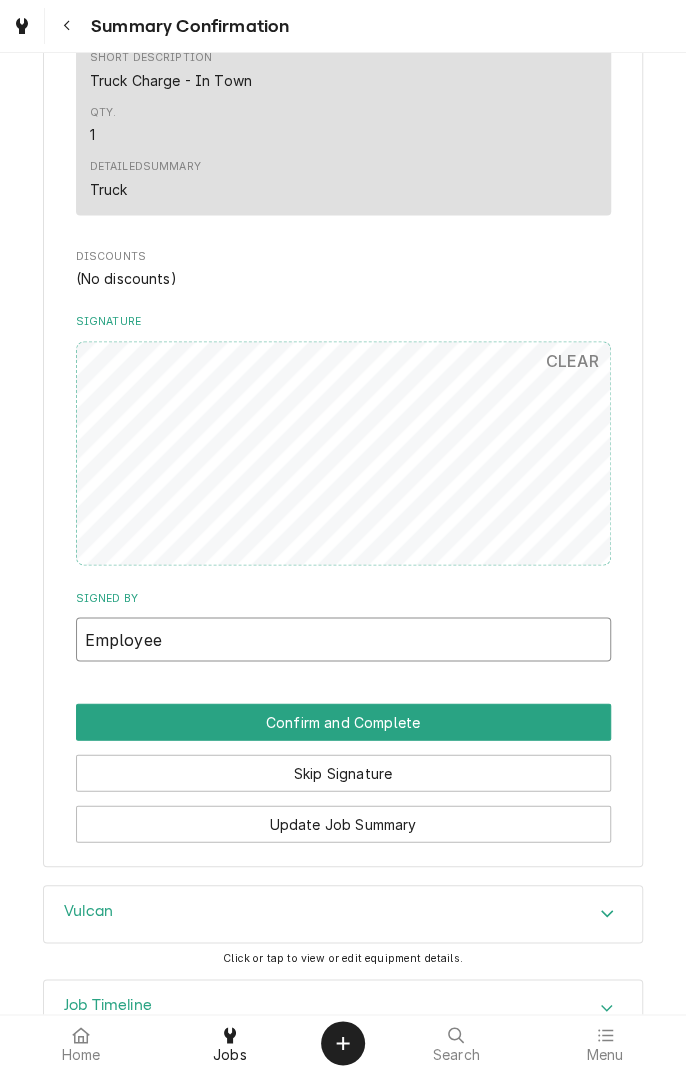 scroll, scrollTop: 936, scrollLeft: 0, axis: vertical 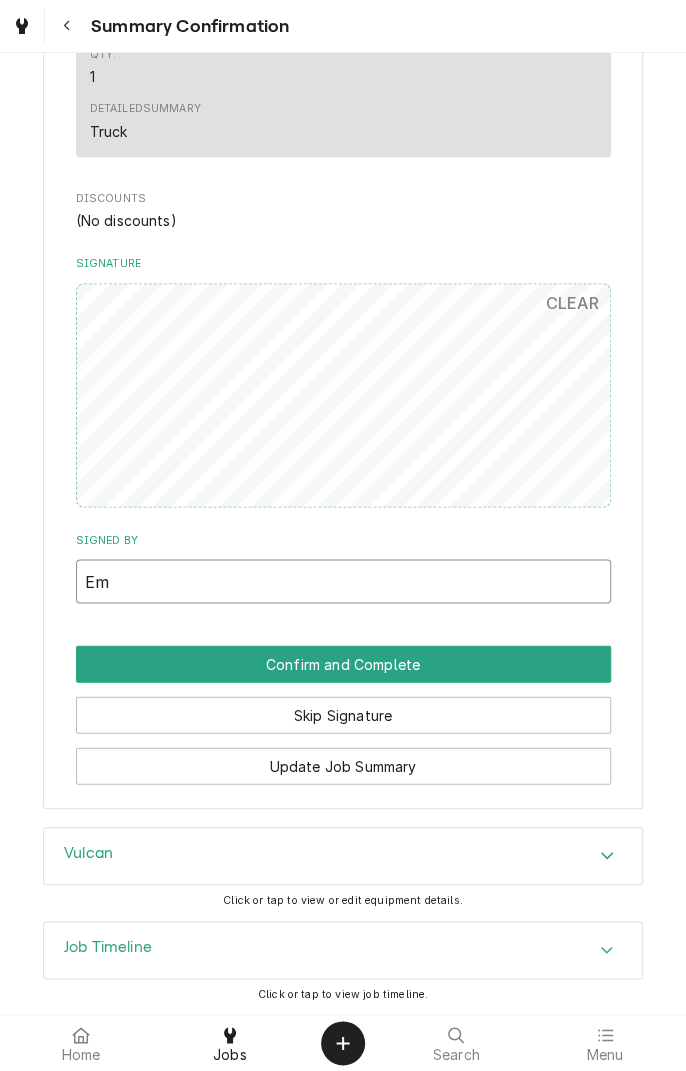 type on "E" 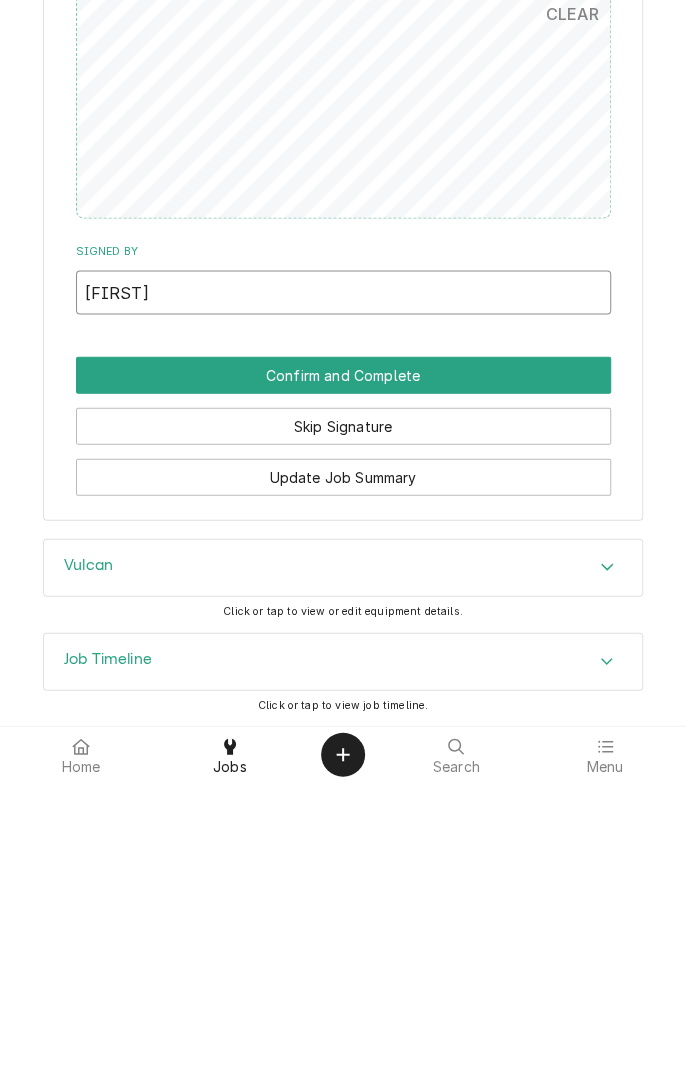 type on "Hailey" 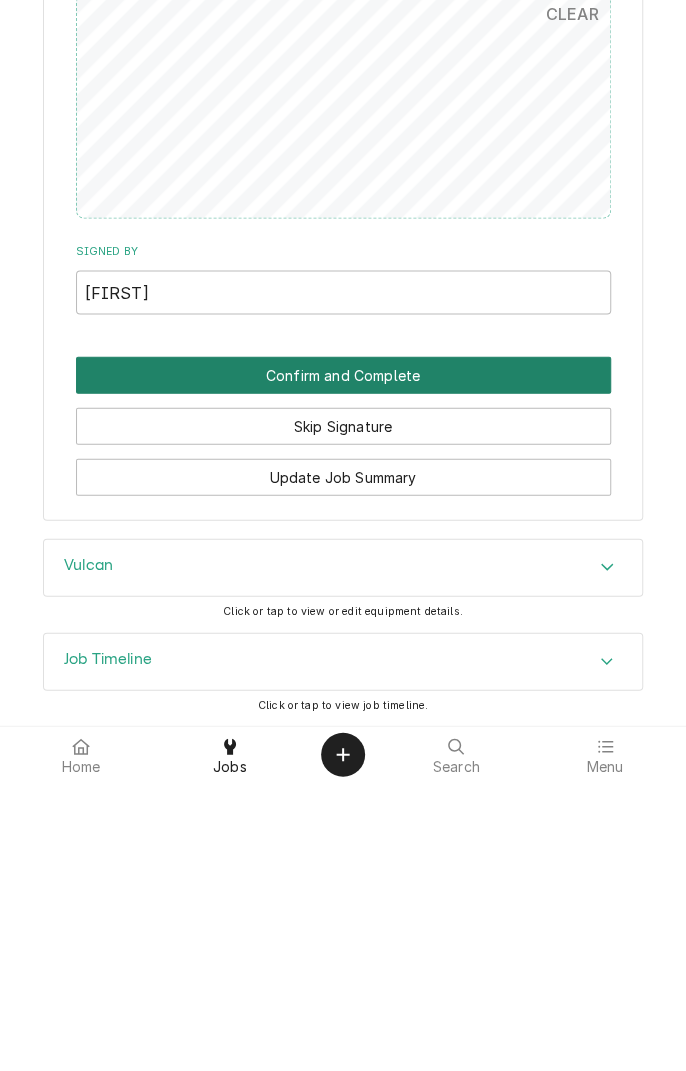 click on "Confirm and Complete" at bounding box center (343, 663) 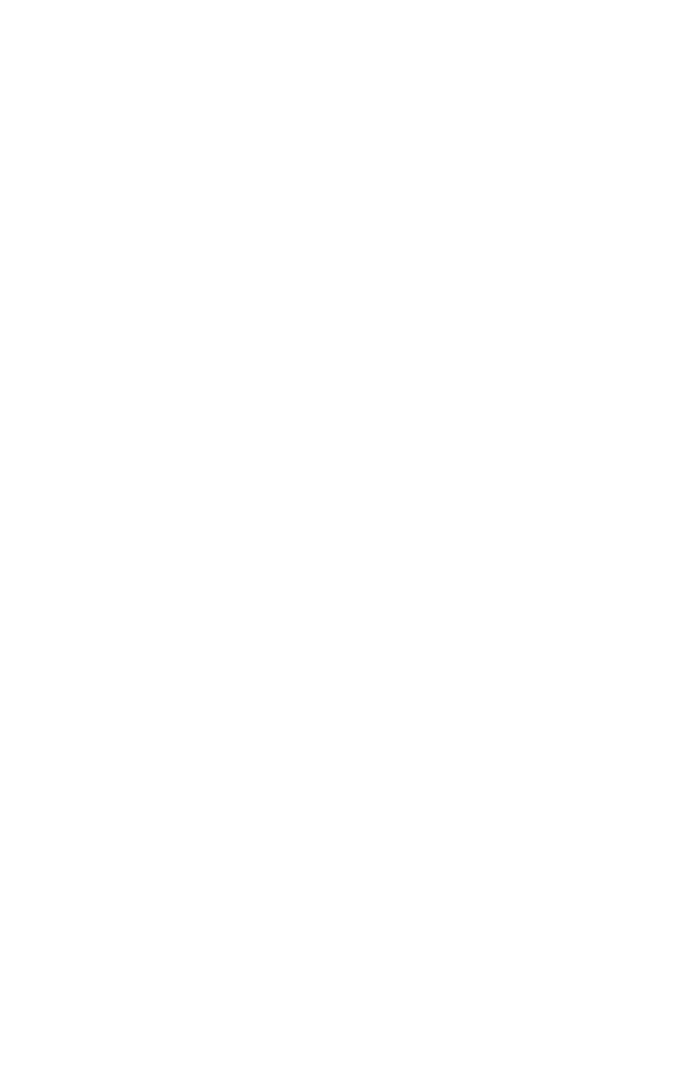 scroll, scrollTop: 0, scrollLeft: 0, axis: both 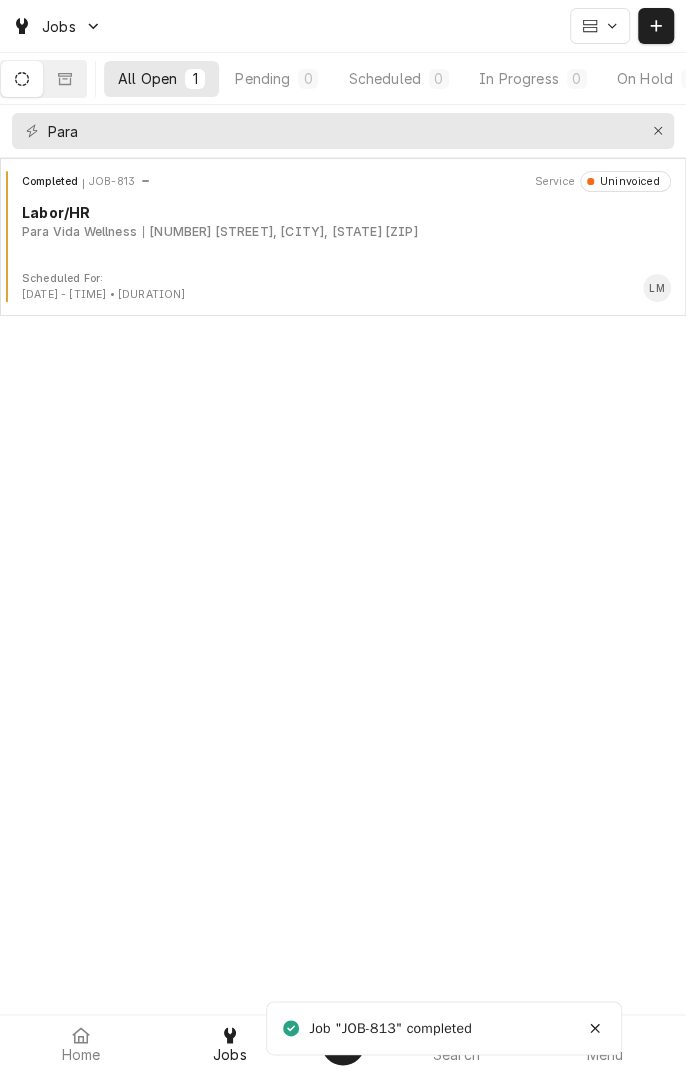 click on "Completed JOB-813 Service Uninvoiced Labor/HR Para Vida Wellness [NUMBER] [STREET], [CITY], [STATE] [ZIP]" at bounding box center [343, 221] 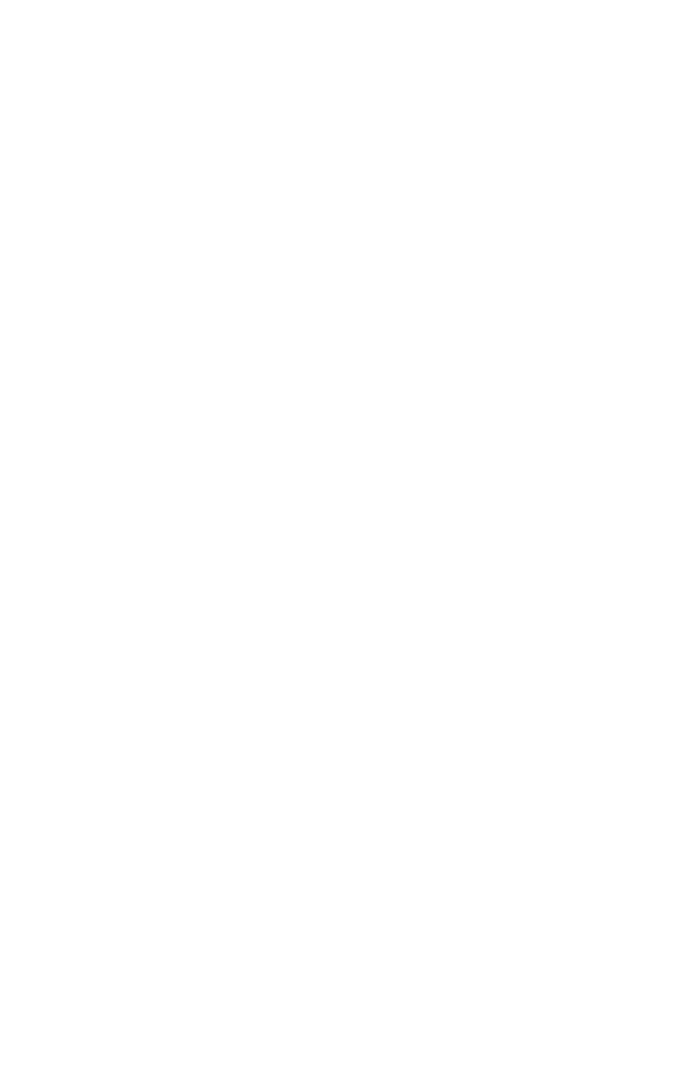 scroll, scrollTop: 0, scrollLeft: 0, axis: both 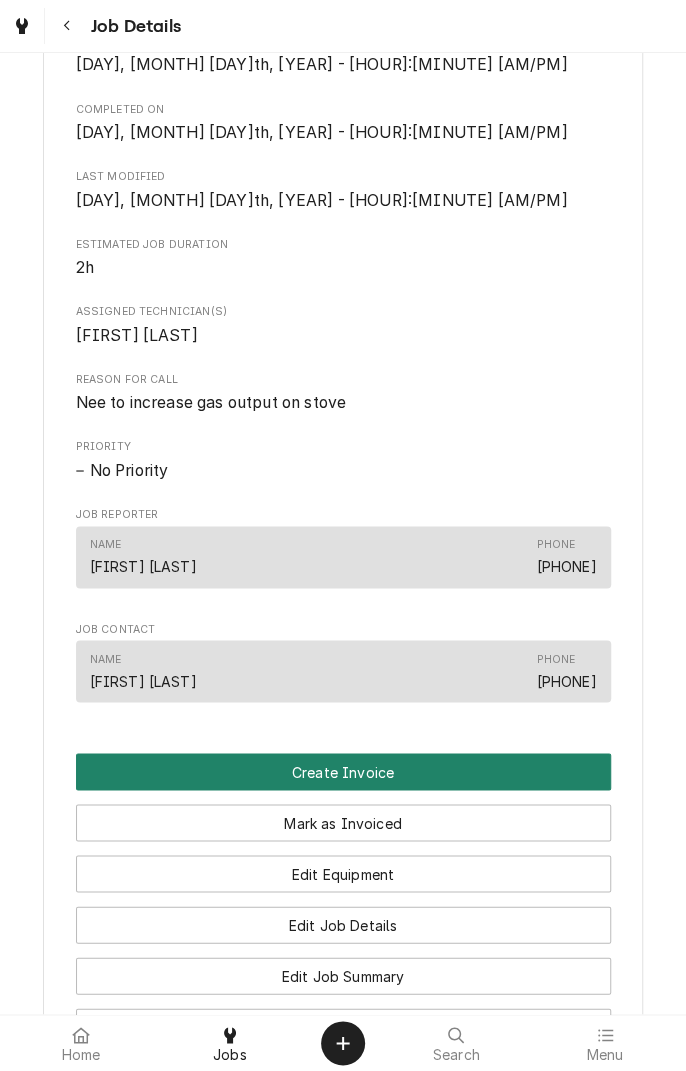 click on "Create Invoice" at bounding box center [343, 771] 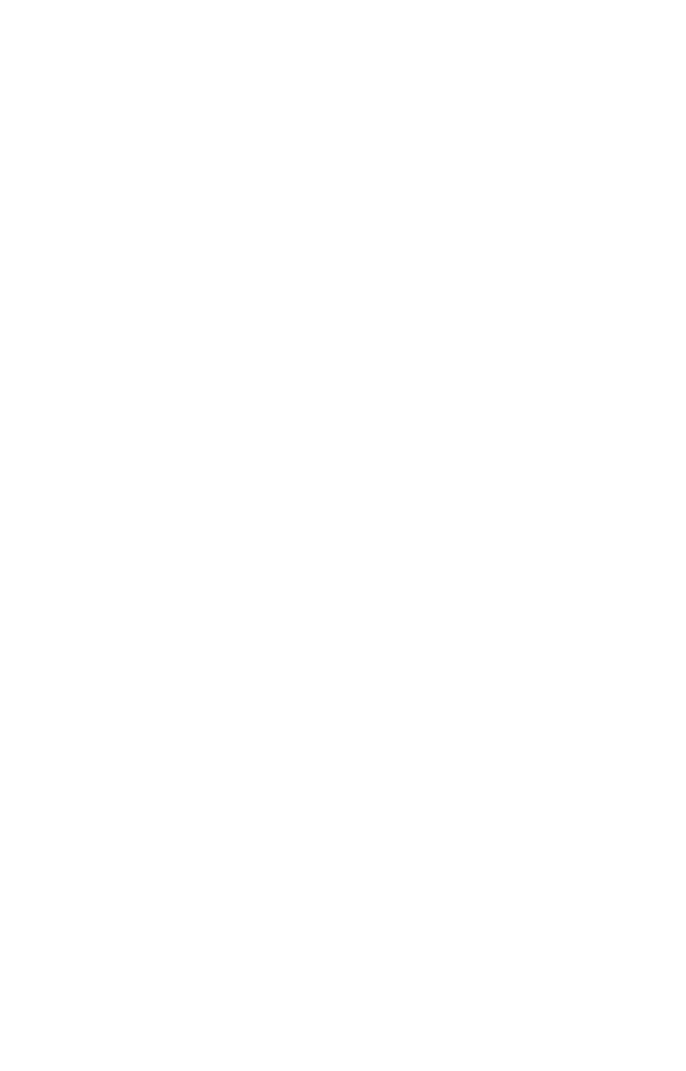 scroll, scrollTop: 0, scrollLeft: 0, axis: both 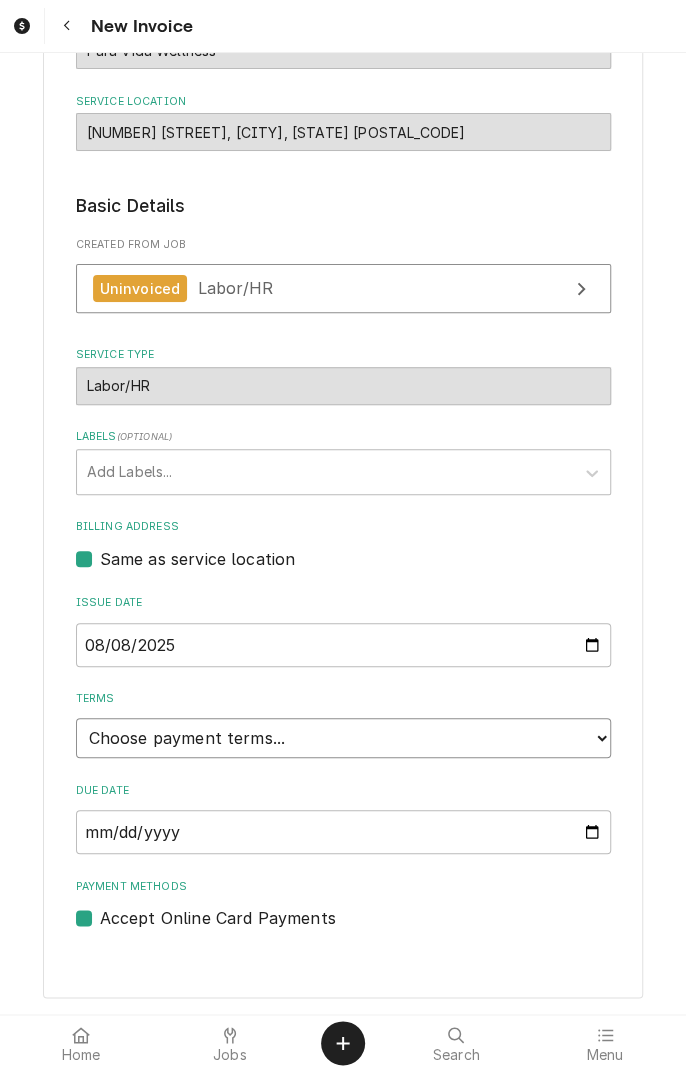 click on "Choose payment terms... Same Day Net 7 Net 14 Net 21 Net 30 Net 45 Net 60 Net 90" at bounding box center (343, 738) 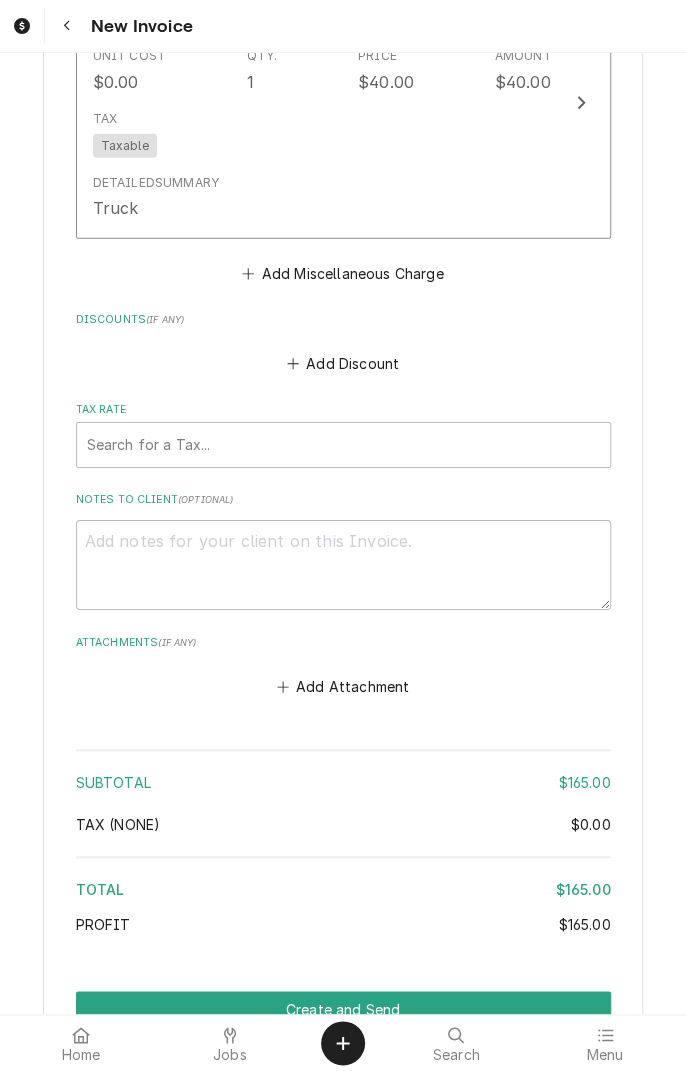scroll, scrollTop: 1834, scrollLeft: 0, axis: vertical 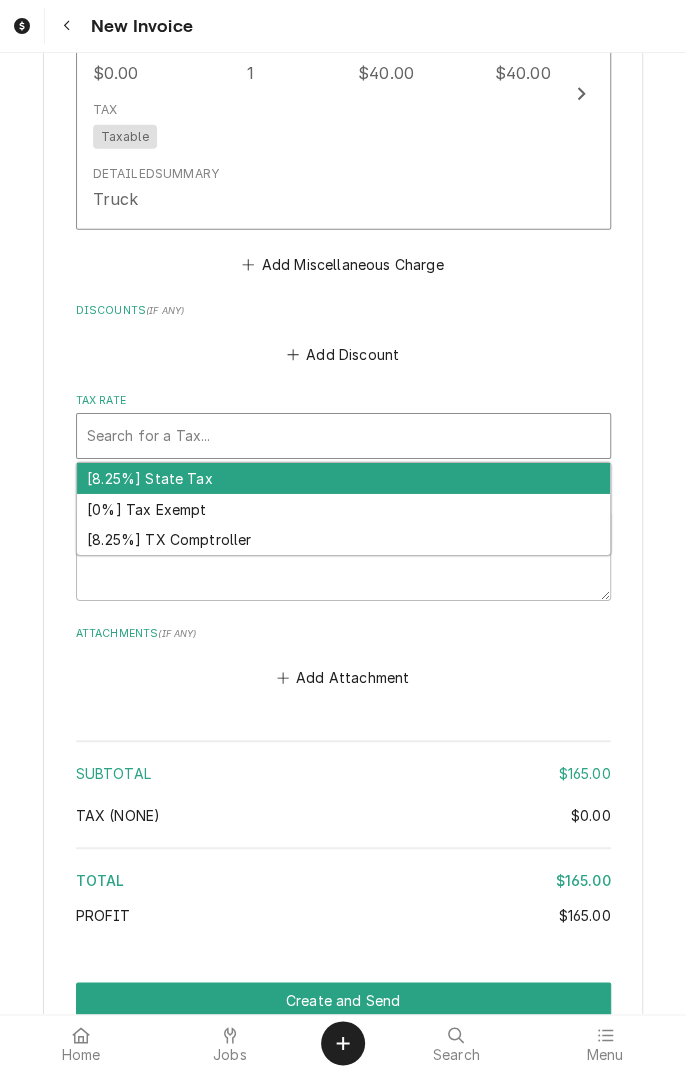 click on "[8.25%] TX Comptroller" at bounding box center [343, 540] 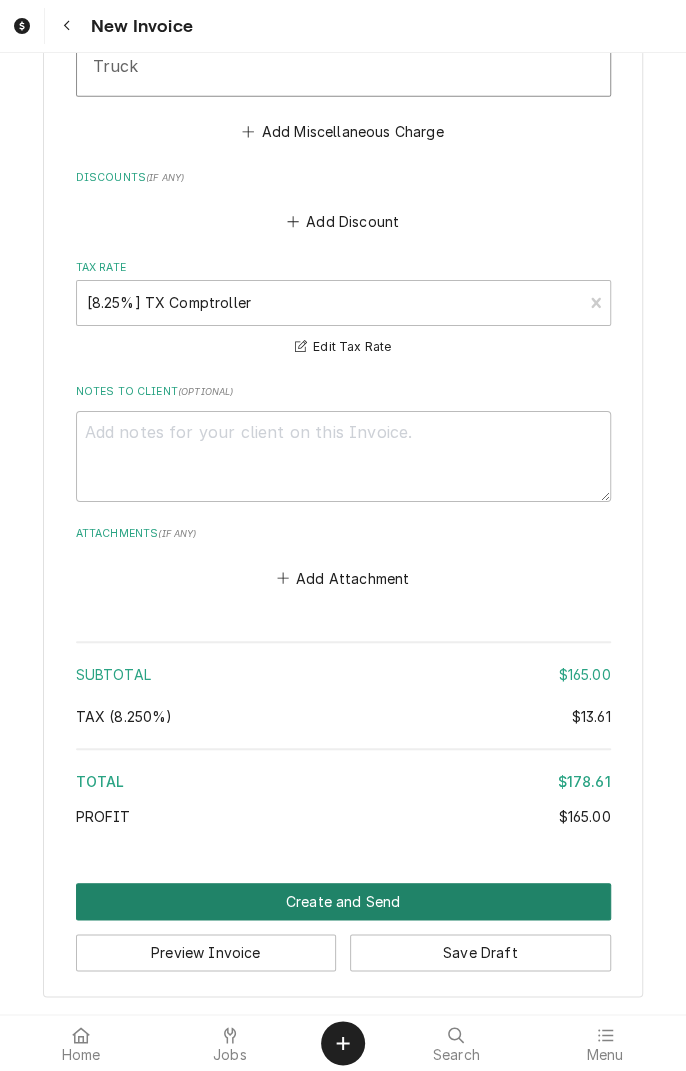 click on "Create and Send" at bounding box center (343, 901) 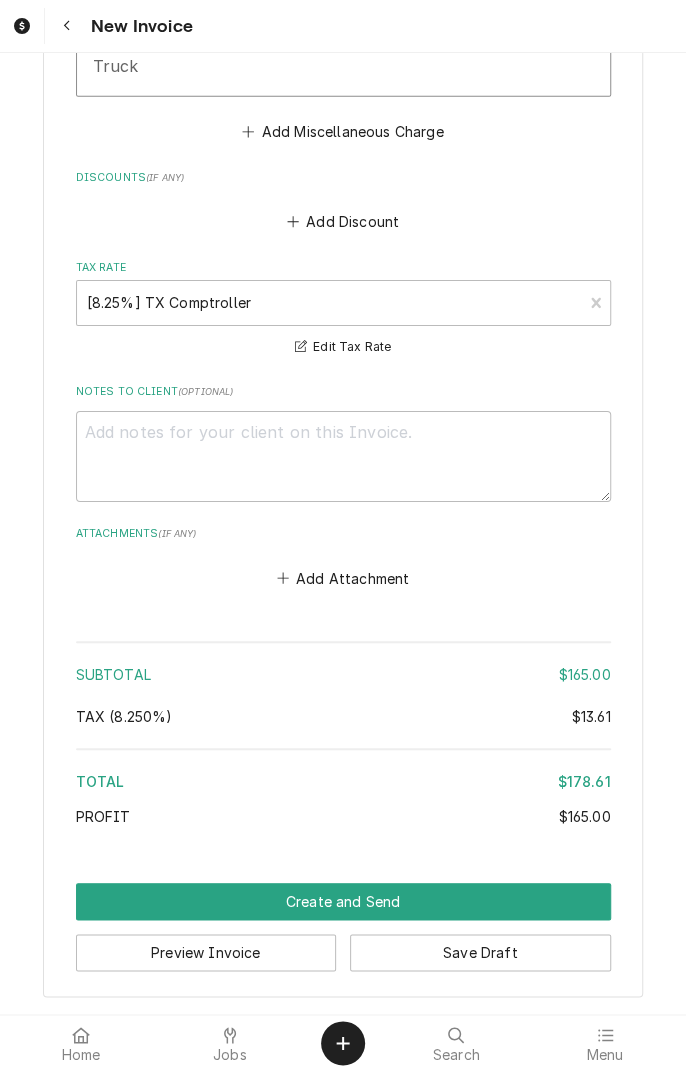 scroll, scrollTop: 1956, scrollLeft: 0, axis: vertical 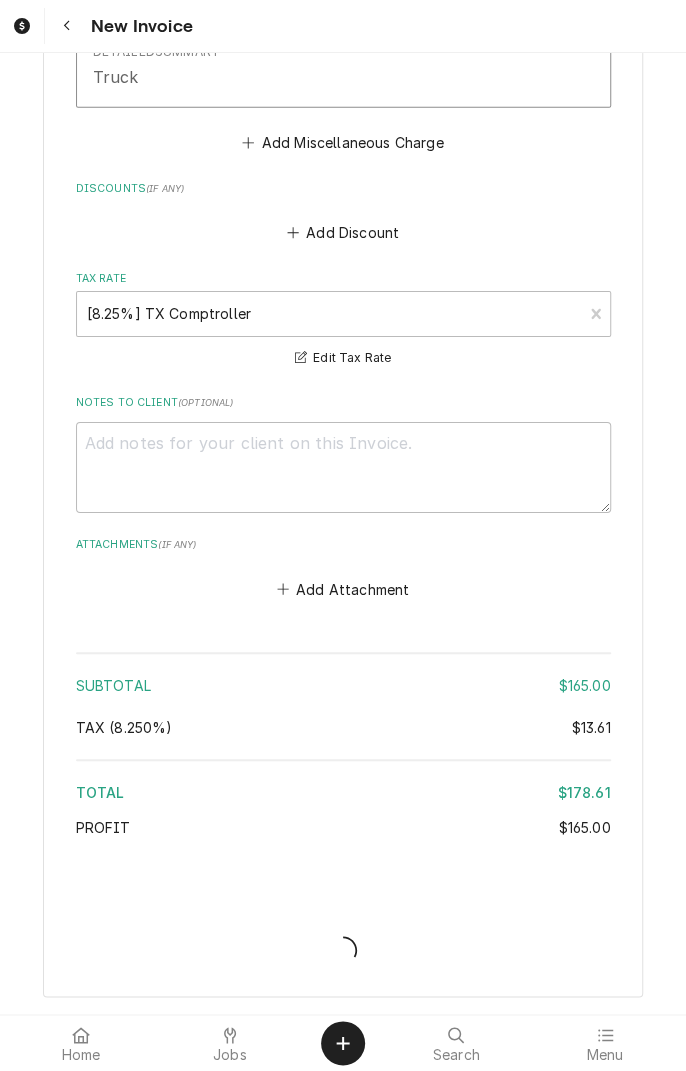 type on "x" 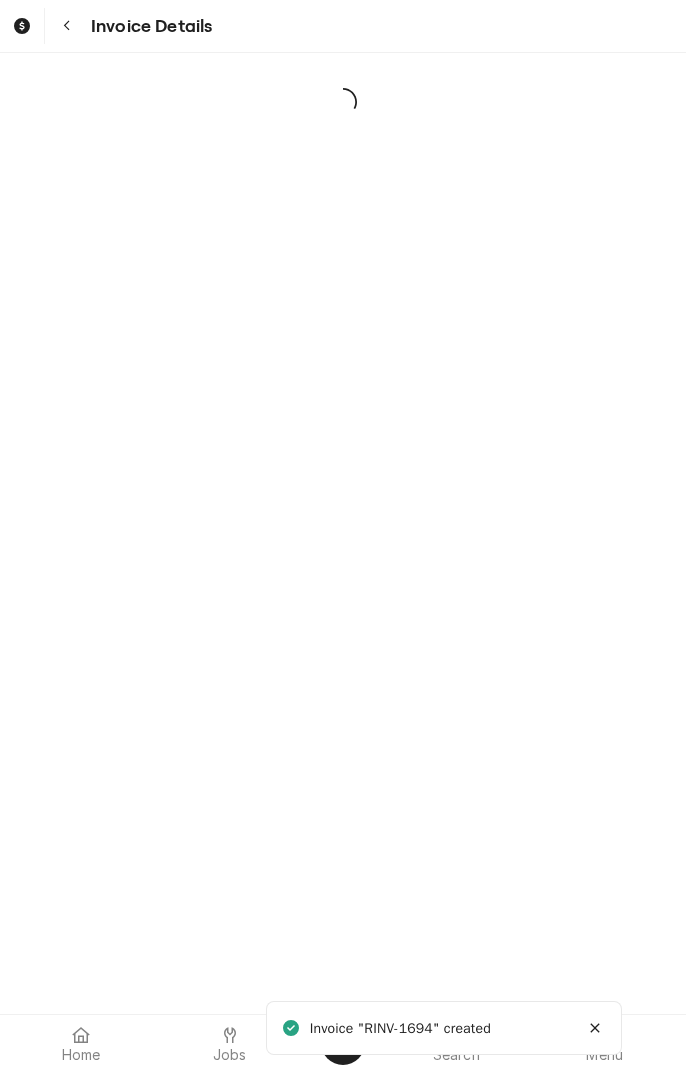 scroll, scrollTop: 0, scrollLeft: 0, axis: both 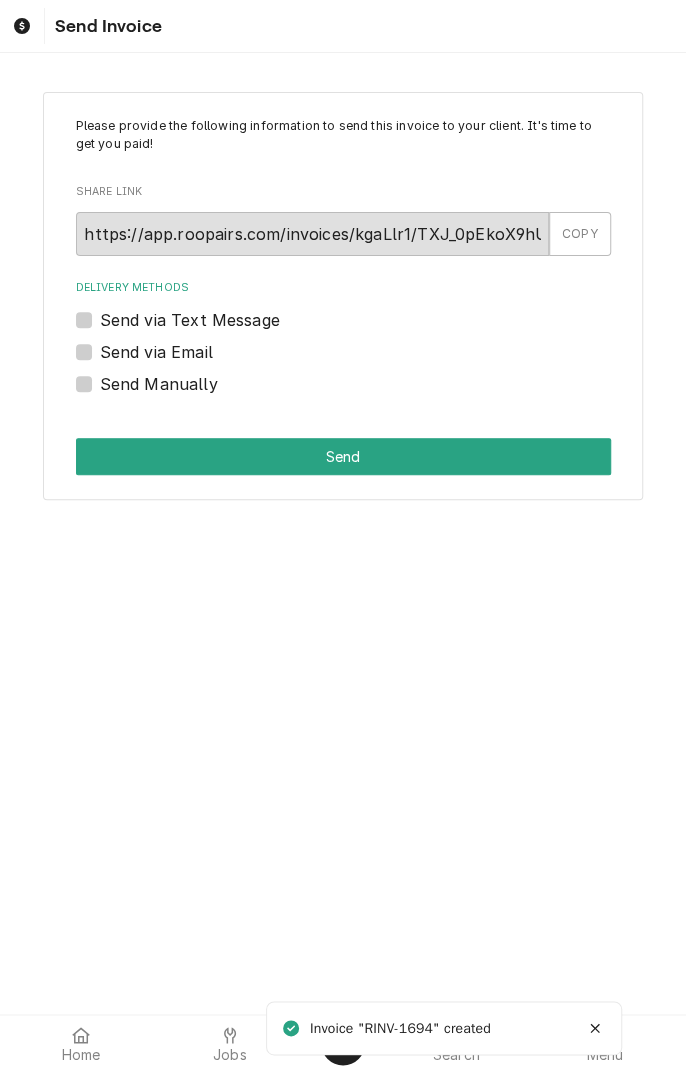 click on "Send via Text Message" at bounding box center (190, 320) 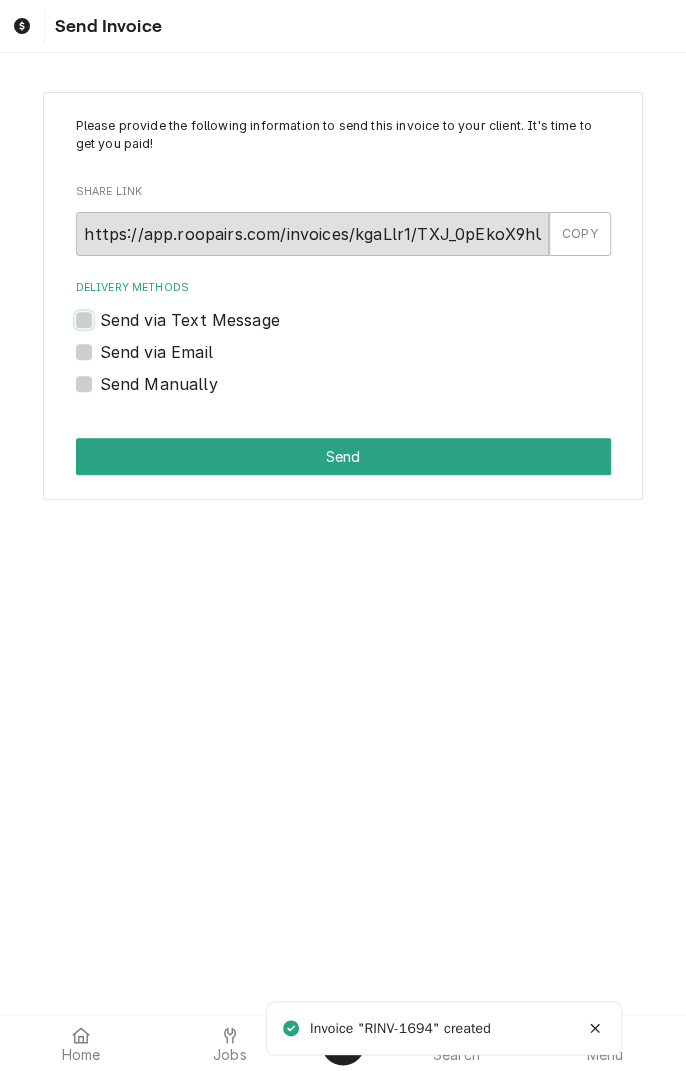 click on "Send via Text Message" at bounding box center (367, 330) 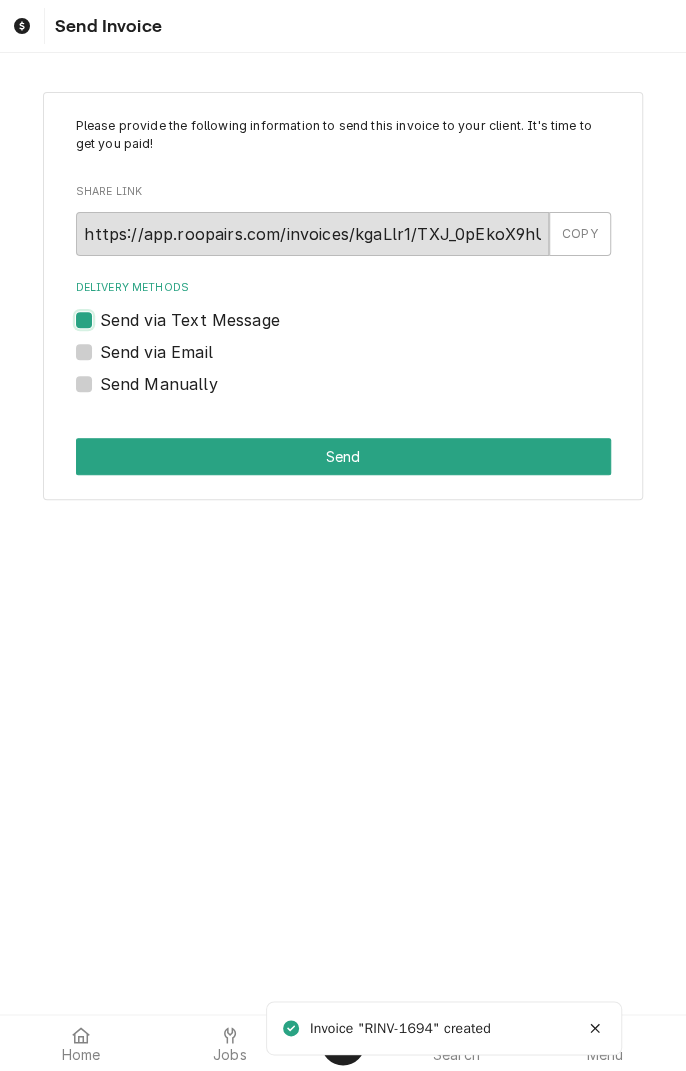 checkbox on "true" 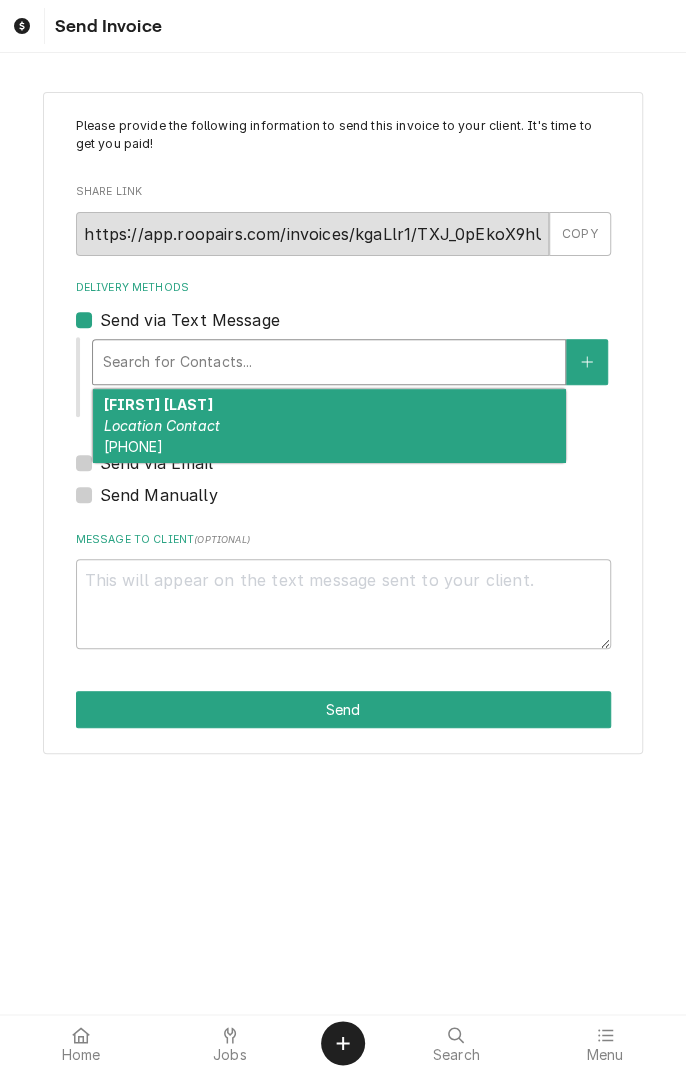 click on "[FIRST] [LAST] Contact [PHONE]" at bounding box center [329, 425] 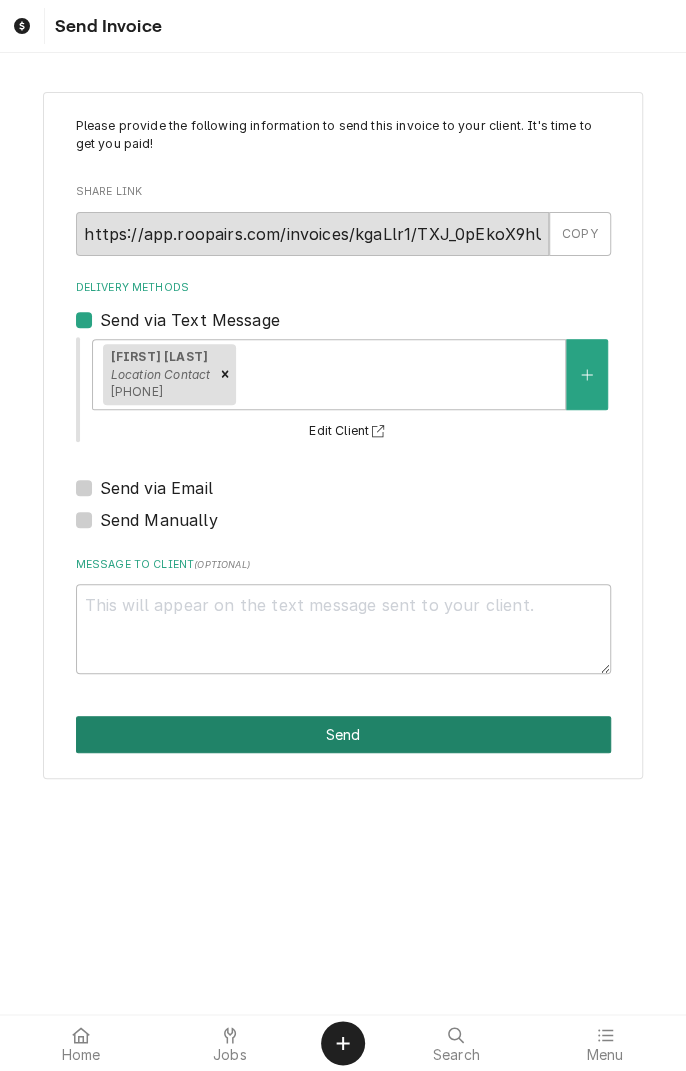 click on "Send" at bounding box center (343, 734) 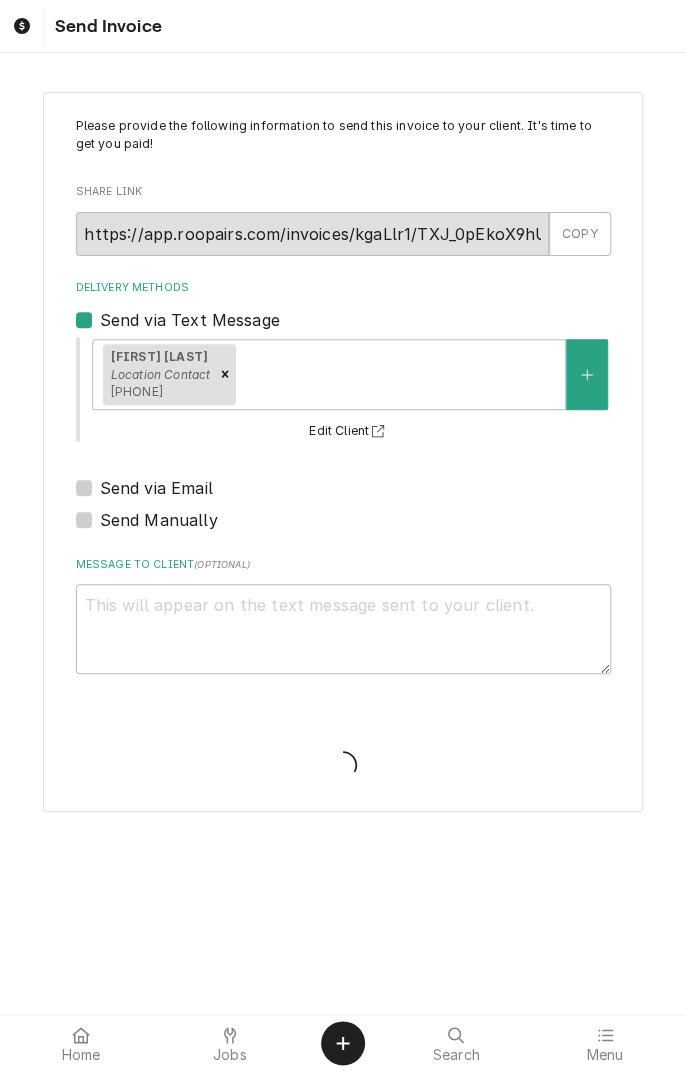 type on "x" 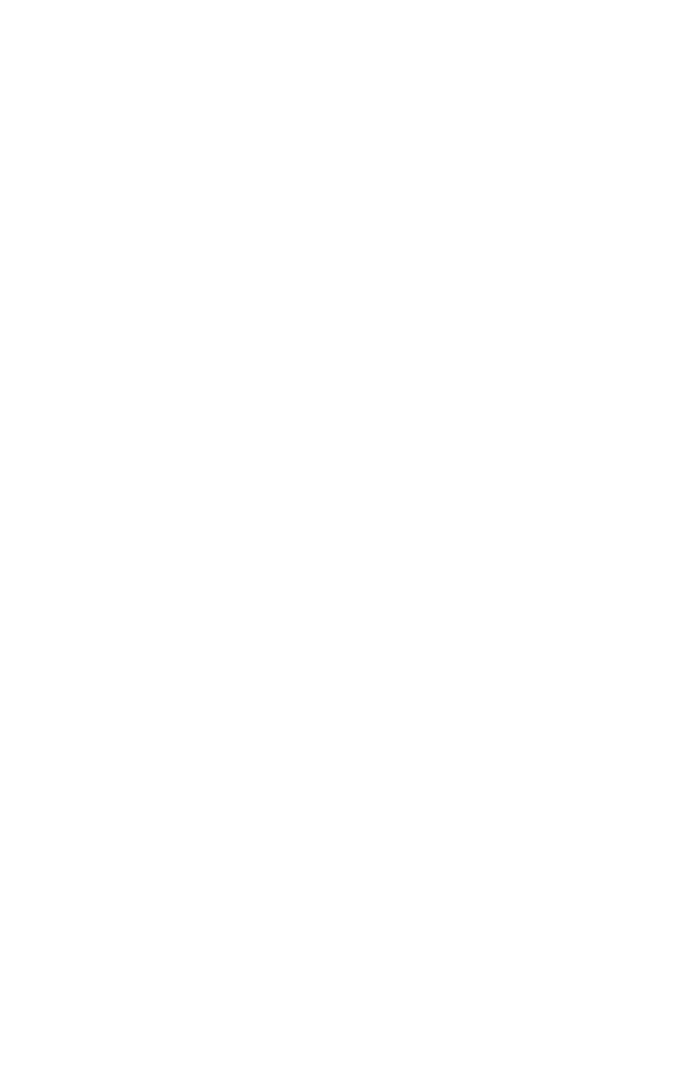 scroll, scrollTop: 0, scrollLeft: 0, axis: both 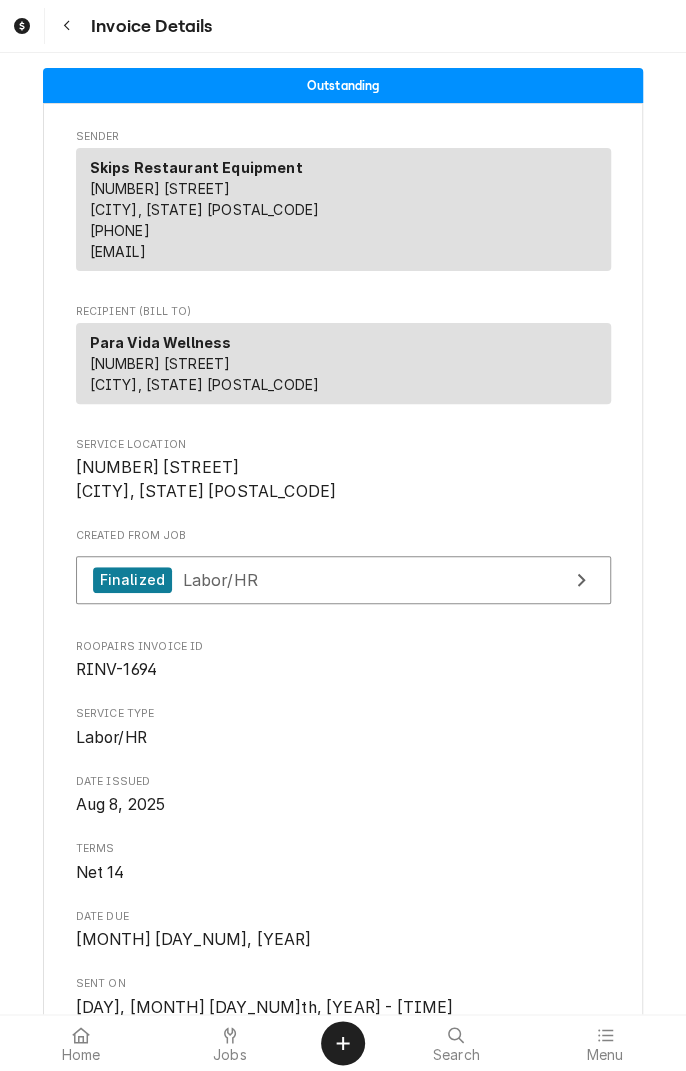click on "Jobs" at bounding box center (230, 1043) 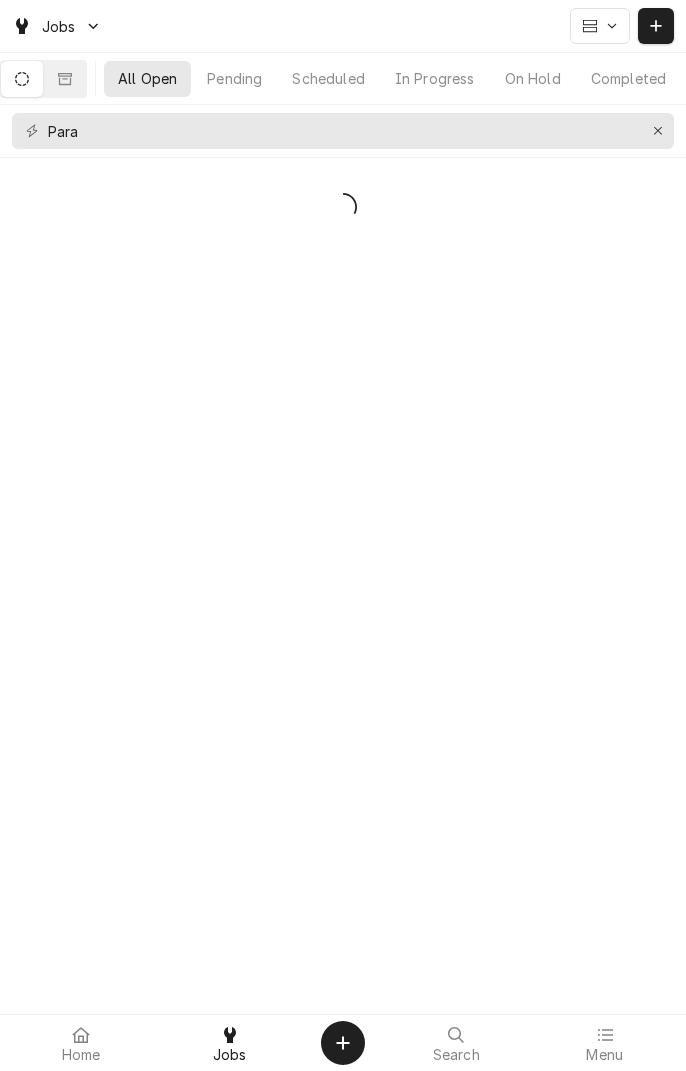 scroll, scrollTop: 0, scrollLeft: 0, axis: both 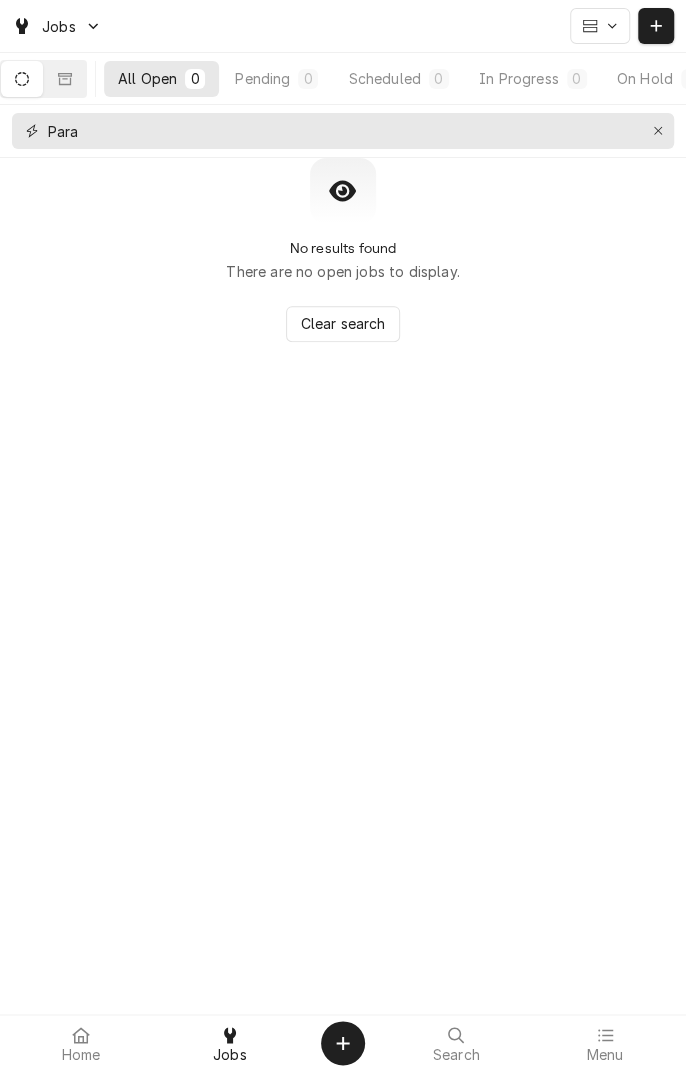 click at bounding box center [658, 131] 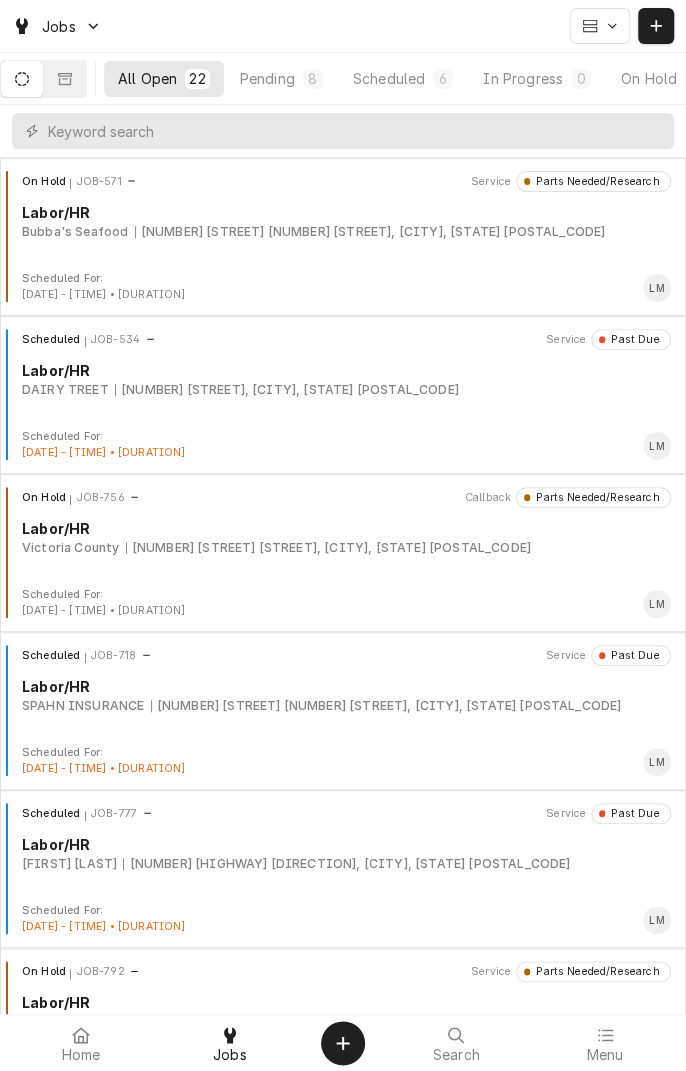 click 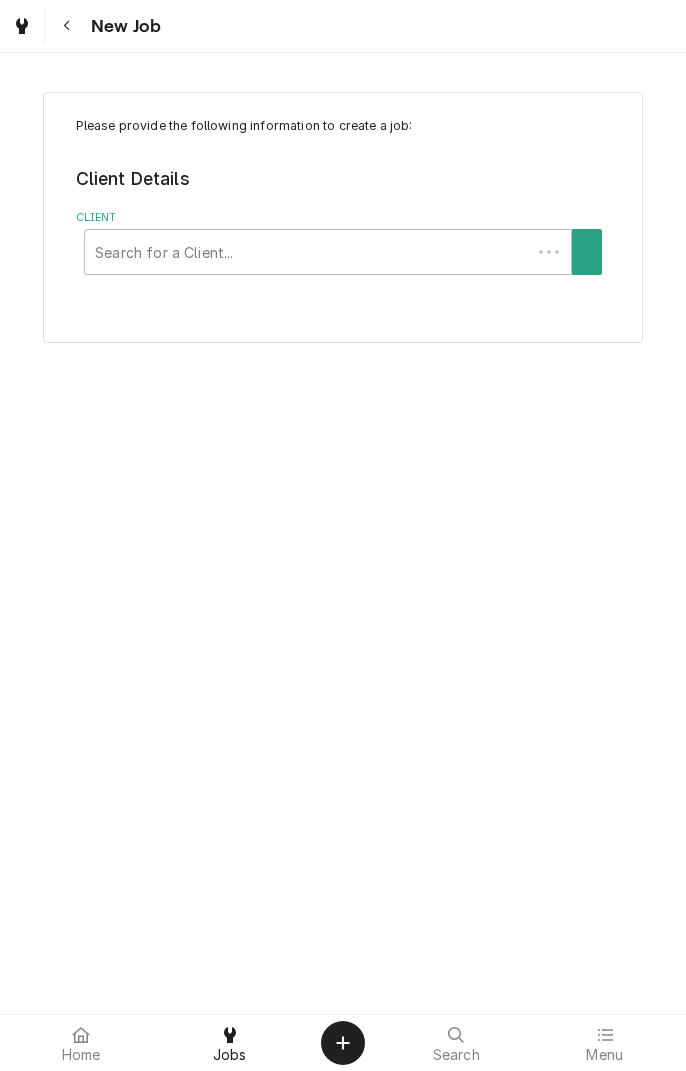 scroll, scrollTop: 0, scrollLeft: 0, axis: both 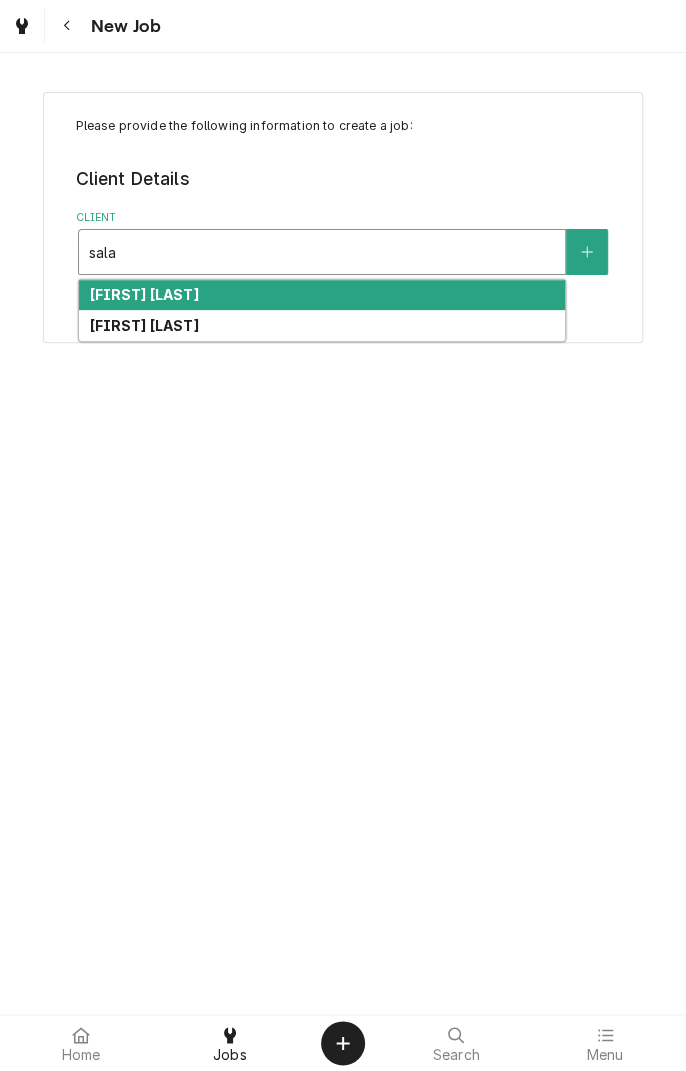 click on "[FIRST] [LAST]" at bounding box center [322, 325] 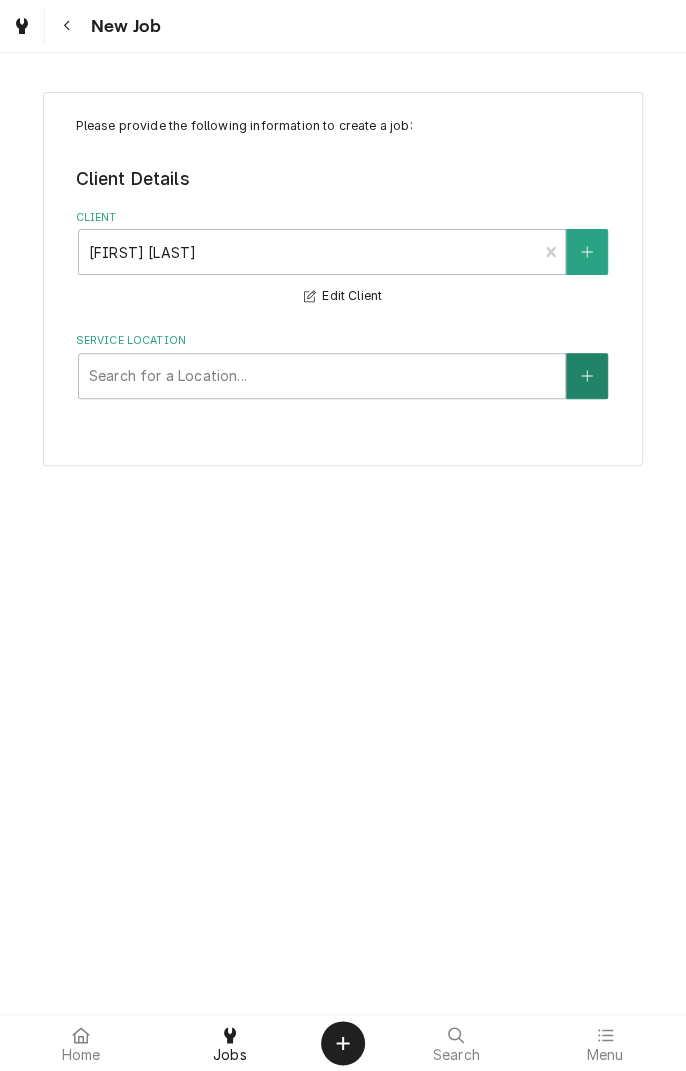 click 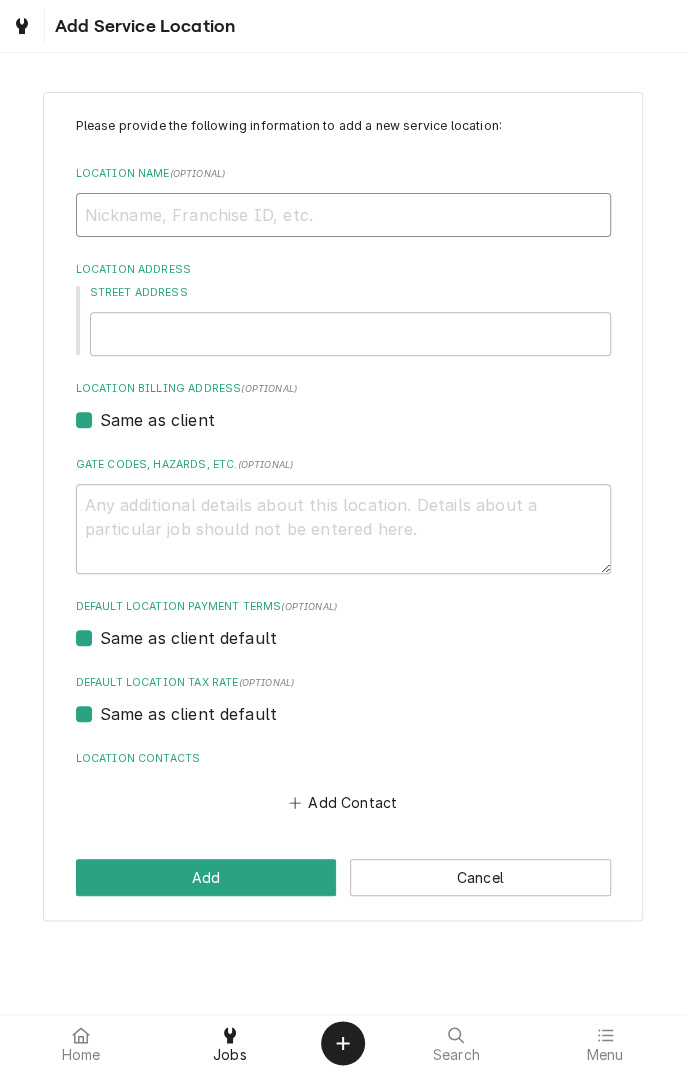 click on "Location Name  ( optional )" at bounding box center (343, 215) 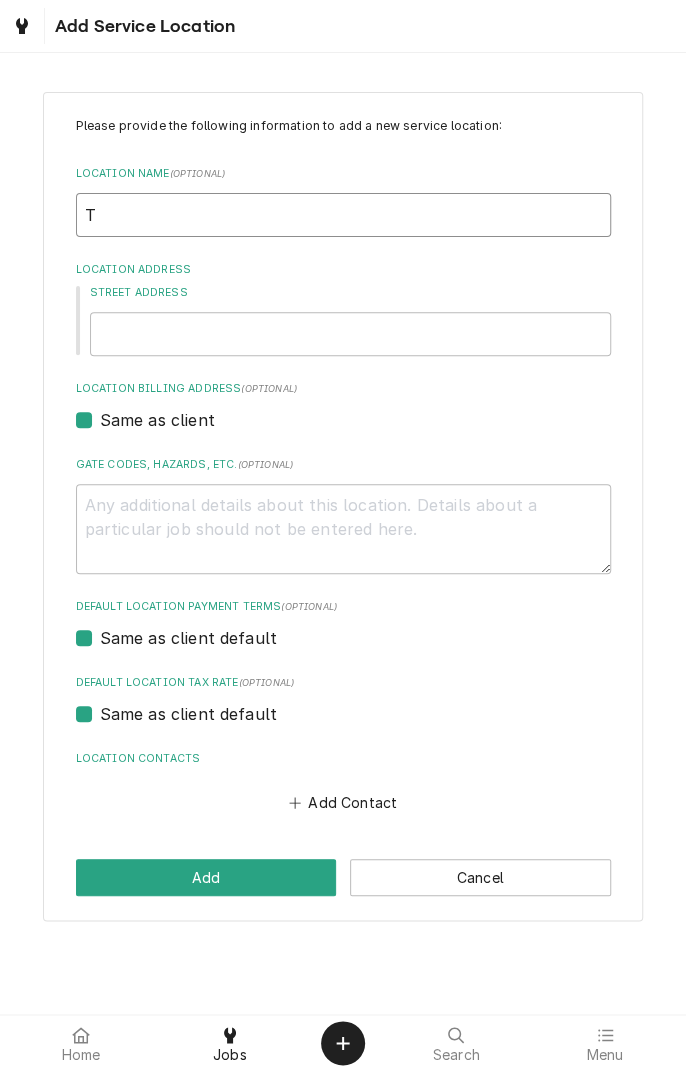 type on "x" 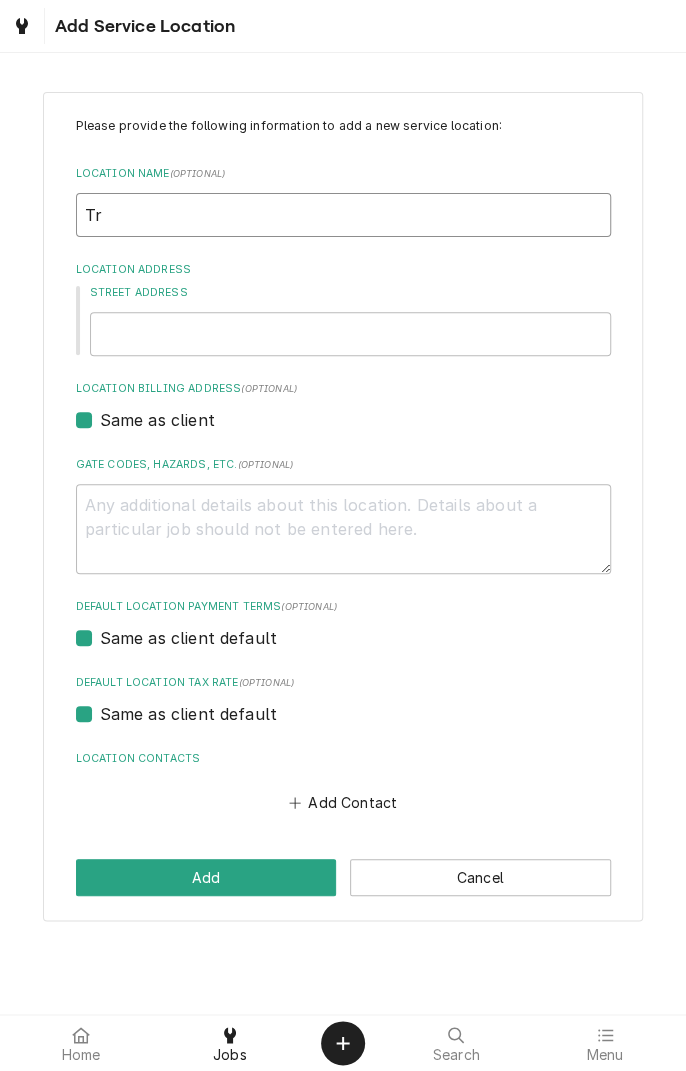 type on "x" 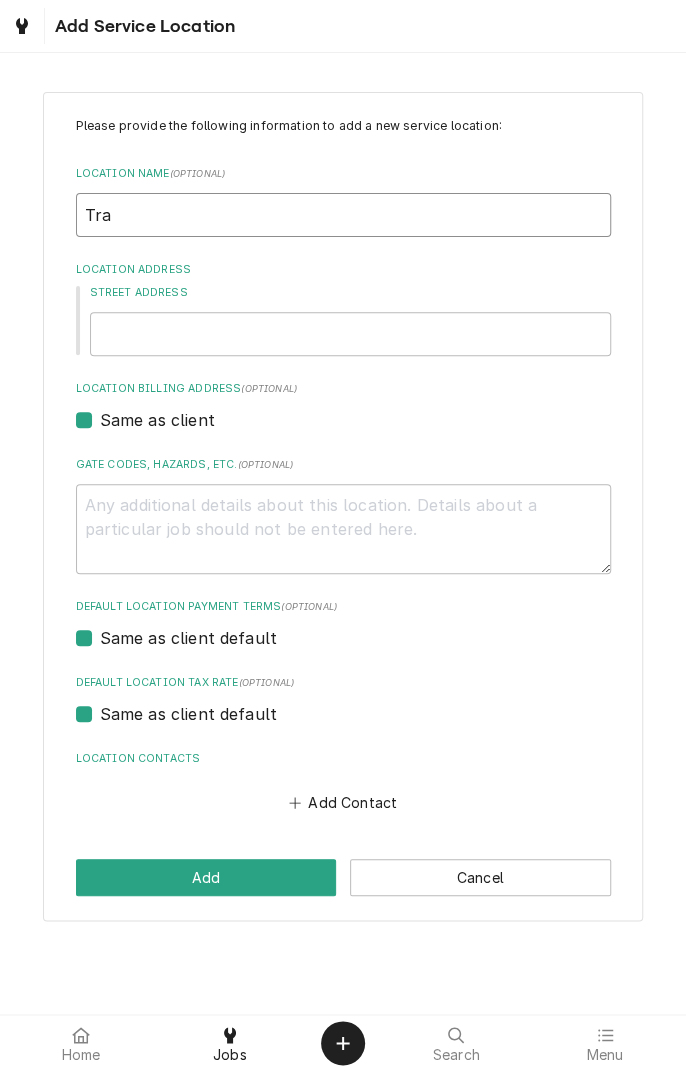 type on "x" 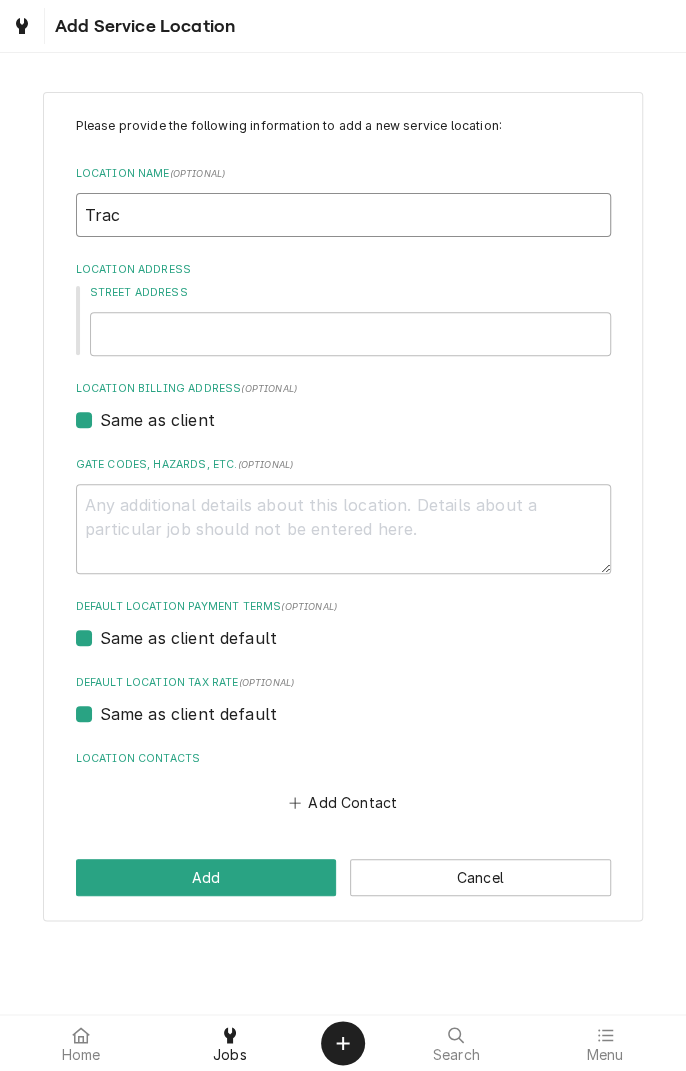 type on "x" 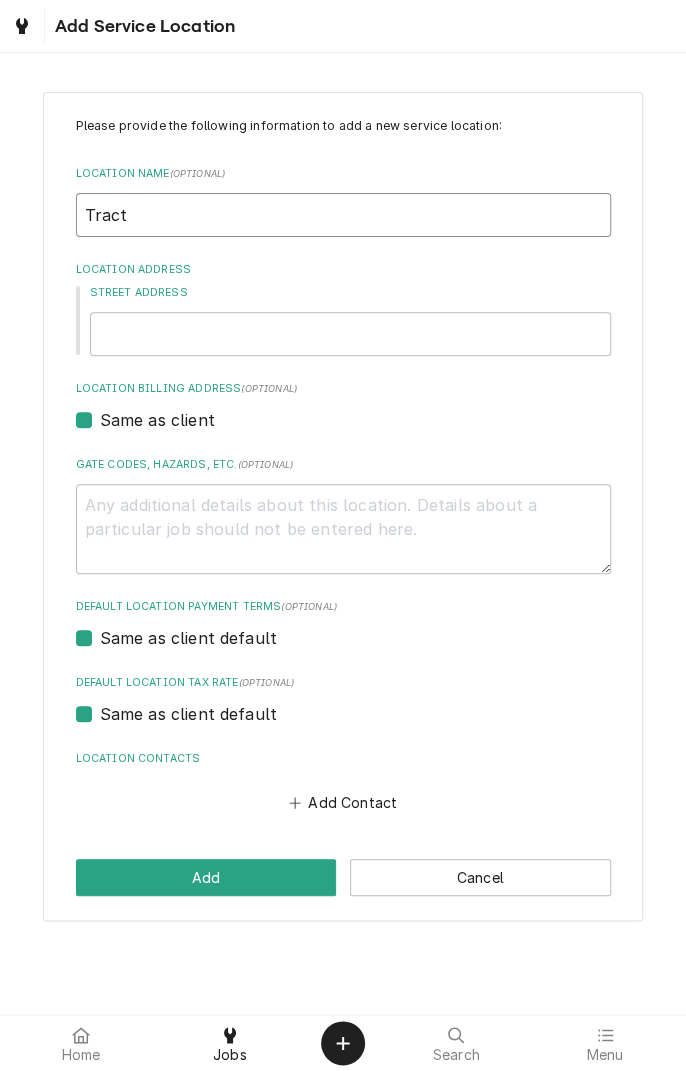 type on "x" 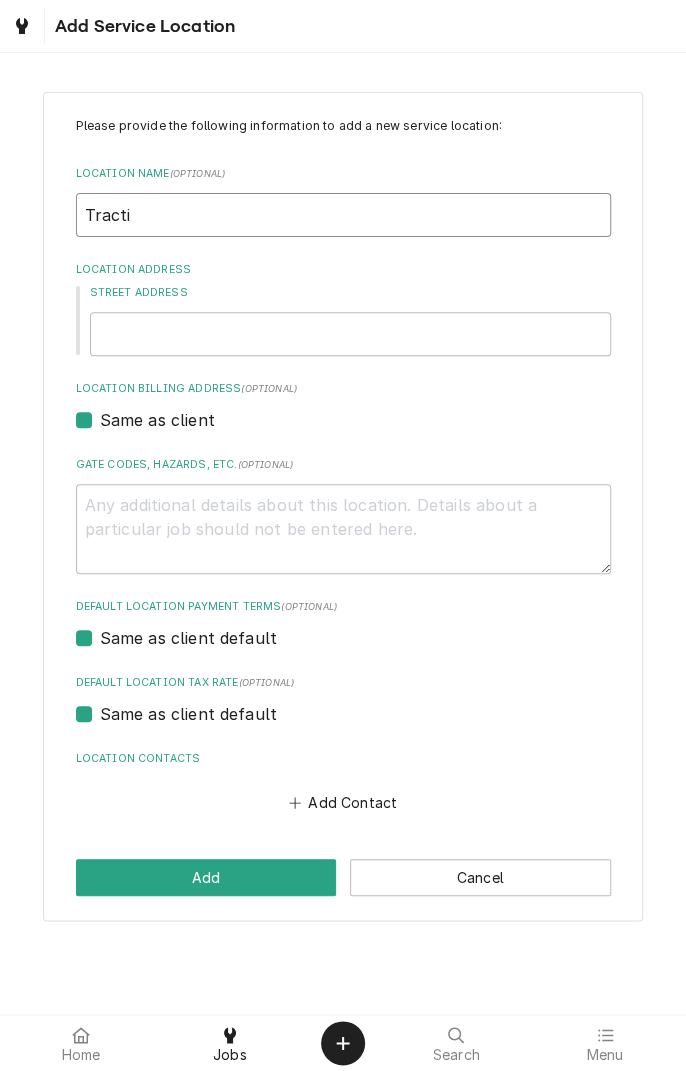 type on "x" 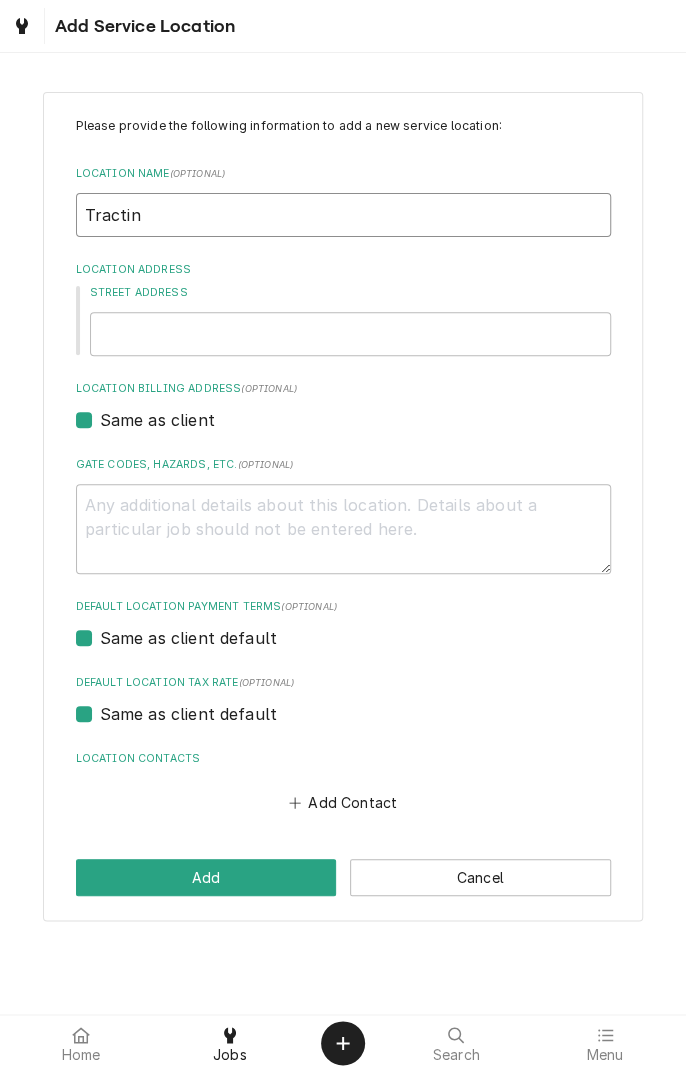 type on "x" 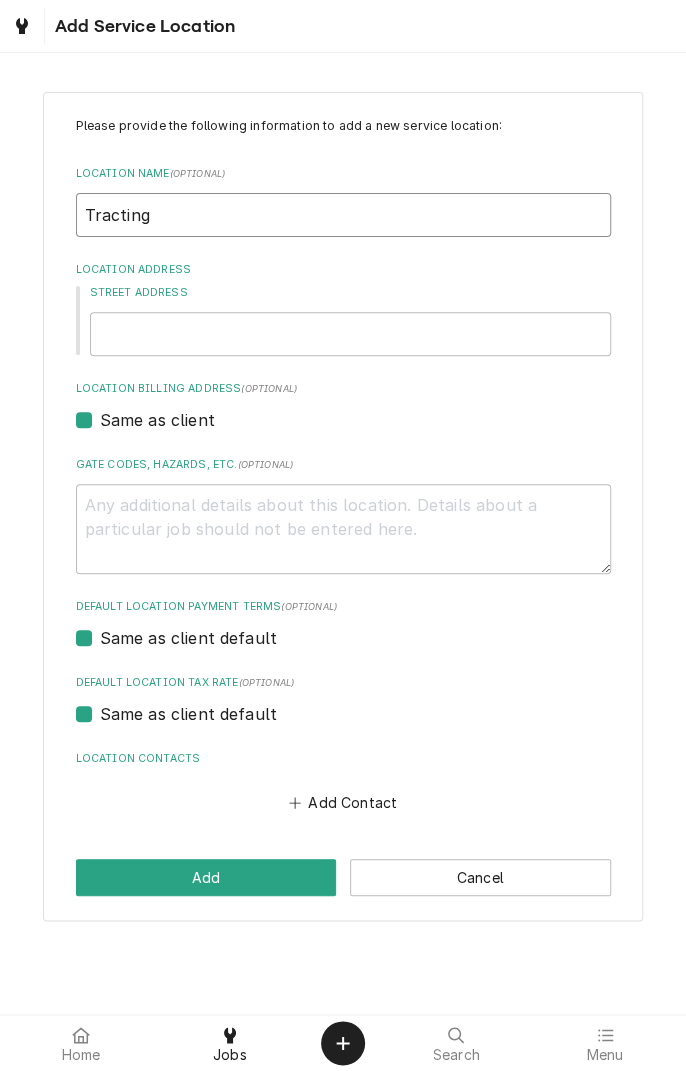 type on "x" 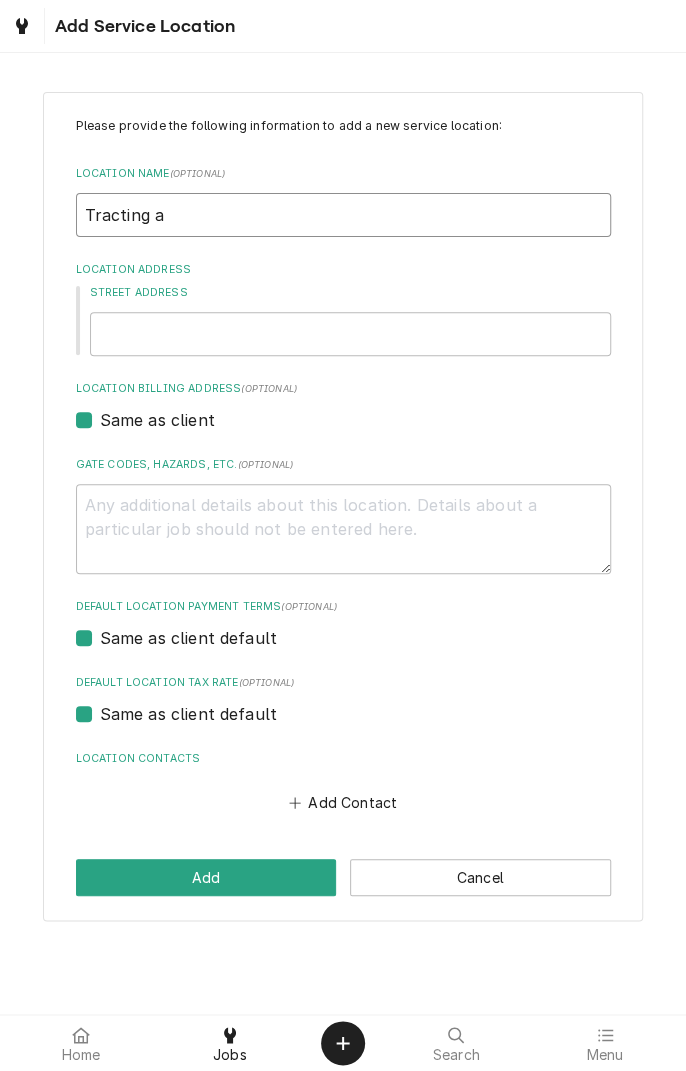 type on "x" 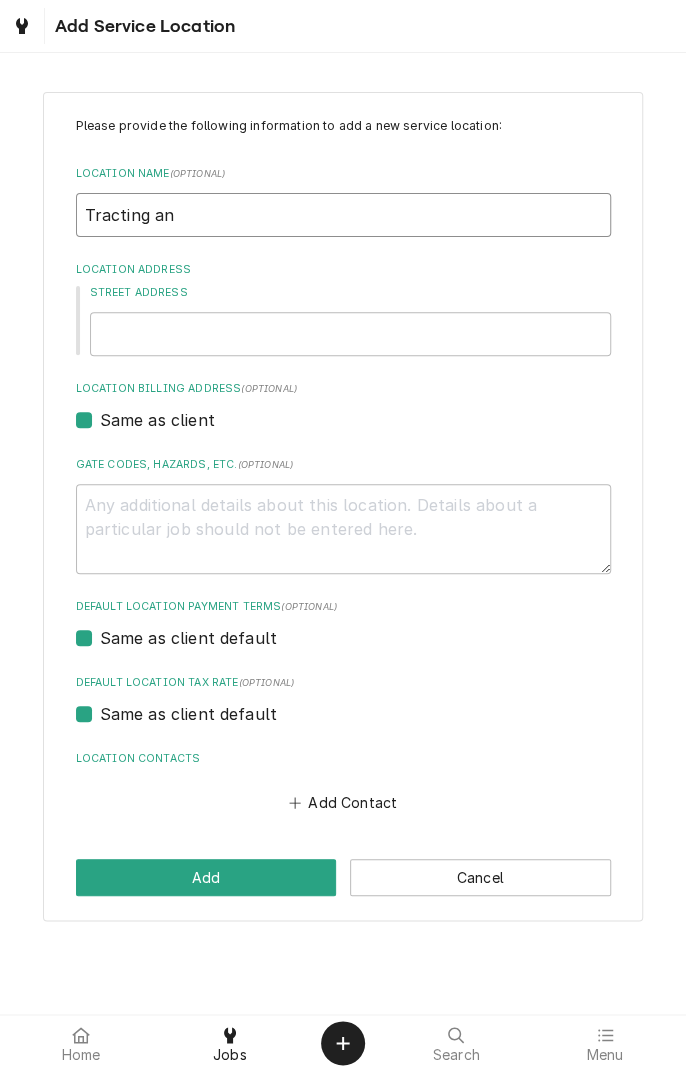 type on "x" 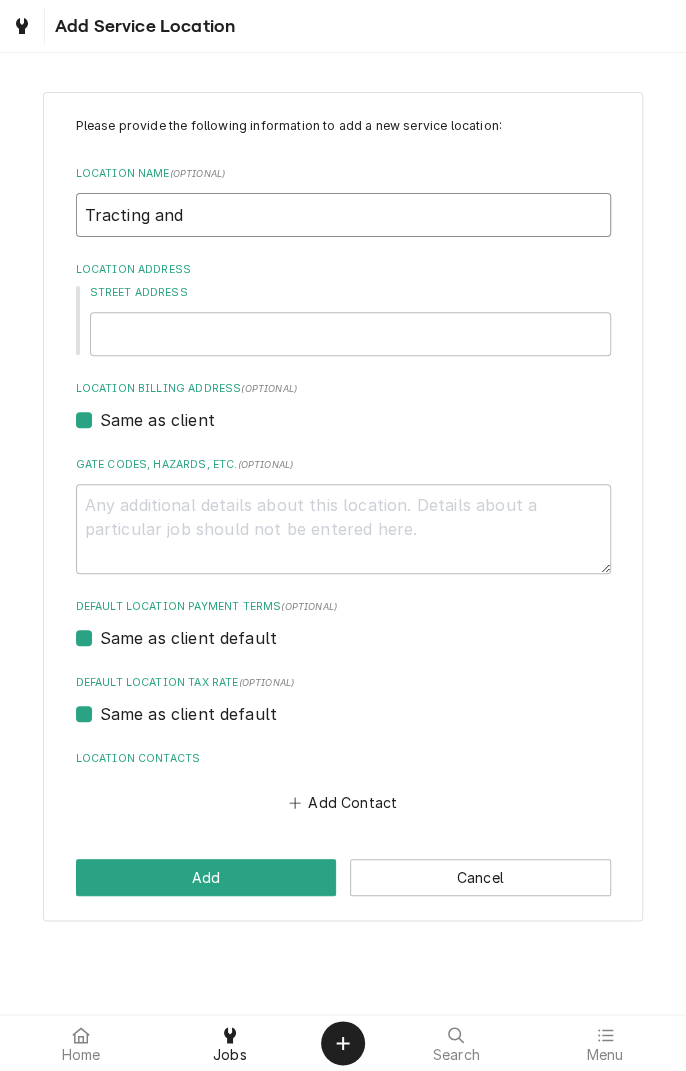 type on "x" 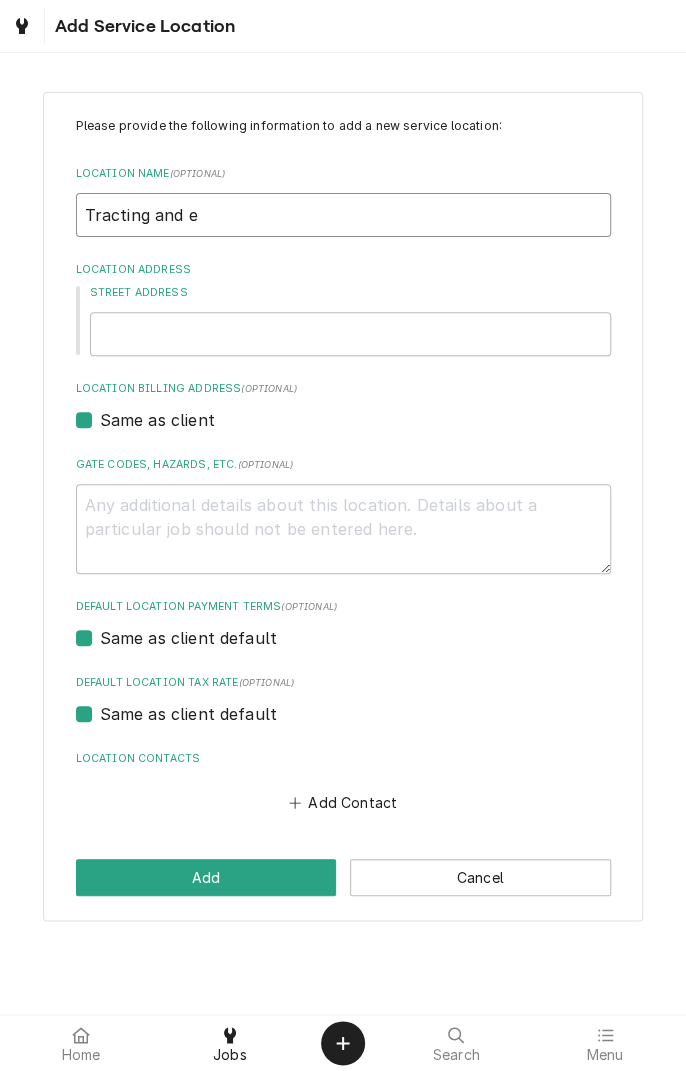 type on "x" 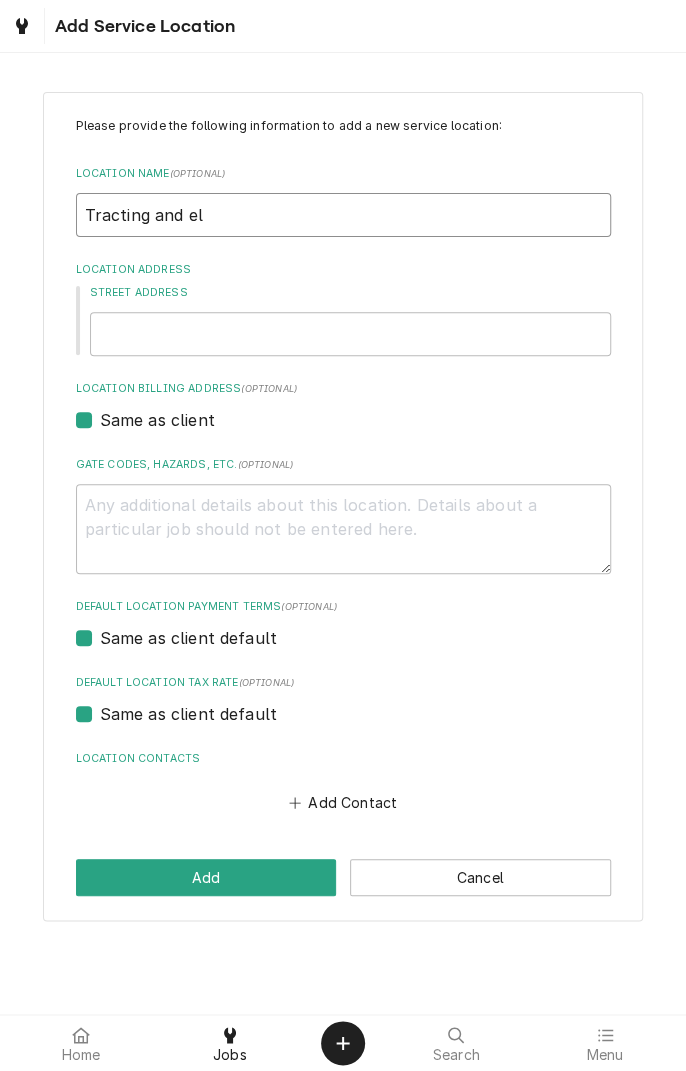 type on "x" 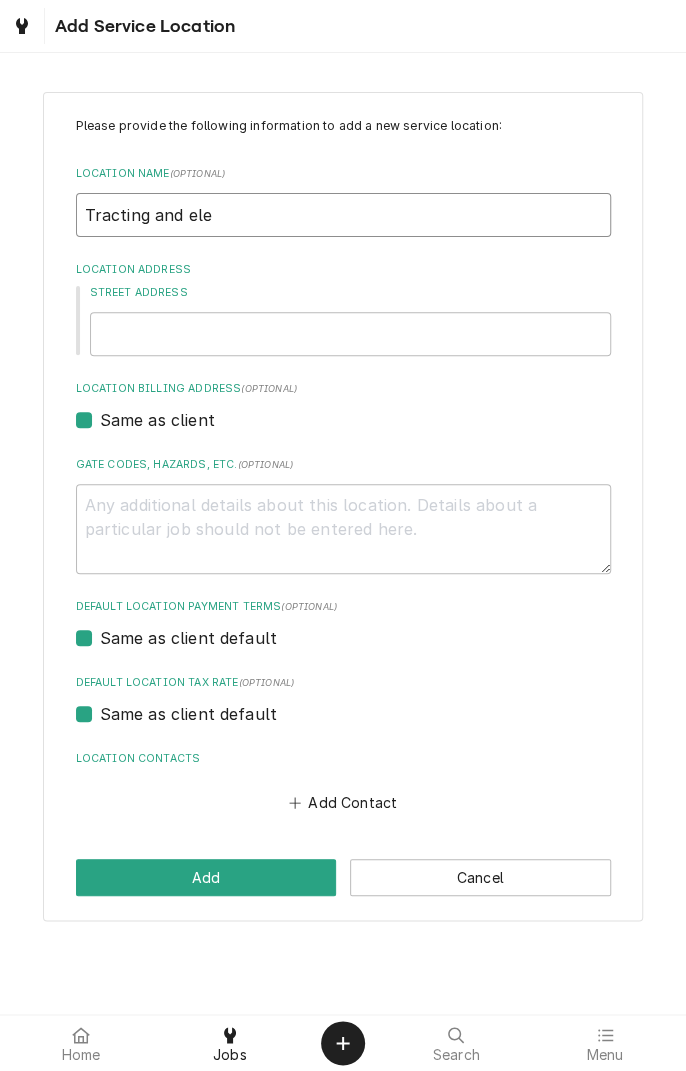 type on "x" 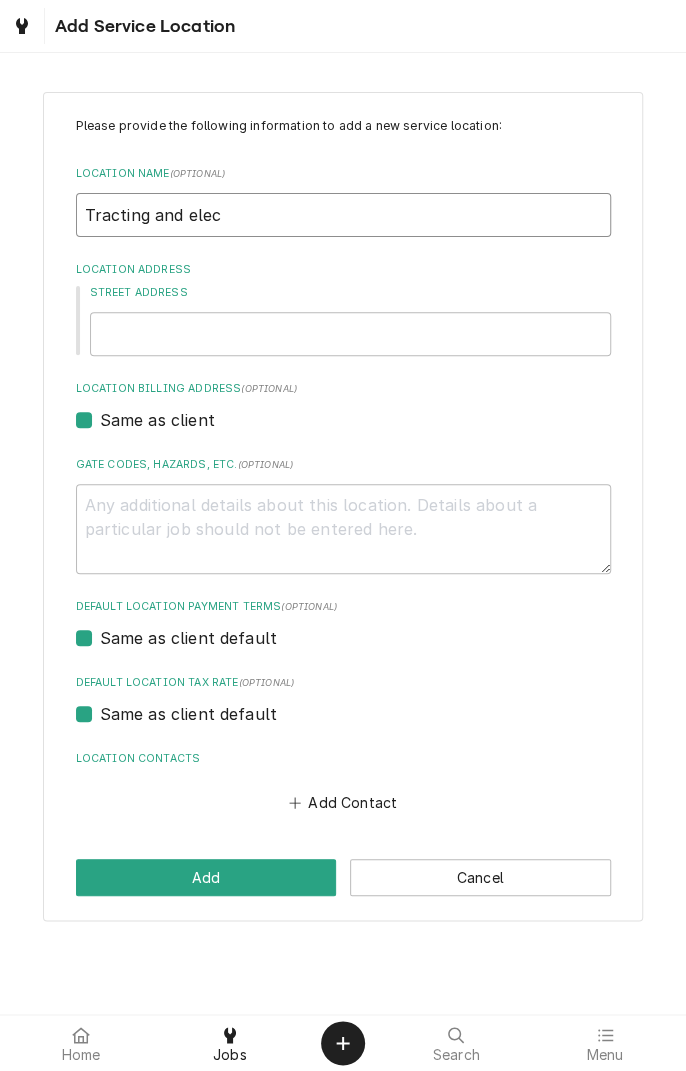 type on "x" 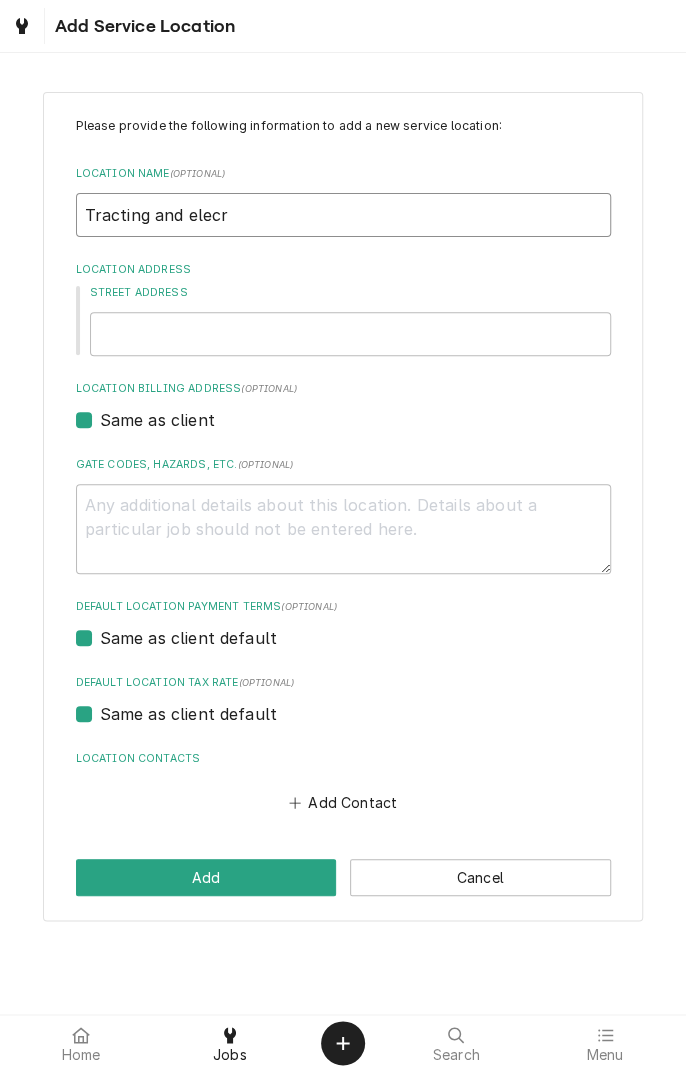 type on "x" 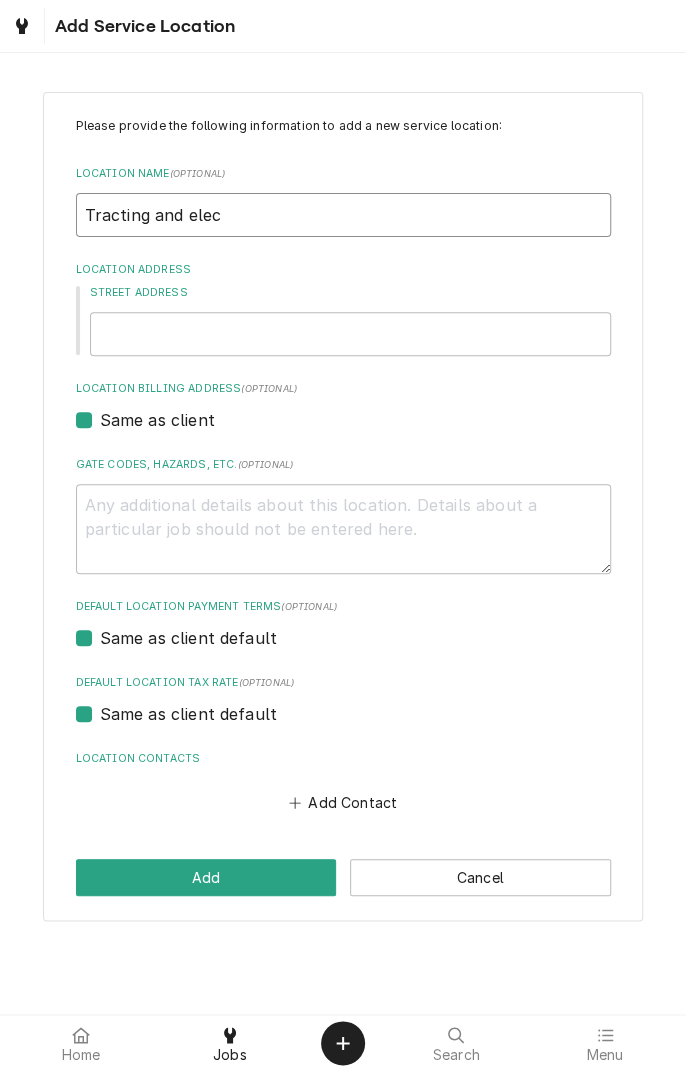 type on "x" 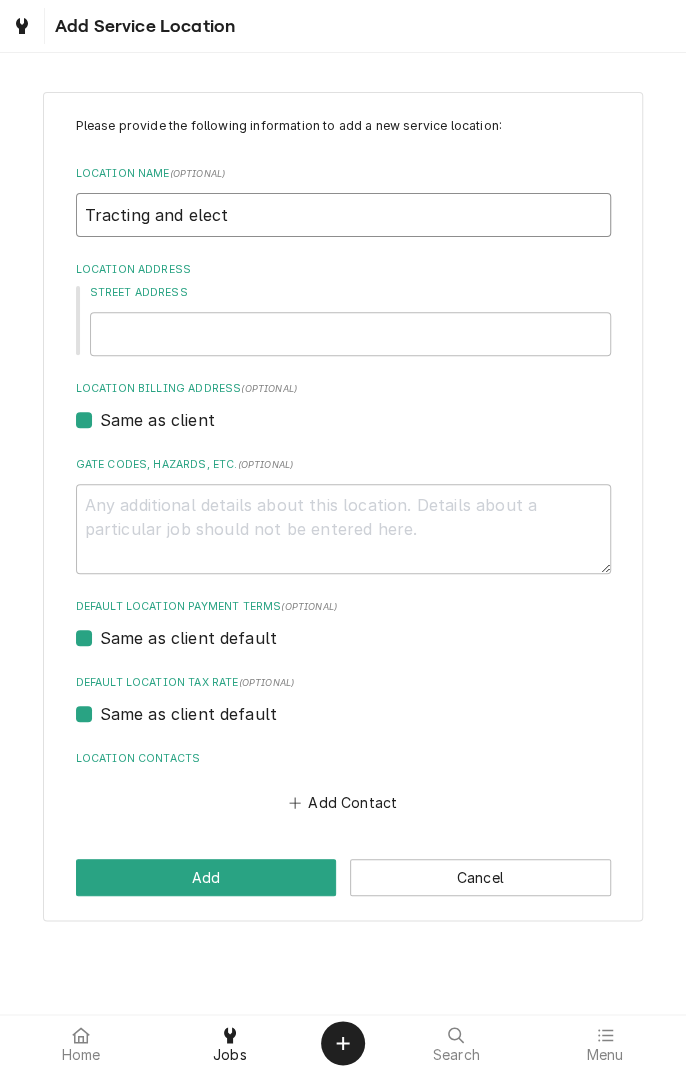 type on "x" 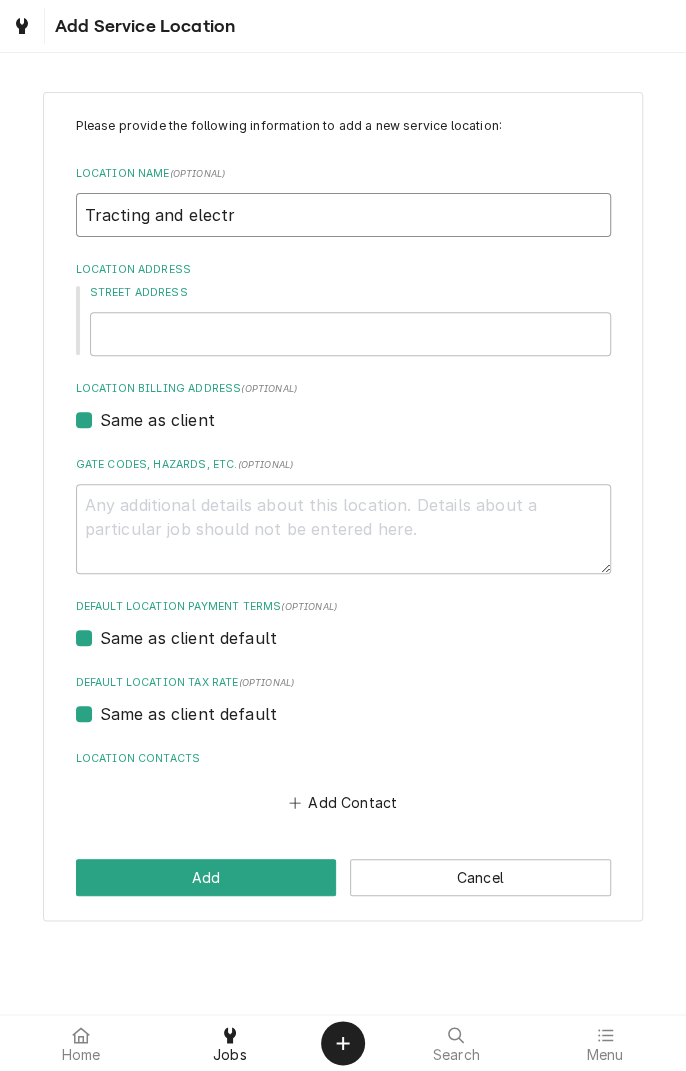 type on "x" 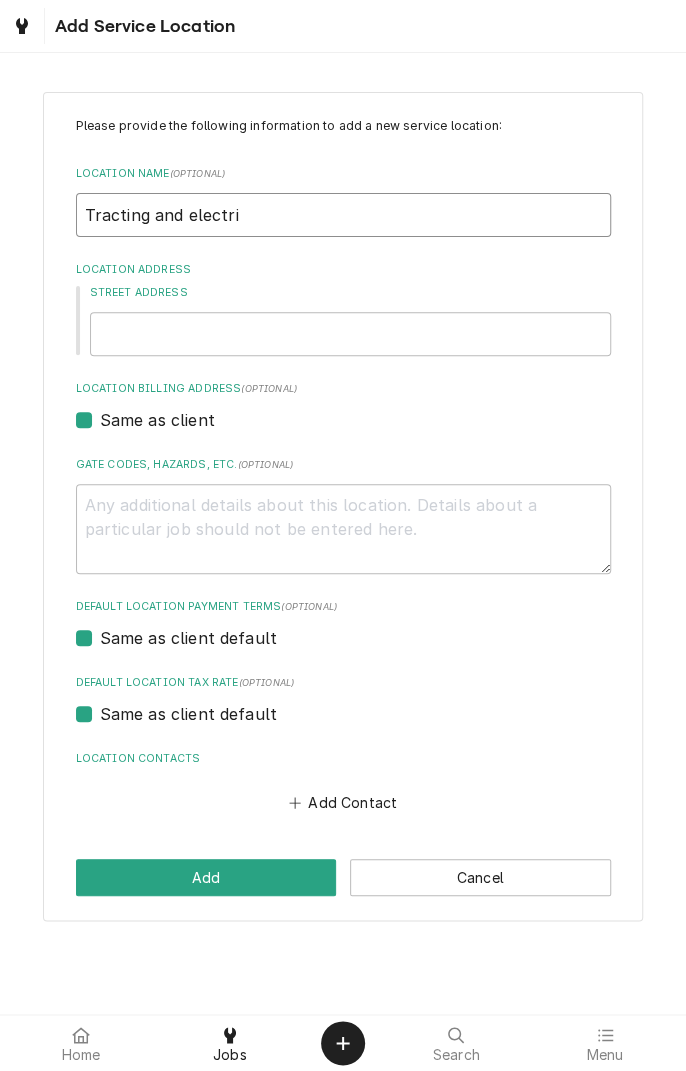 type on "x" 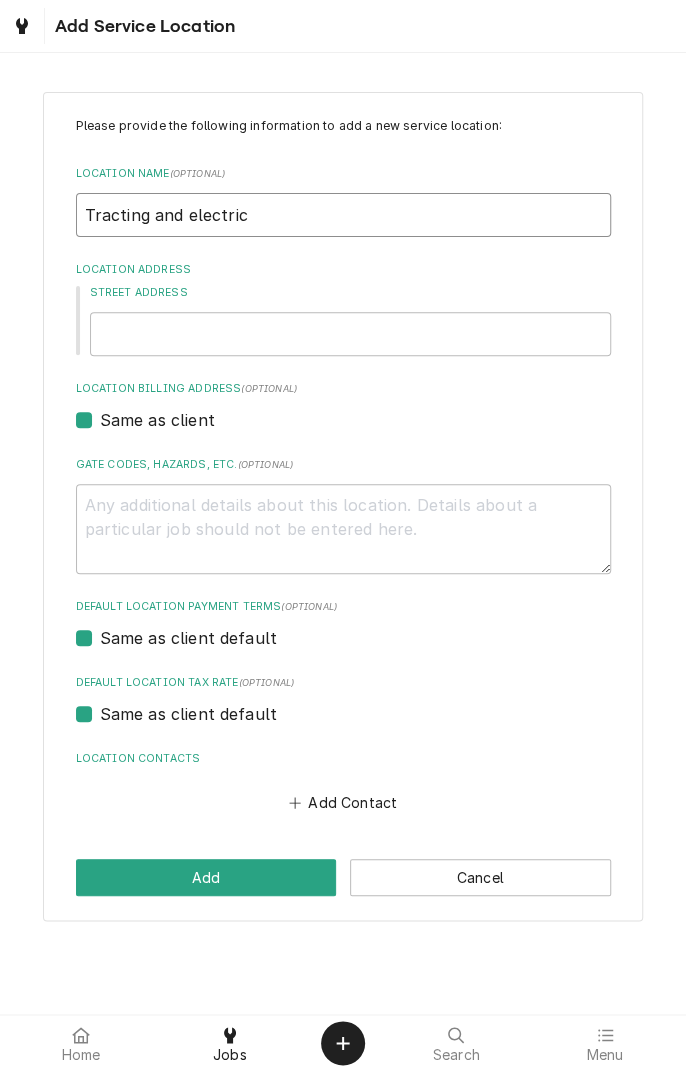 type on "x" 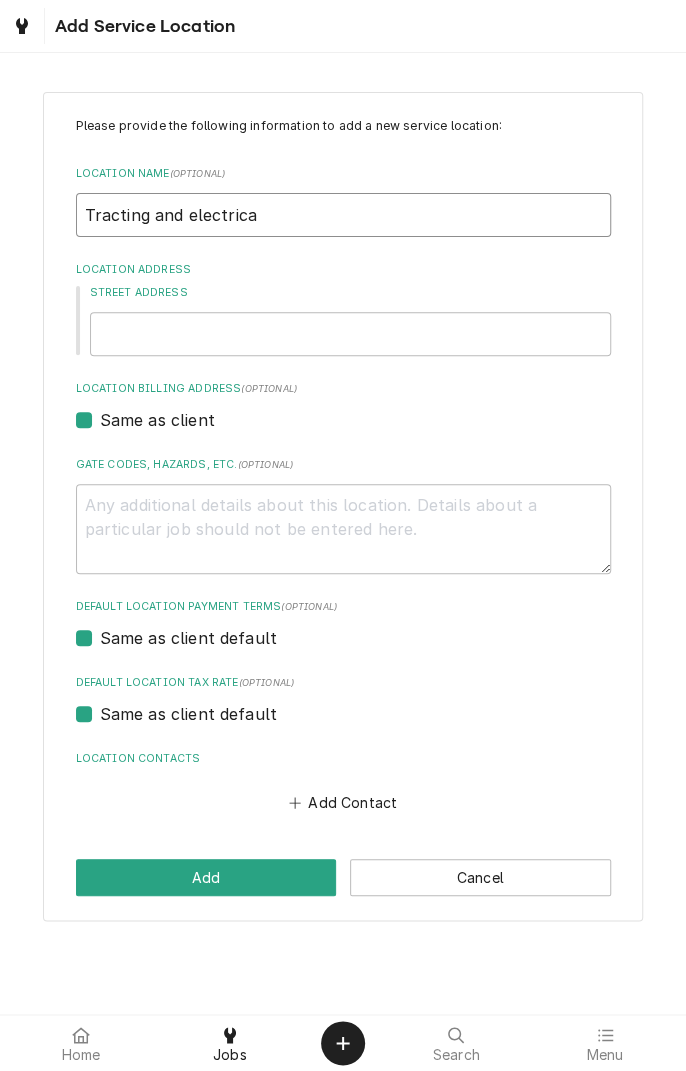 type on "x" 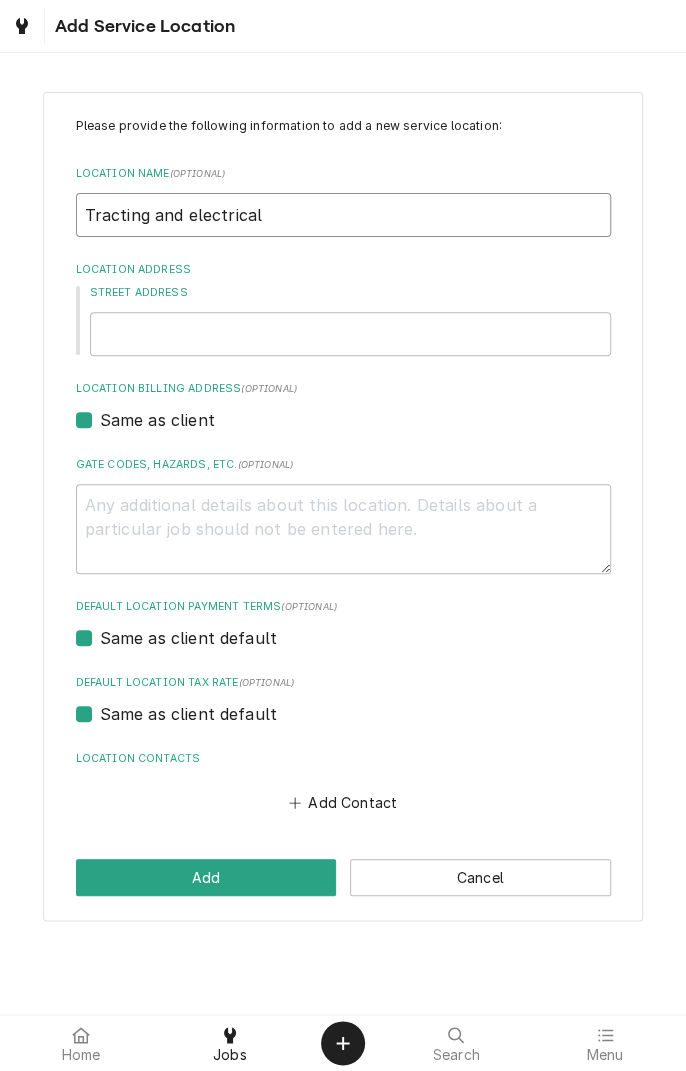 type on "x" 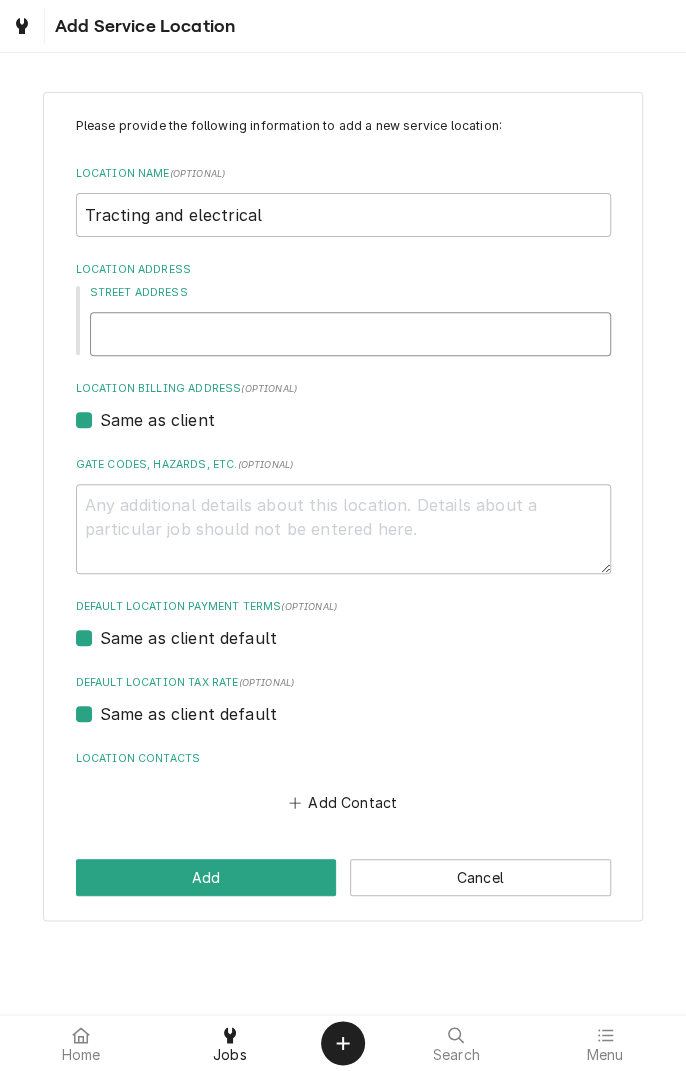 click on "Street Address" at bounding box center (350, 334) 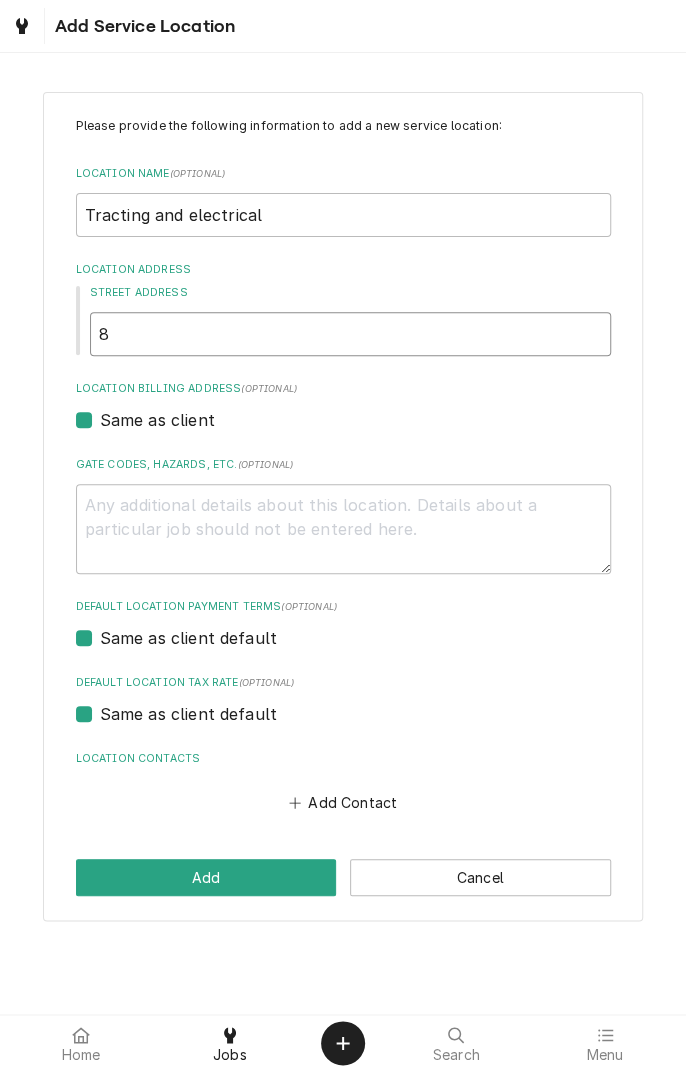 type on "x" 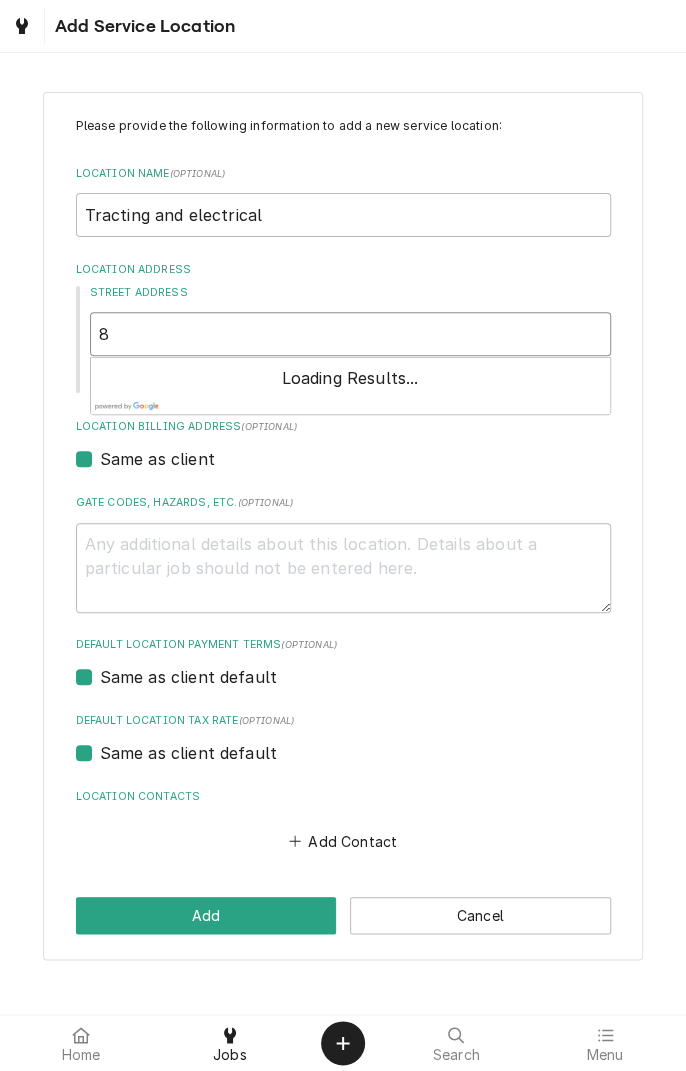 type on "80" 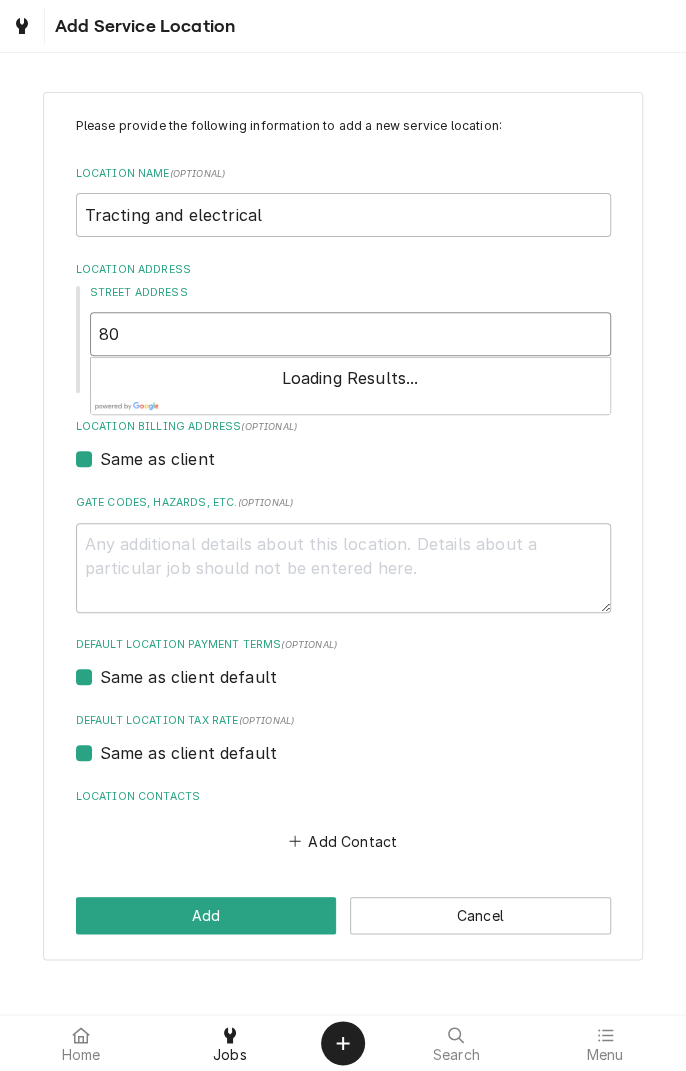 type on "x" 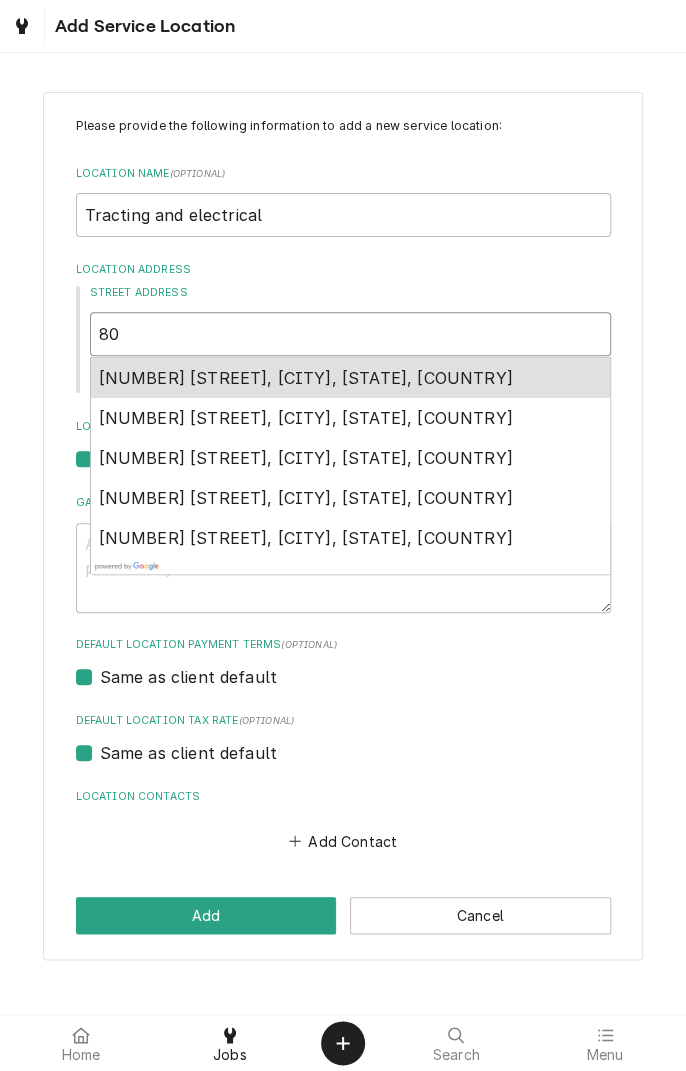 type on "804" 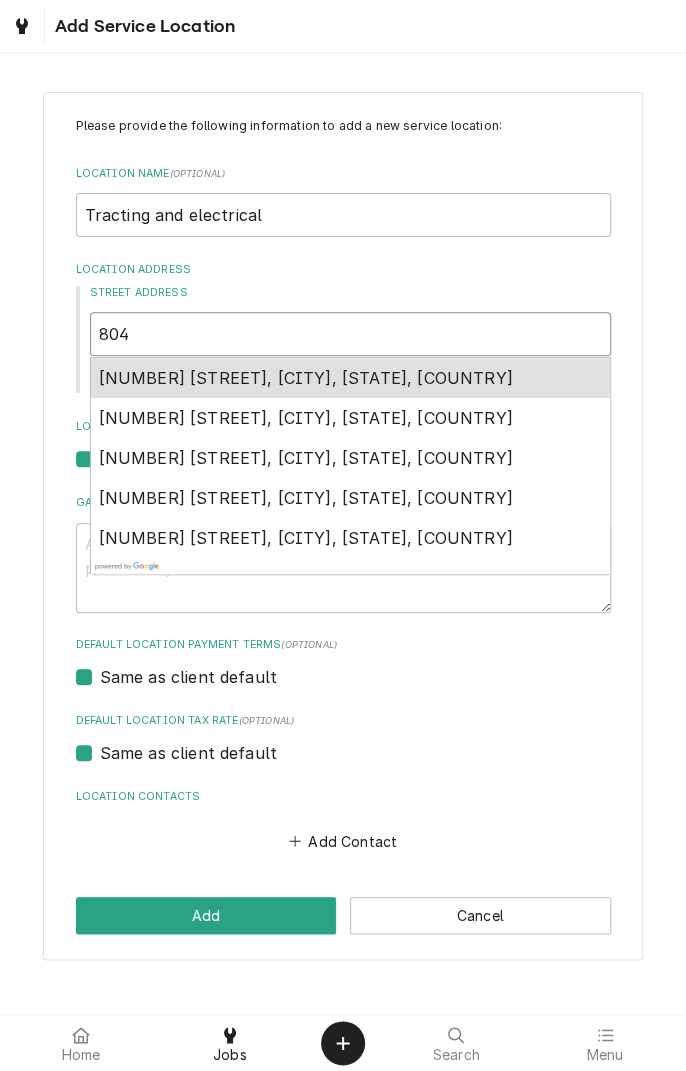 type on "x" 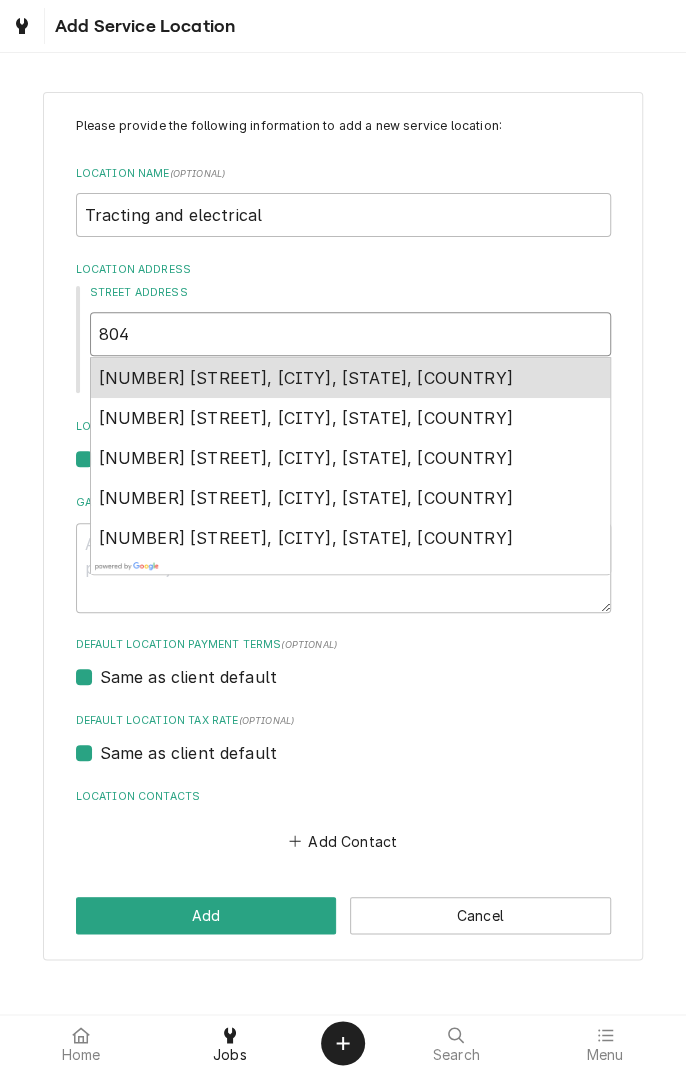 type on "804" 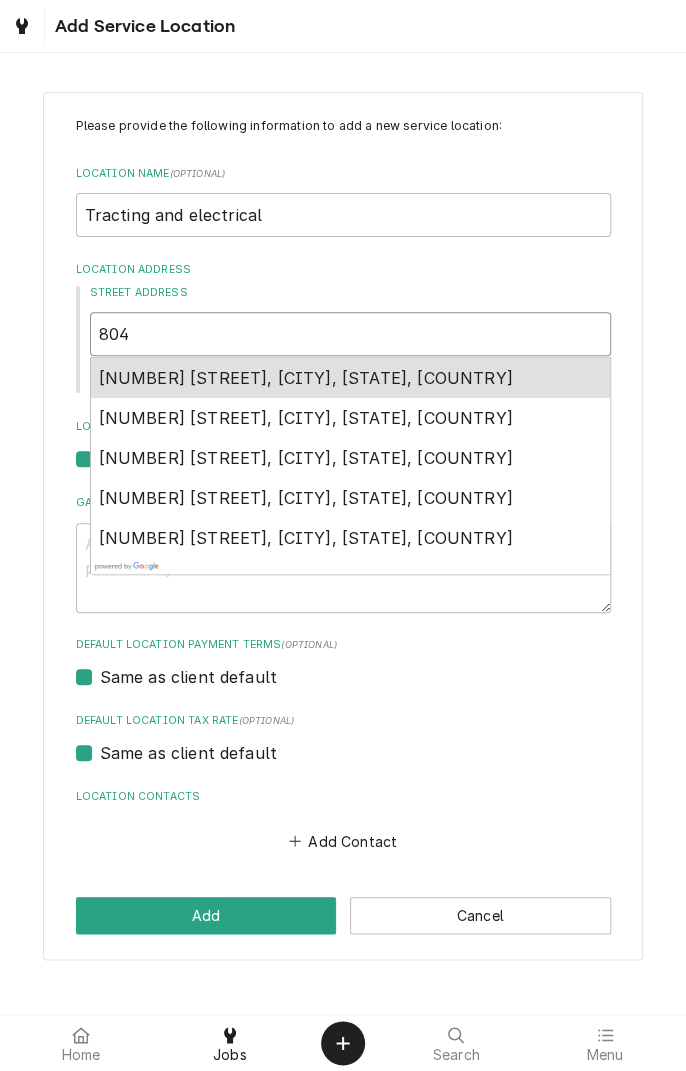 type on "x" 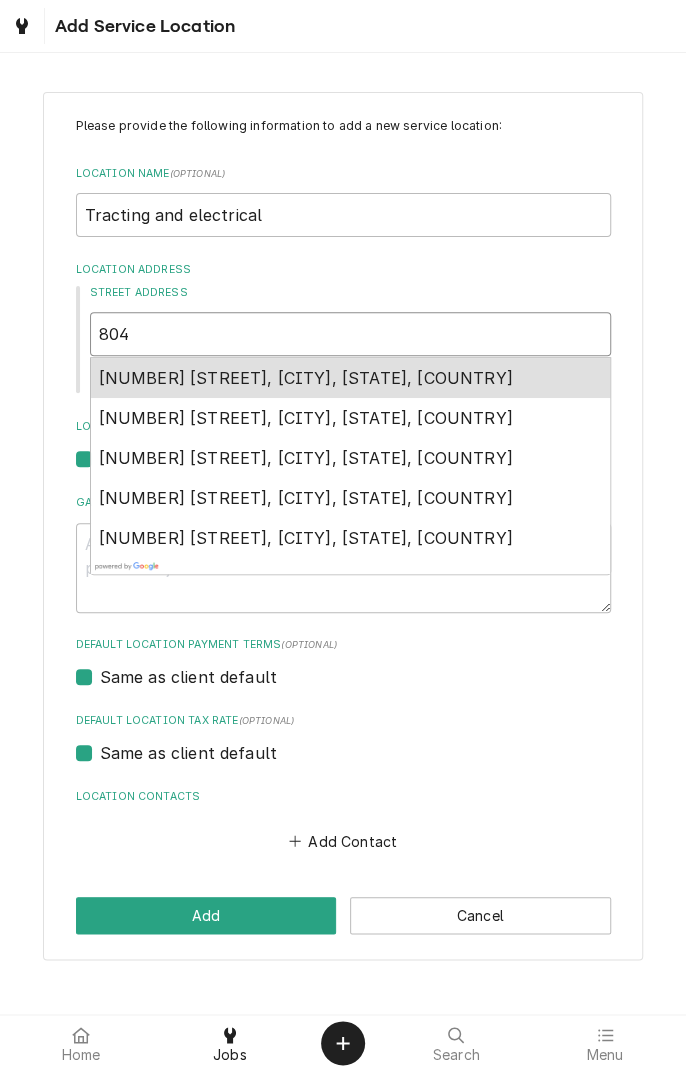 type on "804 W" 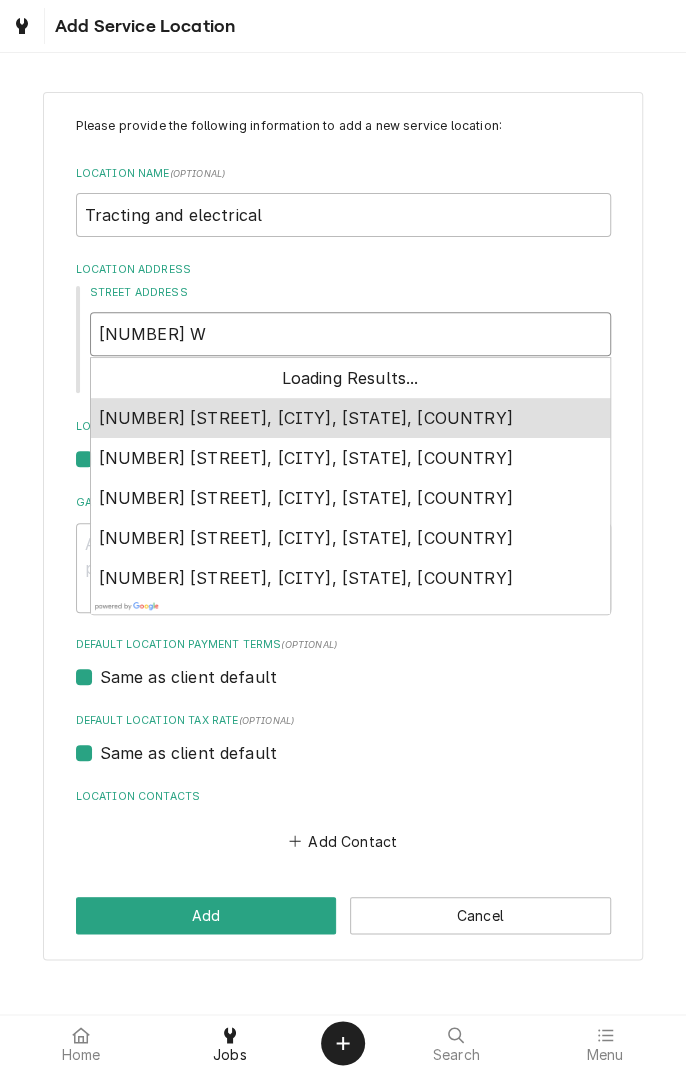 type on "x" 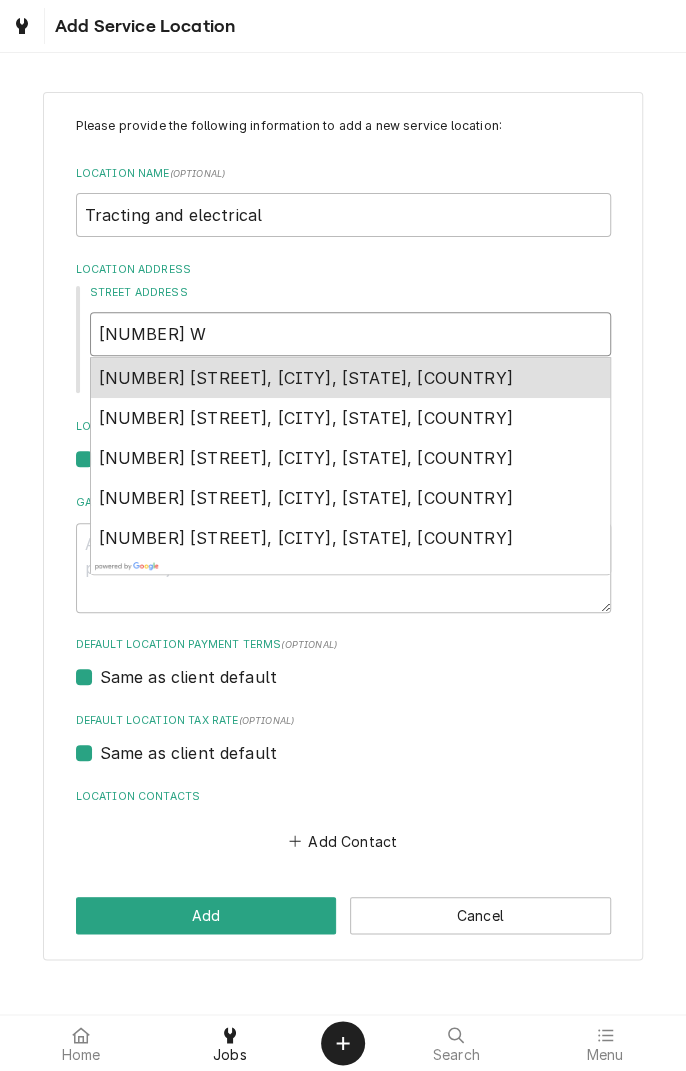 type on "804 We" 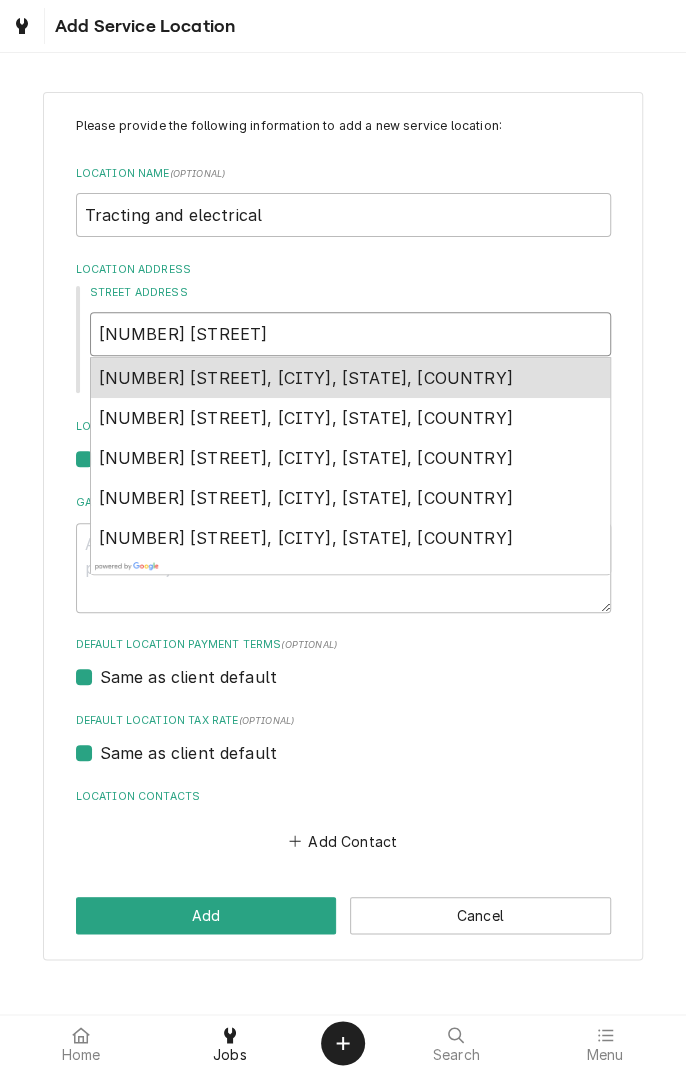 type on "x" 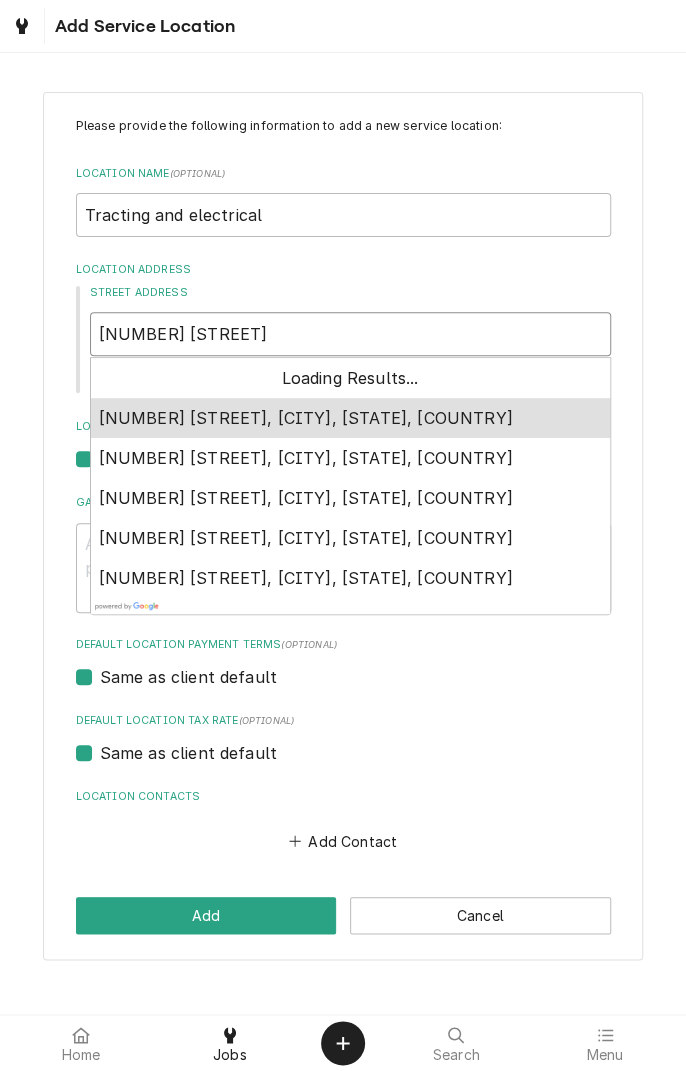 type on "x" 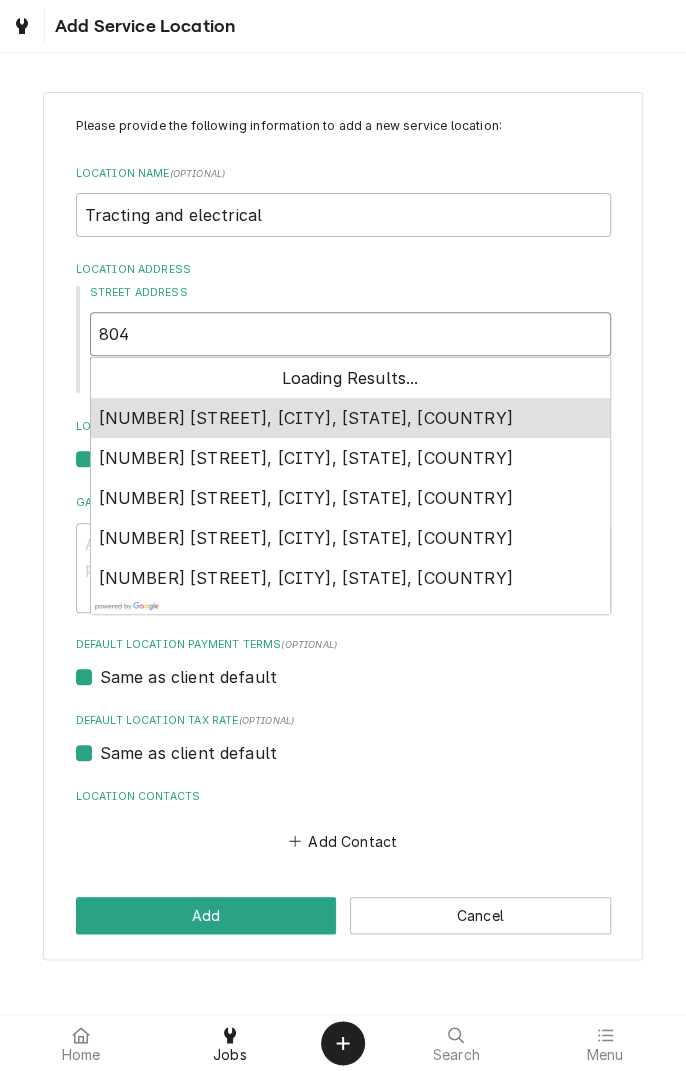 type on "804 West" 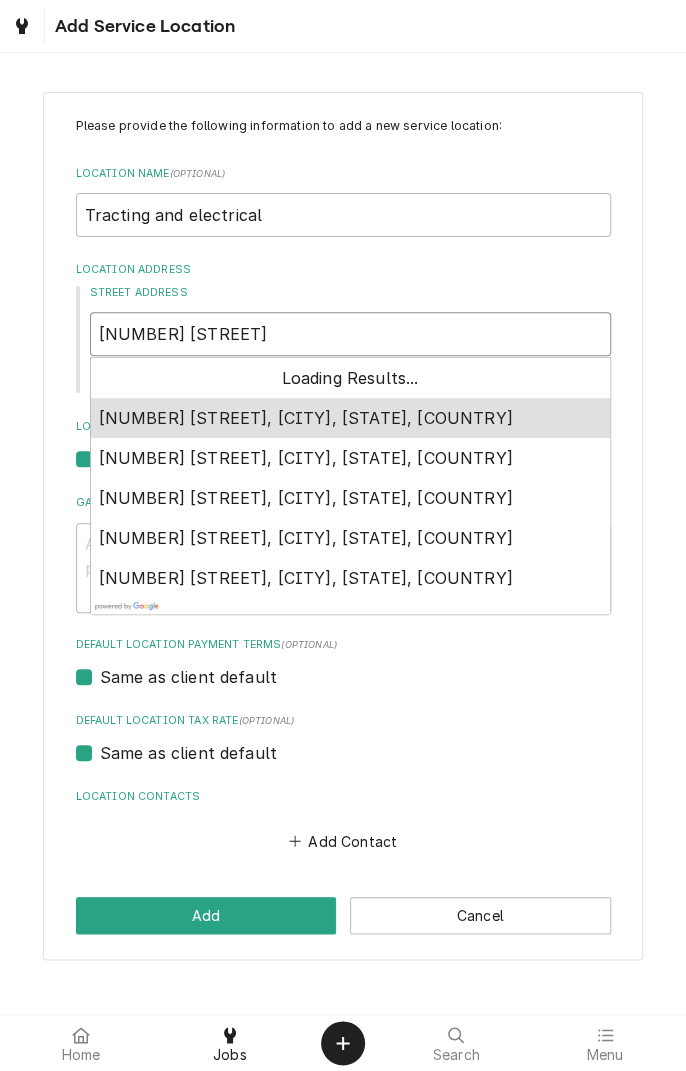 type on "x" 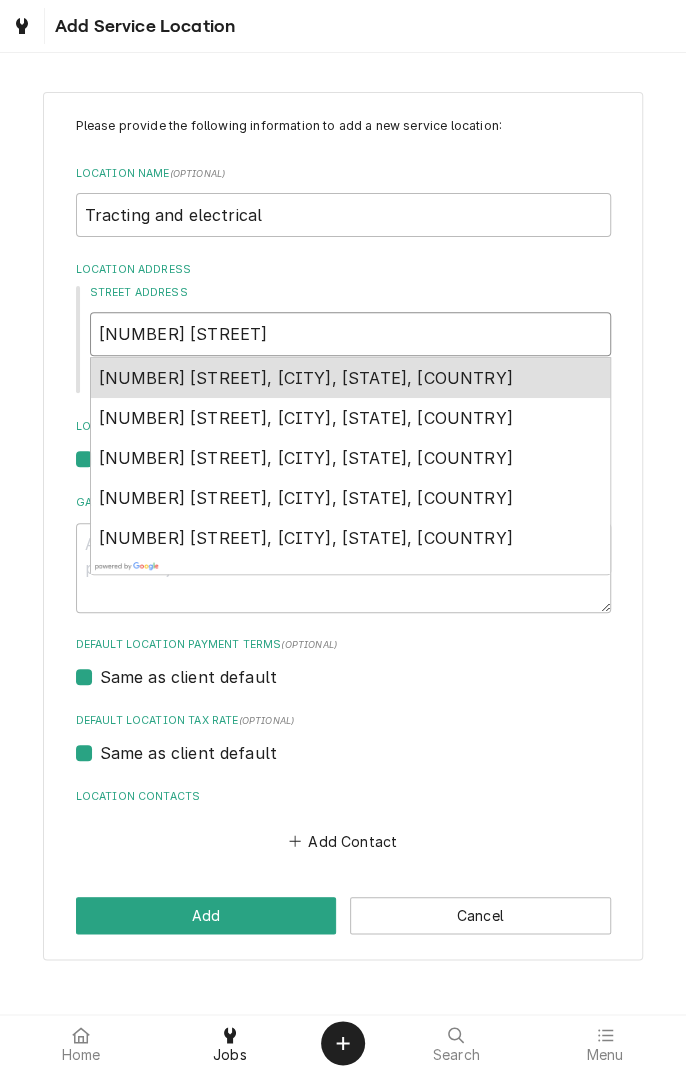 type on "804 West M" 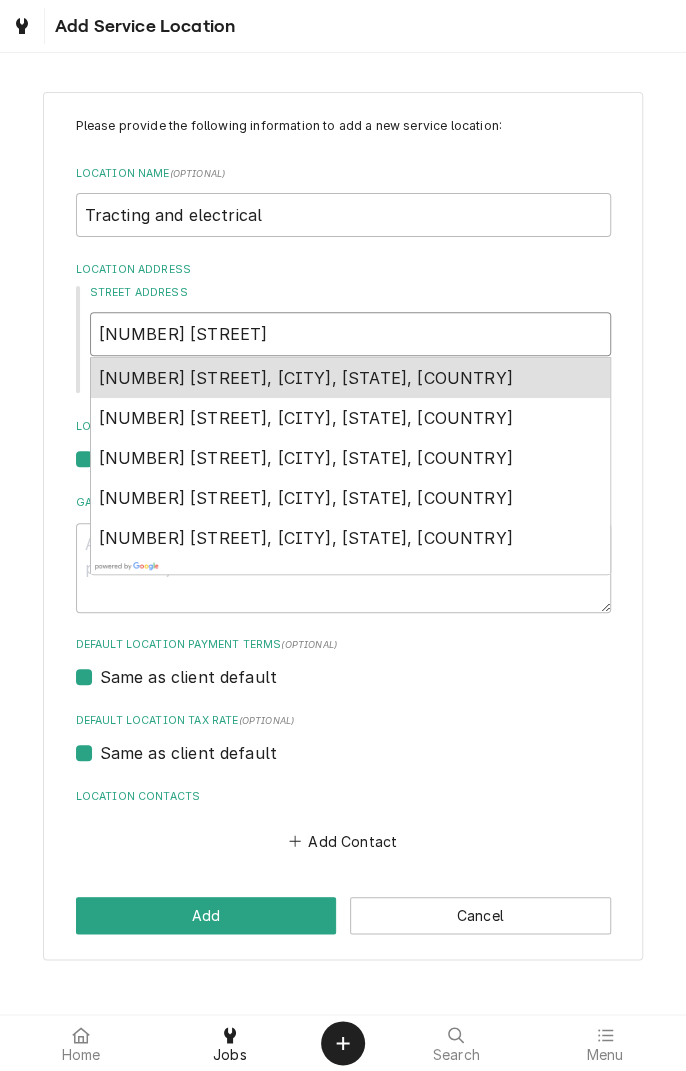 type on "x" 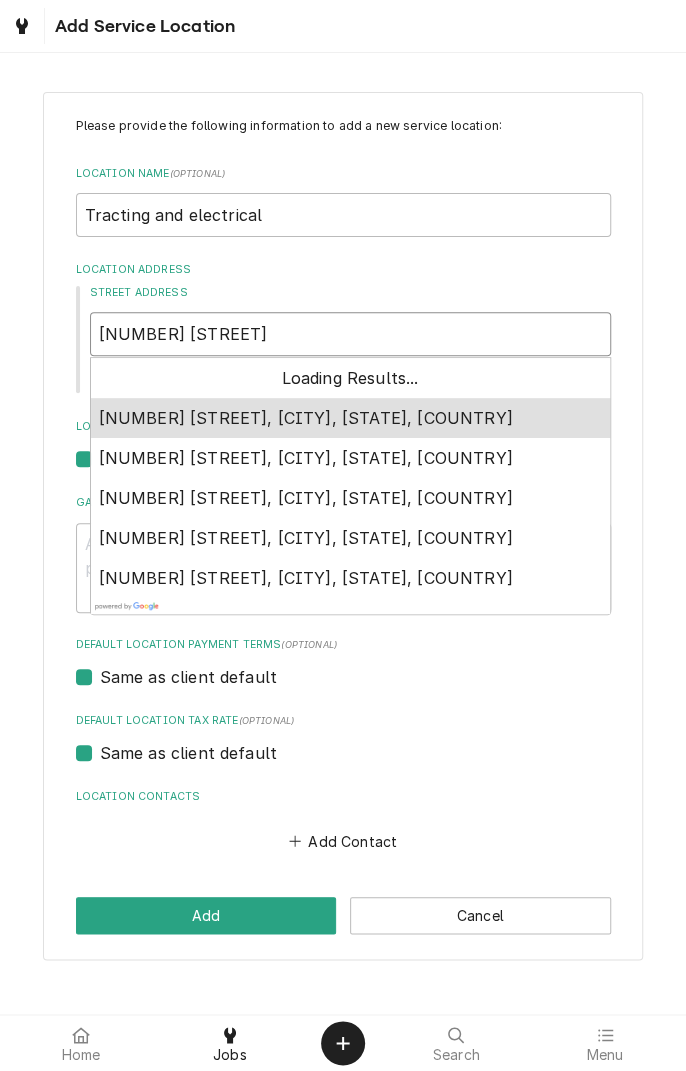 type on "804 West Ma" 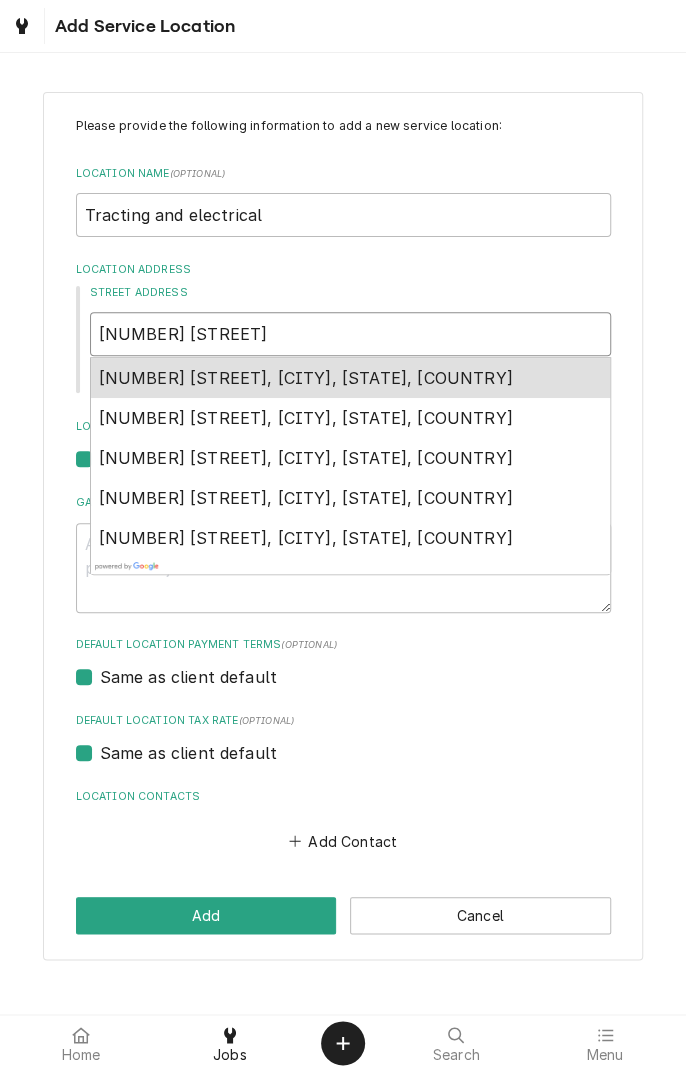type on "x" 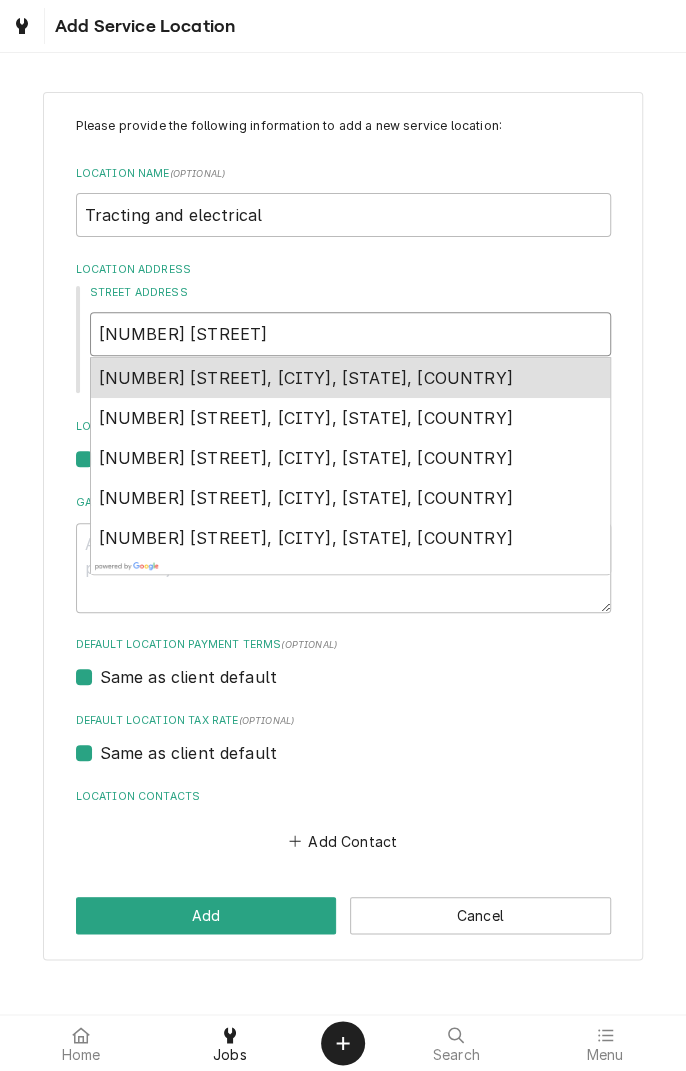 type on "804 West Mai" 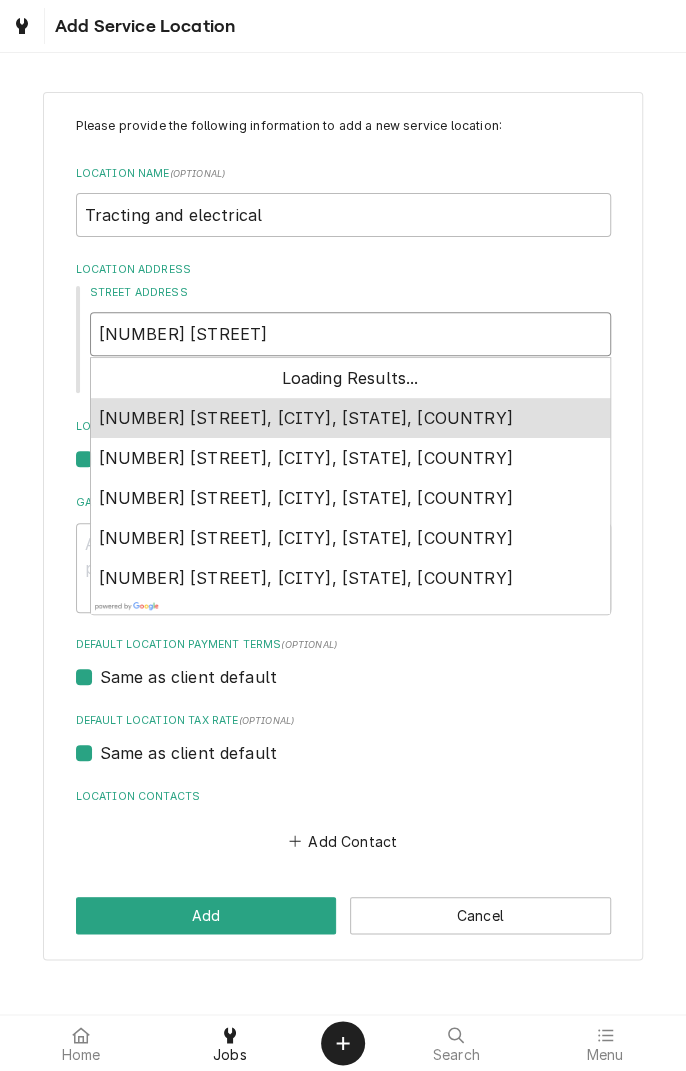 type on "804 West Main" 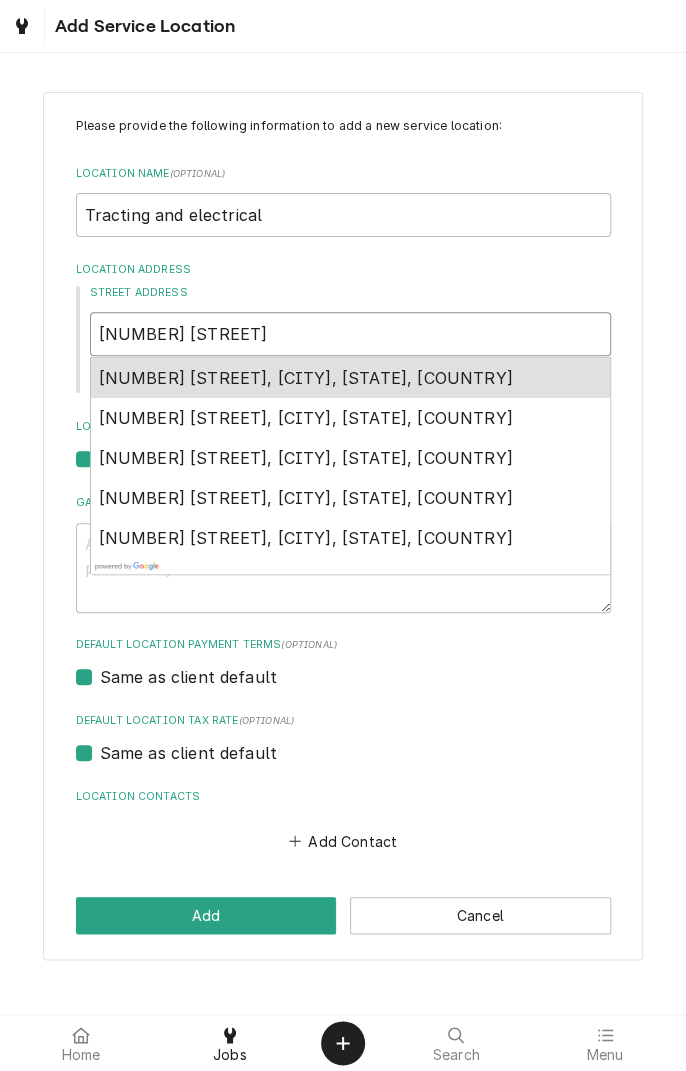 type on "x" 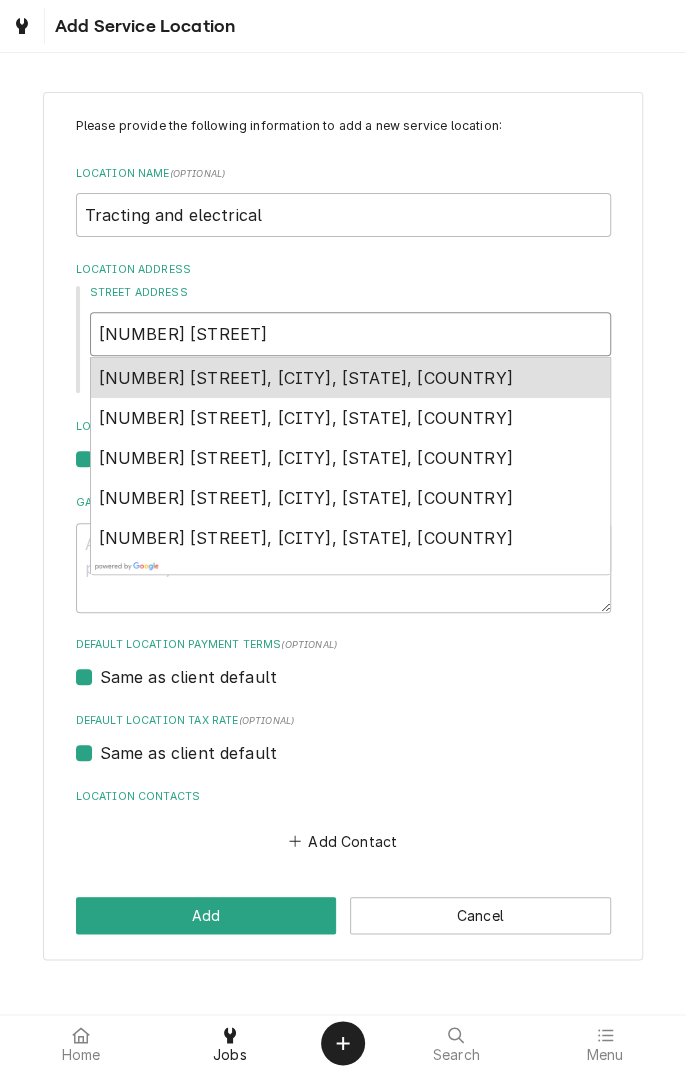 type on "804 West Main" 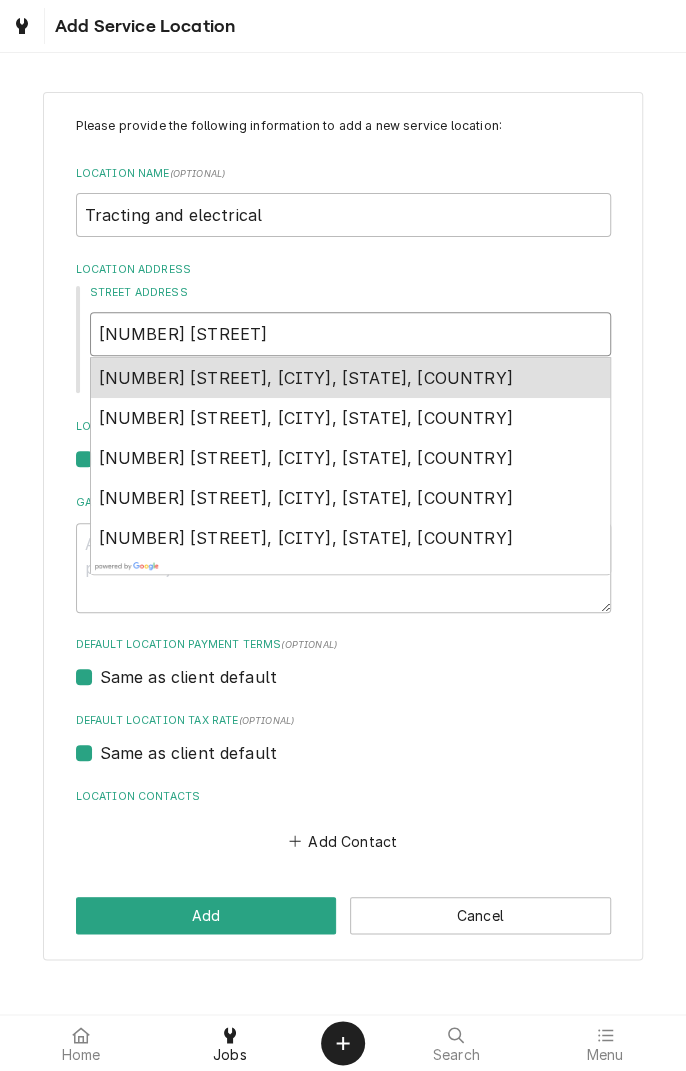 type on "804 West Main c" 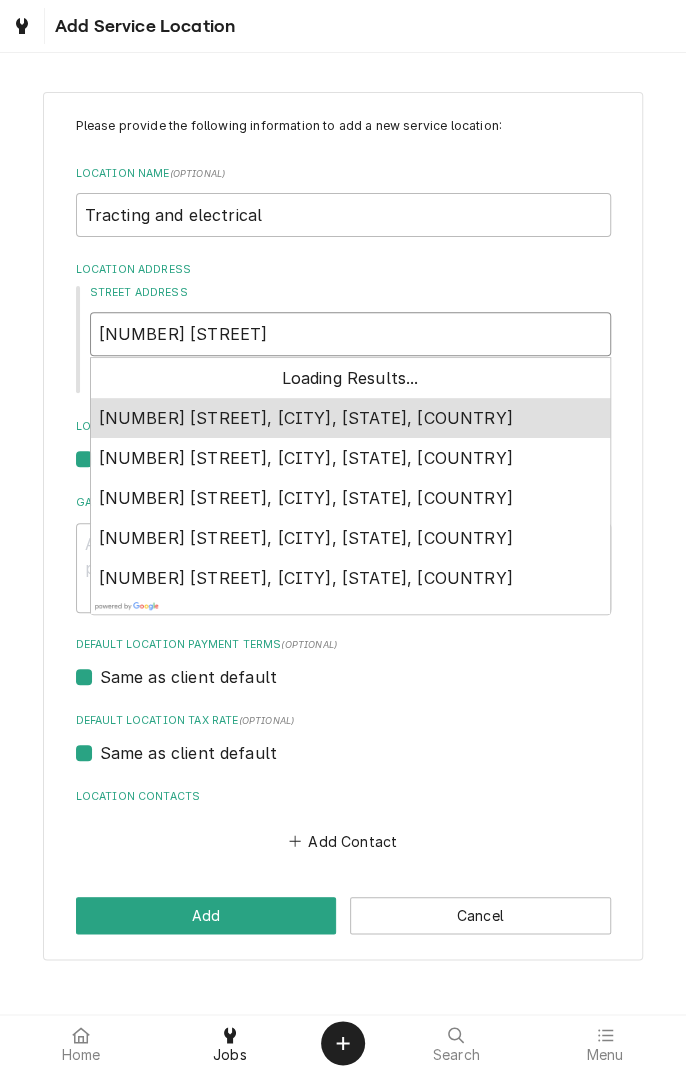 type on "x" 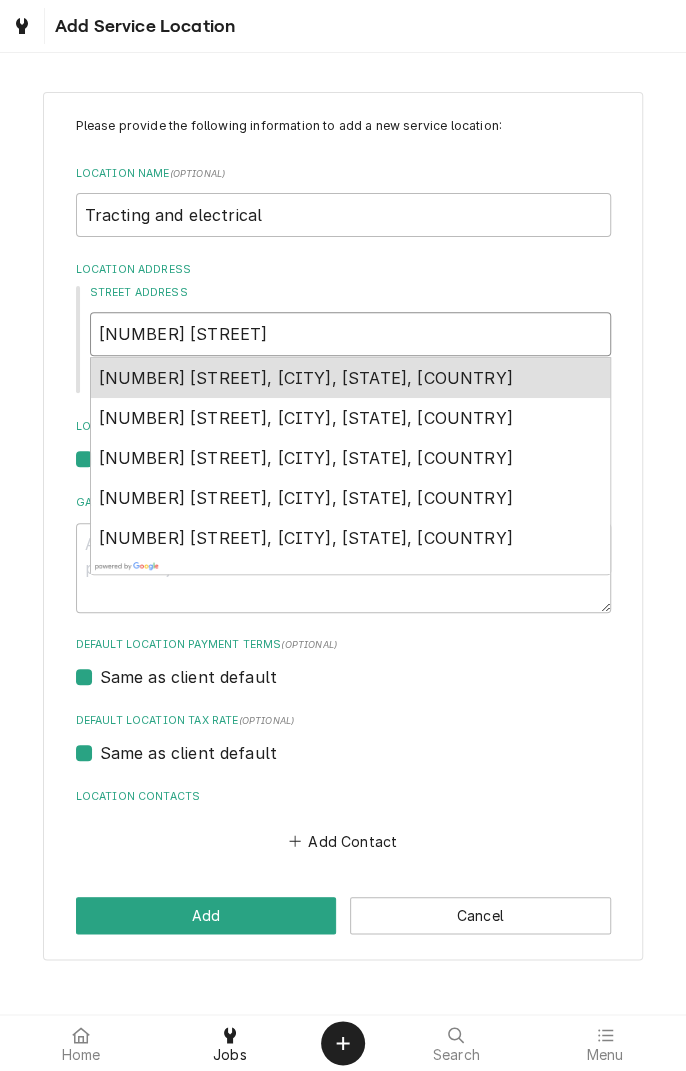 type on "804 West Main cu" 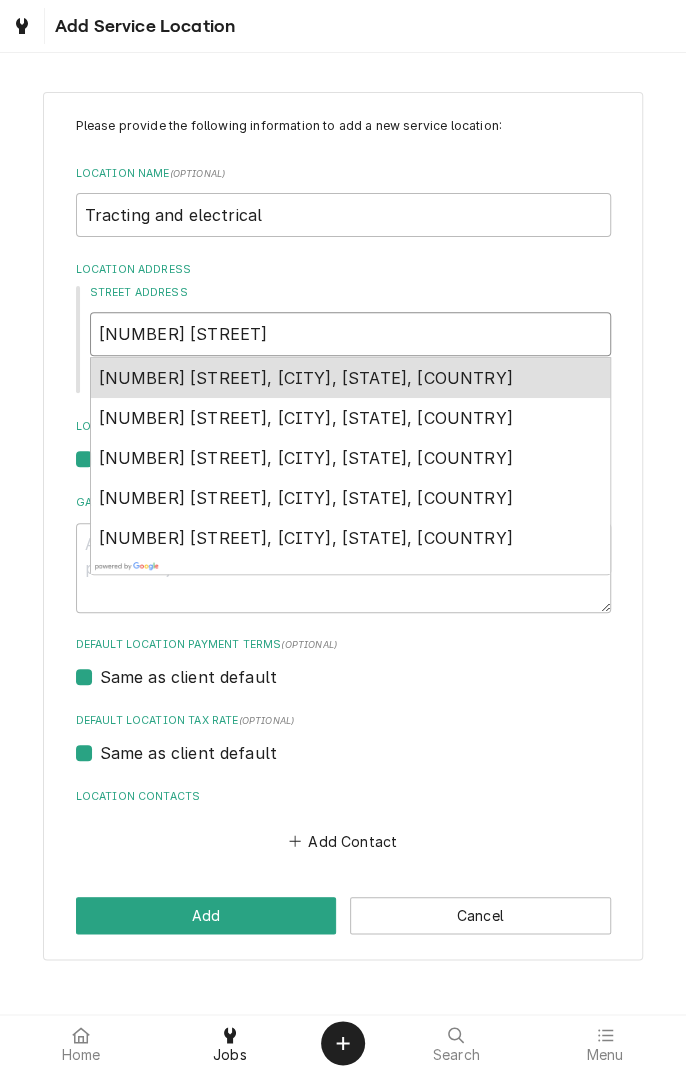 type on "x" 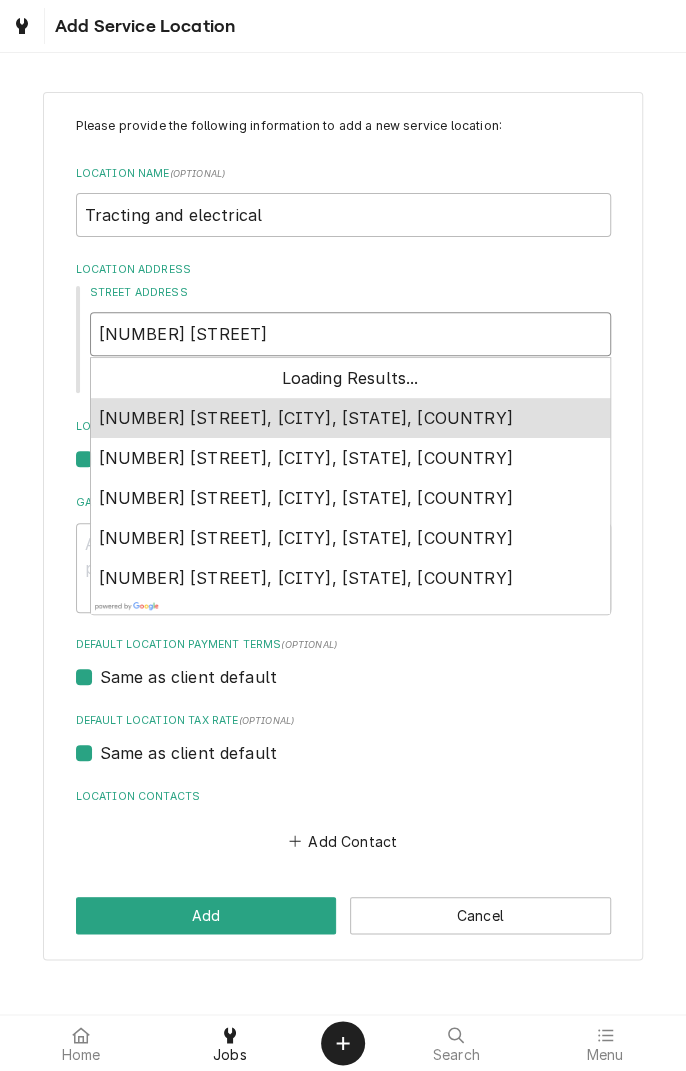 type on "804 West Main cue" 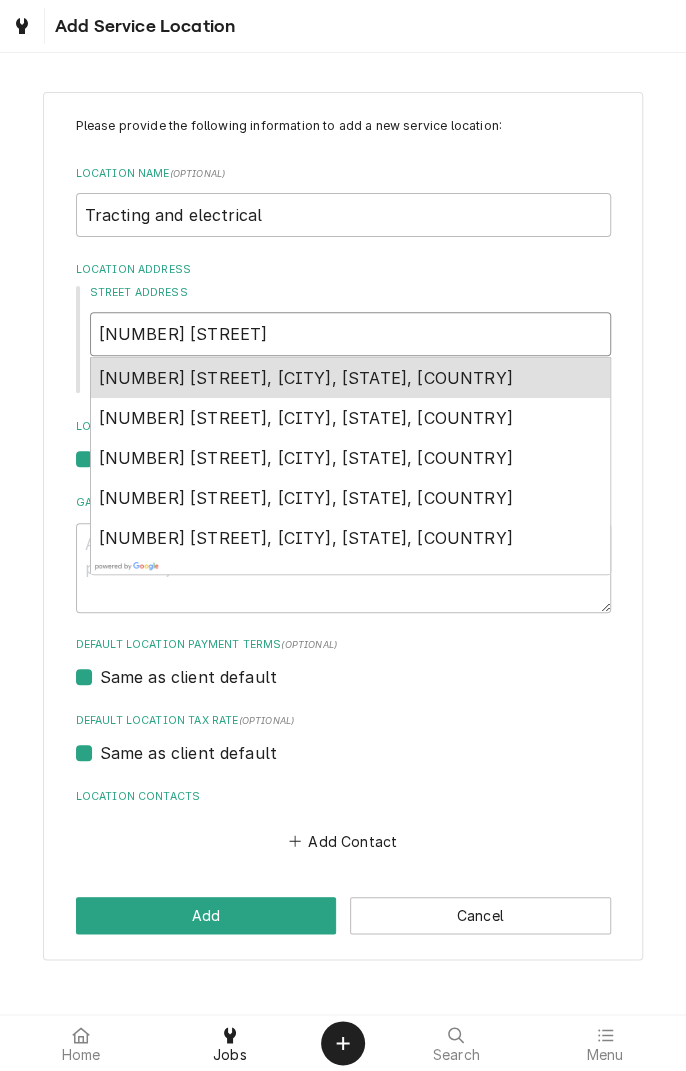 click on "804 W Main St, Cuero, TX, USA" at bounding box center [306, 378] 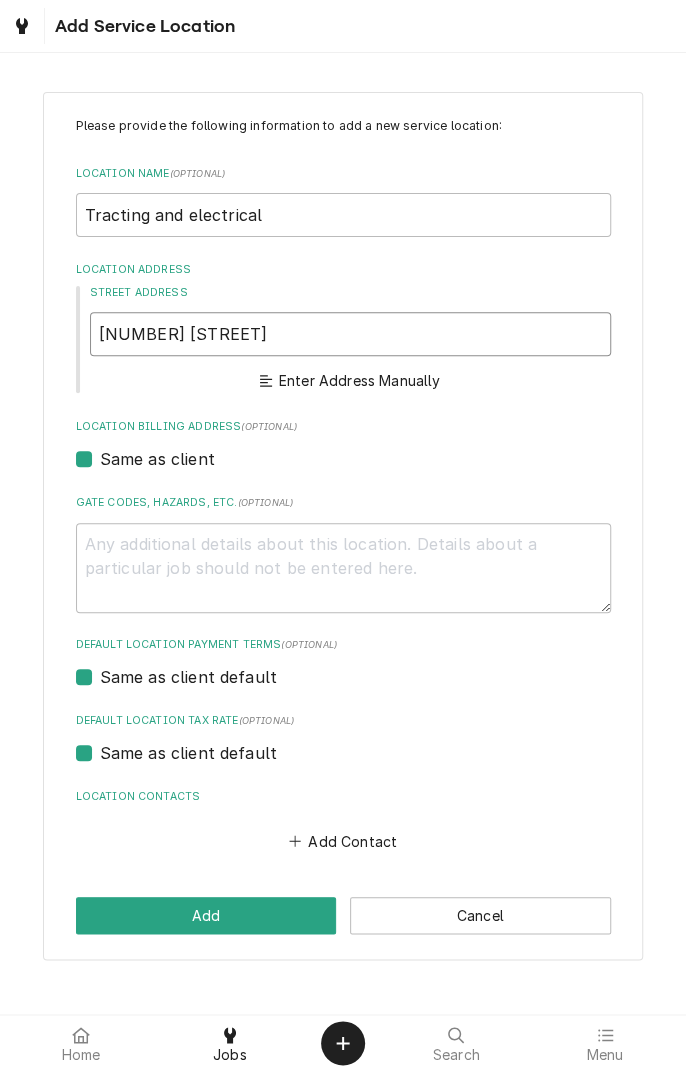 type on "x" 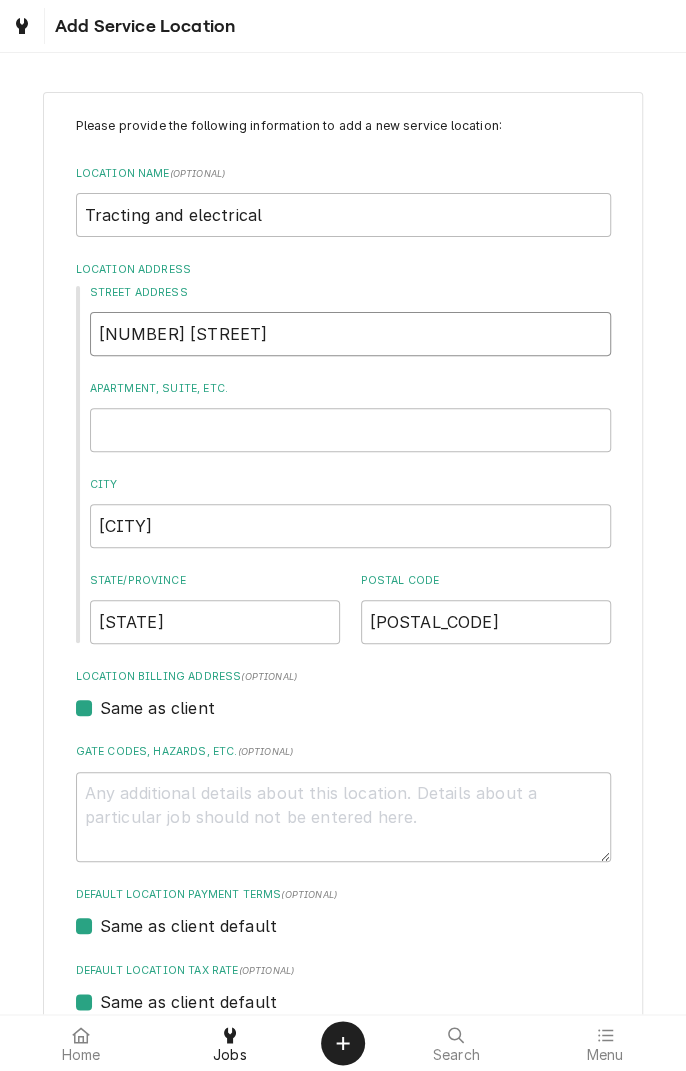 type on "x" 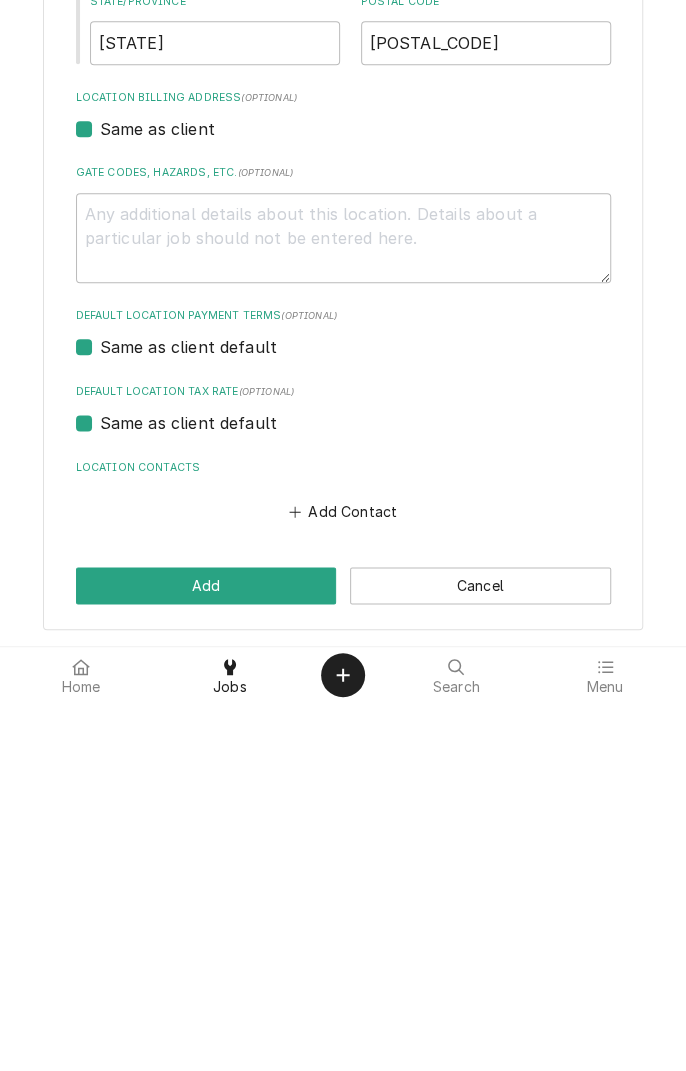 type on "804 W Main St" 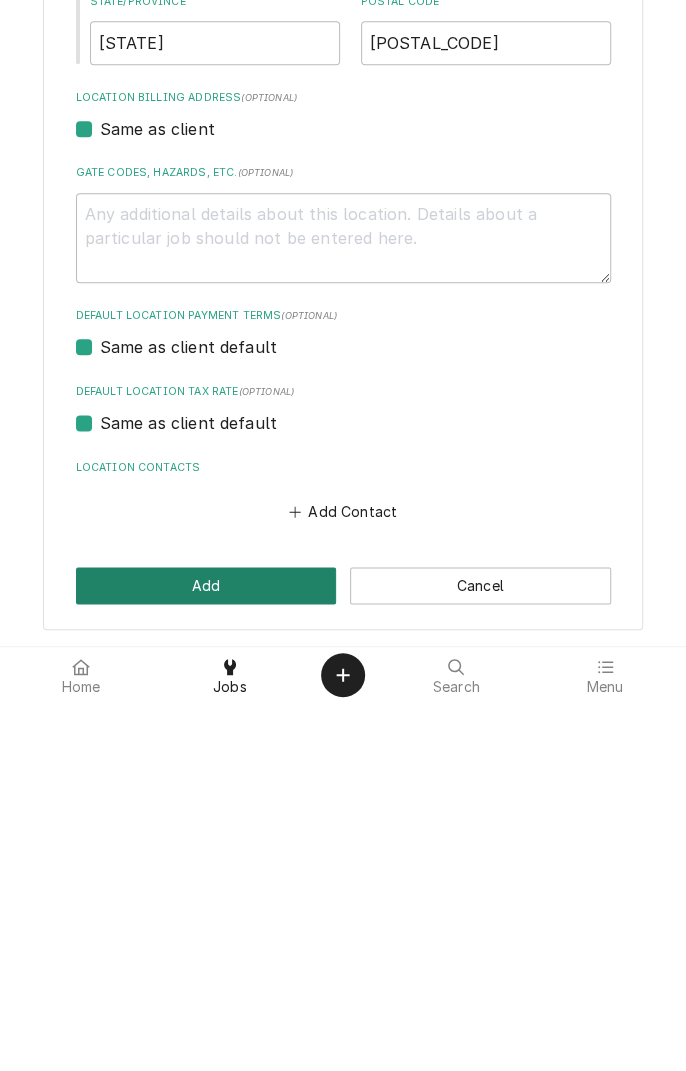 click on "Add" at bounding box center [206, 953] 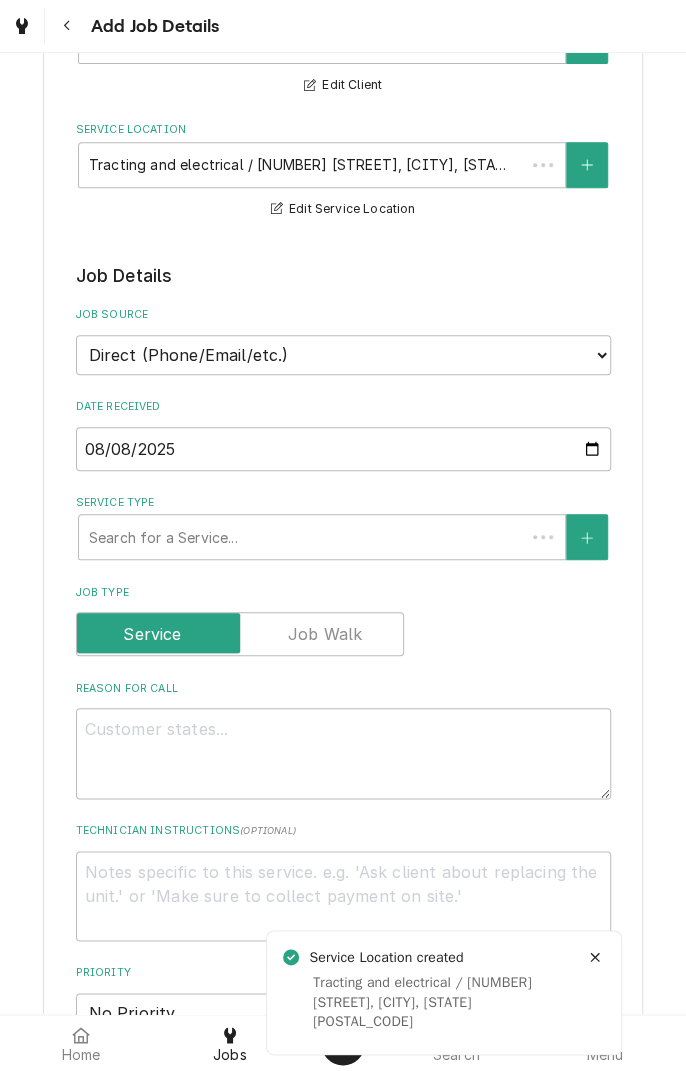 scroll, scrollTop: 0, scrollLeft: 0, axis: both 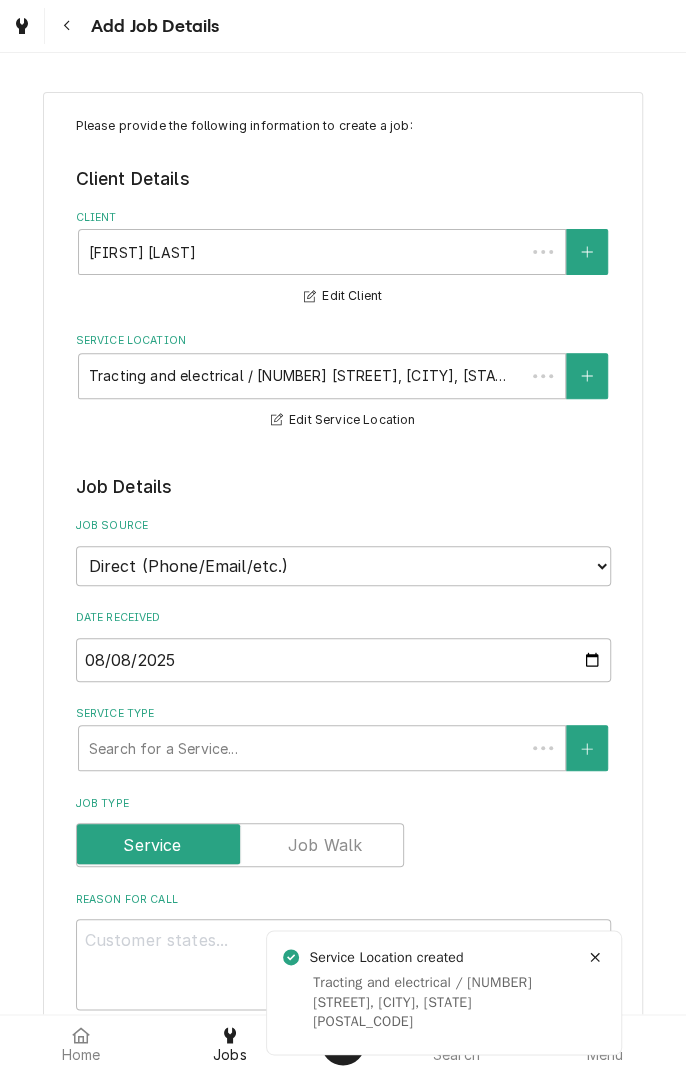 type on "x" 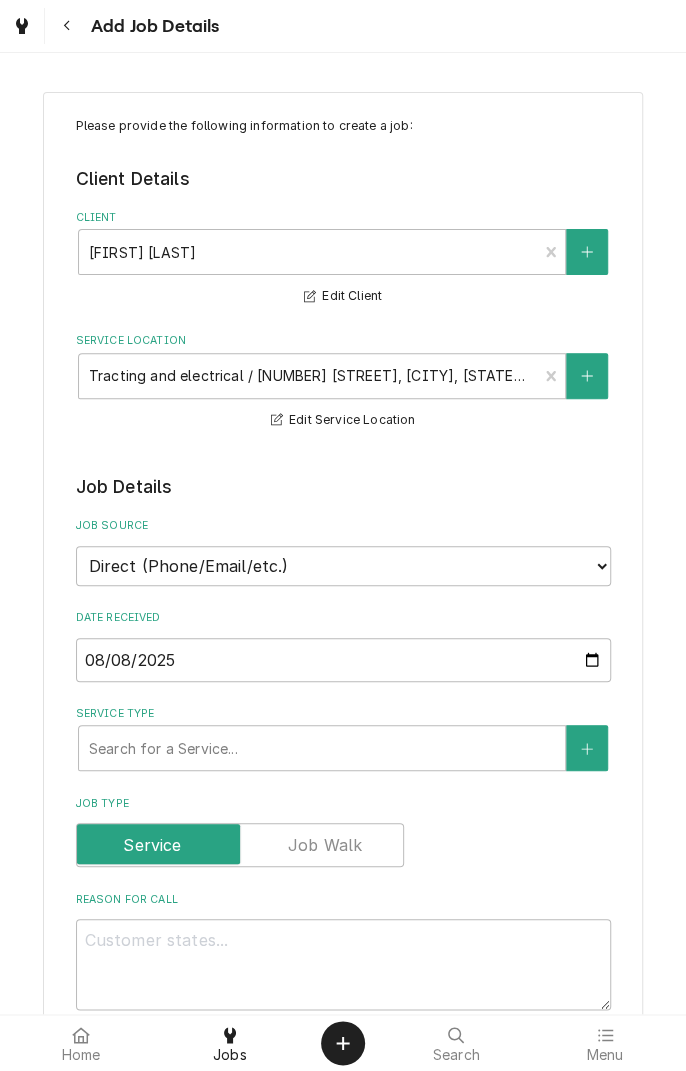 click at bounding box center (230, 1035) 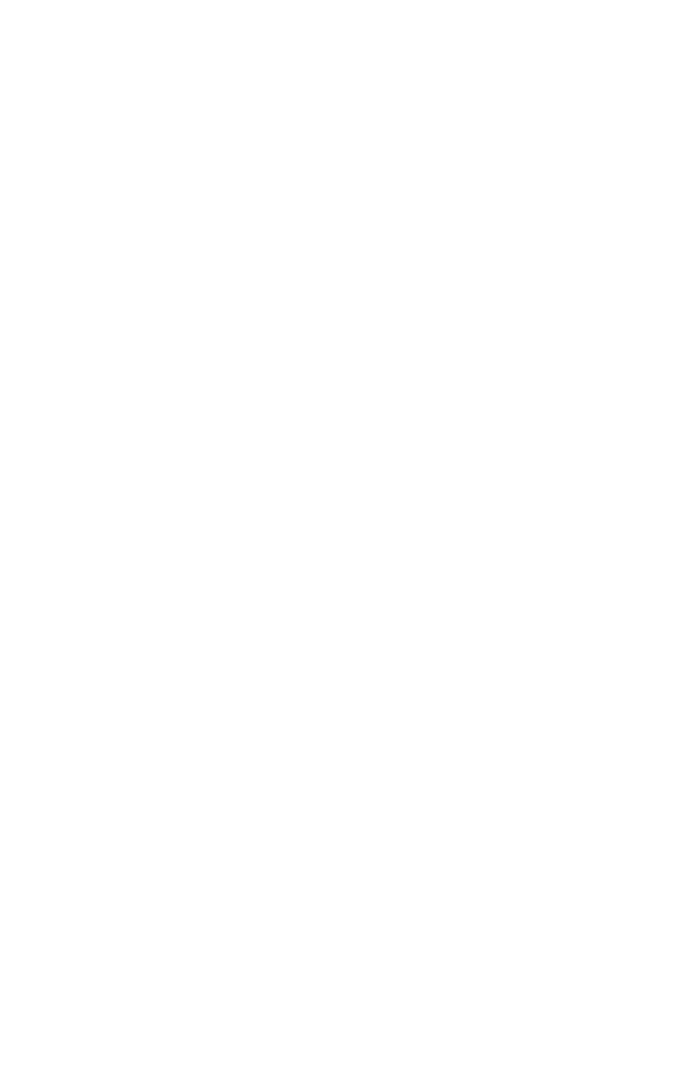 scroll, scrollTop: 0, scrollLeft: 0, axis: both 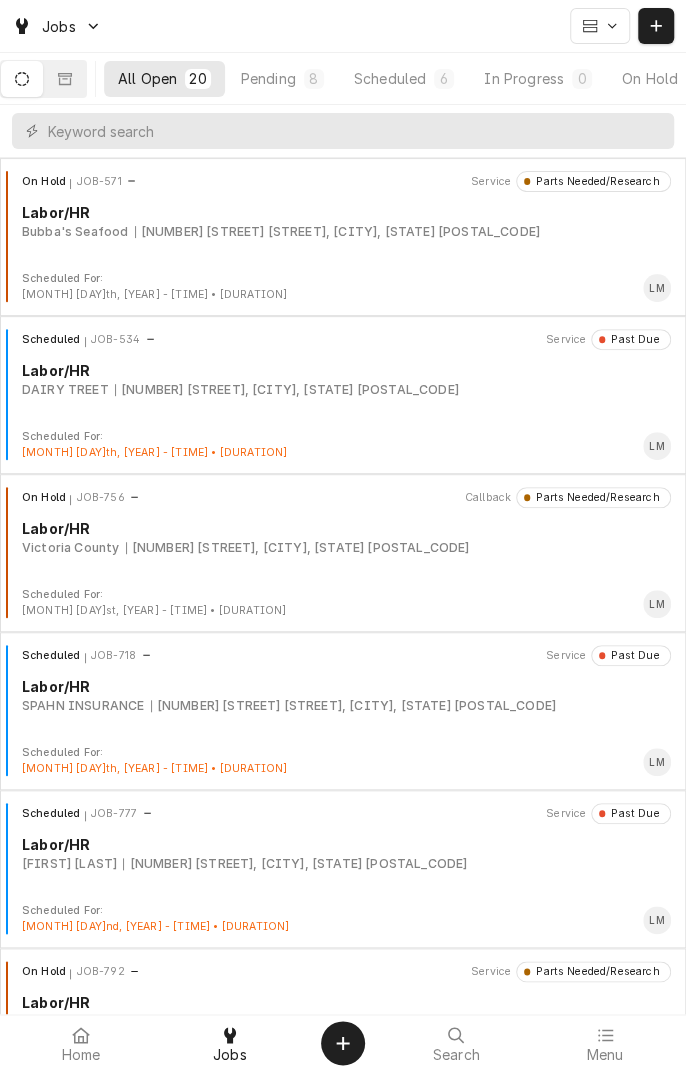 click at bounding box center (656, 26) 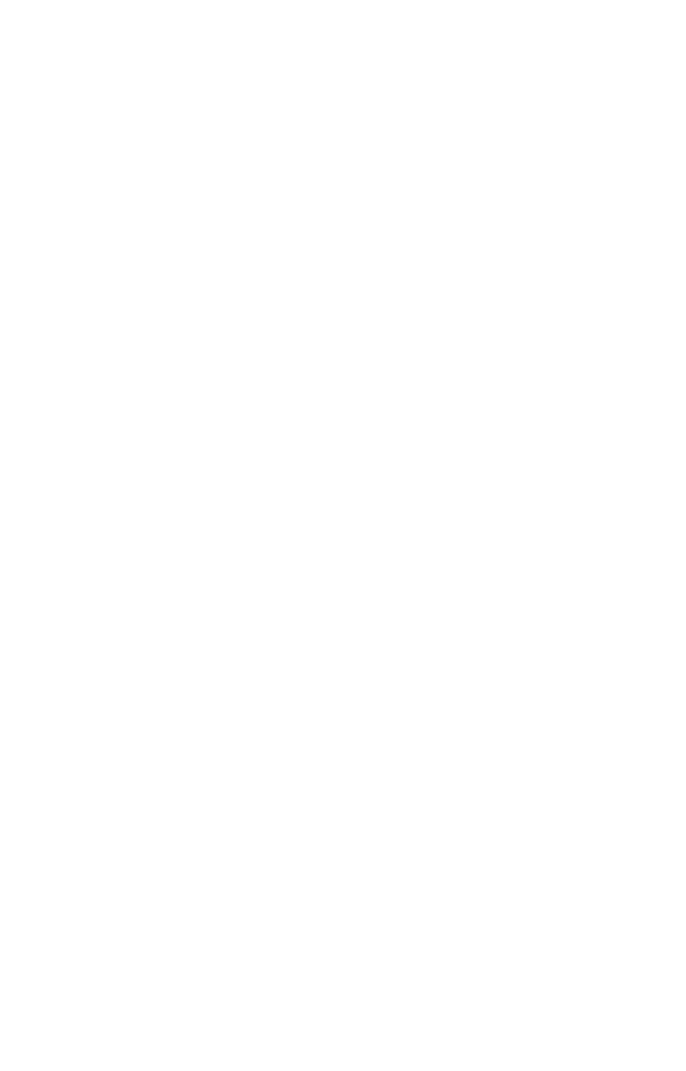 scroll, scrollTop: 0, scrollLeft: 0, axis: both 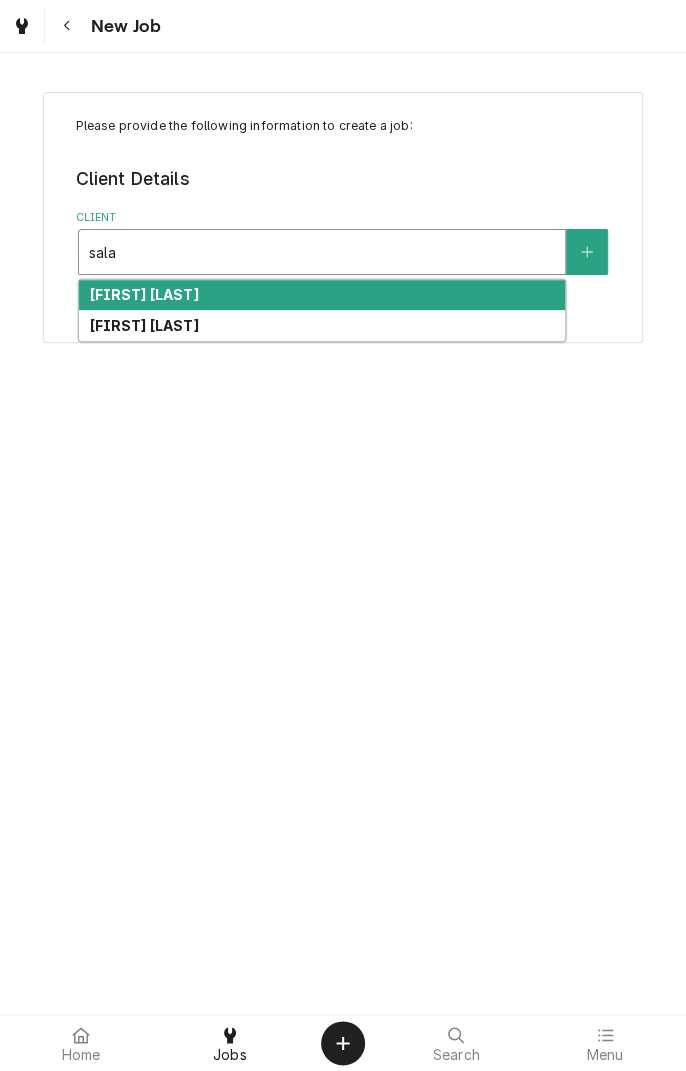 click on "[FIRST] [LAST]" at bounding box center [322, 325] 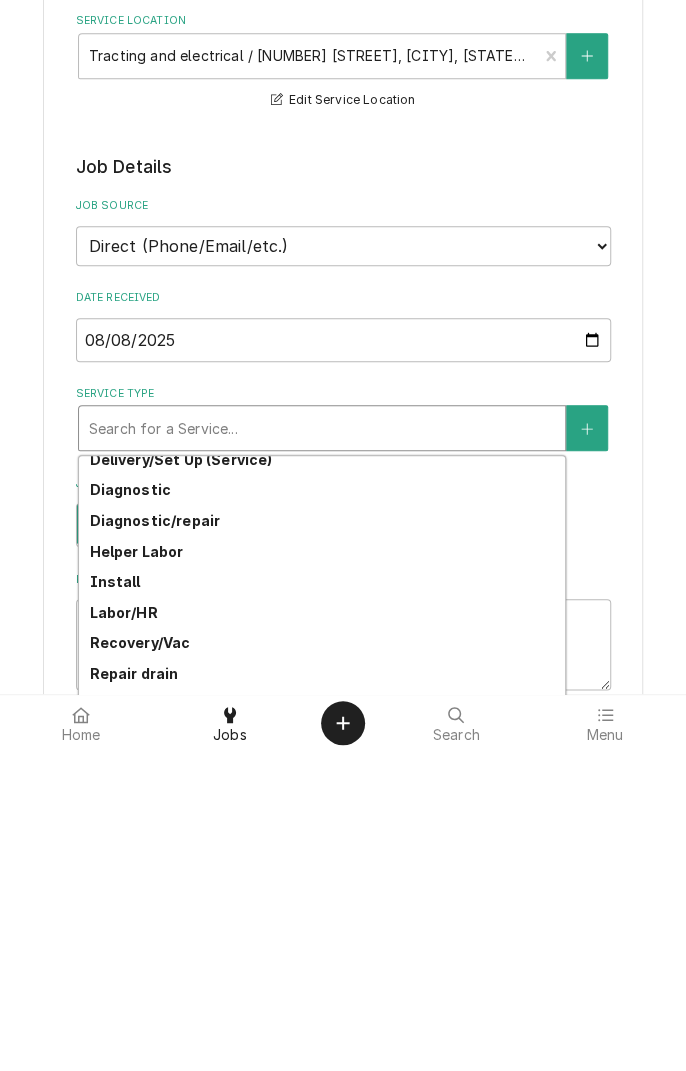 scroll, scrollTop: 0, scrollLeft: 0, axis: both 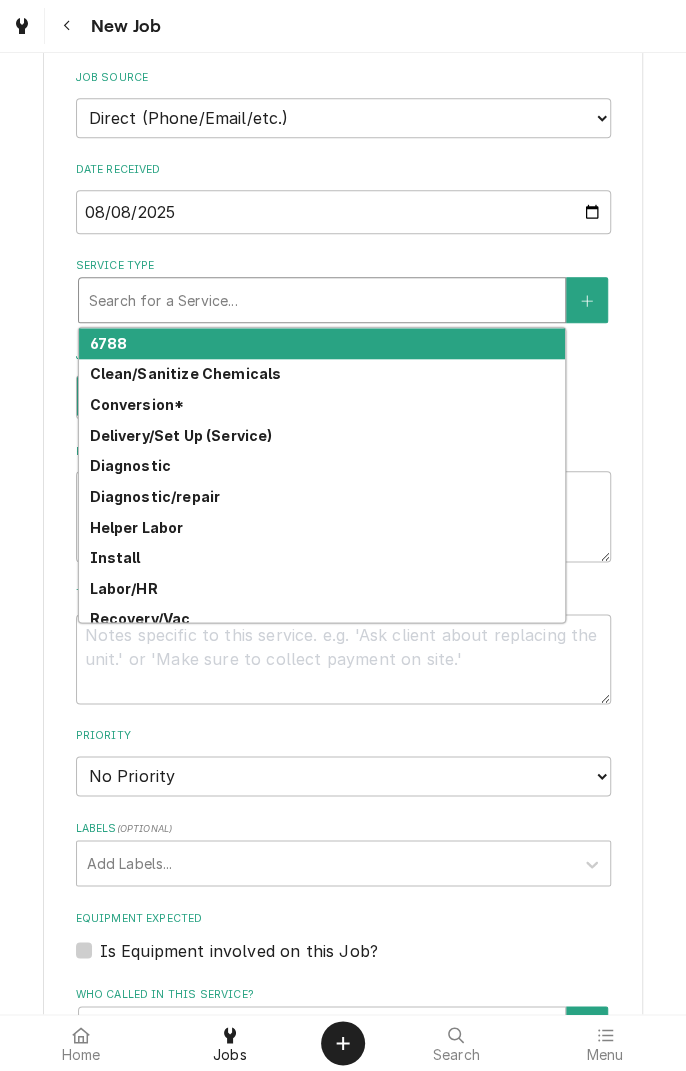 click on "Diagnostic/repair" at bounding box center [322, 496] 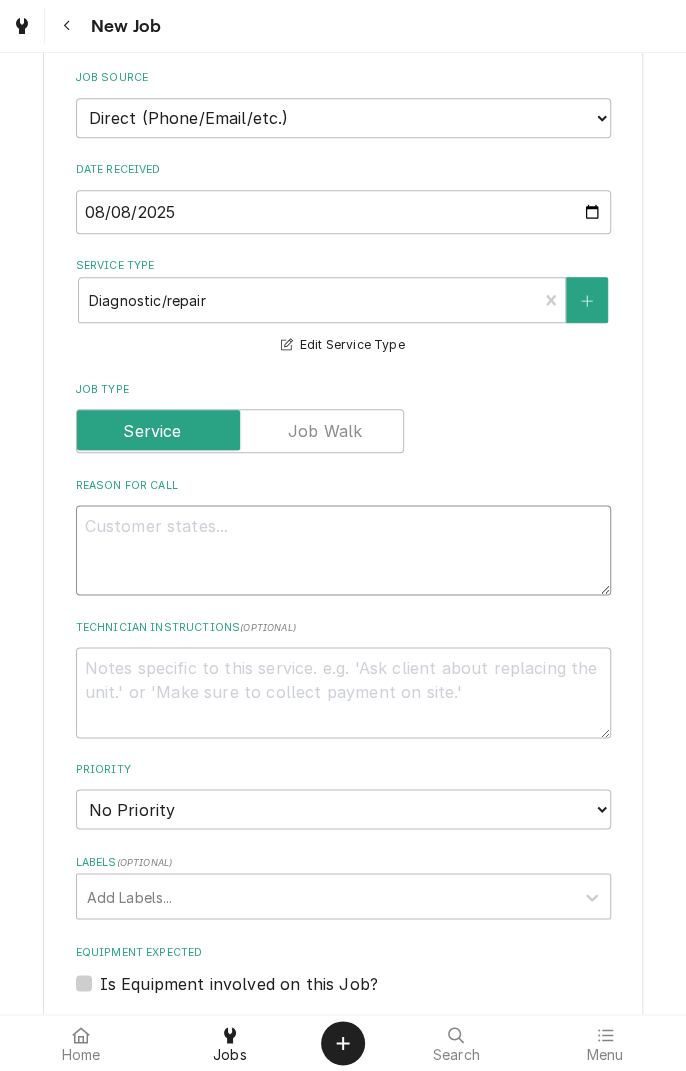 click on "Reason For Call" at bounding box center (343, 550) 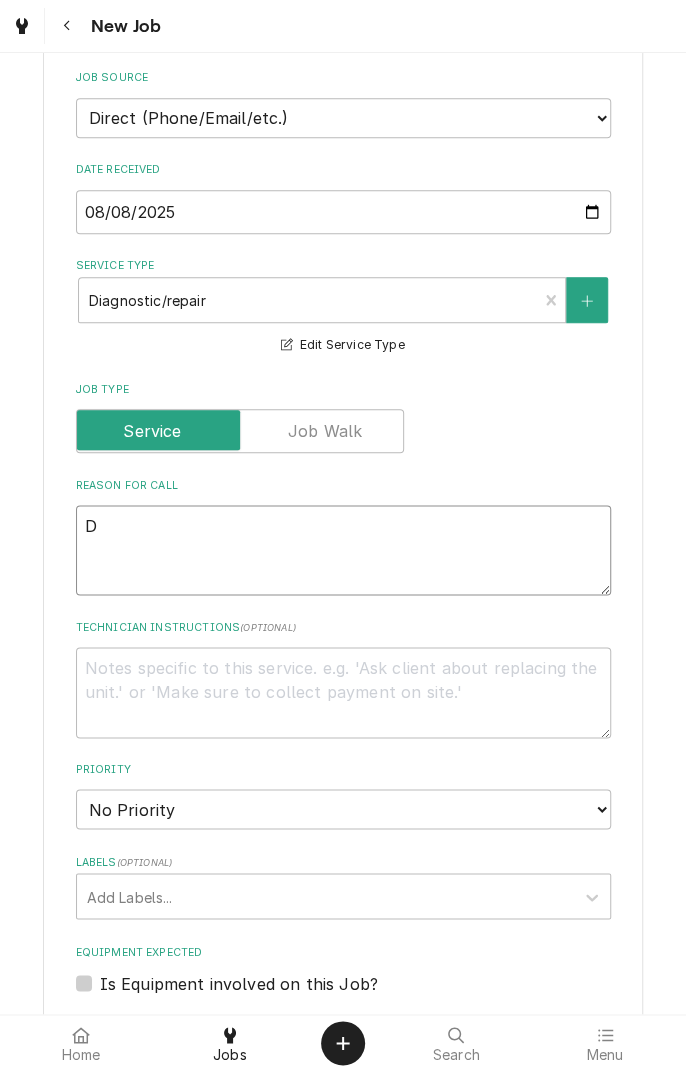 type on "x" 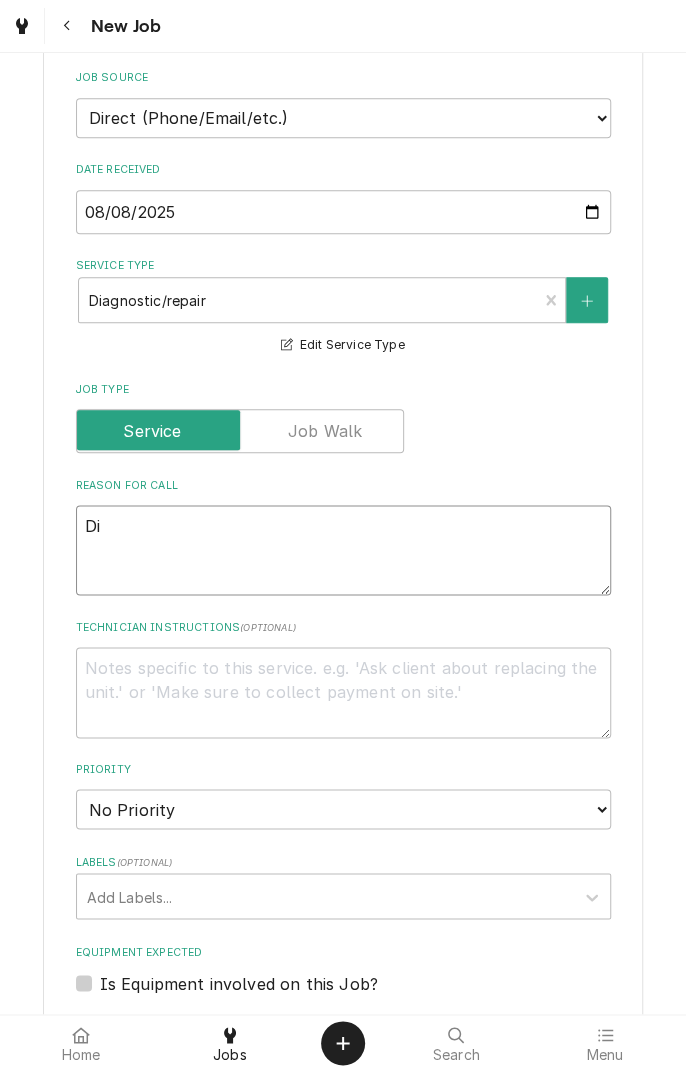 type on "x" 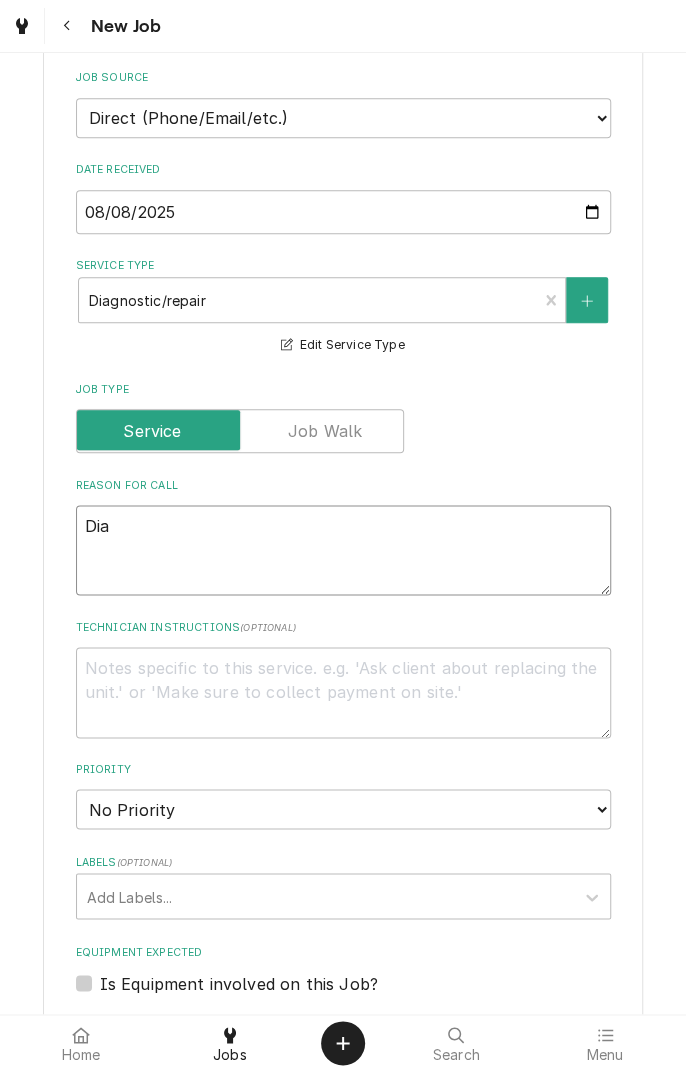 type on "x" 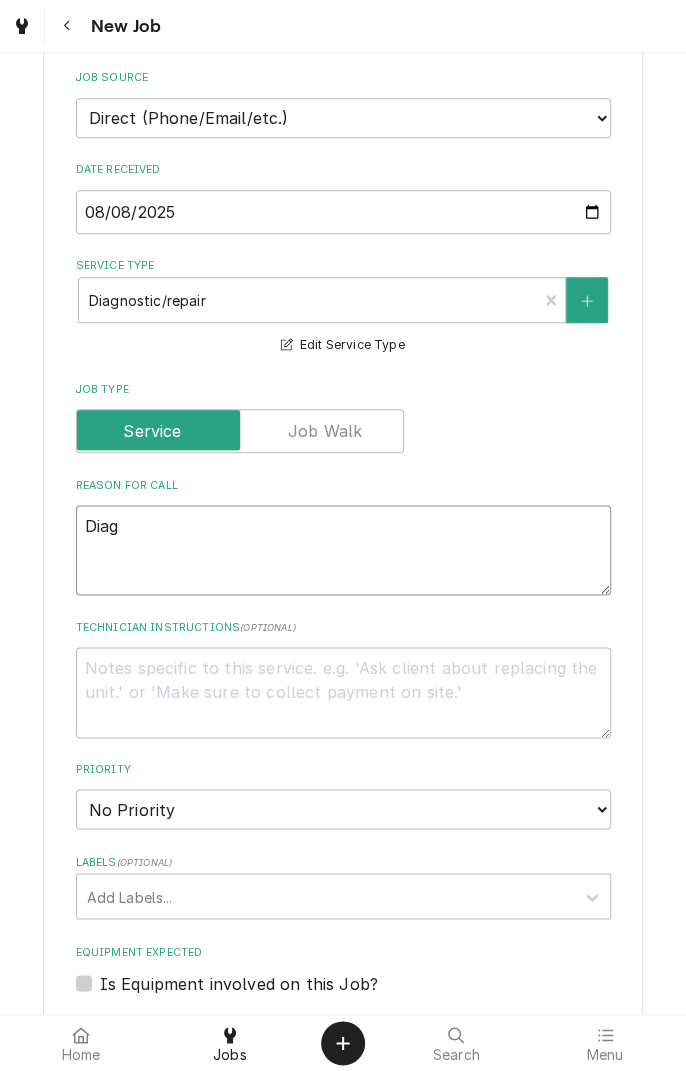 type on "x" 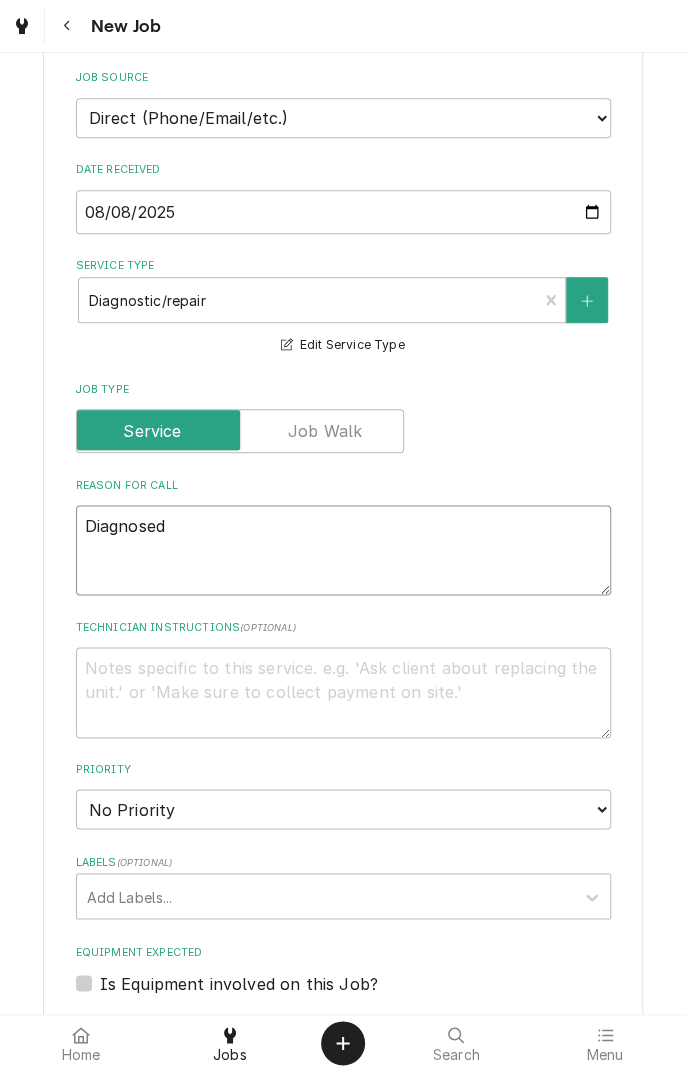 type on "x" 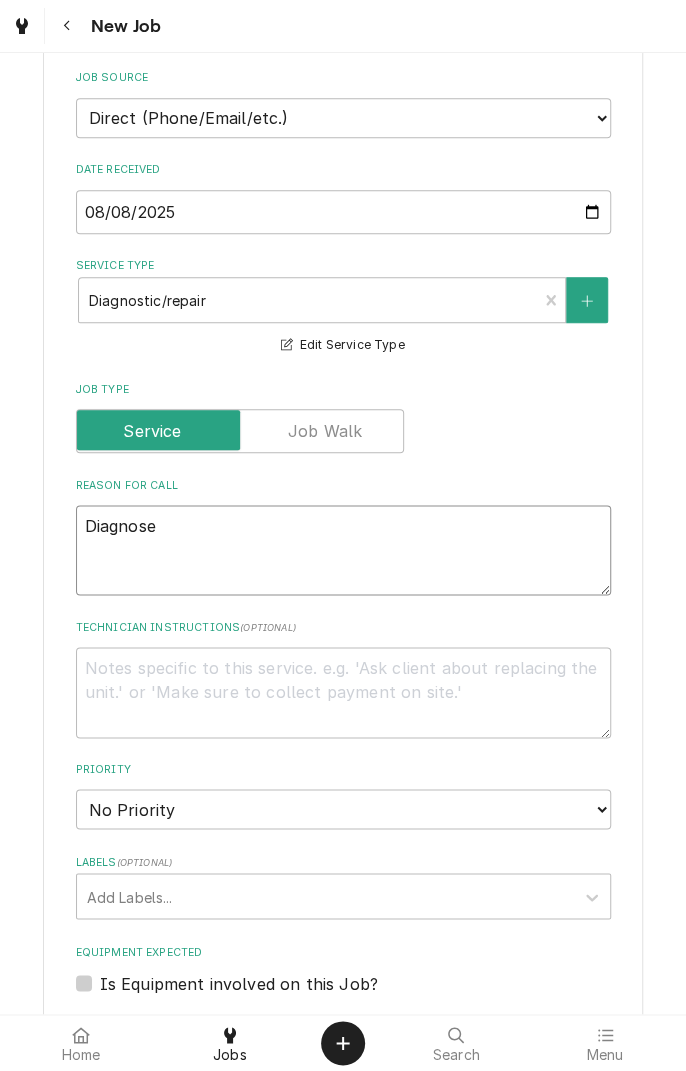 type on "x" 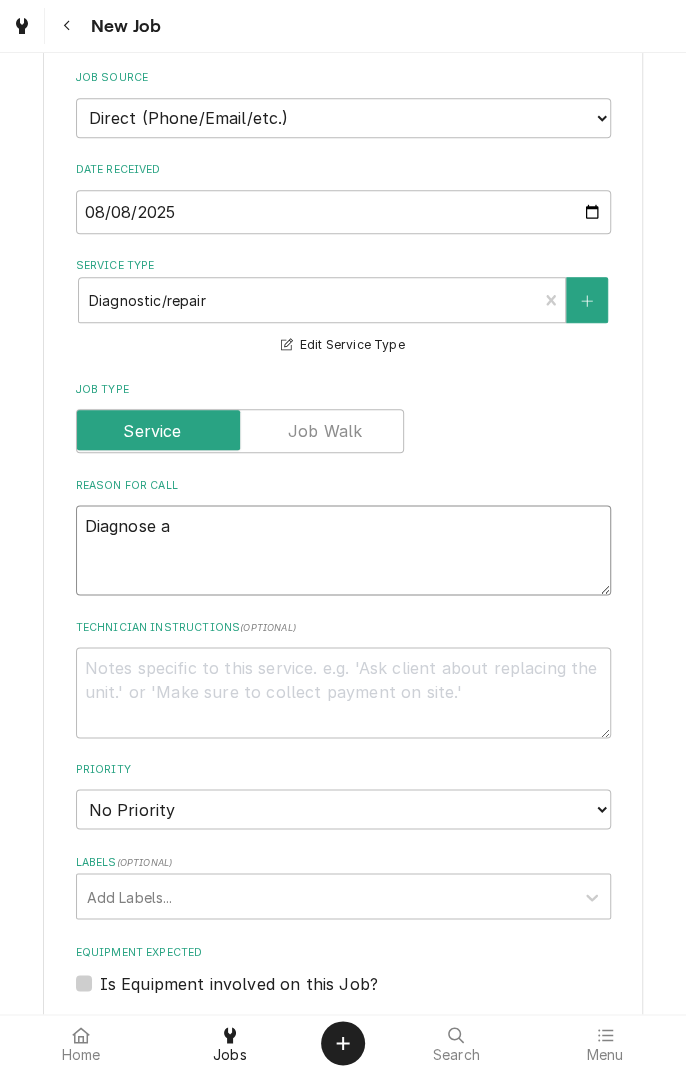 type on "x" 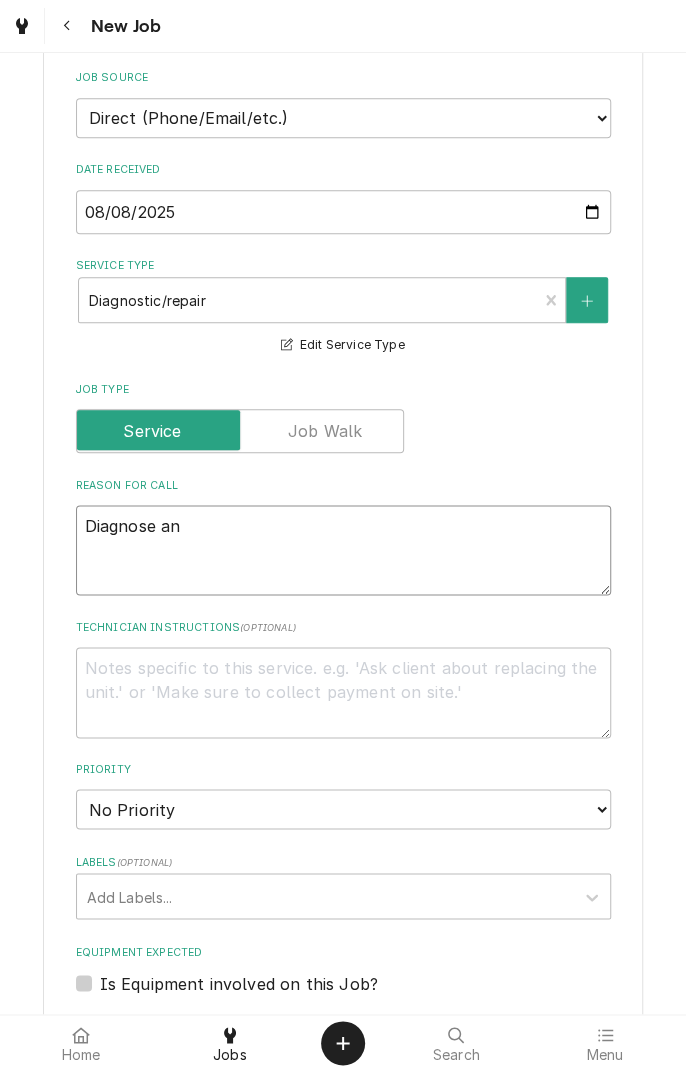 type on "x" 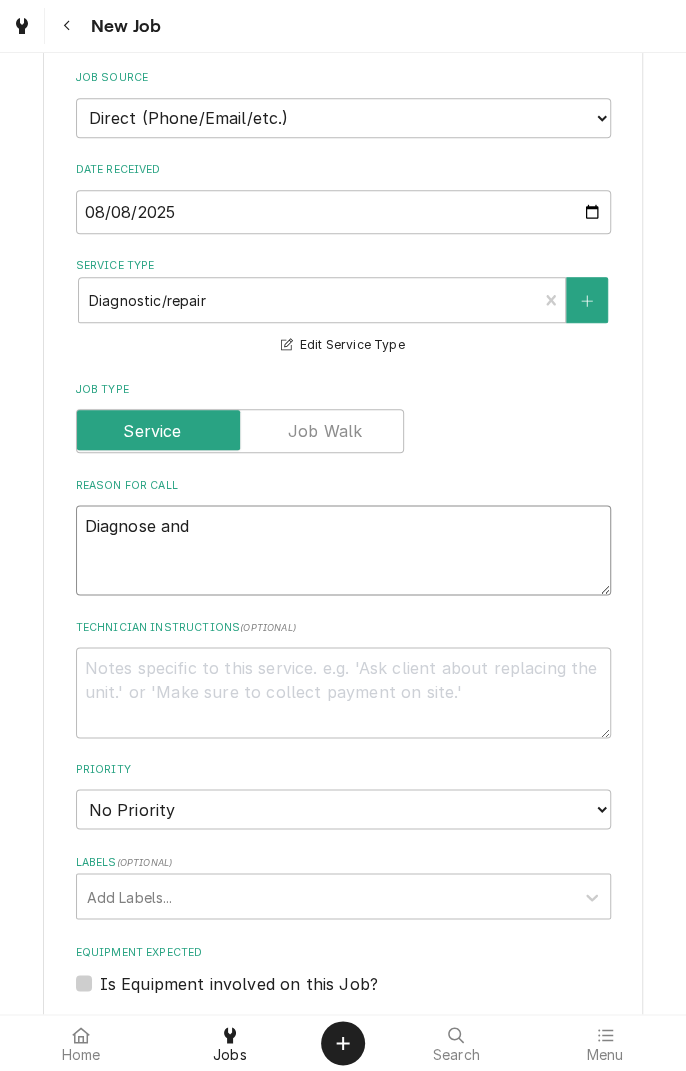 type on "x" 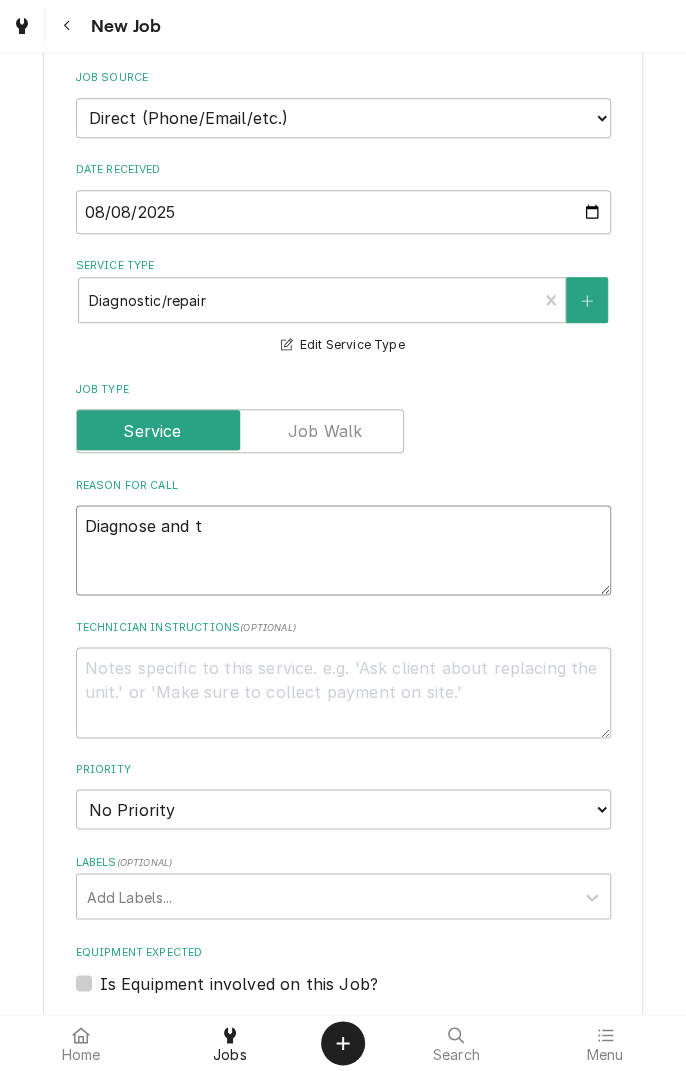 type on "x" 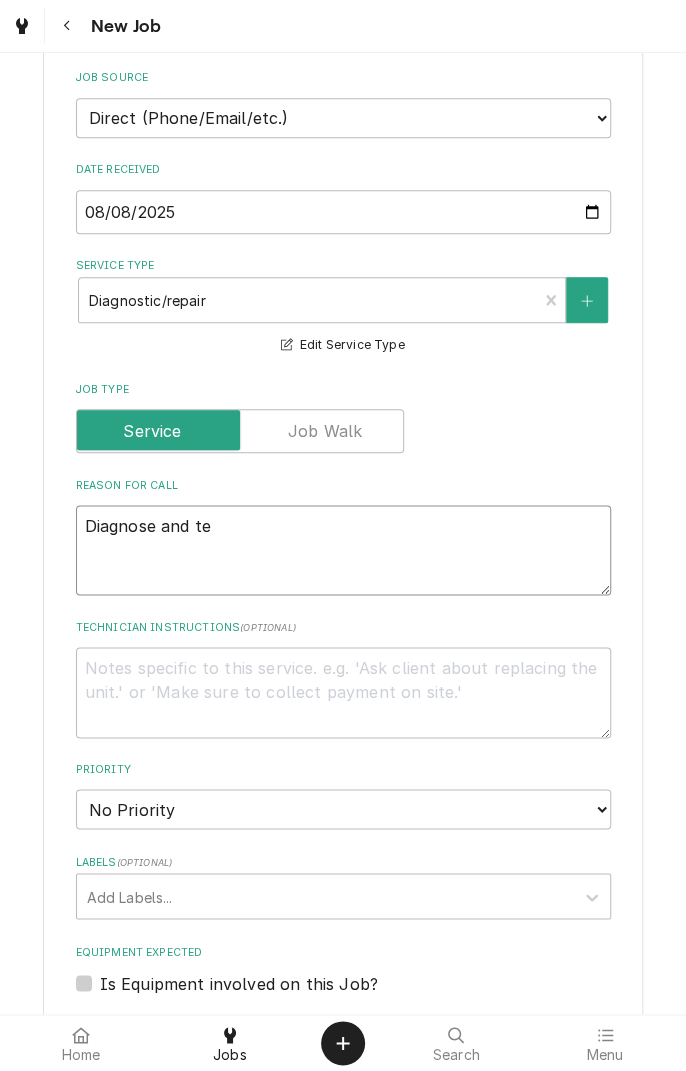 type on "x" 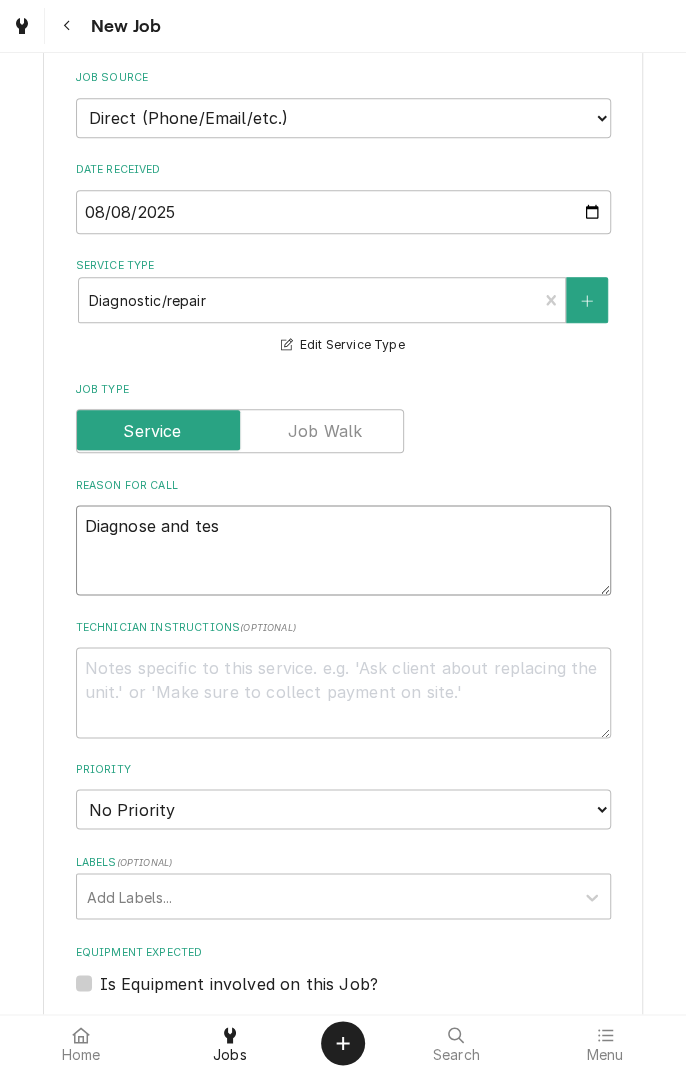 type on "x" 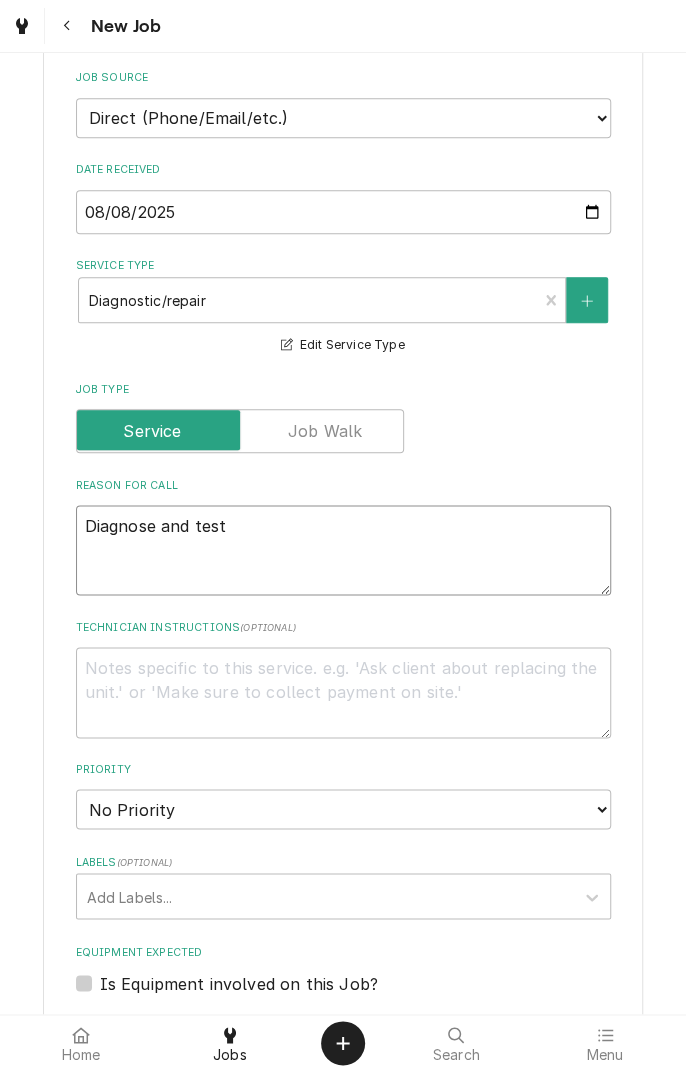 type on "x" 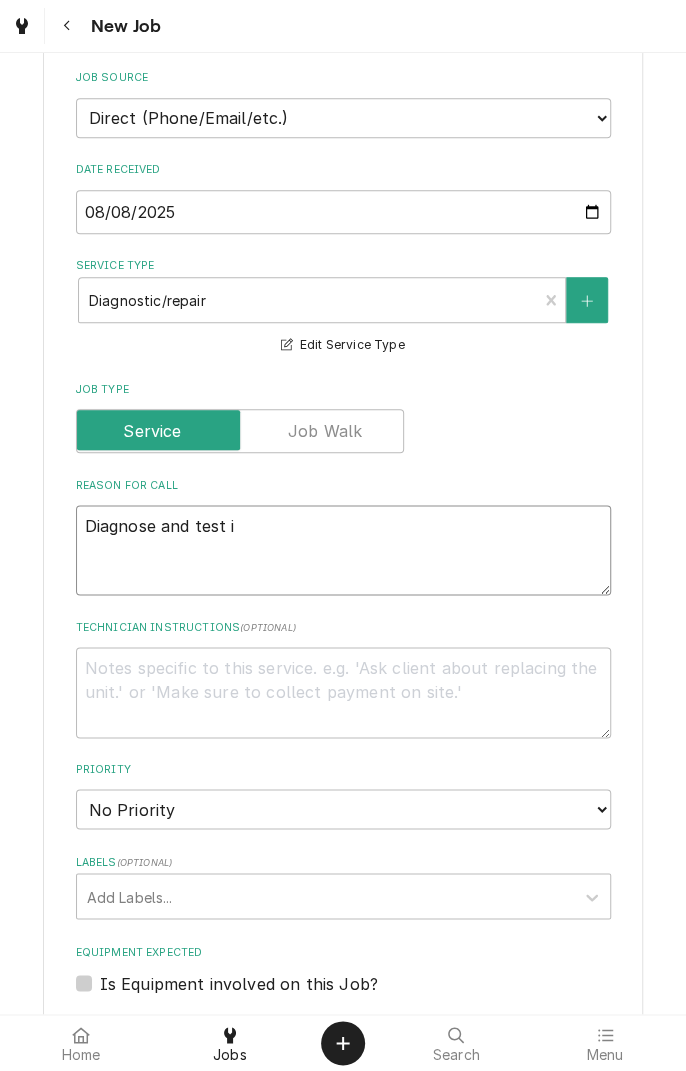 type on "x" 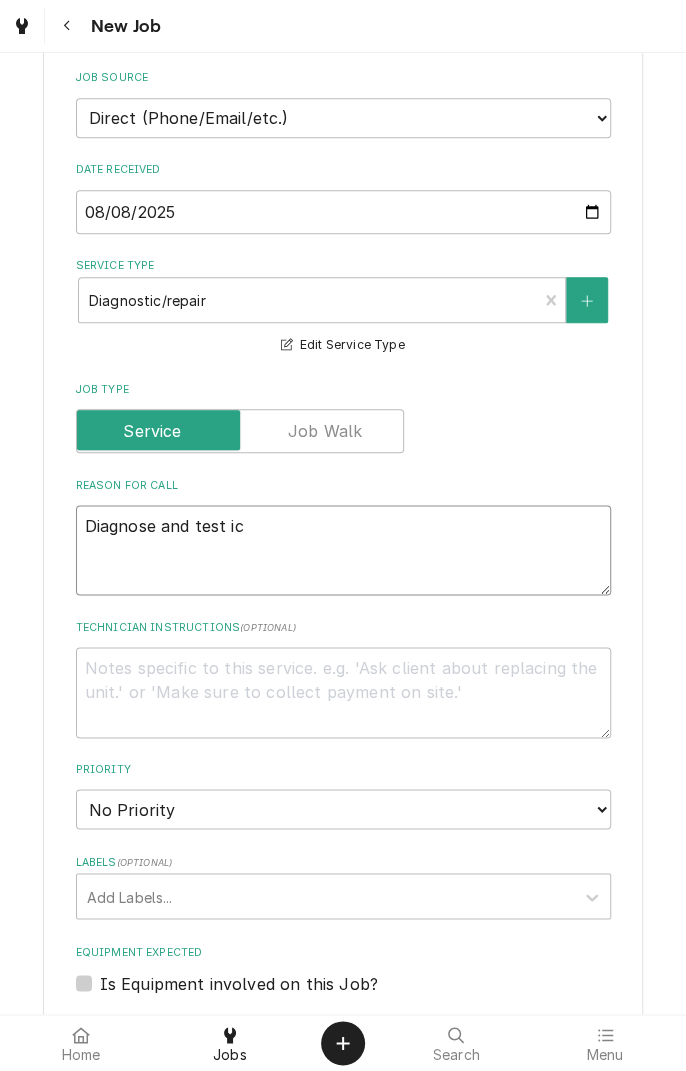 type on "x" 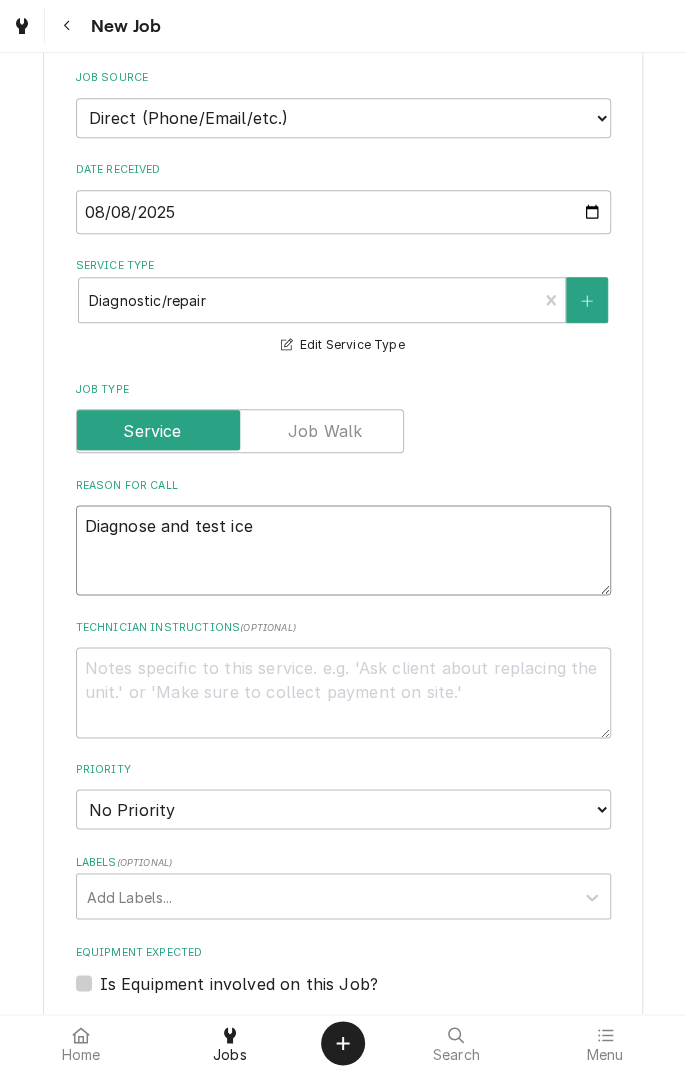type on "x" 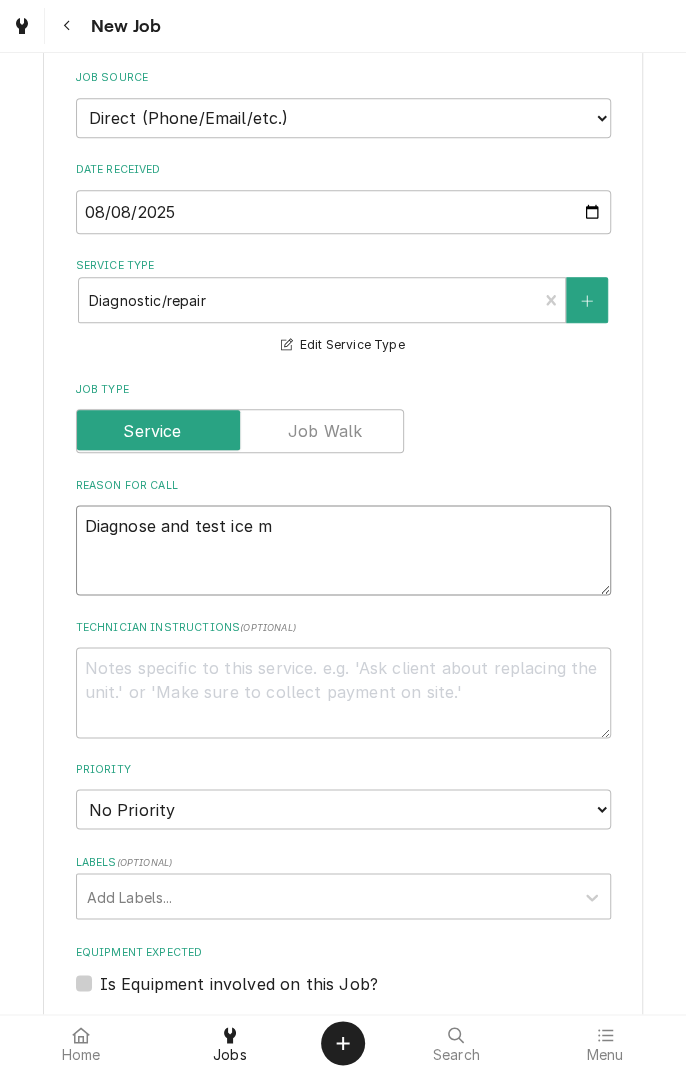 type on "x" 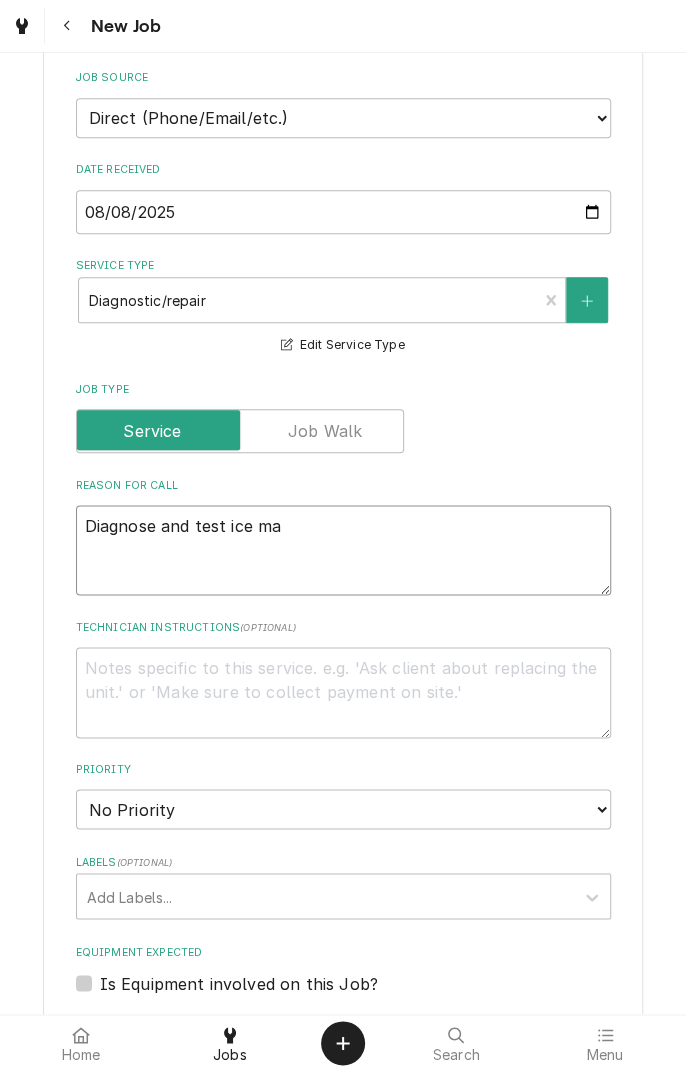 type on "x" 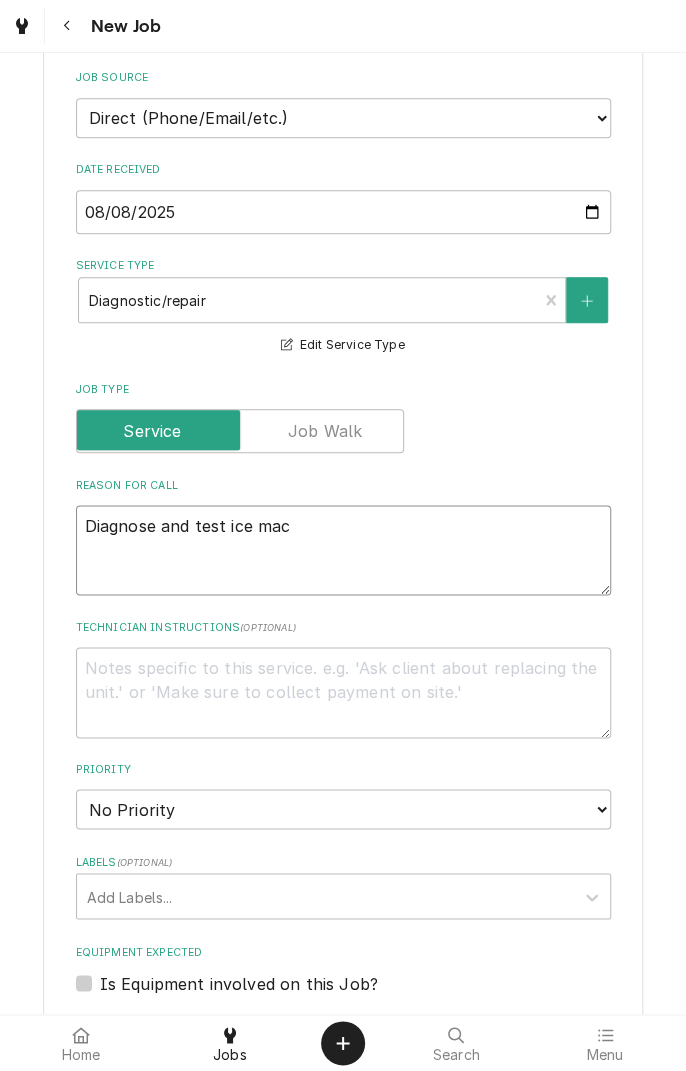 type on "x" 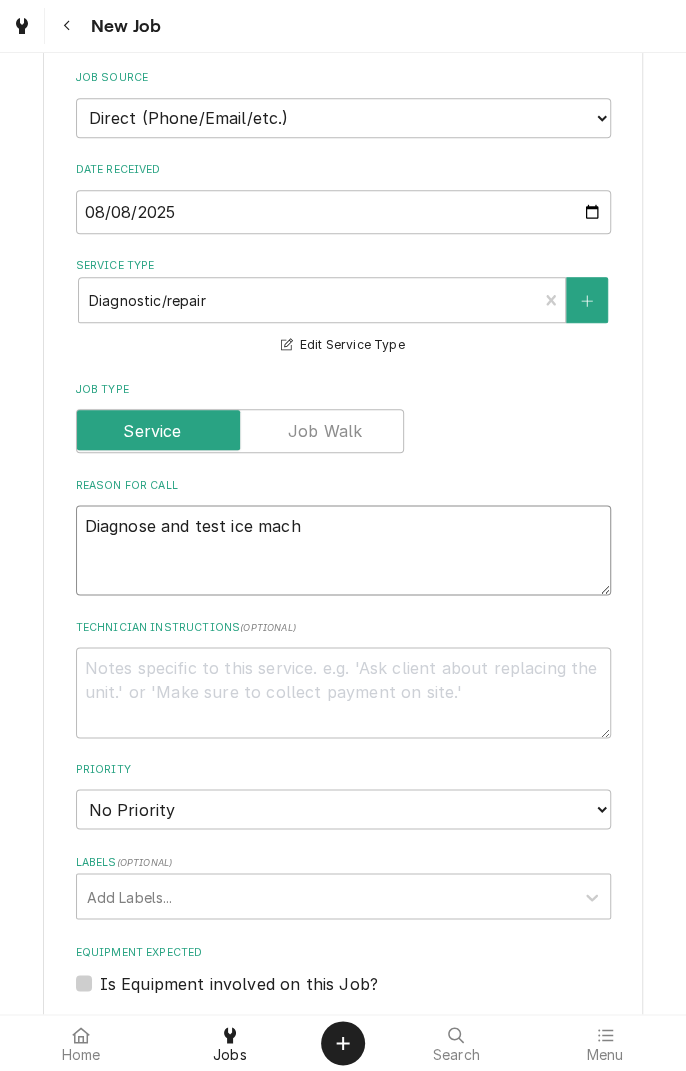 type on "x" 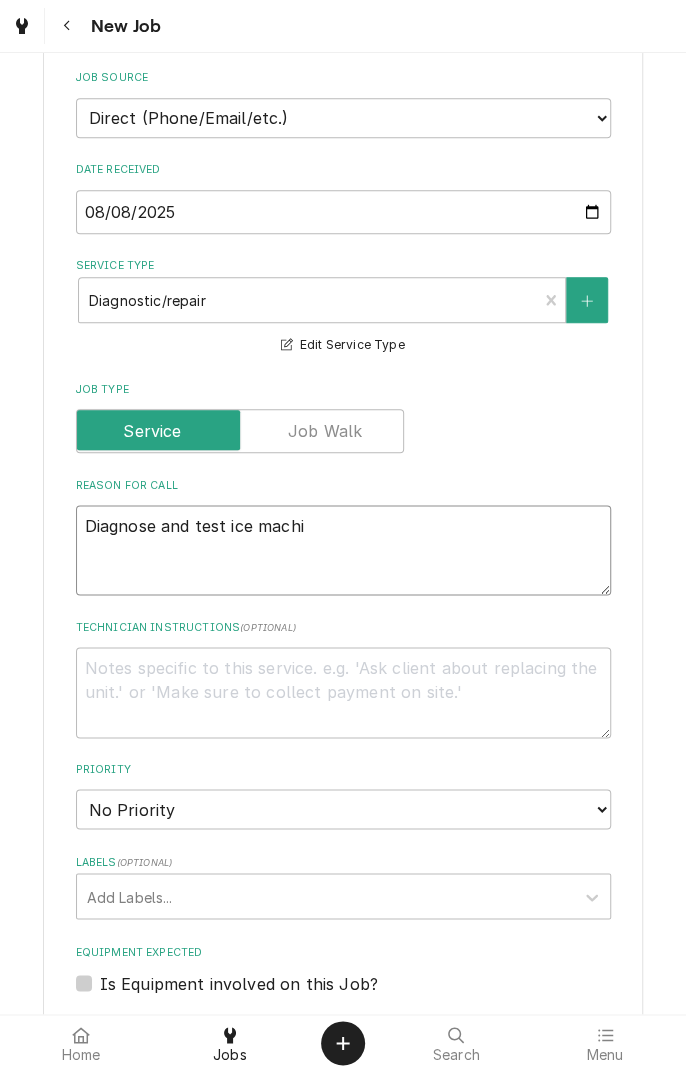type on "x" 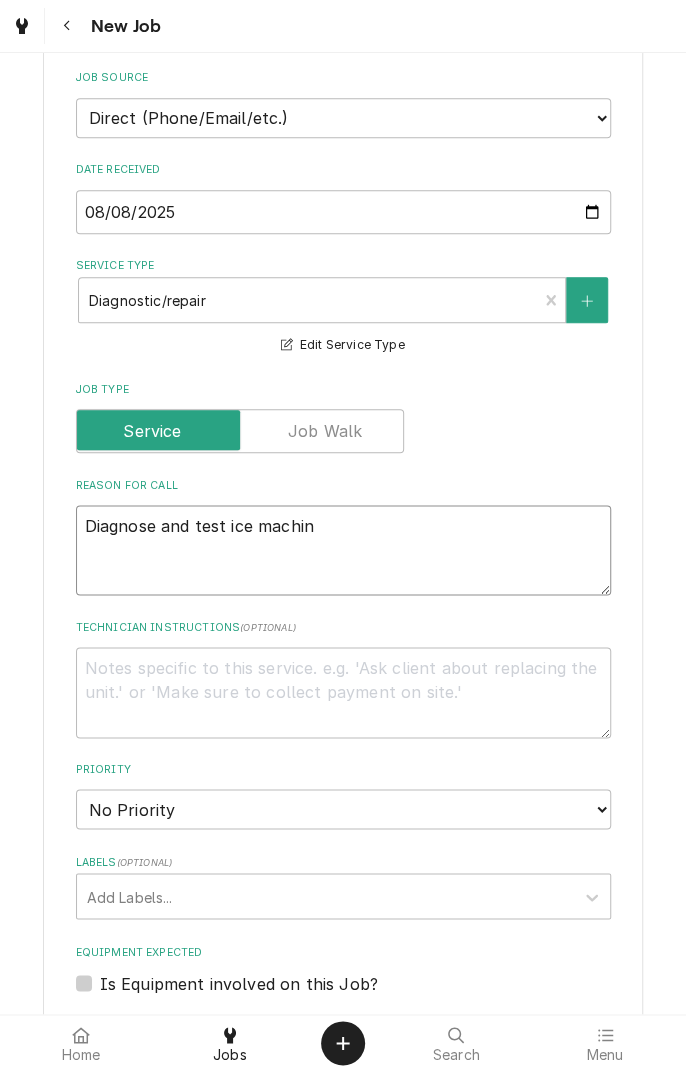 type on "x" 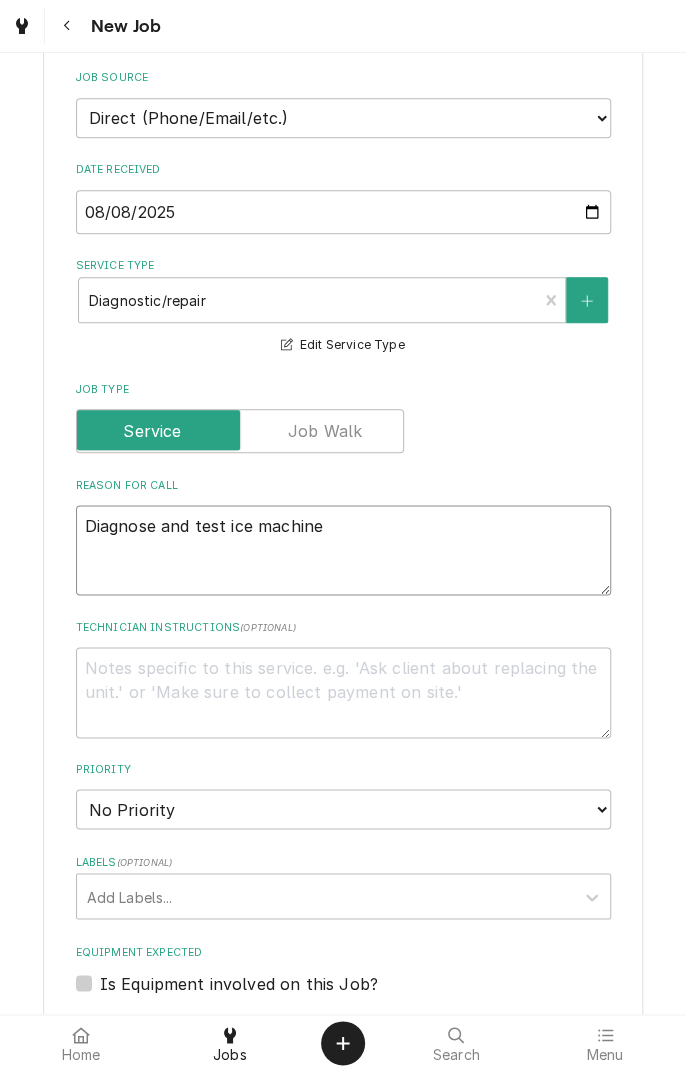 type on "x" 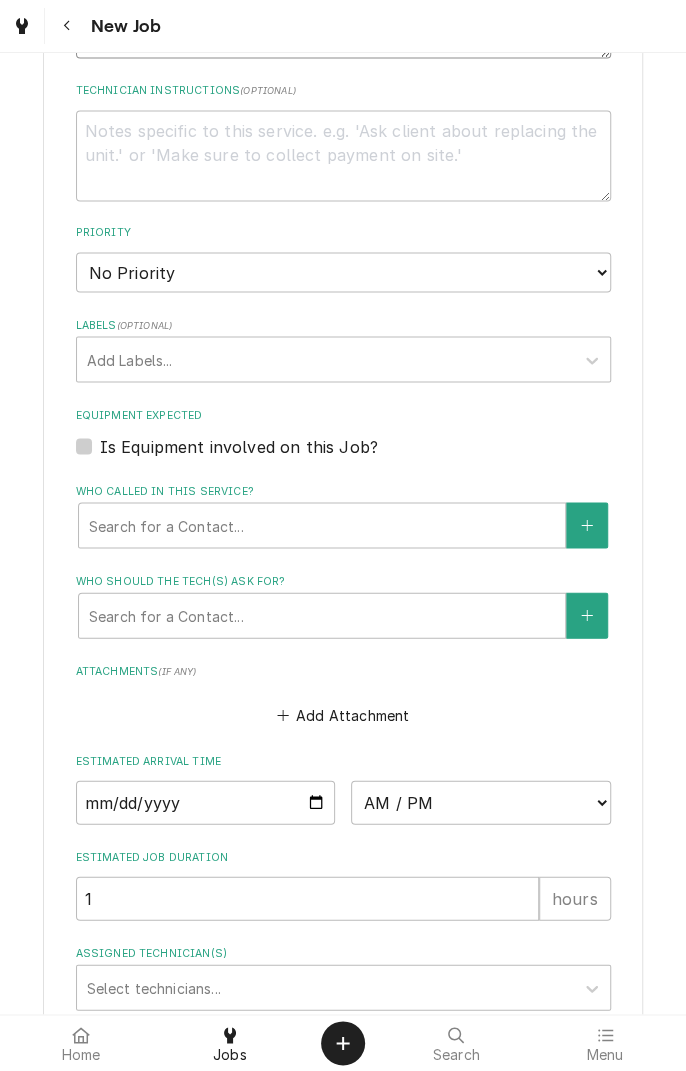 scroll, scrollTop: 990, scrollLeft: 0, axis: vertical 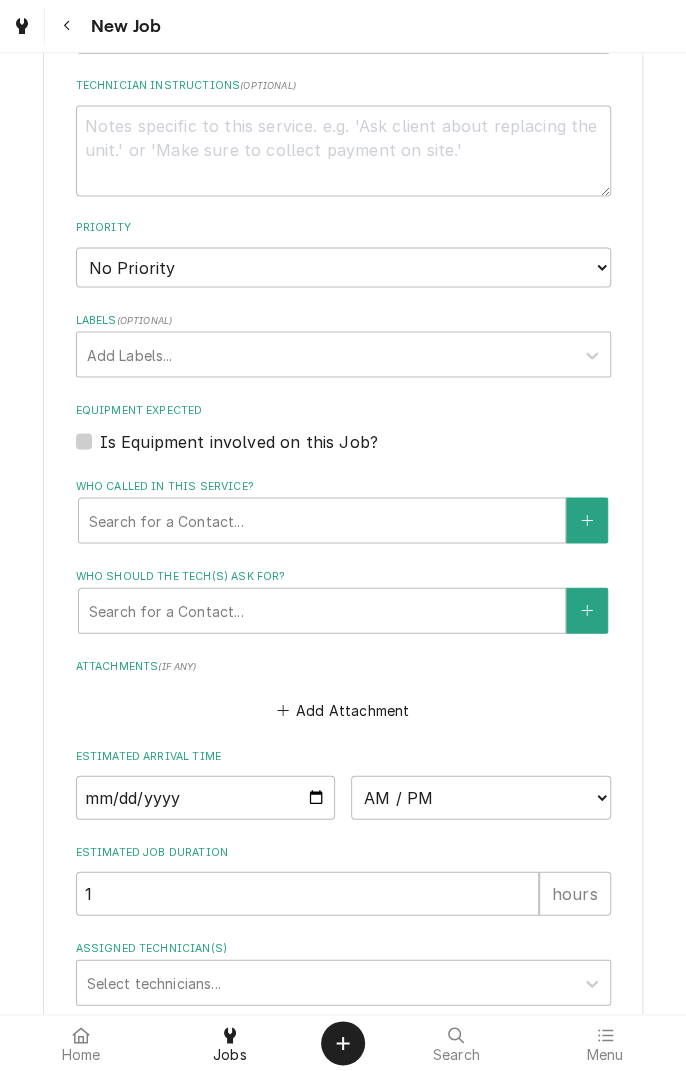 type on "Diagnose and test ice machine" 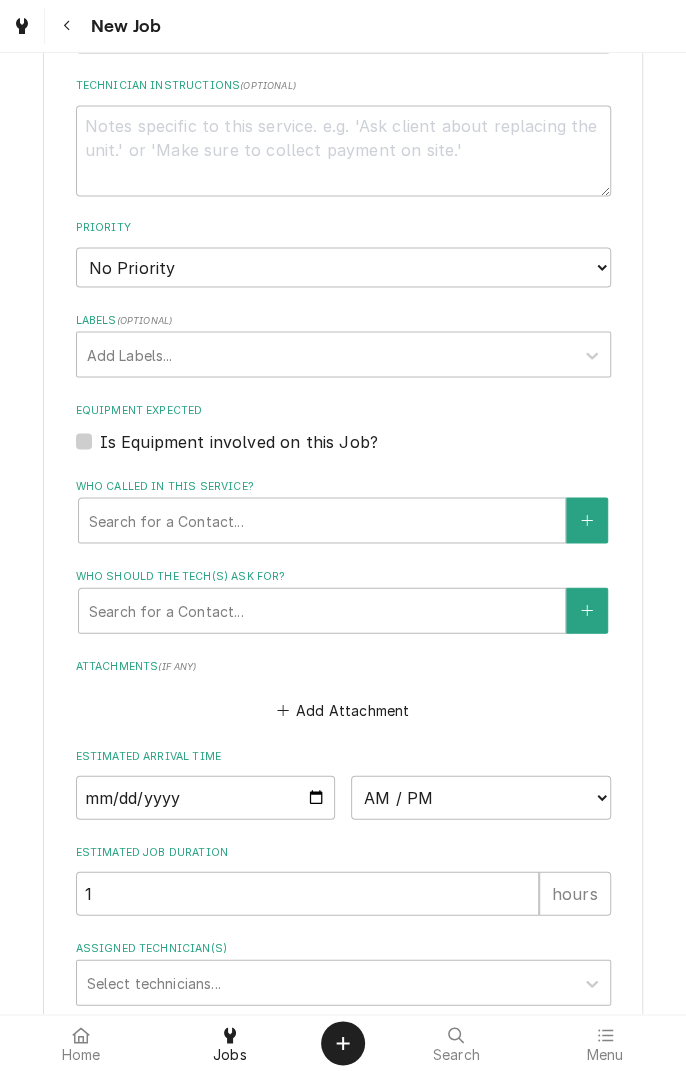 click on "Is Equipment involved on this Job?" at bounding box center [239, 441] 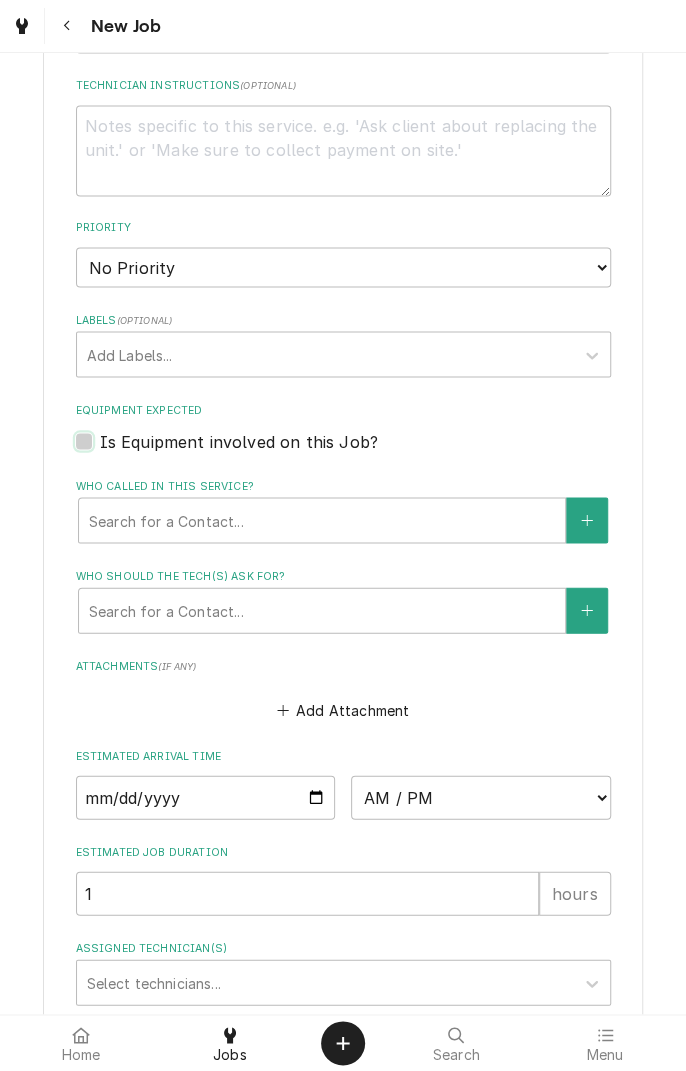 click on "Equipment Expected" at bounding box center [367, 451] 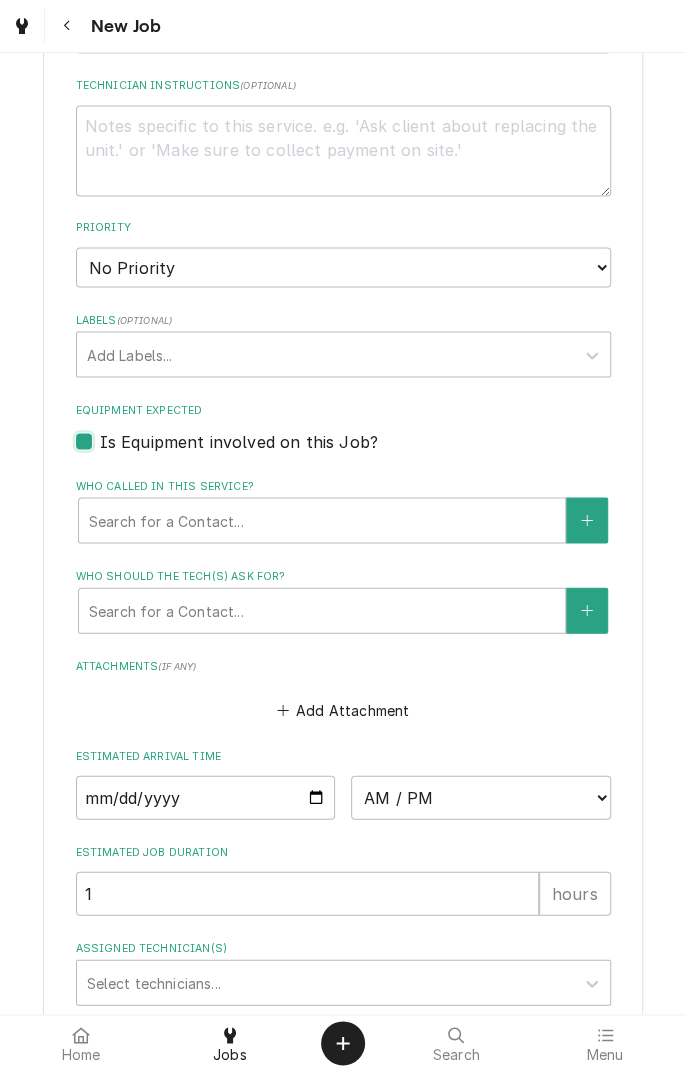 checkbox on "true" 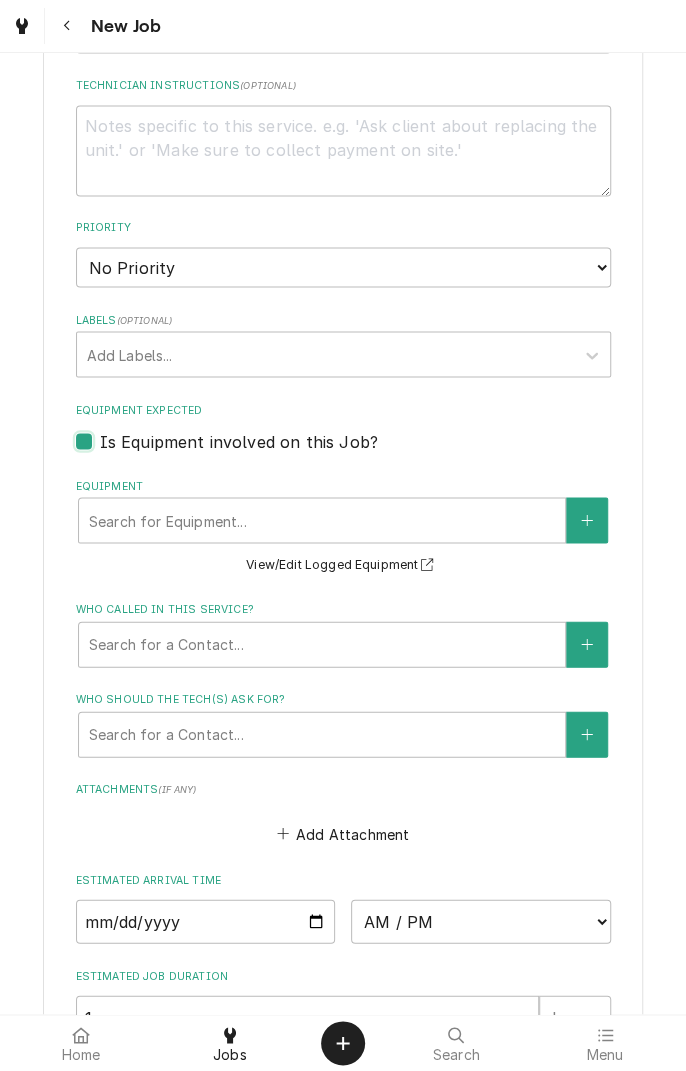 type on "x" 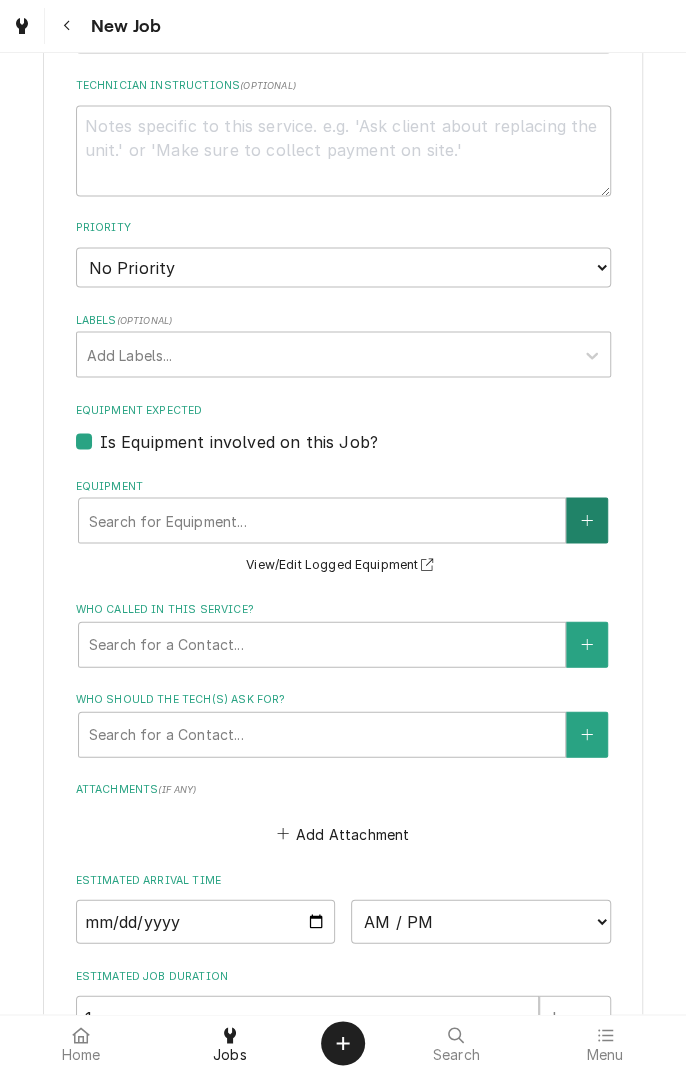 click at bounding box center (587, 520) 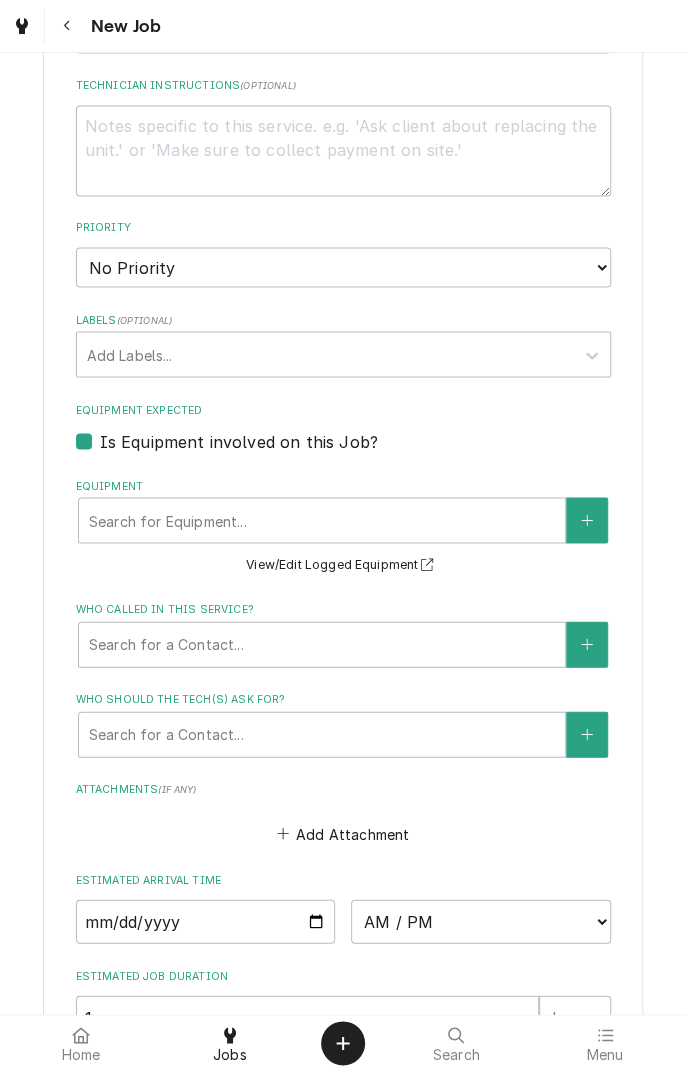 scroll, scrollTop: 0, scrollLeft: 0, axis: both 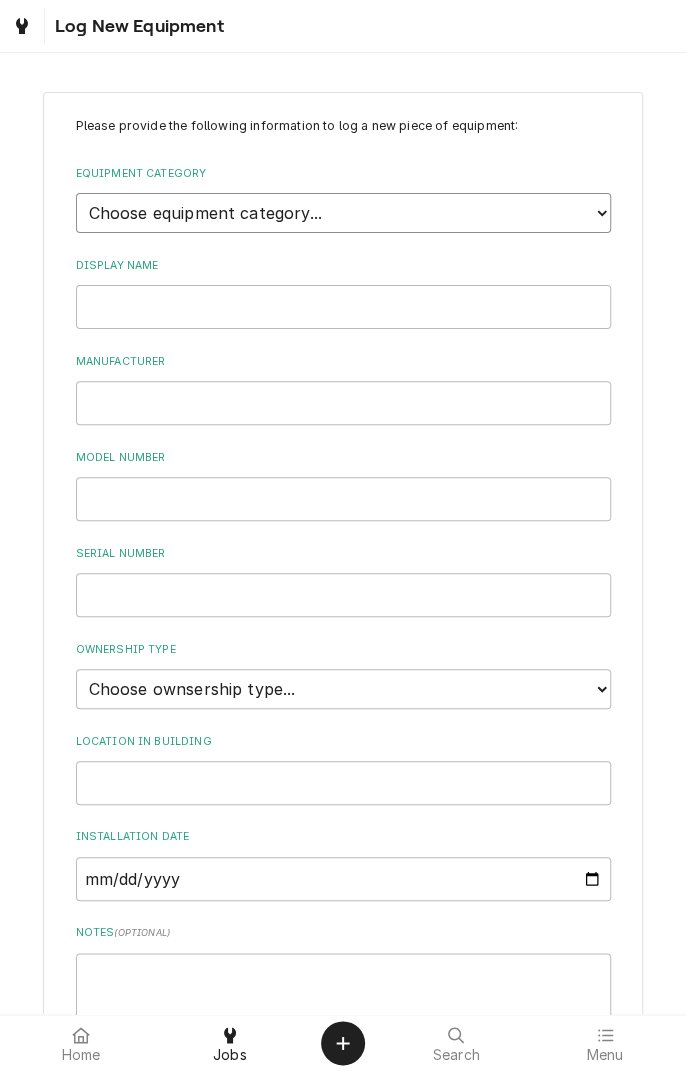 click on "Choose equipment category... Cooking Equipment Fryers Ice Machines Ovens and Ranges Concession and Condiment Equipment Dishwashing Equipment Holding and Warming Equipment Refrigeration Beverage Equipment Food Preparation Equipment Water Filtration Other" at bounding box center [343, 213] 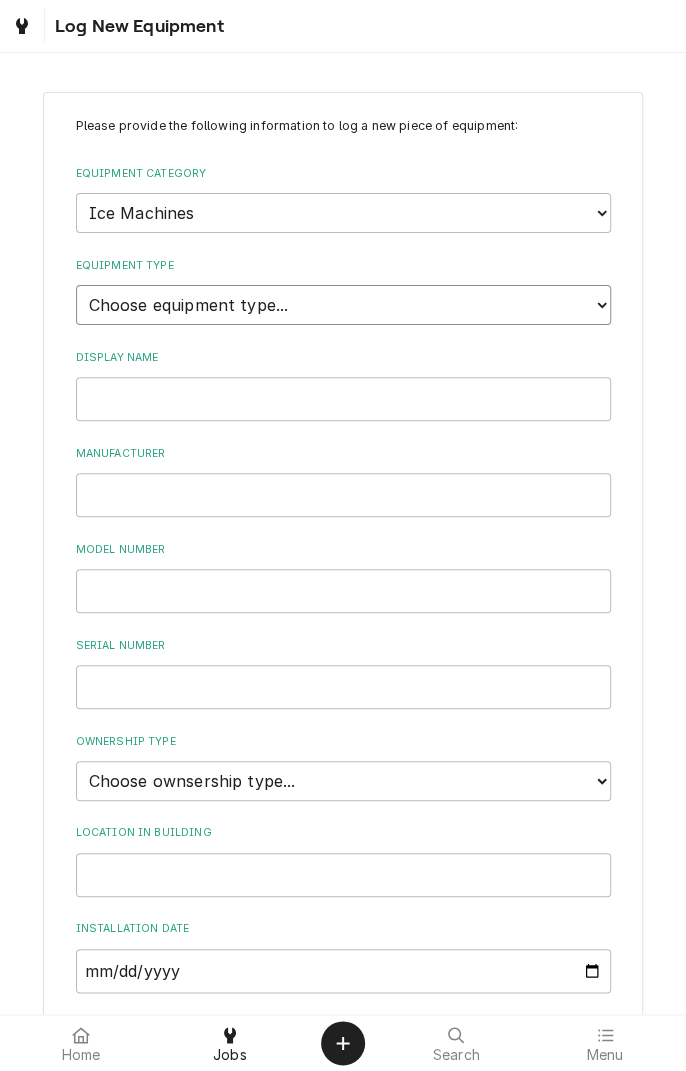 click on "Choose equipment type... Ice Bin Ice Dispenser Ice Maker Ice Merchandiser" at bounding box center [343, 305] 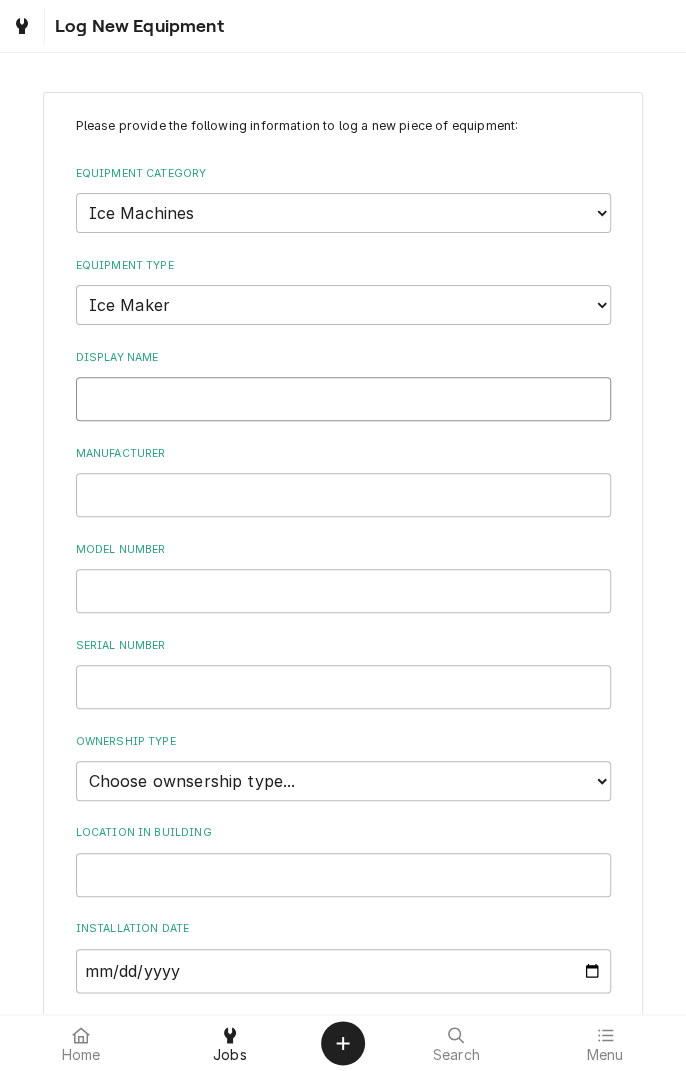 click on "Display Name" at bounding box center (343, 399) 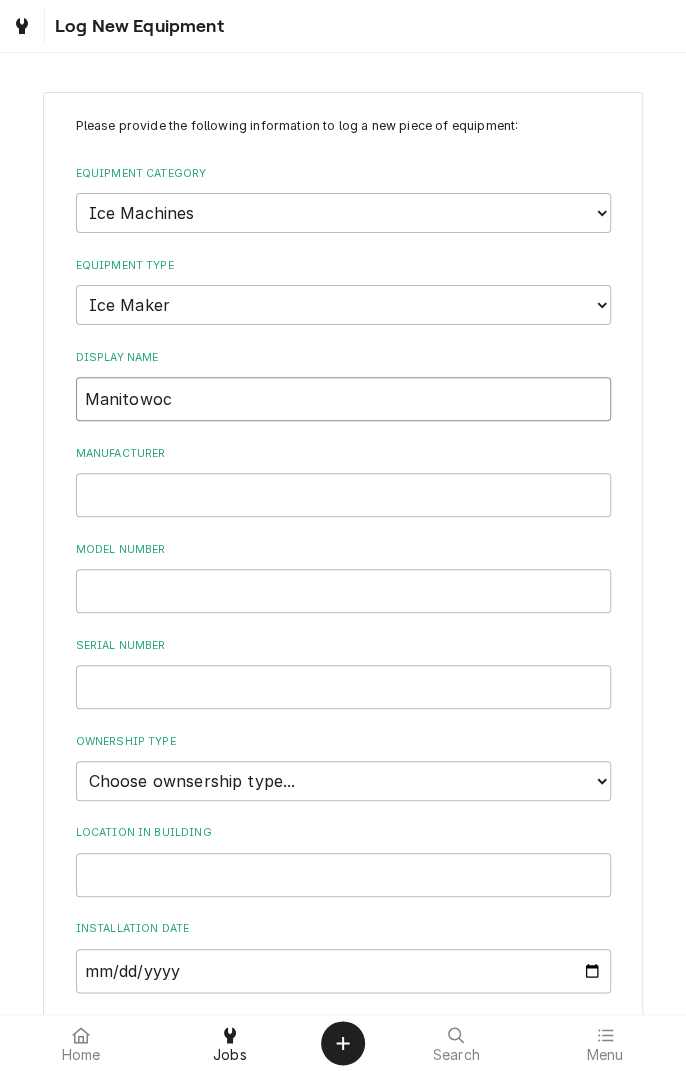 type on "Manitowoc" 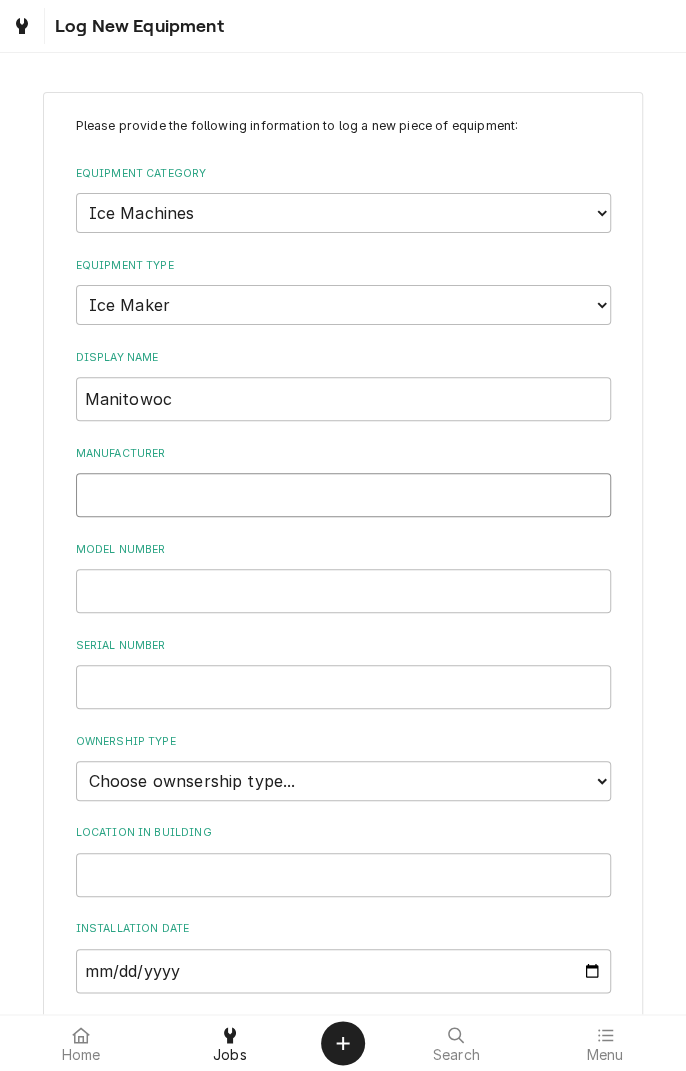 click on "Manufacturer" at bounding box center (343, 495) 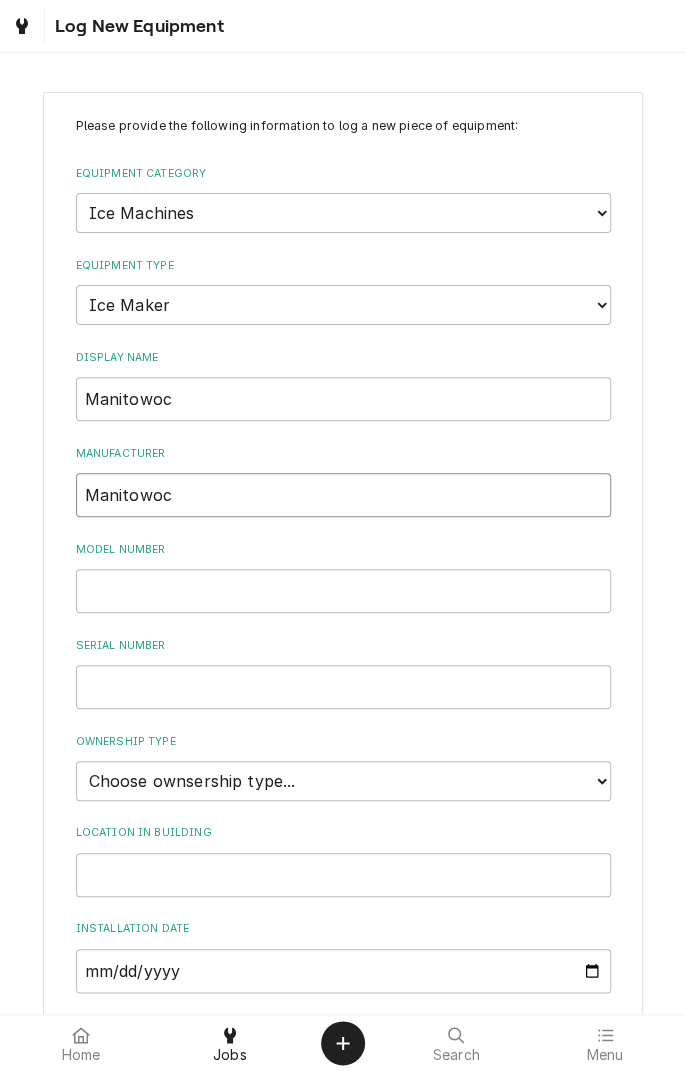 type on "Manitowoc" 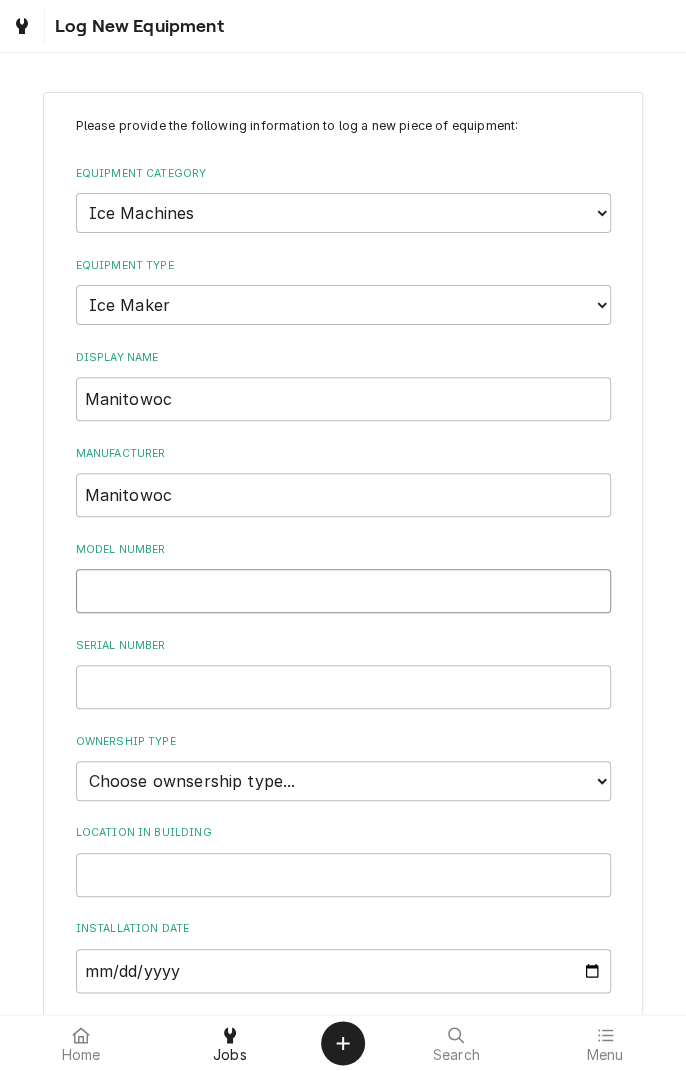 click on "Model Number" at bounding box center [343, 591] 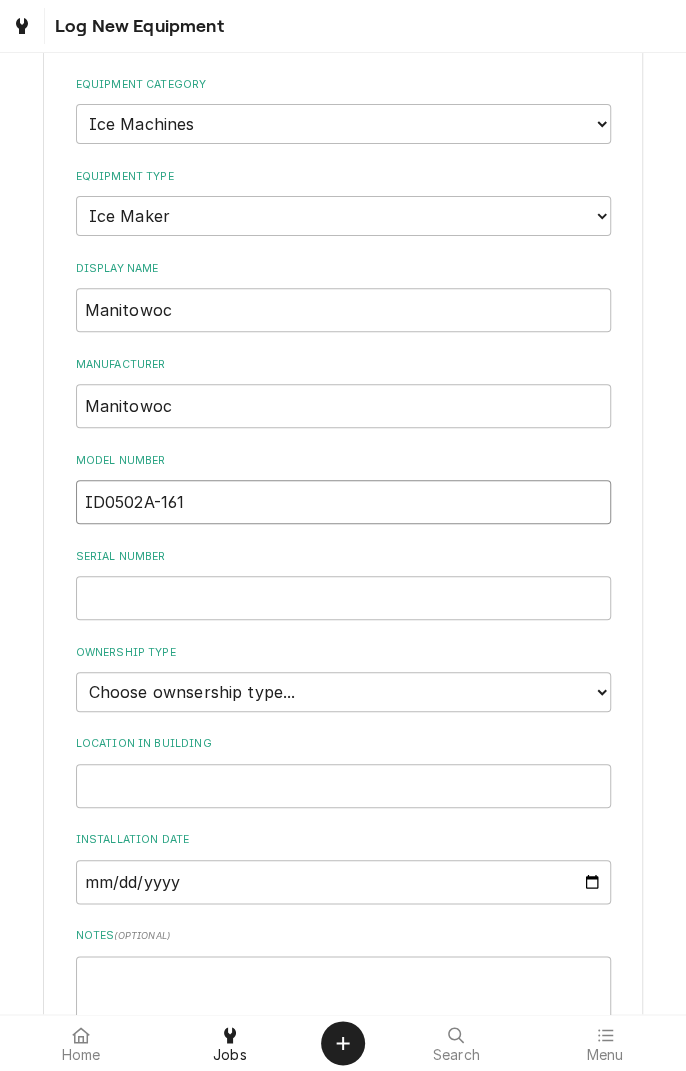 scroll, scrollTop: 169, scrollLeft: 0, axis: vertical 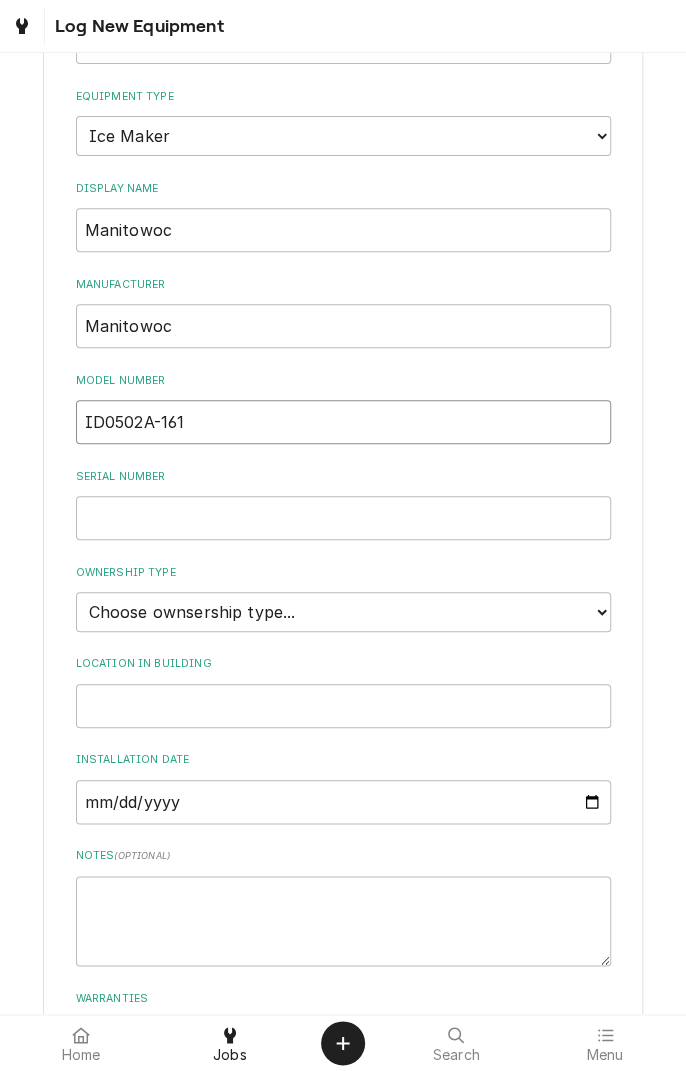 type on "ID0502A-161" 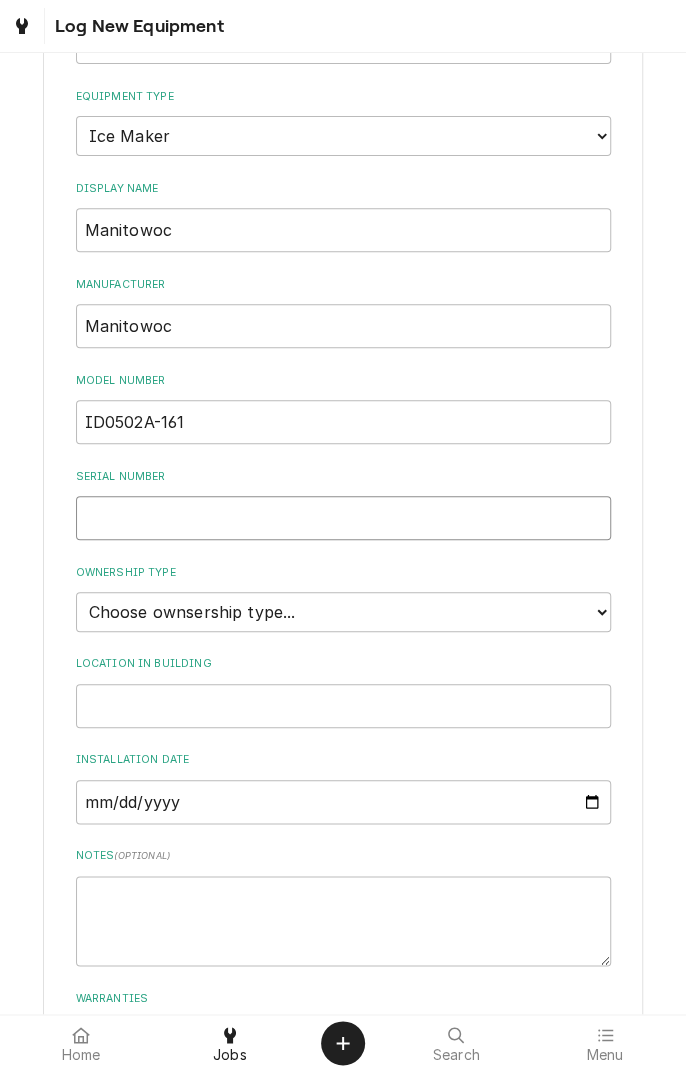 click on "Serial Number" at bounding box center [343, 518] 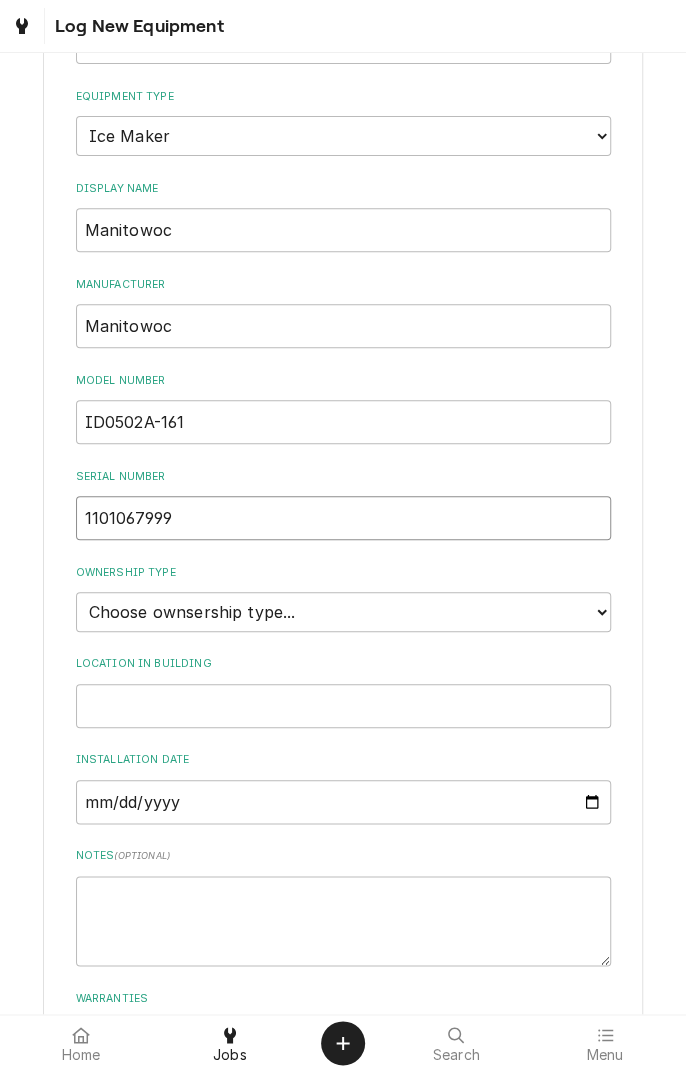 type on "1101067999" 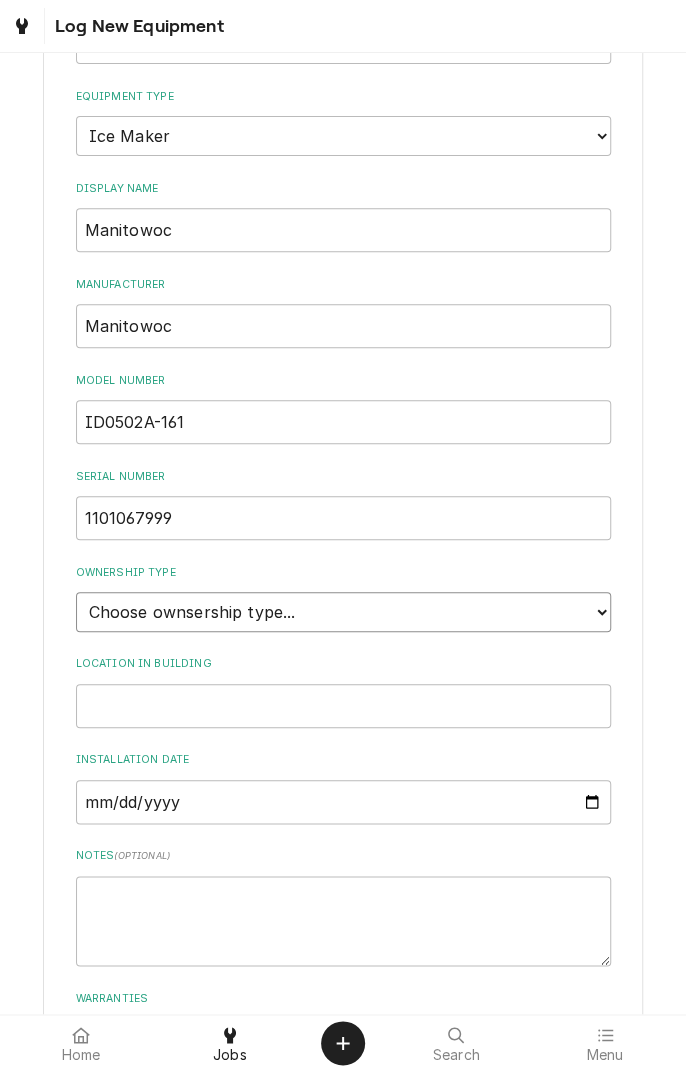 click on "Choose ownsership type... Unknown Owned Leased Rented" at bounding box center (343, 612) 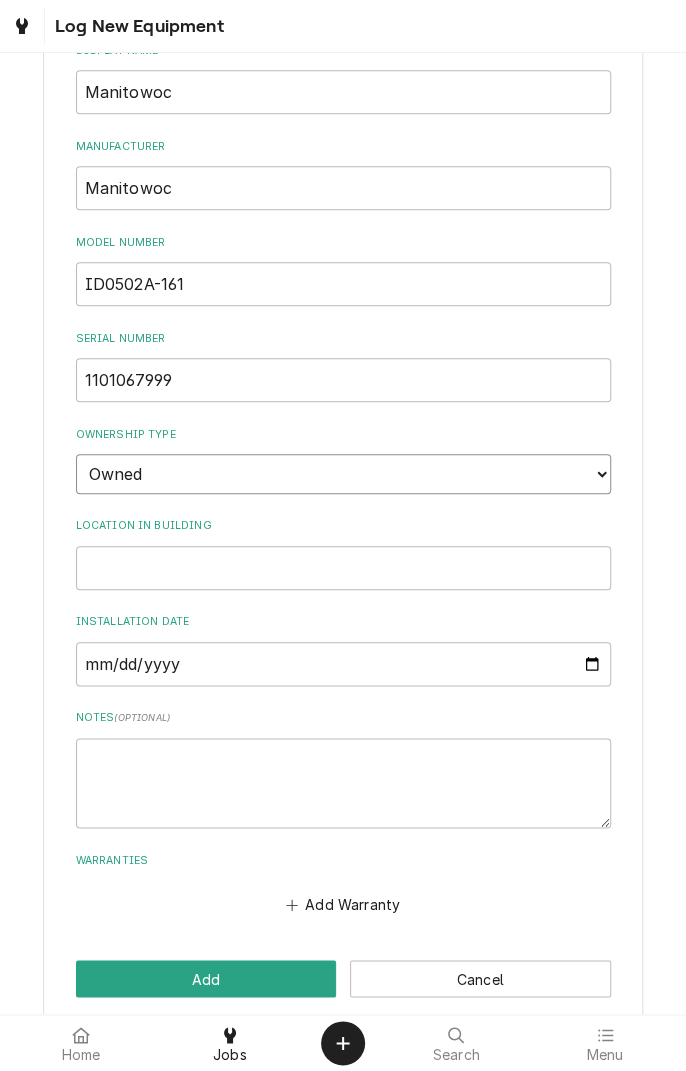 scroll, scrollTop: 329, scrollLeft: 0, axis: vertical 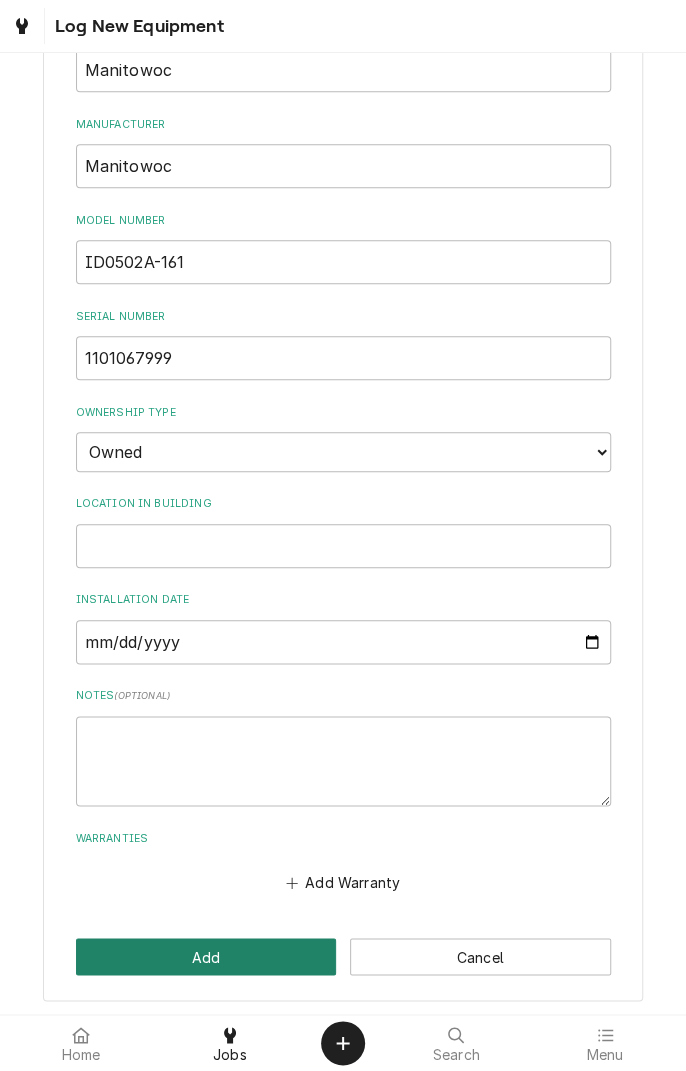 click on "Add" at bounding box center [206, 956] 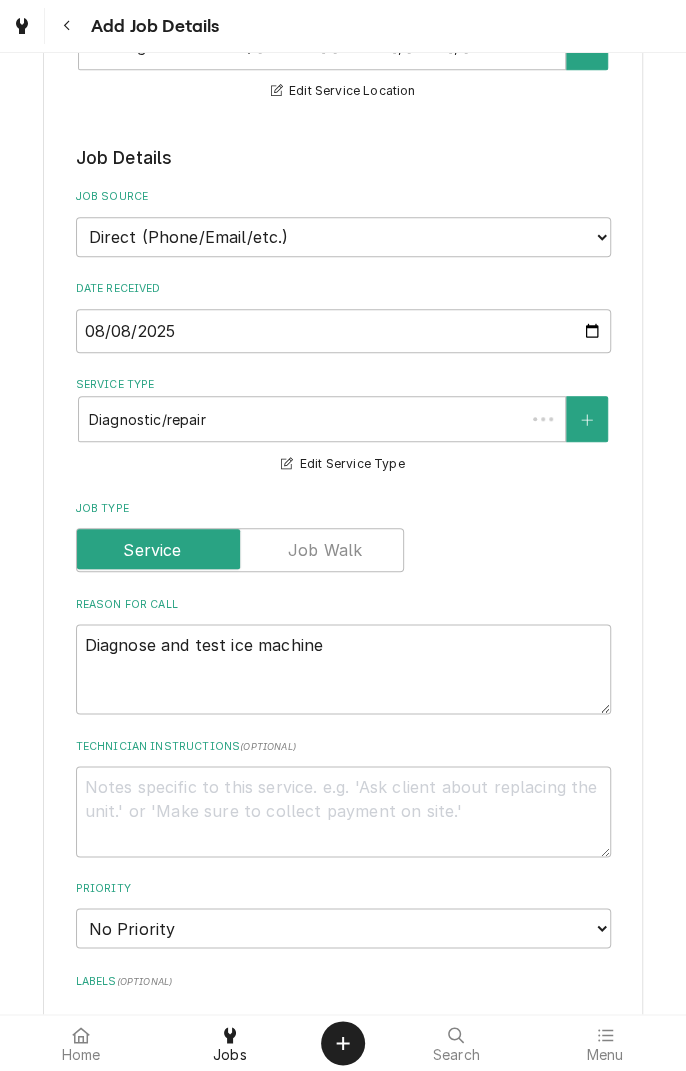 scroll, scrollTop: 990, scrollLeft: 0, axis: vertical 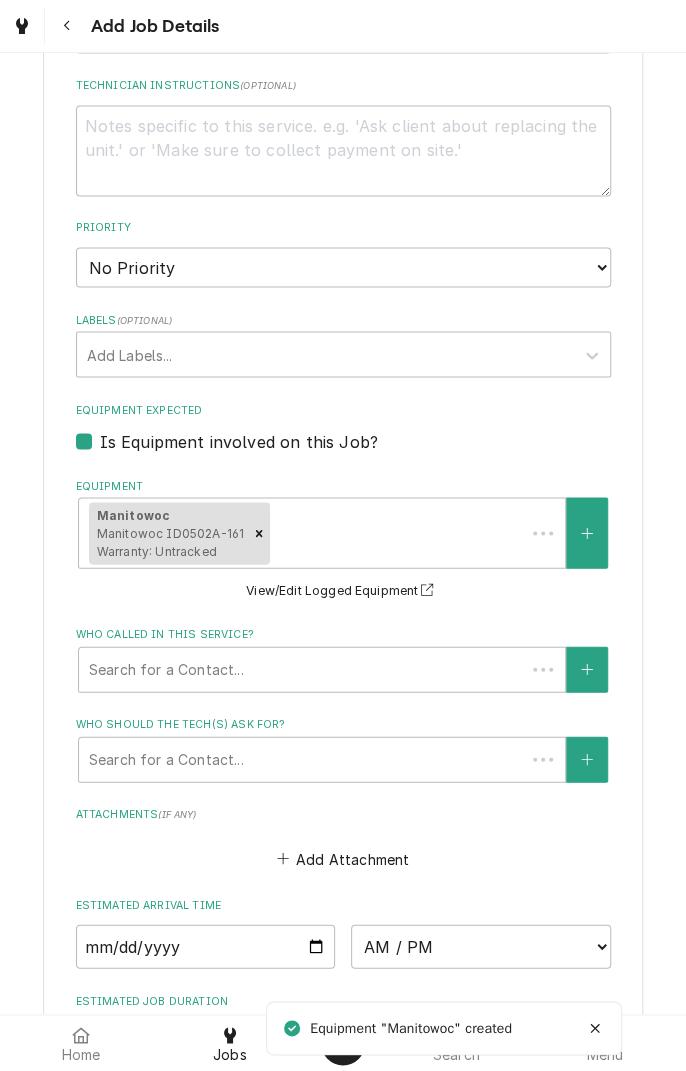 type on "x" 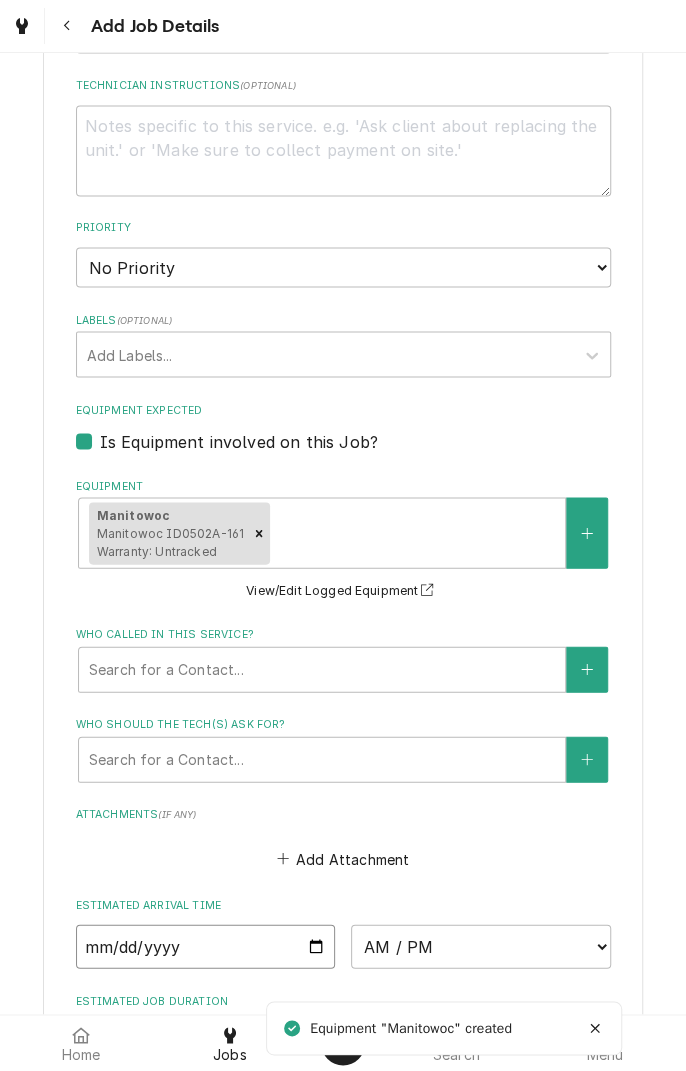 click at bounding box center (206, 946) 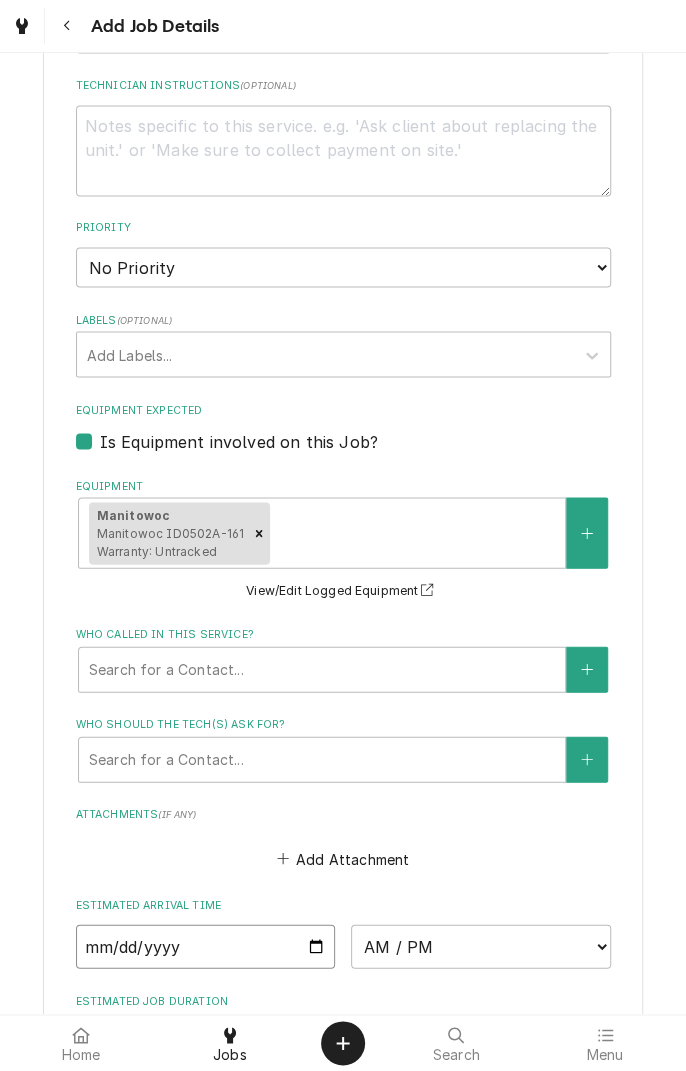 type on "2025-08-08" 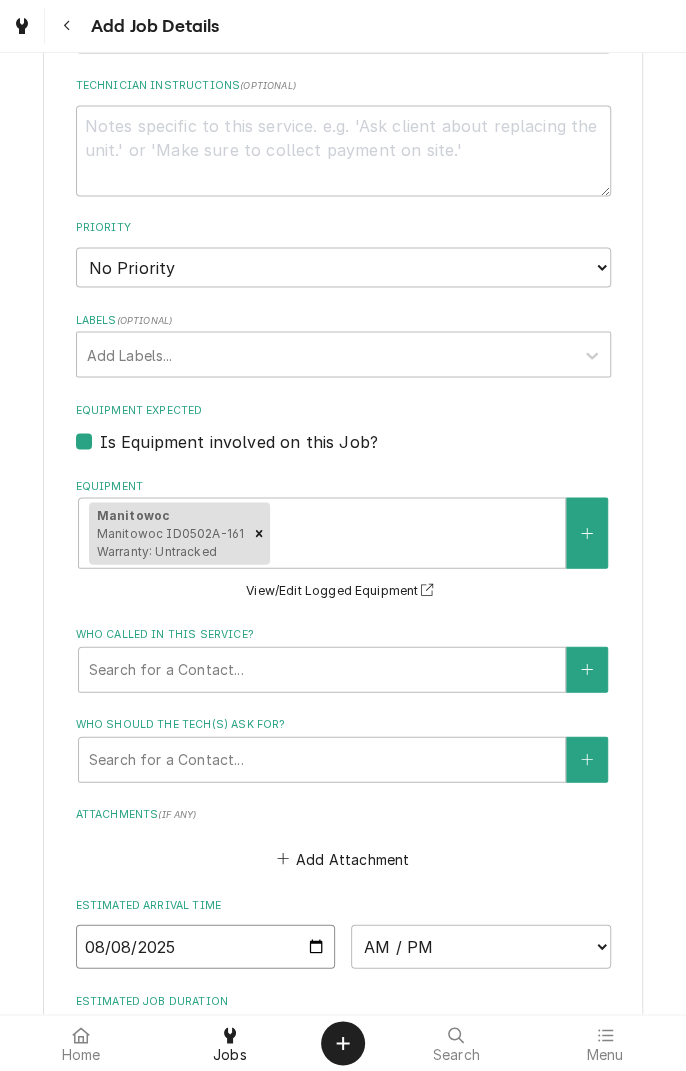 type on "x" 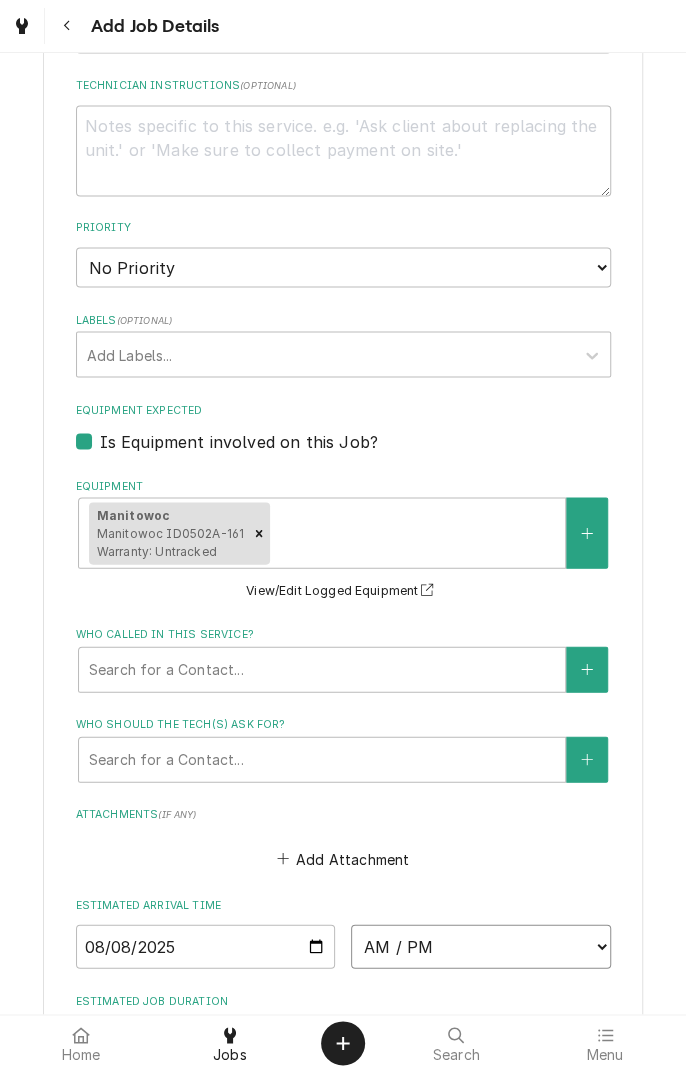 click on "AM / PM 6:00 AM 6:15 AM 6:30 AM 6:45 AM 7:00 AM 7:15 AM 7:30 AM 7:45 AM 8:00 AM 8:15 AM 8:30 AM 8:45 AM 9:00 AM 9:15 AM 9:30 AM 9:45 AM 10:00 AM 10:15 AM 10:30 AM 10:45 AM 11:00 AM 11:15 AM 11:30 AM 11:45 AM 12:00 PM 12:15 PM 12:30 PM 12:45 PM 1:00 PM 1:15 PM 1:30 PM 1:45 PM 2:00 PM 2:15 PM 2:30 PM 2:45 PM 3:00 PM 3:15 PM 3:30 PM 3:45 PM 4:00 PM 4:15 PM 4:30 PM 4:45 PM 5:00 PM 5:15 PM 5:30 PM 5:45 PM 6:00 PM 6:15 PM 6:30 PM 6:45 PM 7:00 PM 7:15 PM 7:30 PM 7:45 PM 8:00 PM 8:15 PM 8:30 PM 8:45 PM 9:00 PM 9:15 PM 9:30 PM 9:45 PM 10:00 PM 10:15 PM 10:30 PM 10:45 PM 11:00 PM 11:15 PM 11:30 PM 11:45 PM 12:00 AM 12:15 AM 12:30 AM 12:45 AM 1:00 AM 1:15 AM 1:30 AM 1:45 AM 2:00 AM 2:15 AM 2:30 AM 2:45 AM 3:00 AM 3:15 AM 3:30 AM 3:45 AM 4:00 AM 4:15 AM 4:30 AM 4:45 AM 5:00 AM 5:15 AM 5:30 AM 5:45 AM" at bounding box center (481, 946) 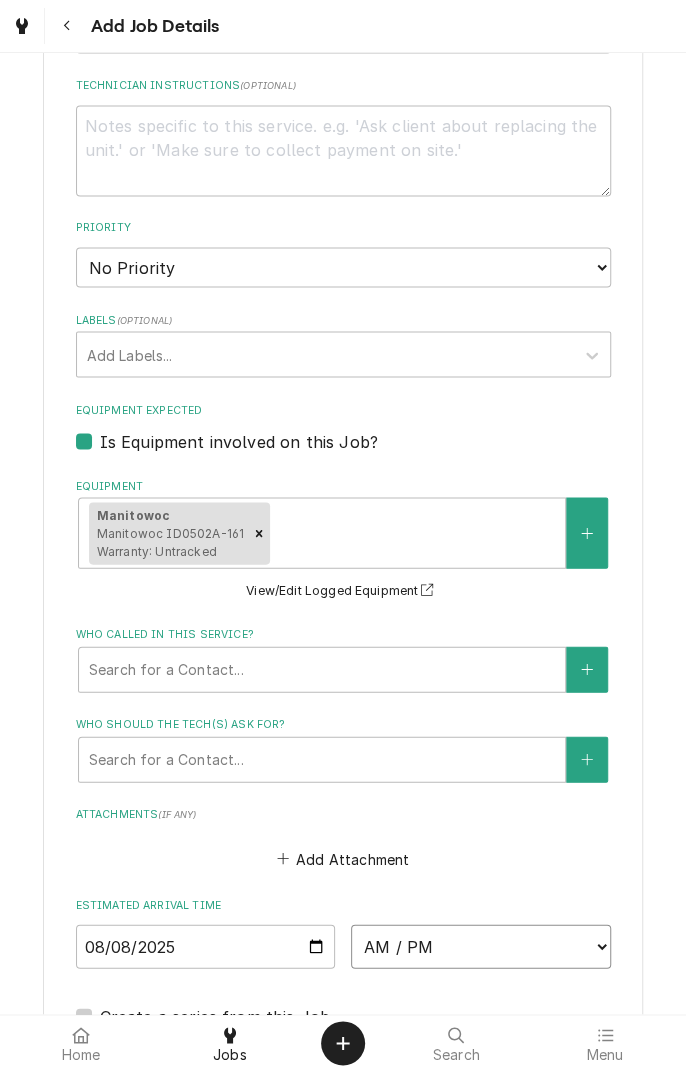 type on "x" 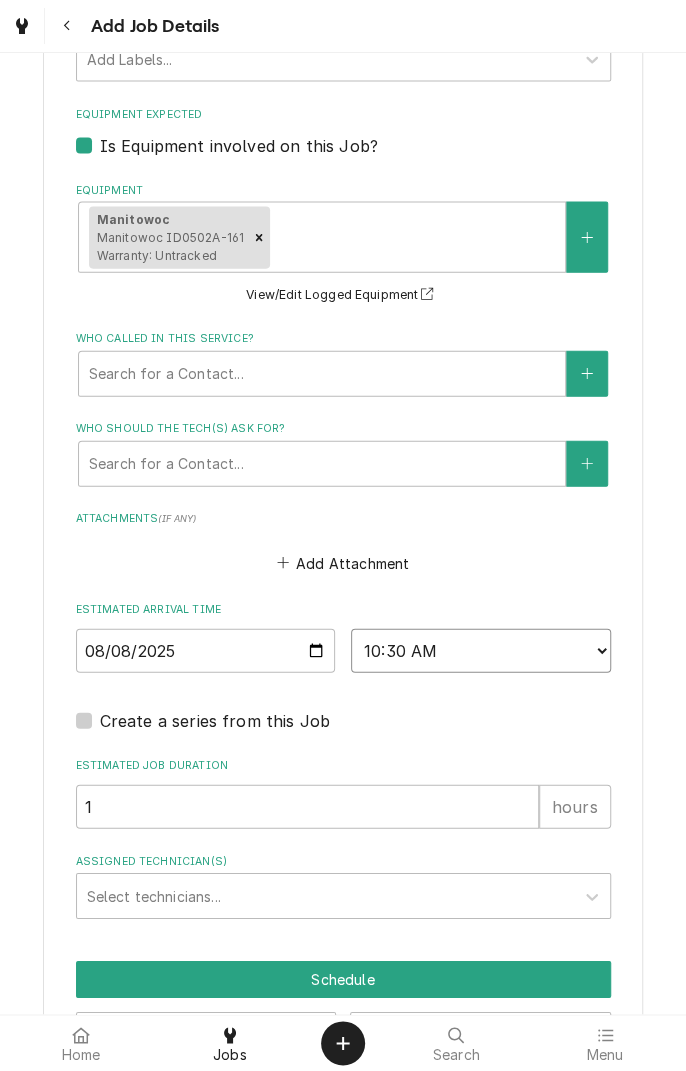 scroll, scrollTop: 1362, scrollLeft: 0, axis: vertical 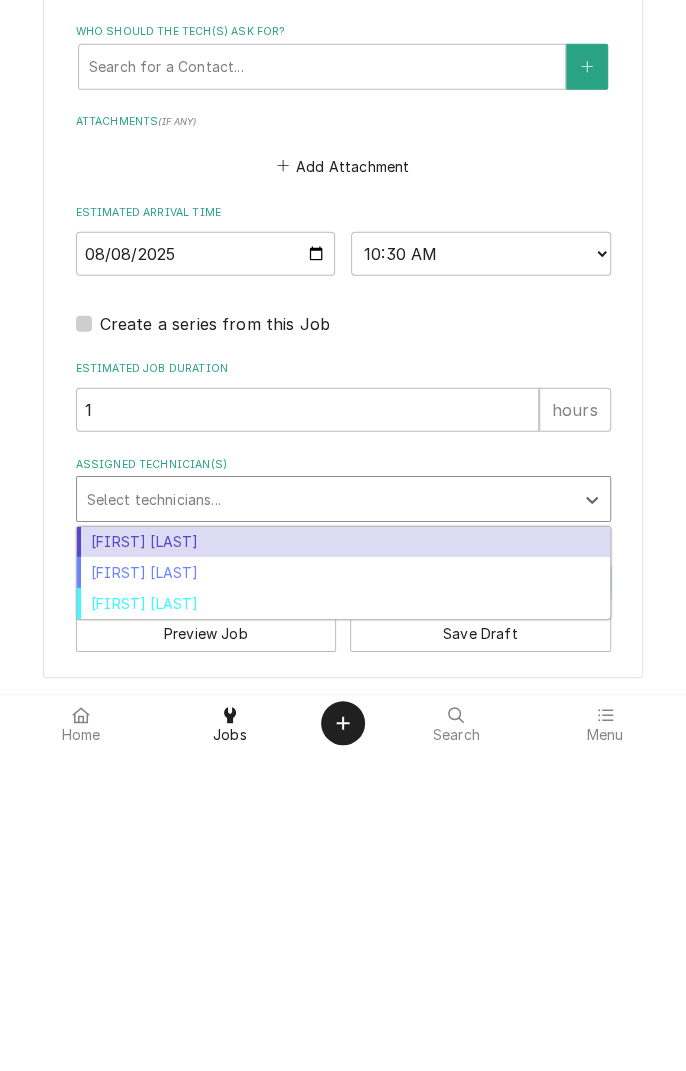 click on "Longino Monroe" at bounding box center (343, 892) 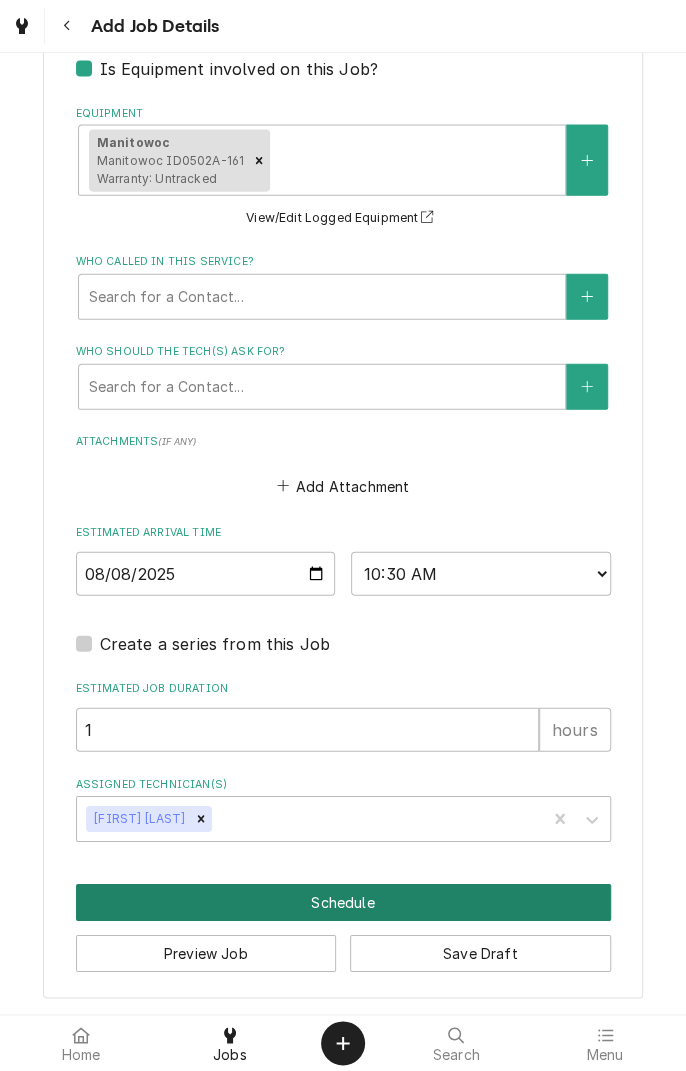 click on "Schedule" at bounding box center [343, 902] 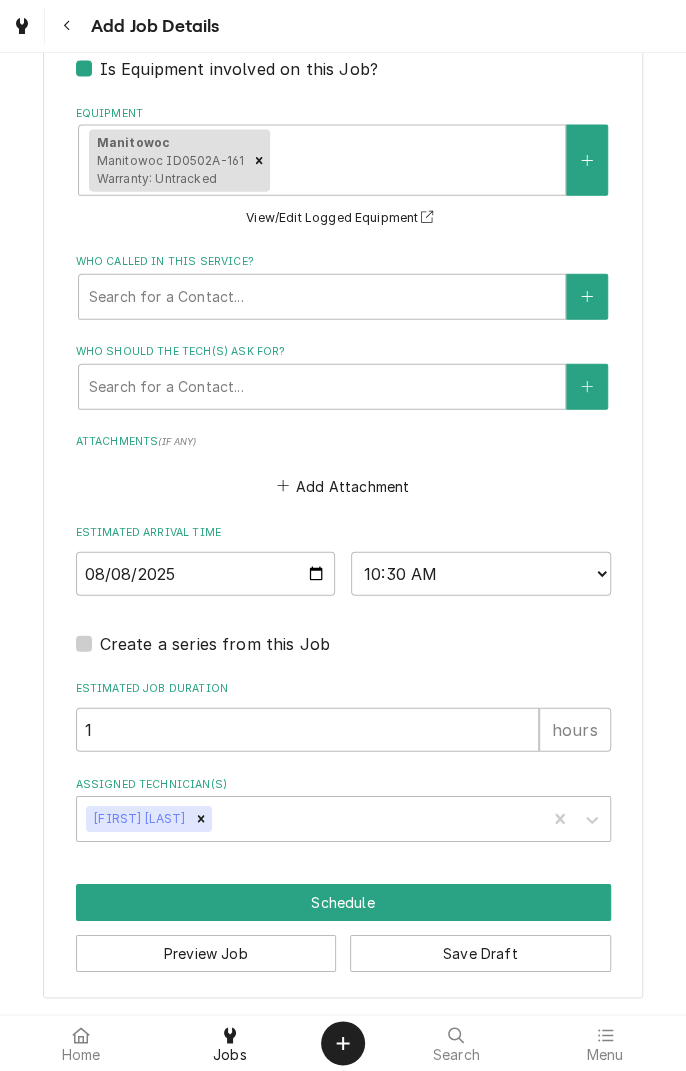 scroll, scrollTop: 1344, scrollLeft: 0, axis: vertical 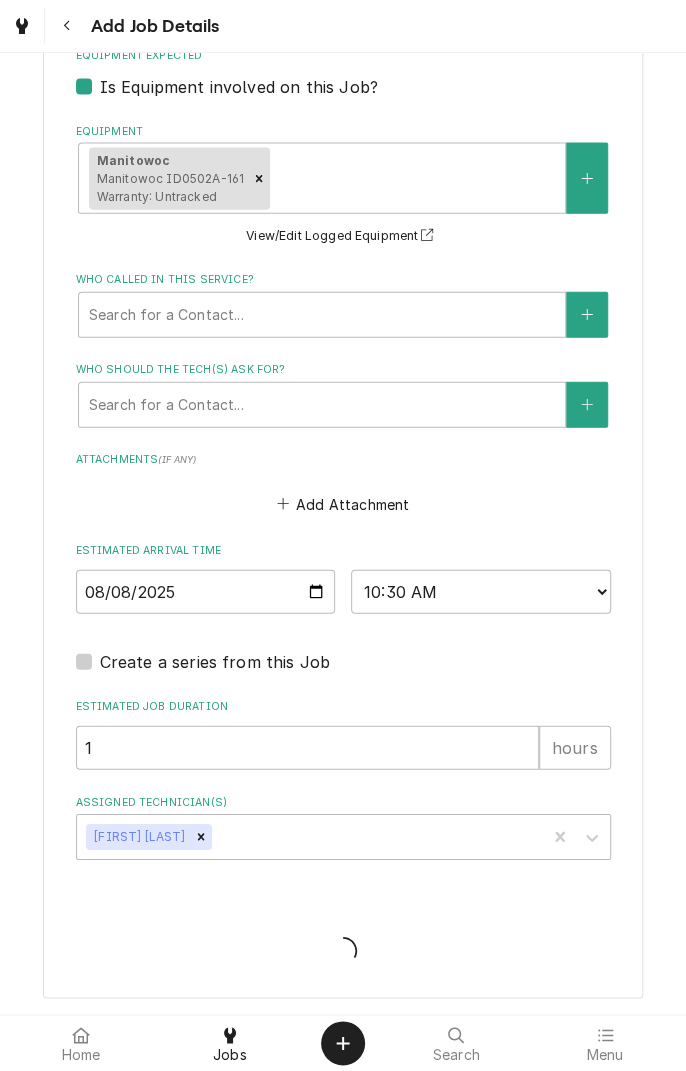 type on "x" 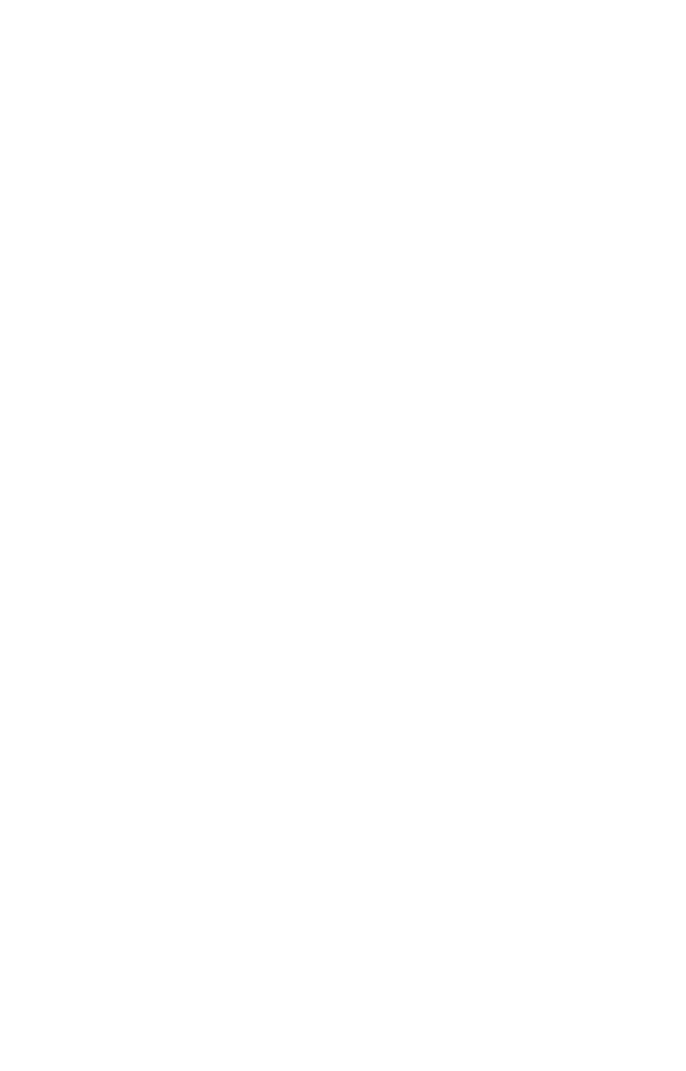 scroll, scrollTop: 0, scrollLeft: 0, axis: both 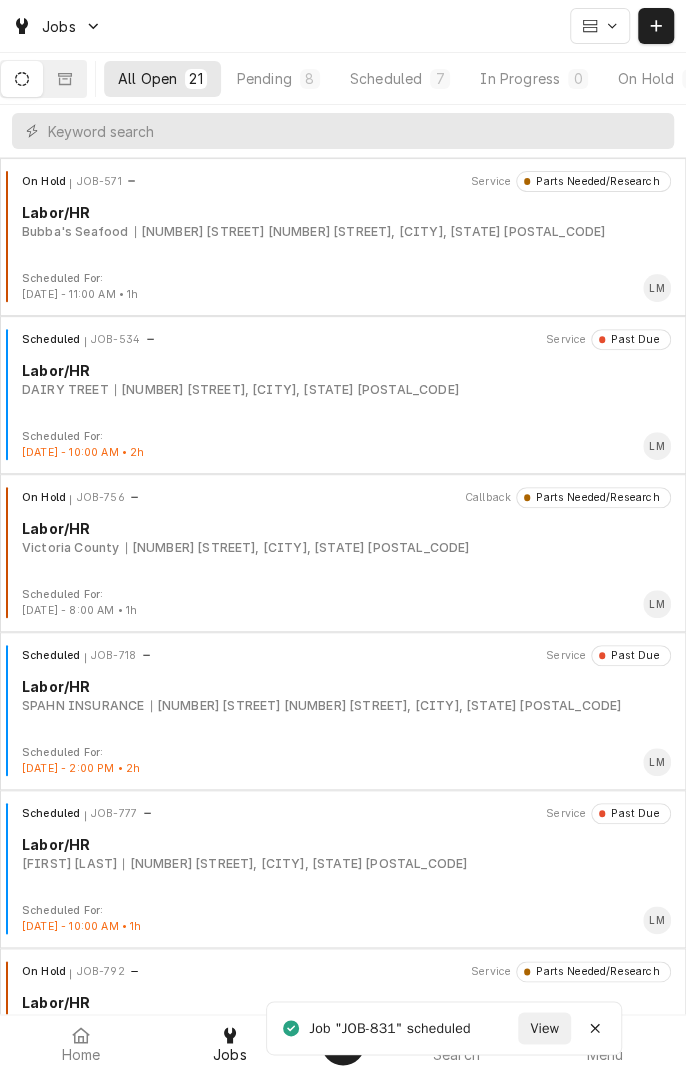 click on "Scheduled 7" at bounding box center (400, 79) 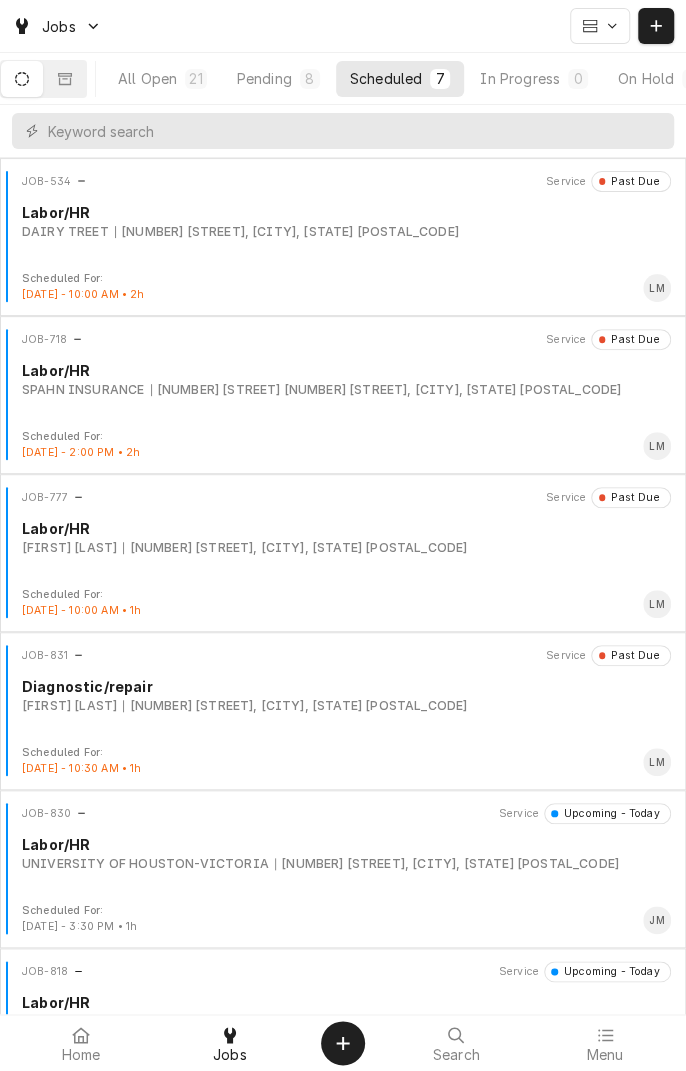 click on "[FIRST] [LAST] [NUMBER] [STREET], [CITY], [STATE] [POSTAL_CODE]" at bounding box center (346, 706) 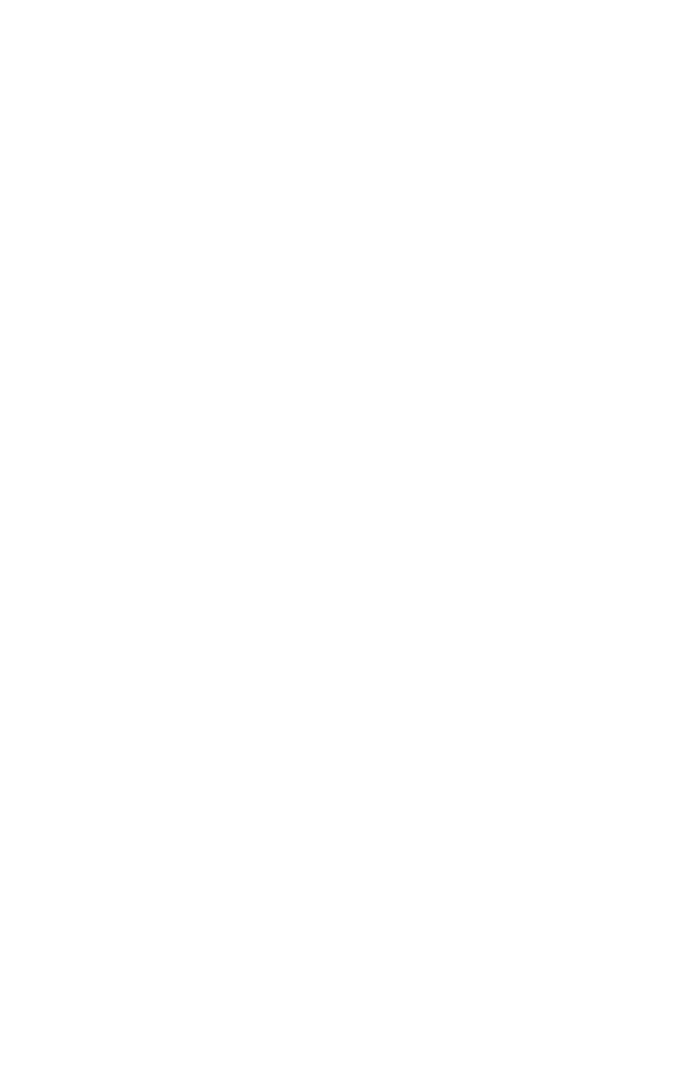 scroll, scrollTop: 0, scrollLeft: 0, axis: both 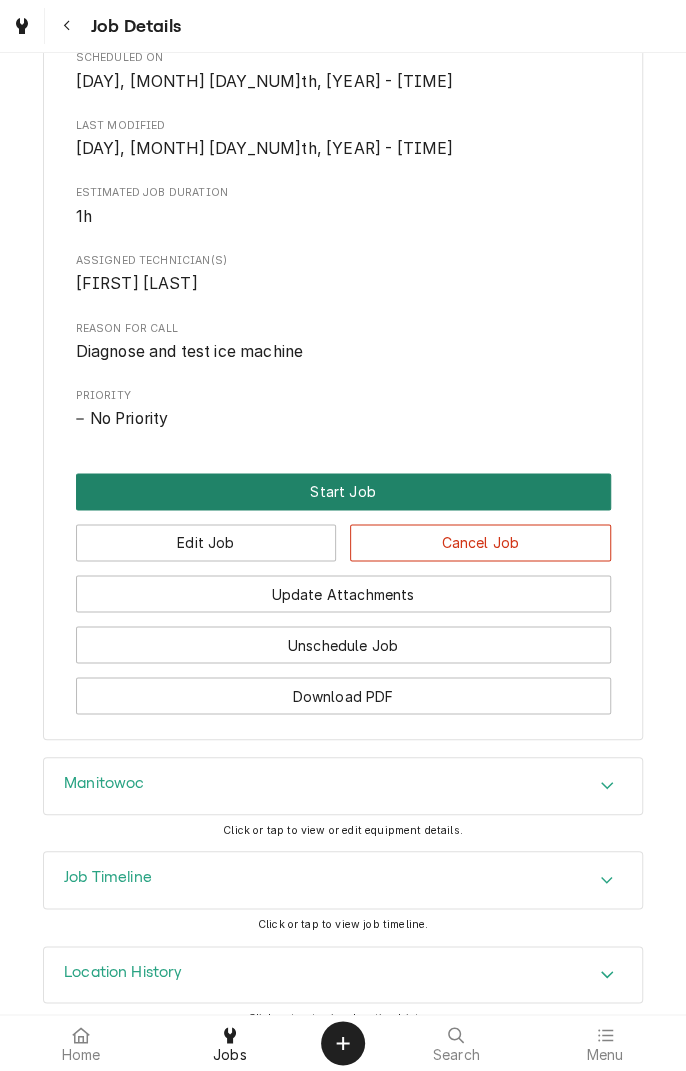 click on "Start Job" at bounding box center (343, 491) 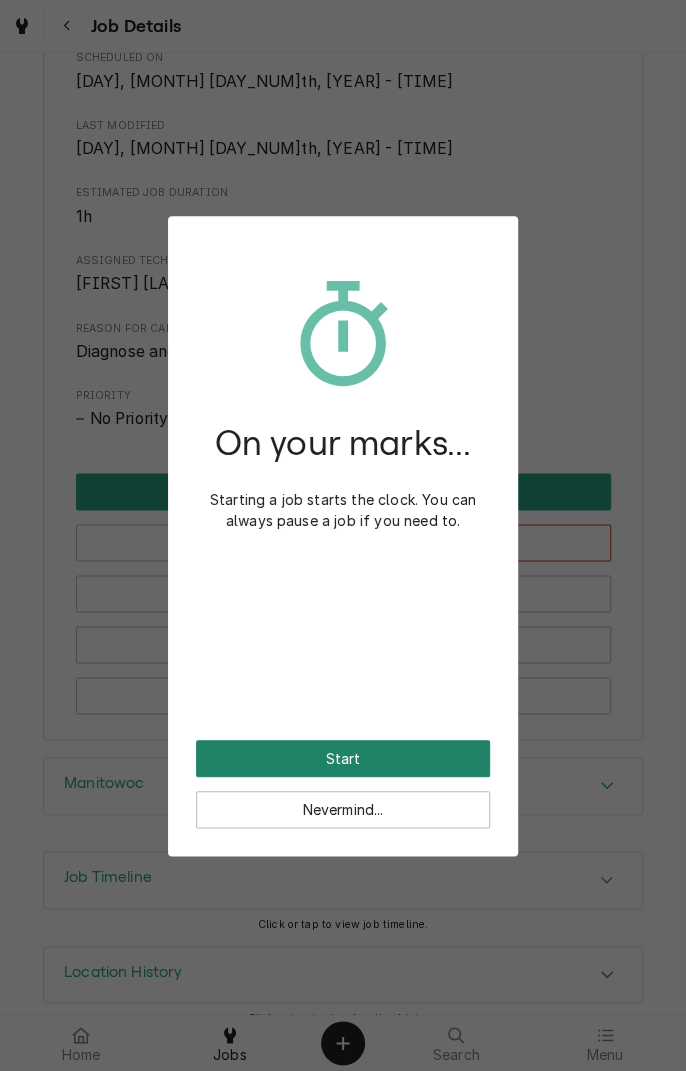 click on "Start" at bounding box center (343, 758) 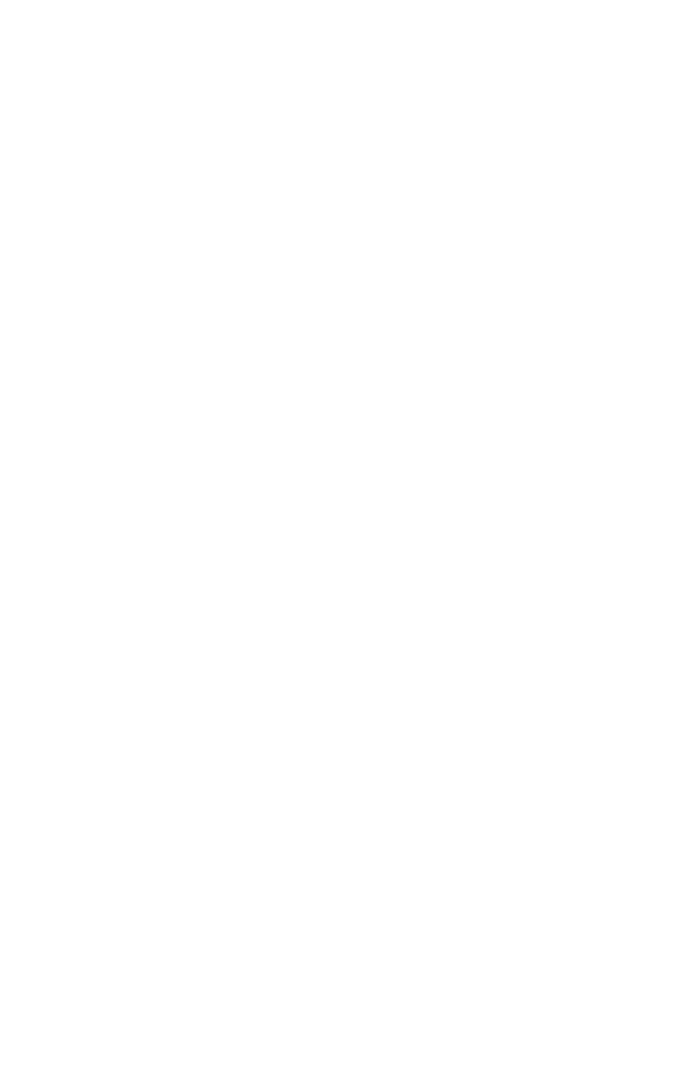 scroll, scrollTop: 0, scrollLeft: 0, axis: both 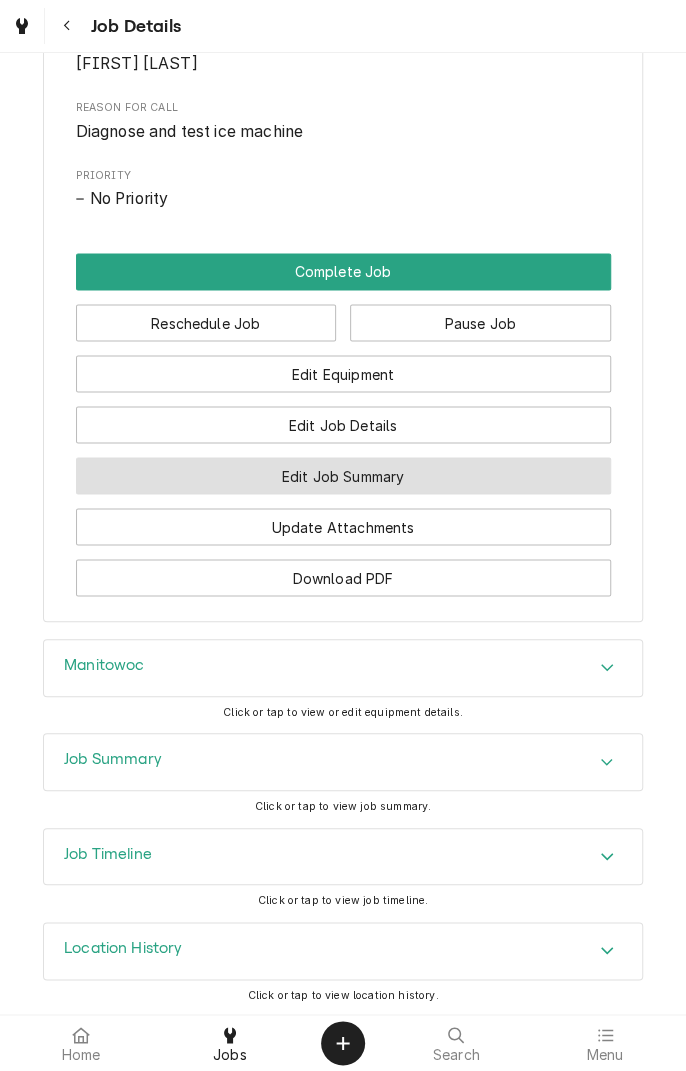 click on "Edit Job Summary" at bounding box center (343, 475) 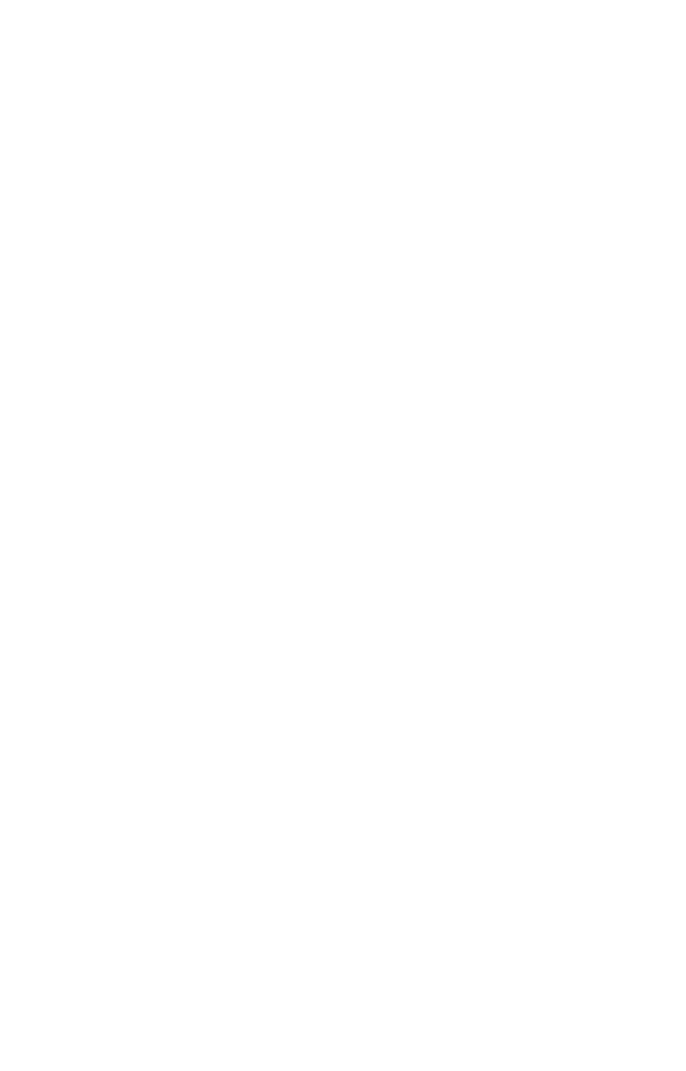 scroll, scrollTop: 0, scrollLeft: 0, axis: both 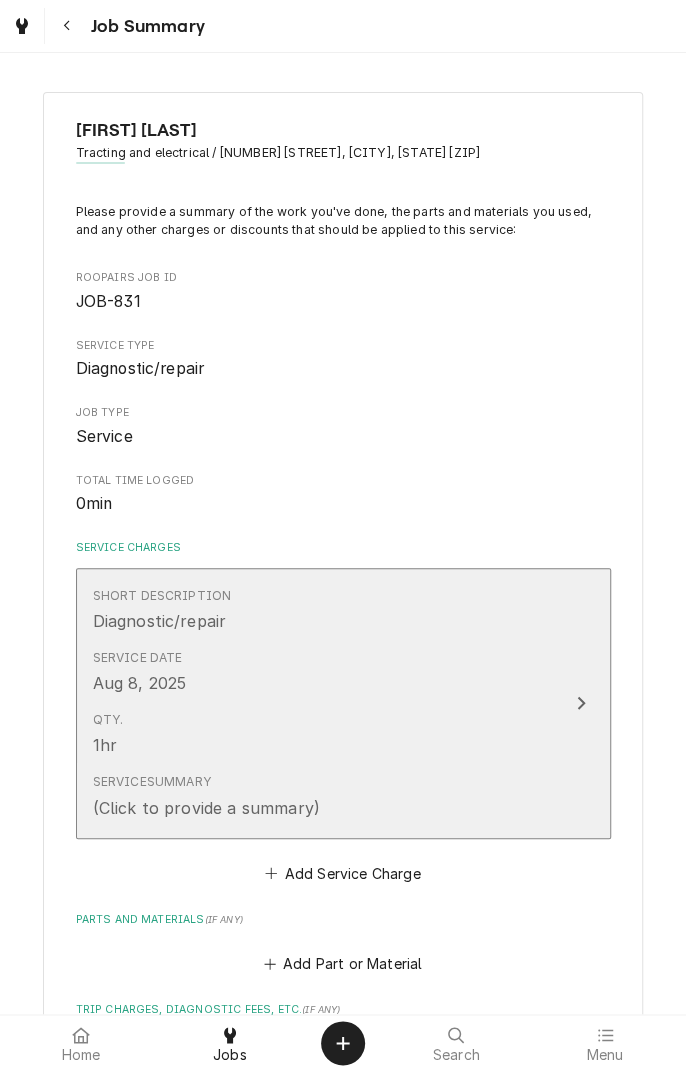 click on "Service  Summary (Click to provide a summary)" at bounding box center (322, 796) 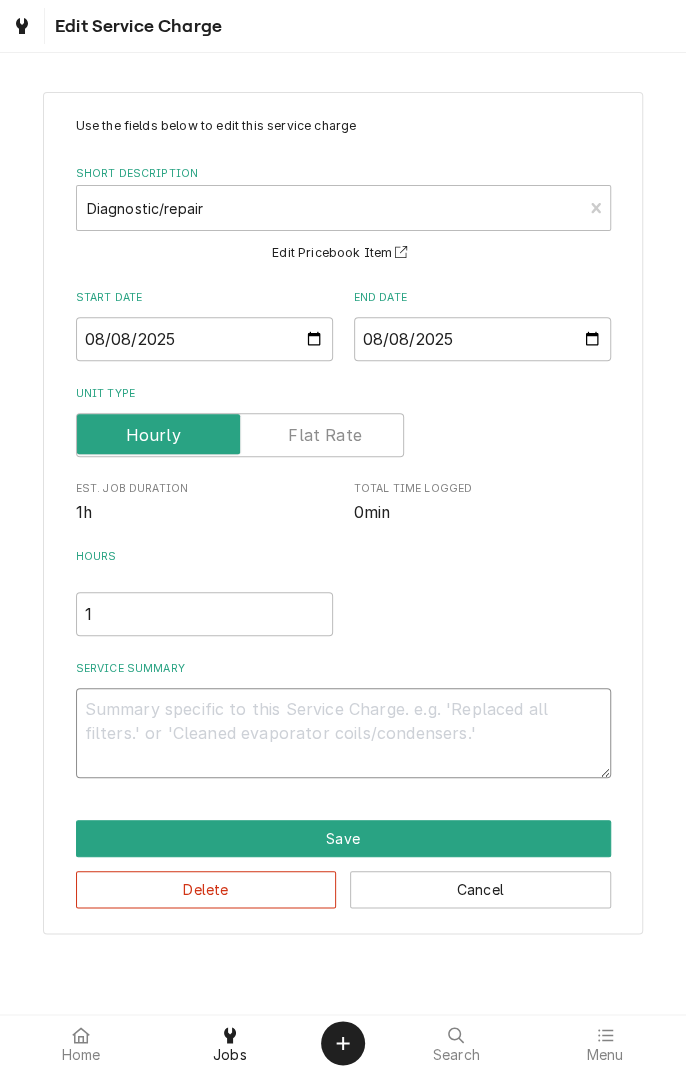 click on "Service Summary" at bounding box center [343, 733] 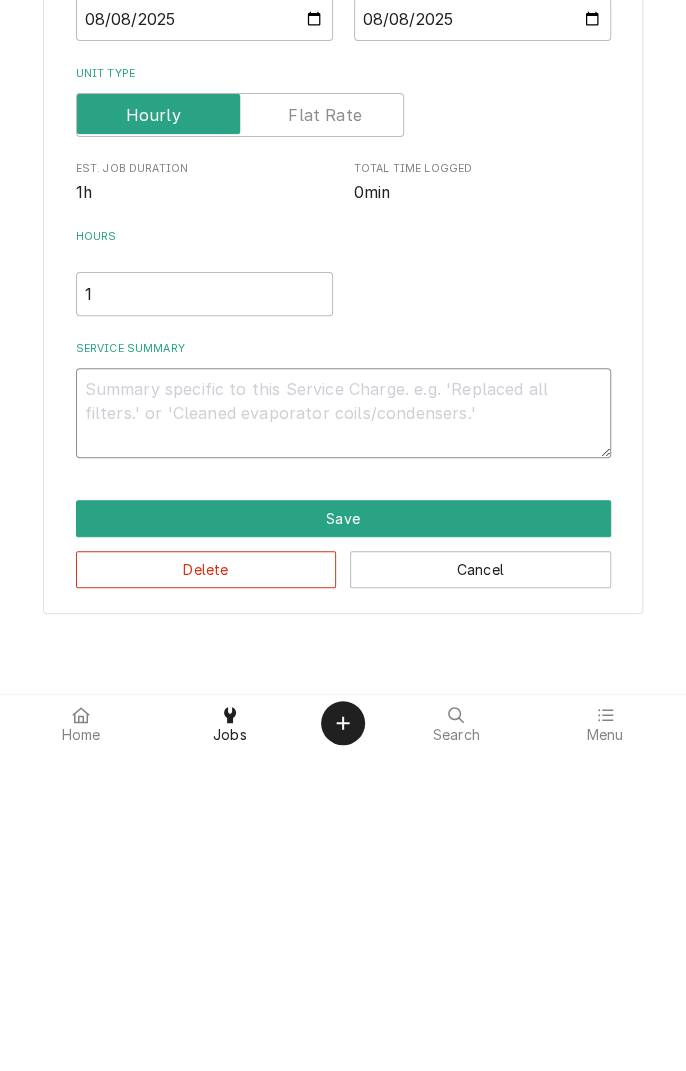 type on "O" 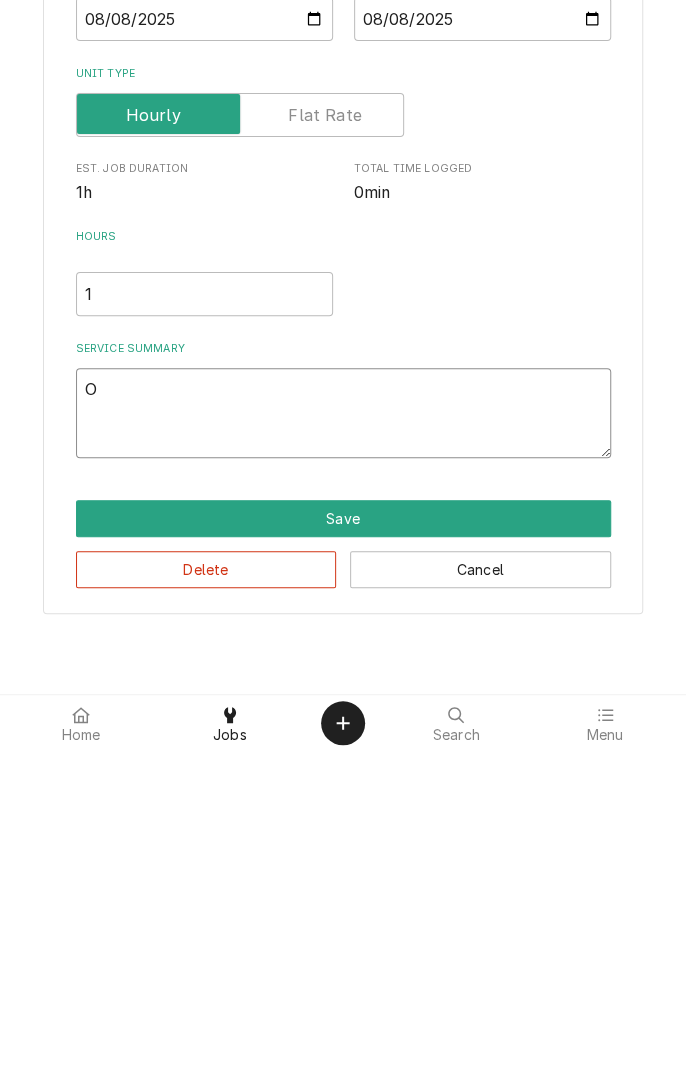 type on "x" 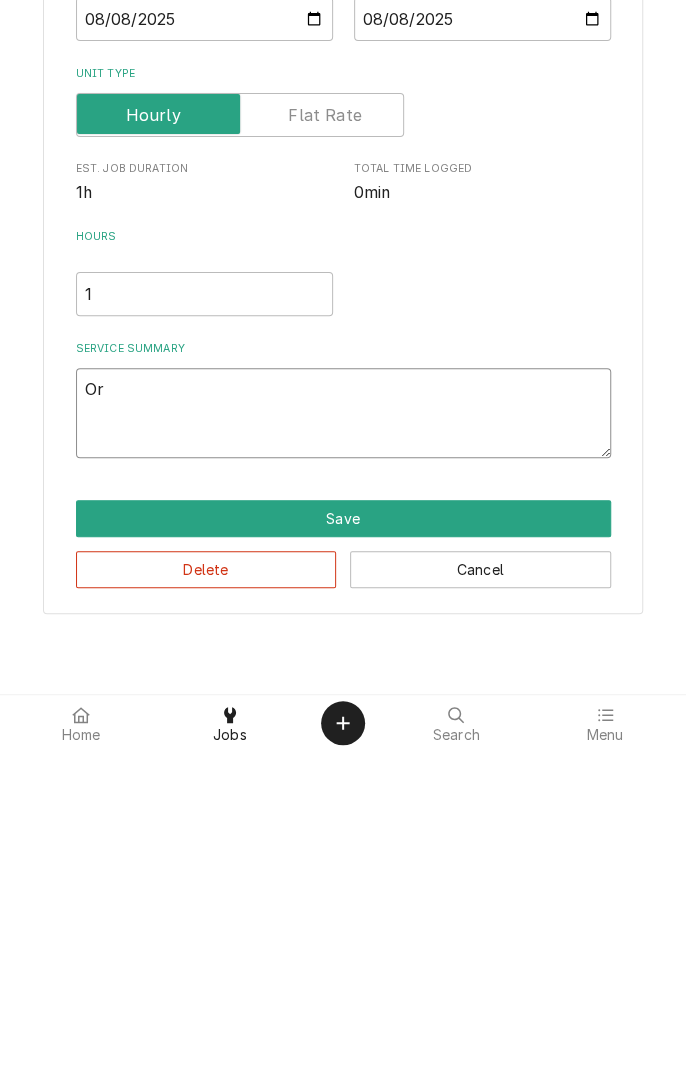 type on "x" 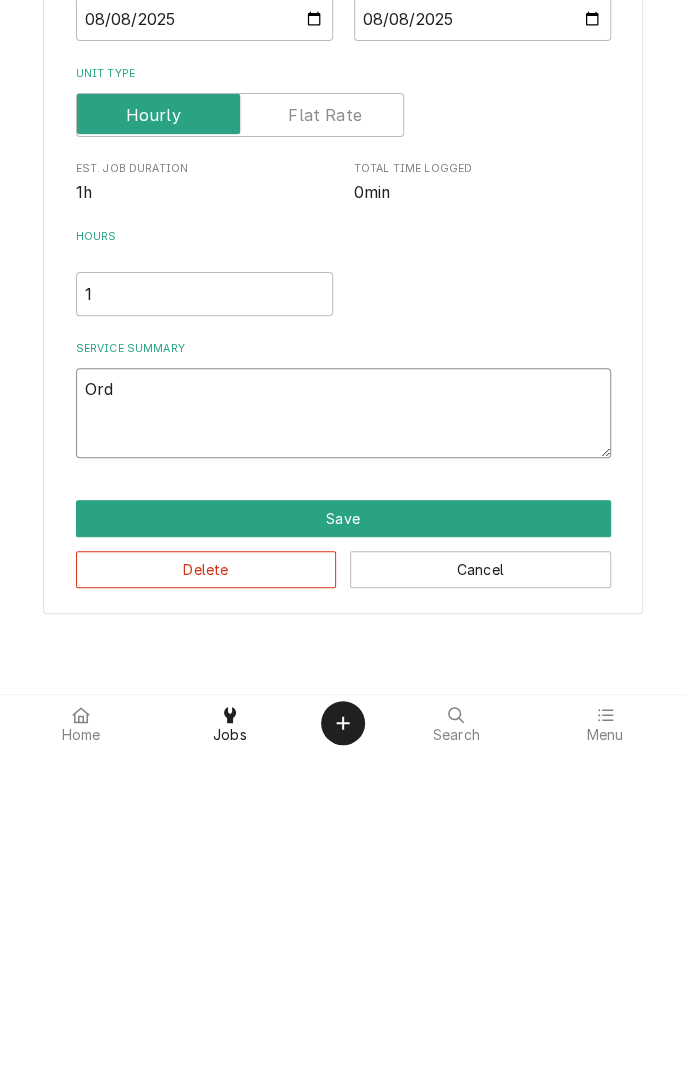 type on "x" 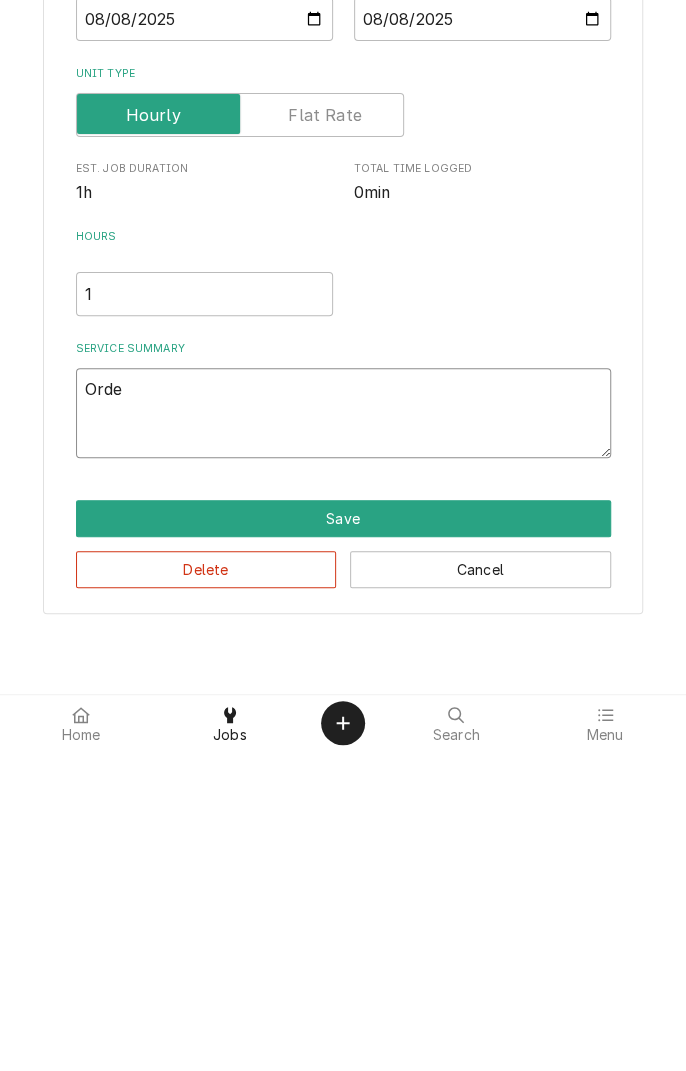 type on "x" 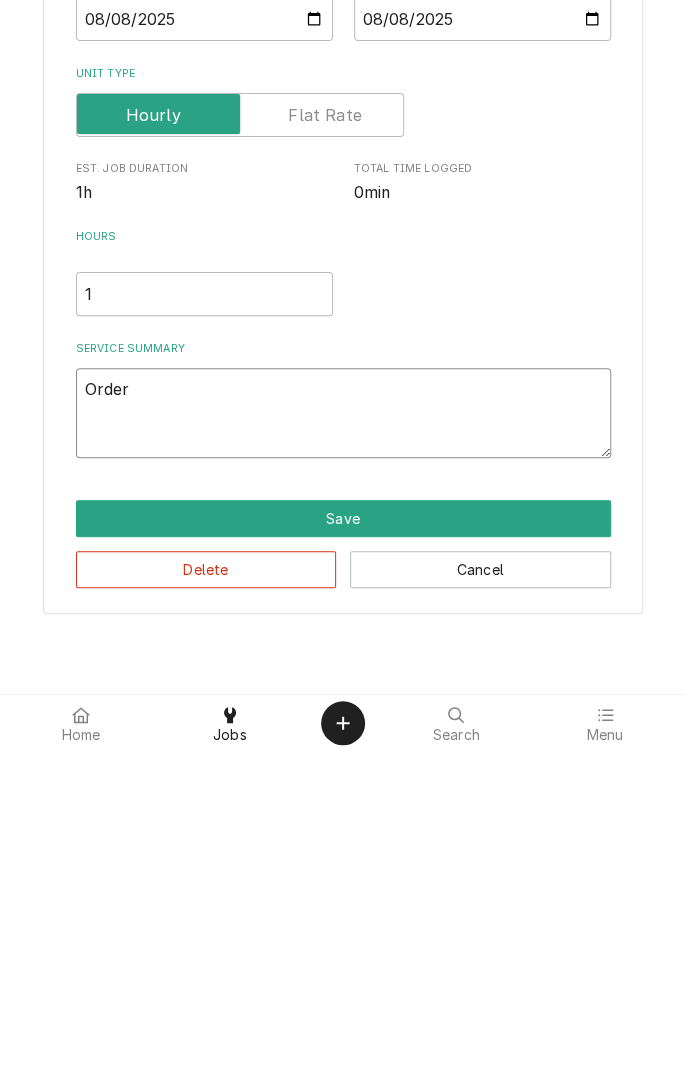 type on "x" 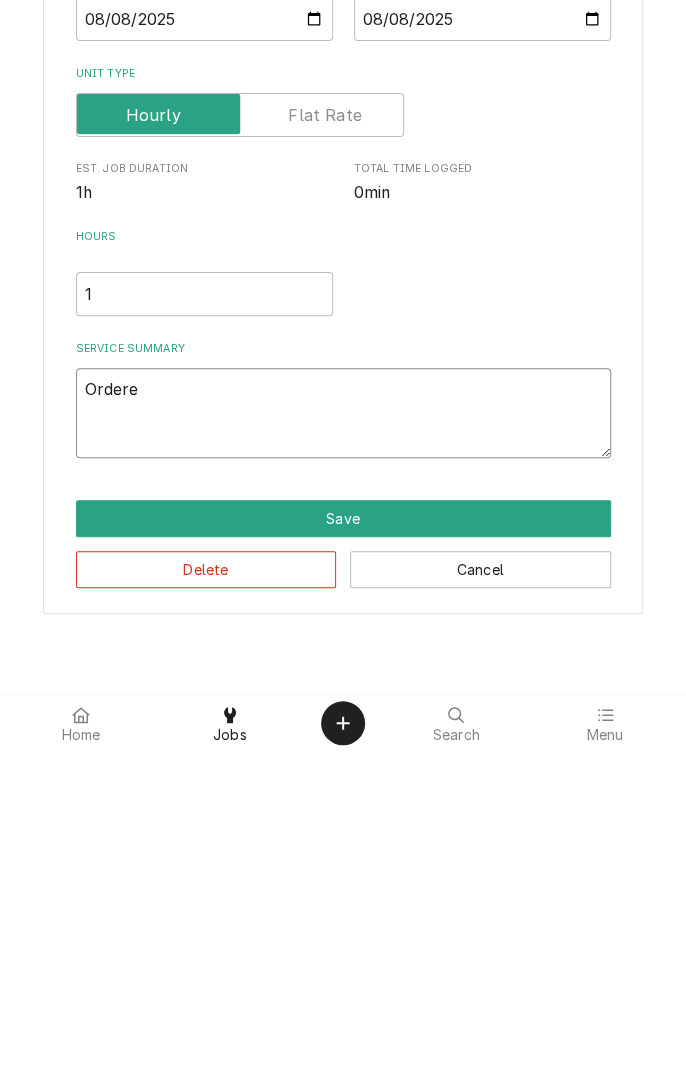 type on "x" 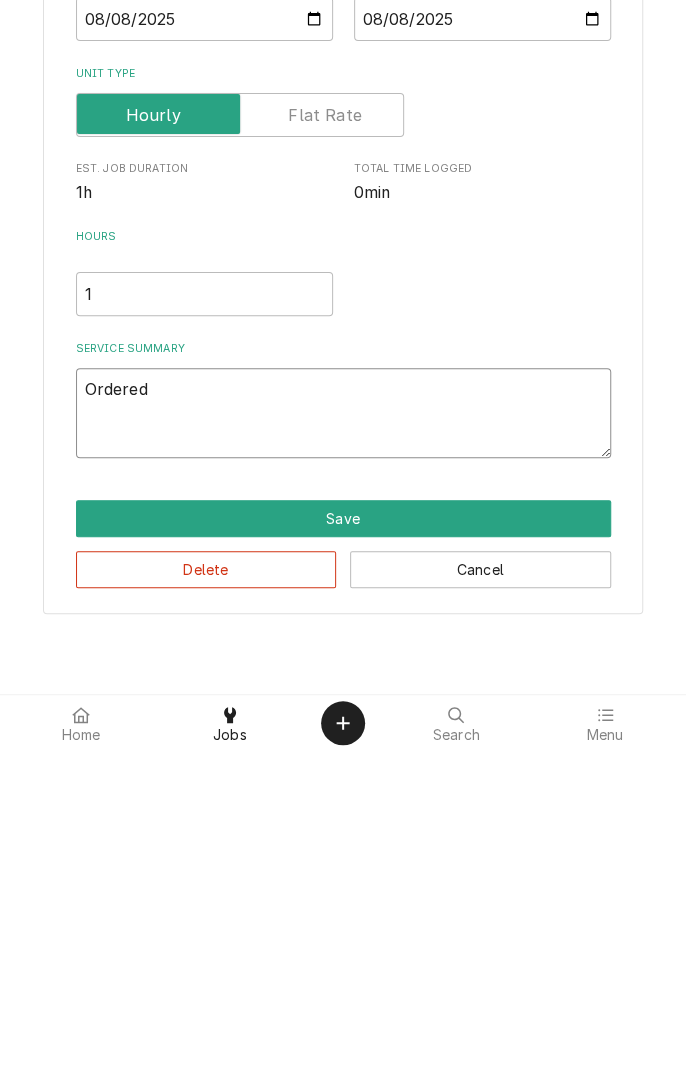 type on "x" 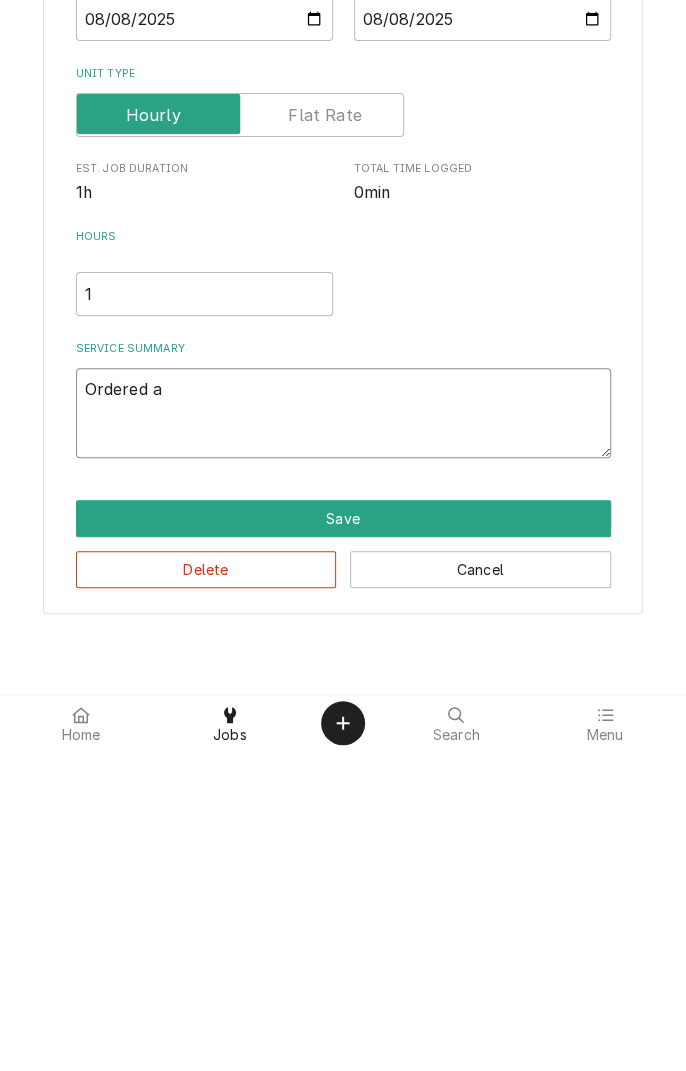 type on "x" 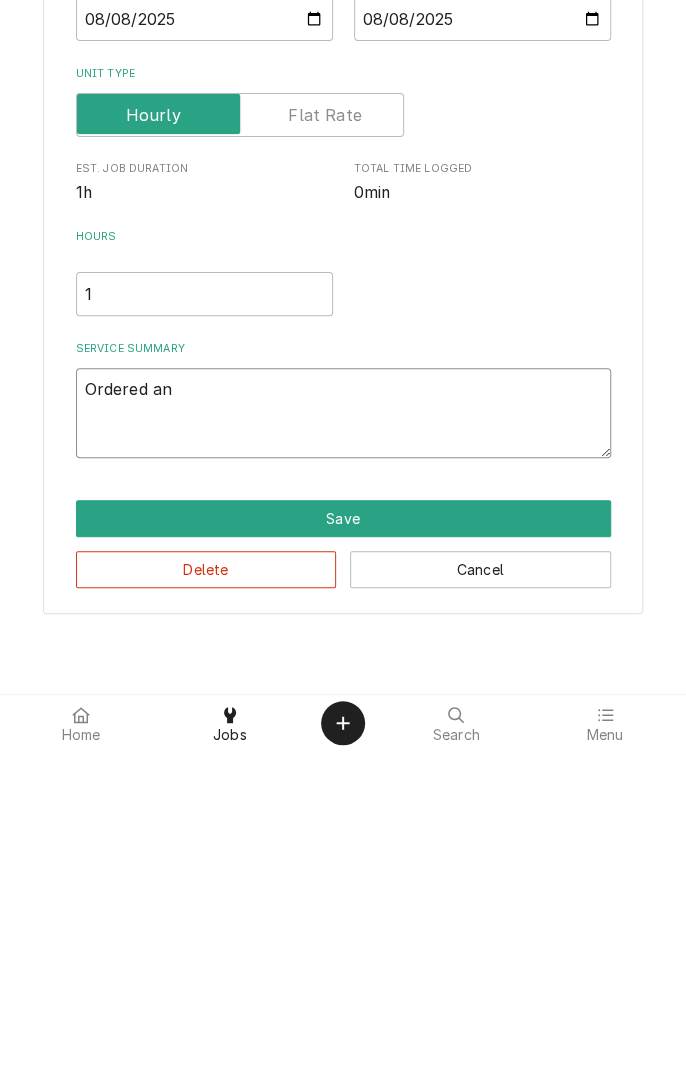 type on "x" 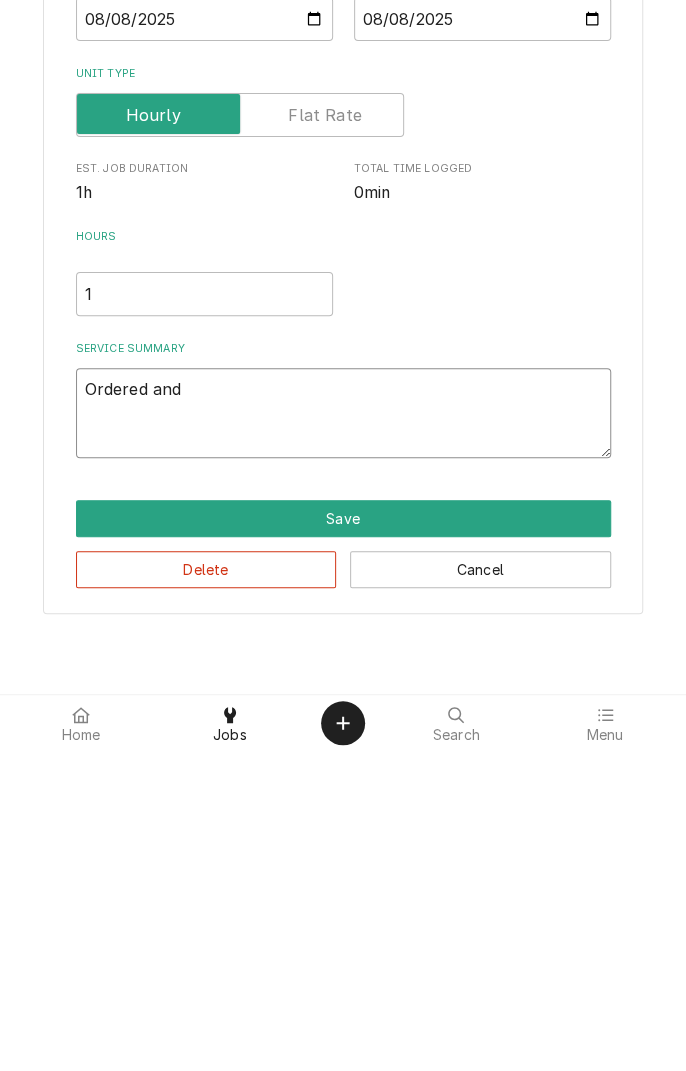 type on "x" 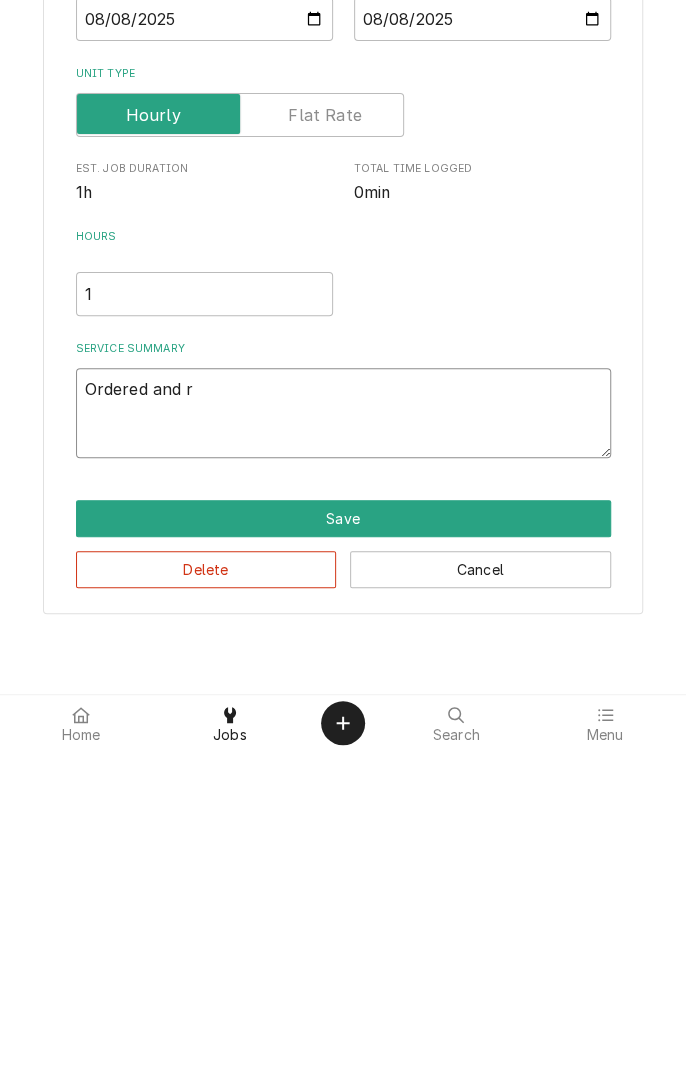 type on "x" 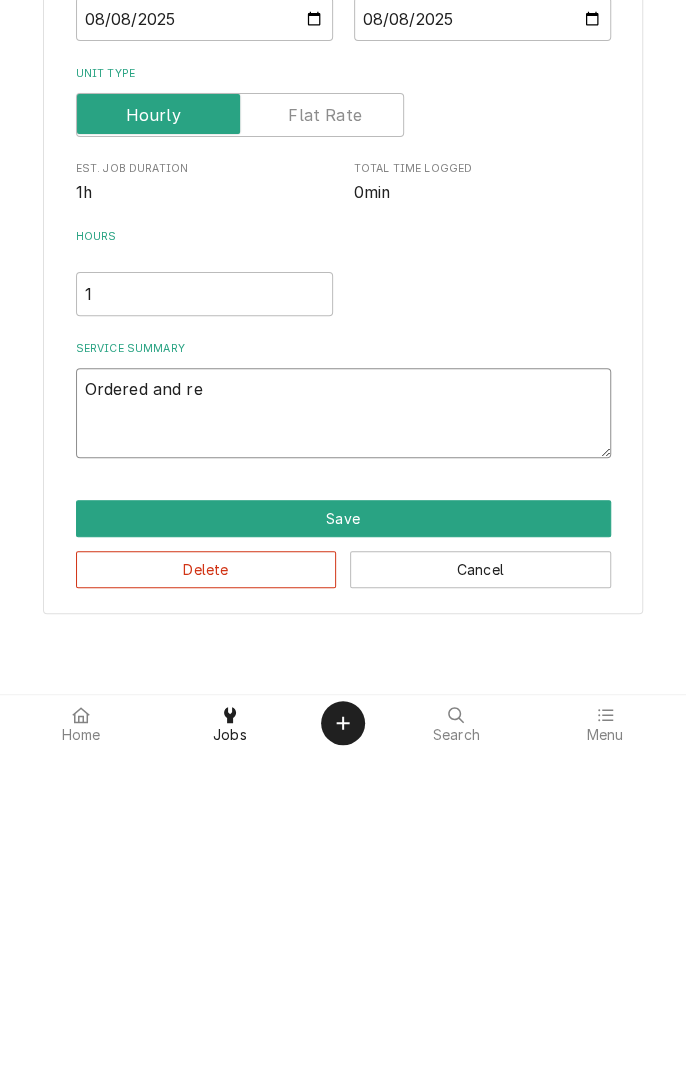 type on "x" 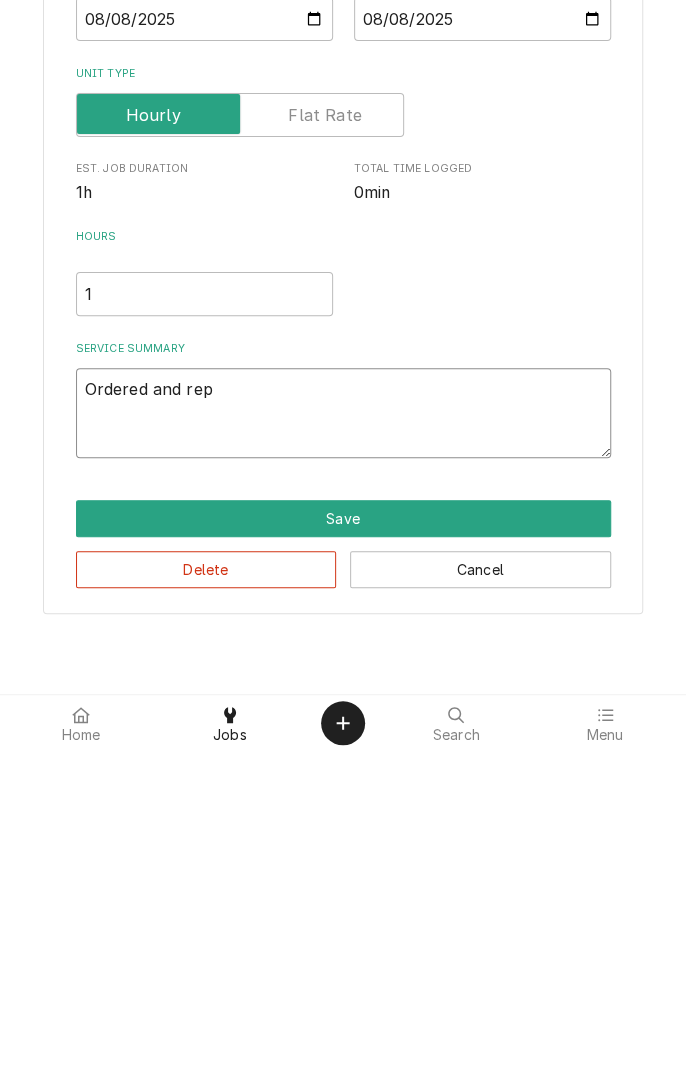 type on "x" 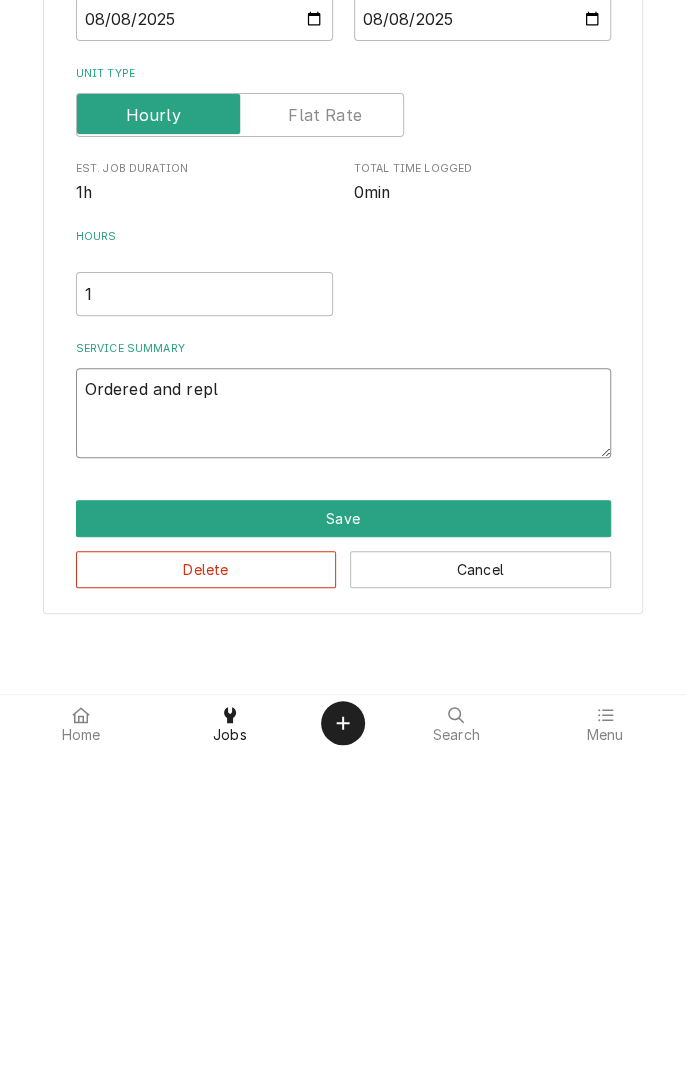 type on "x" 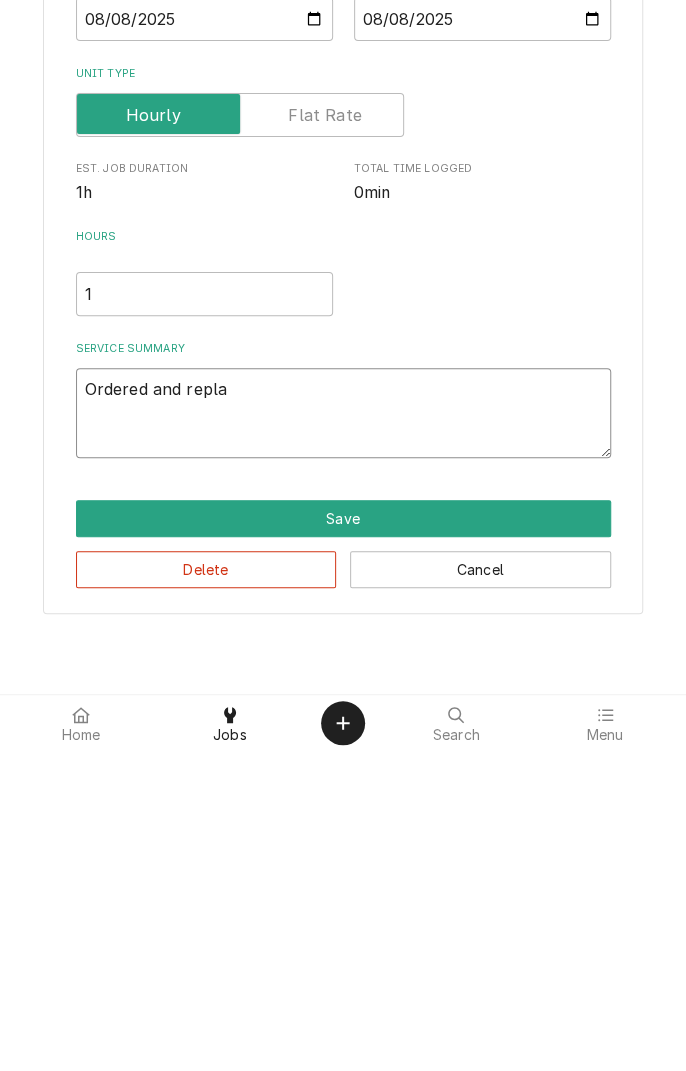 type on "x" 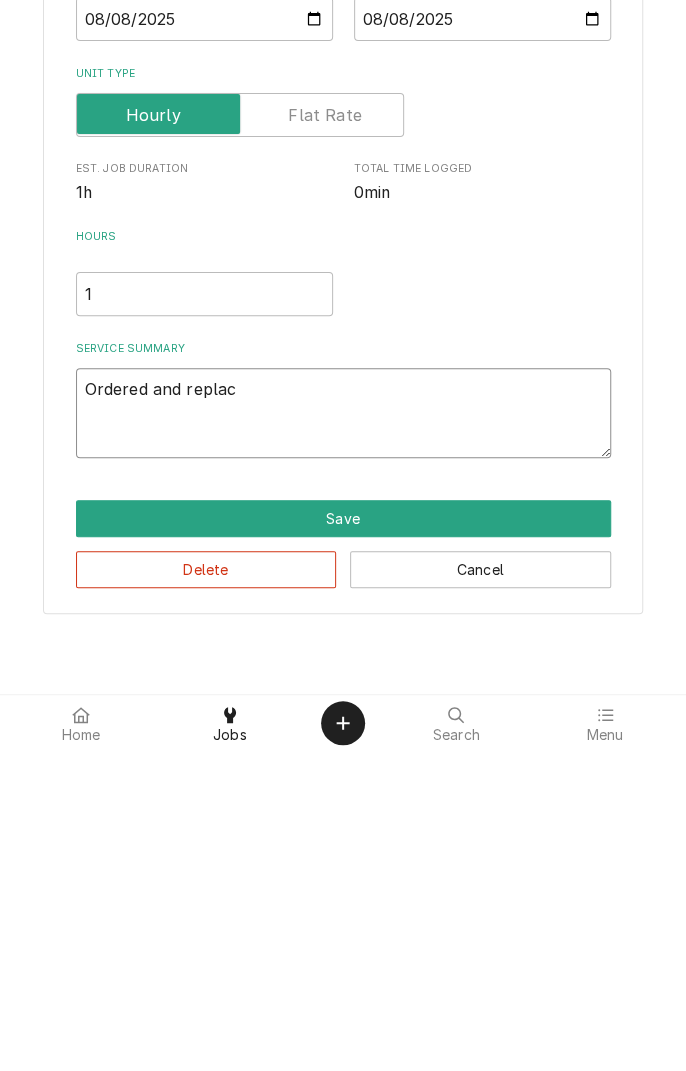 type on "x" 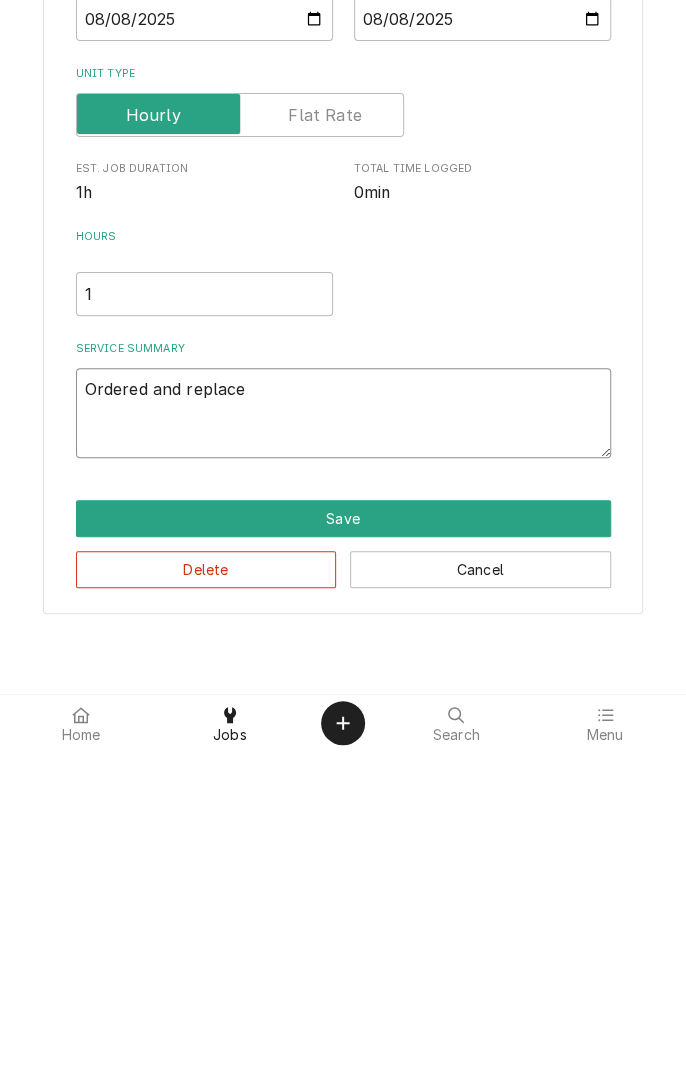 type on "x" 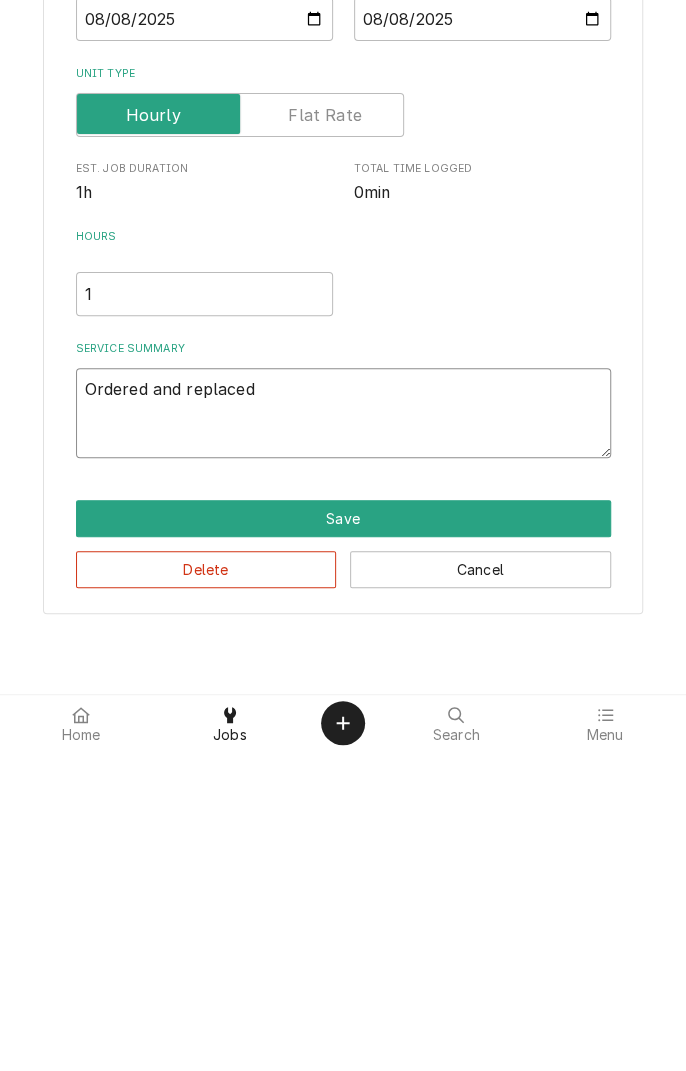 type on "x" 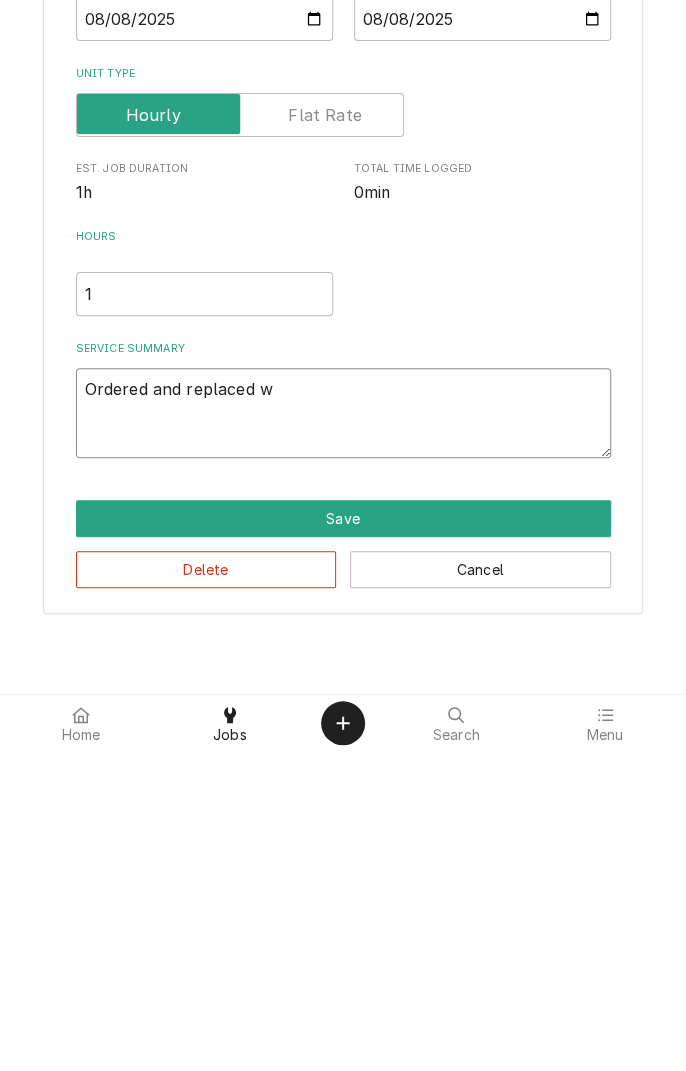 type on "x" 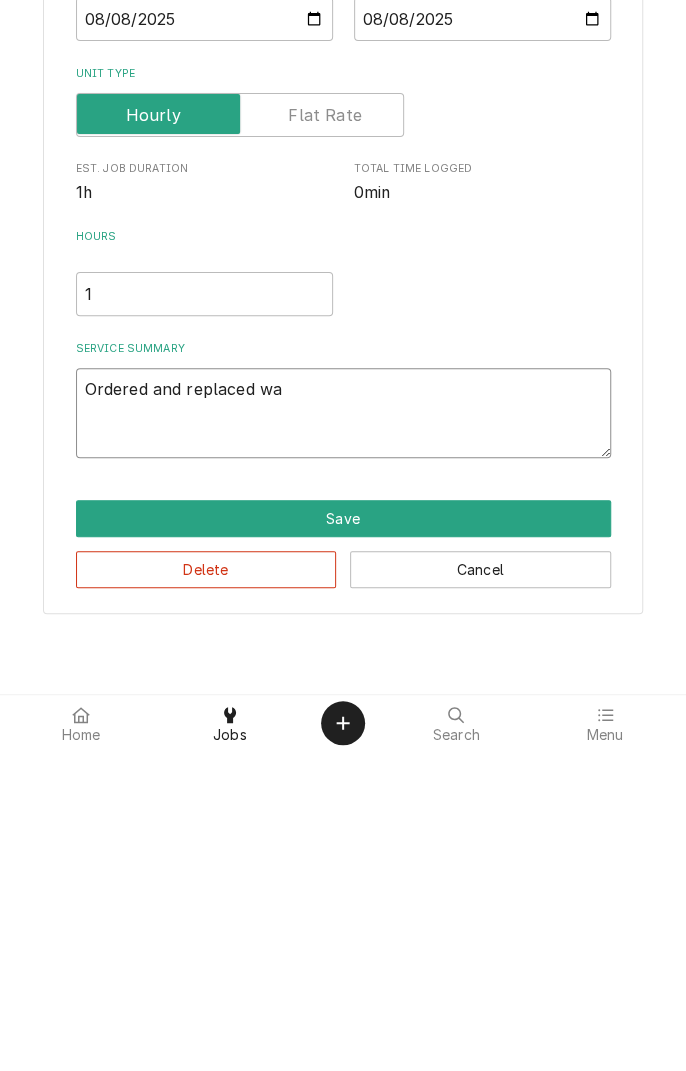 type on "x" 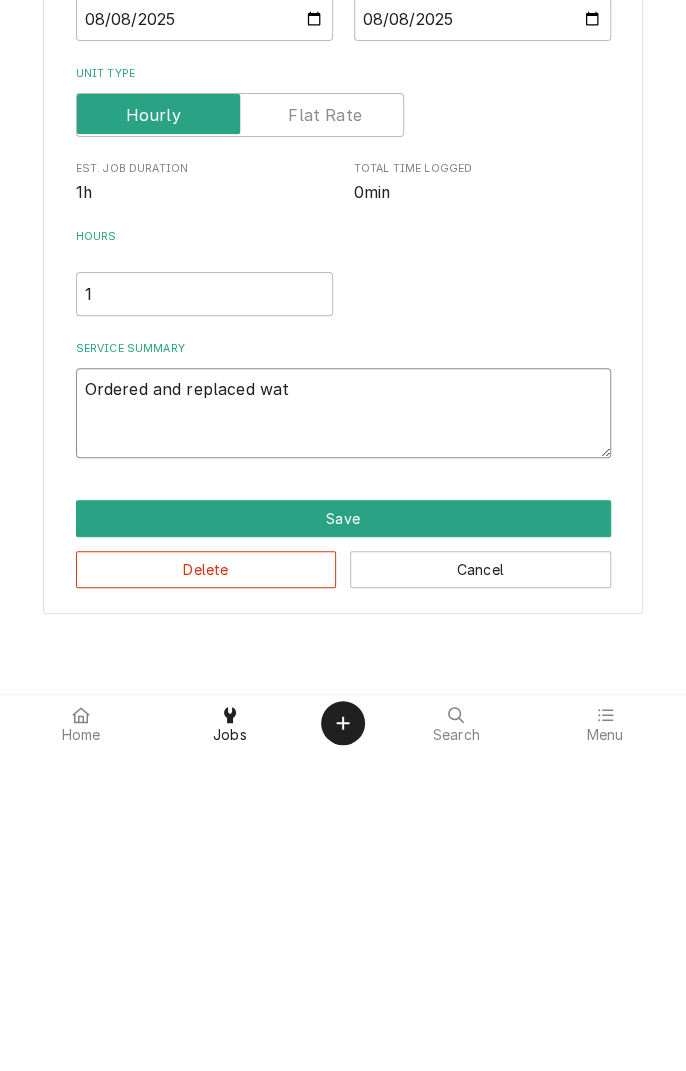 type on "x" 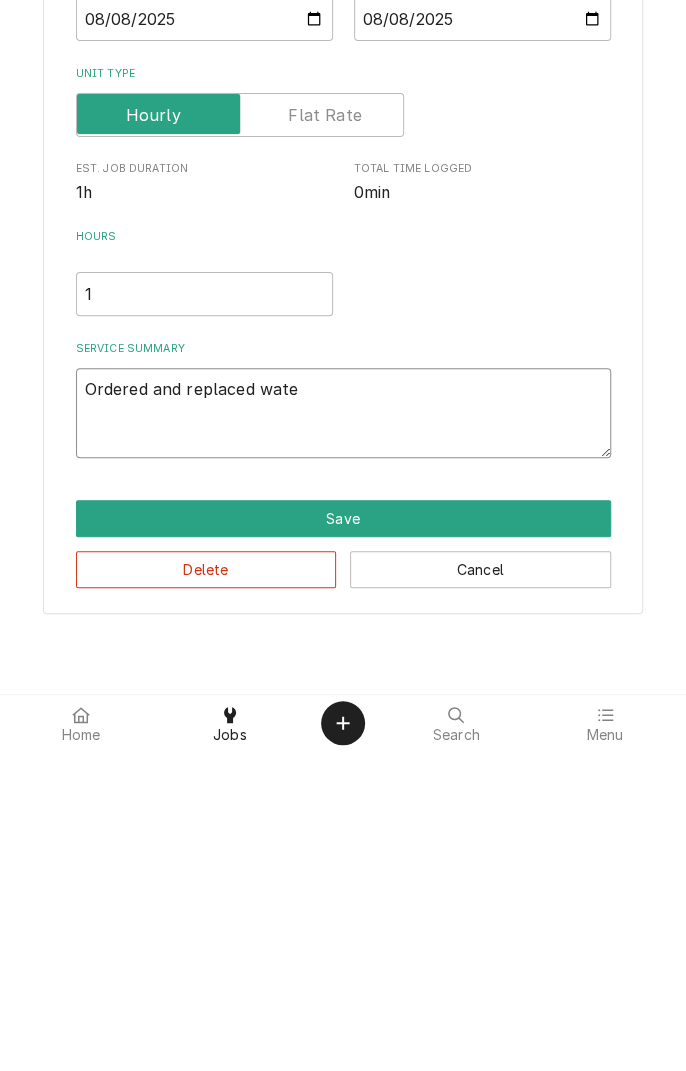 type on "x" 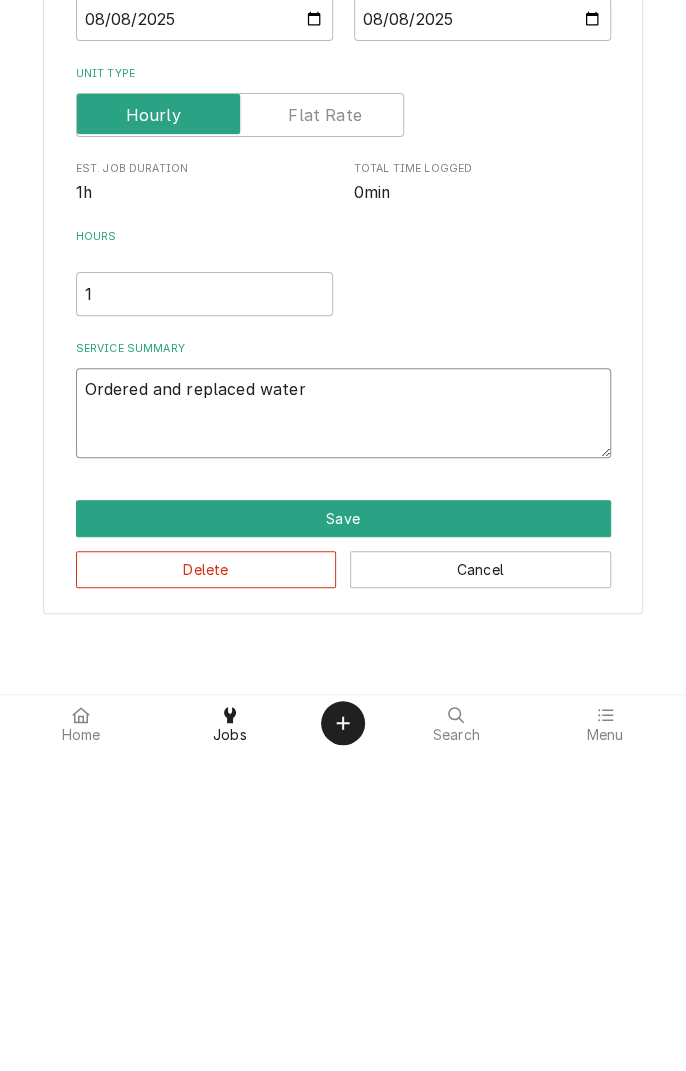 type on "x" 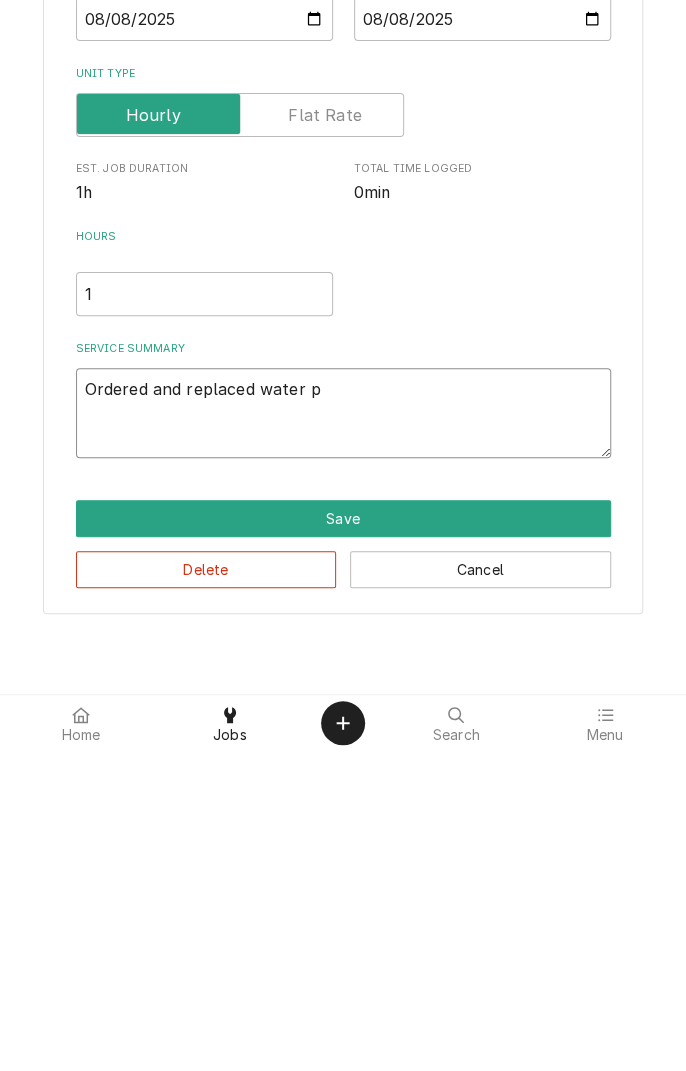type on "x" 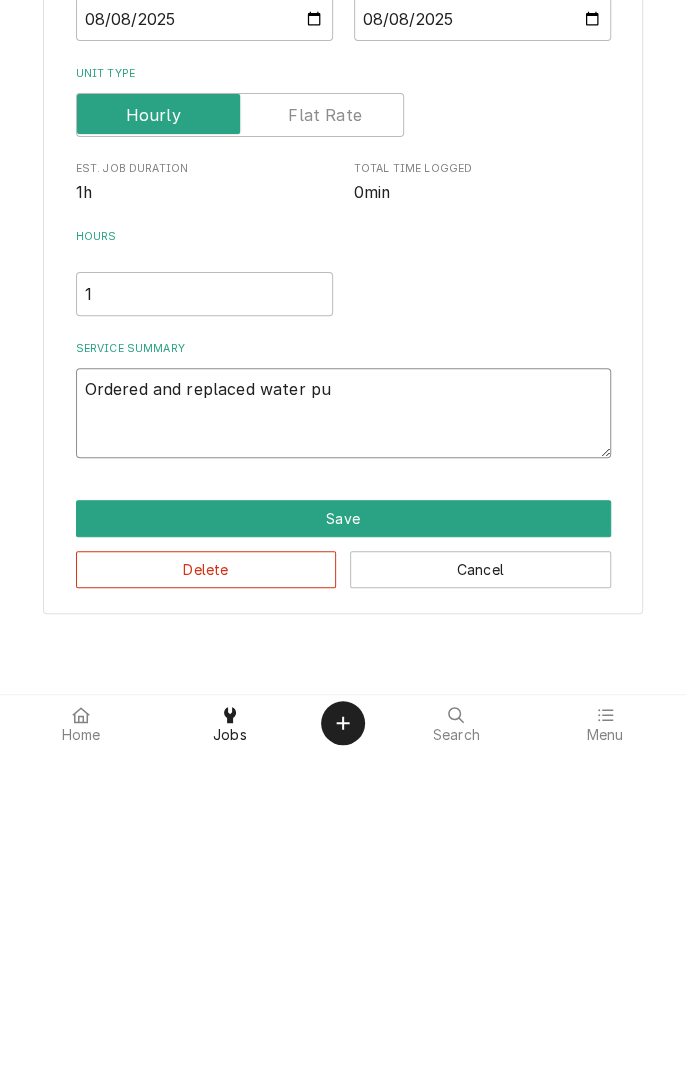 type on "x" 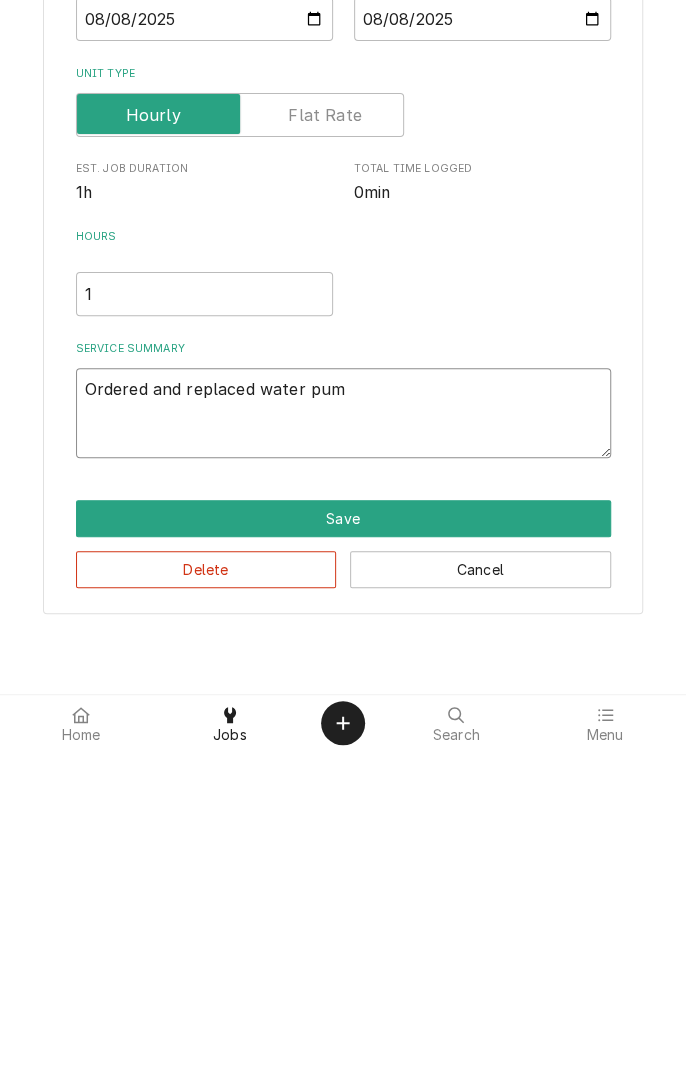 type on "x" 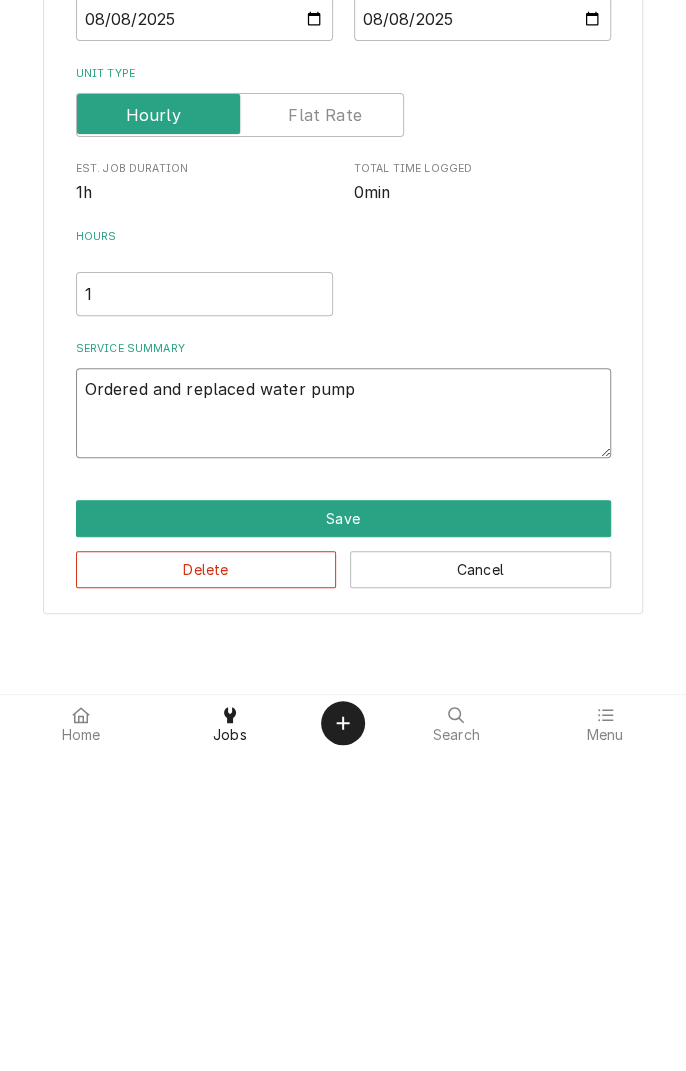 type on "x" 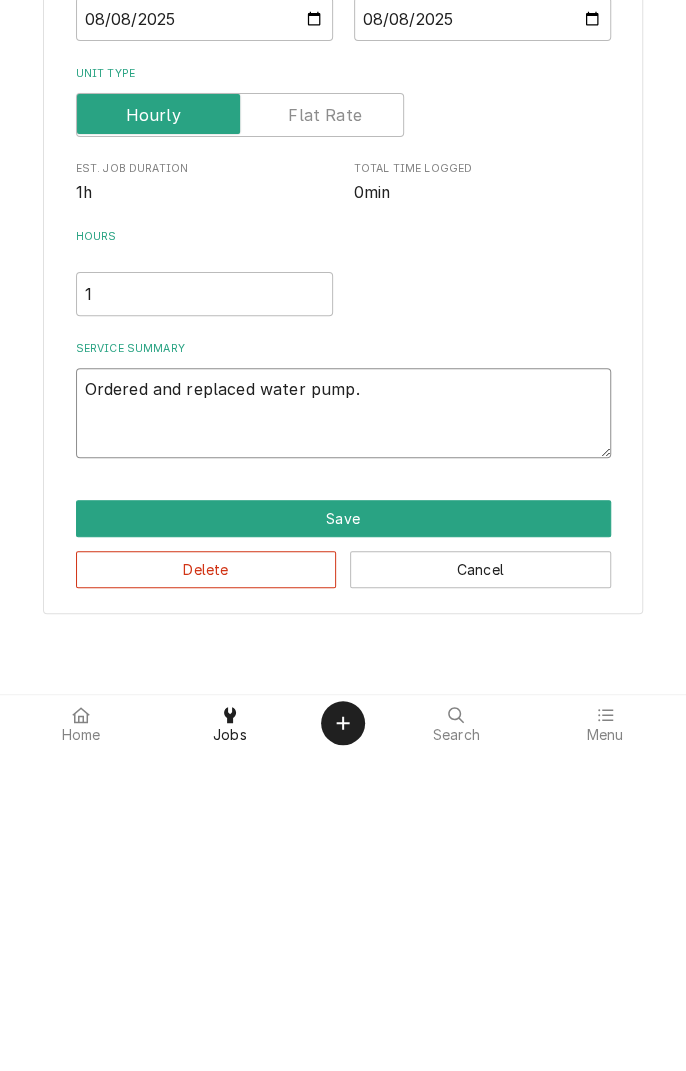 type on "x" 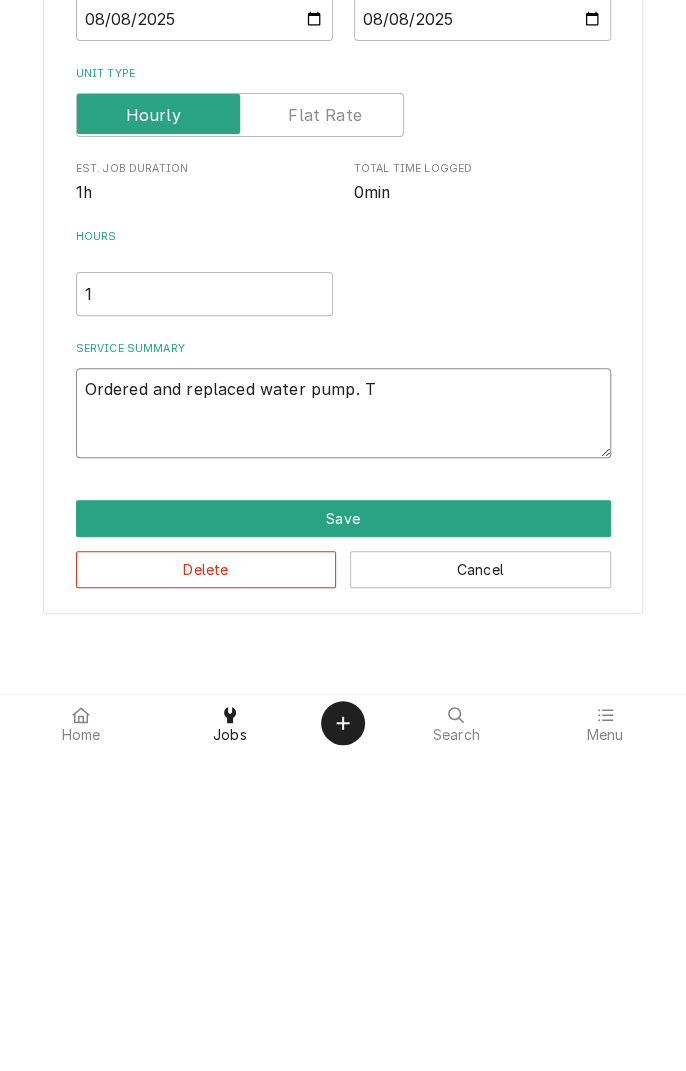 type on "x" 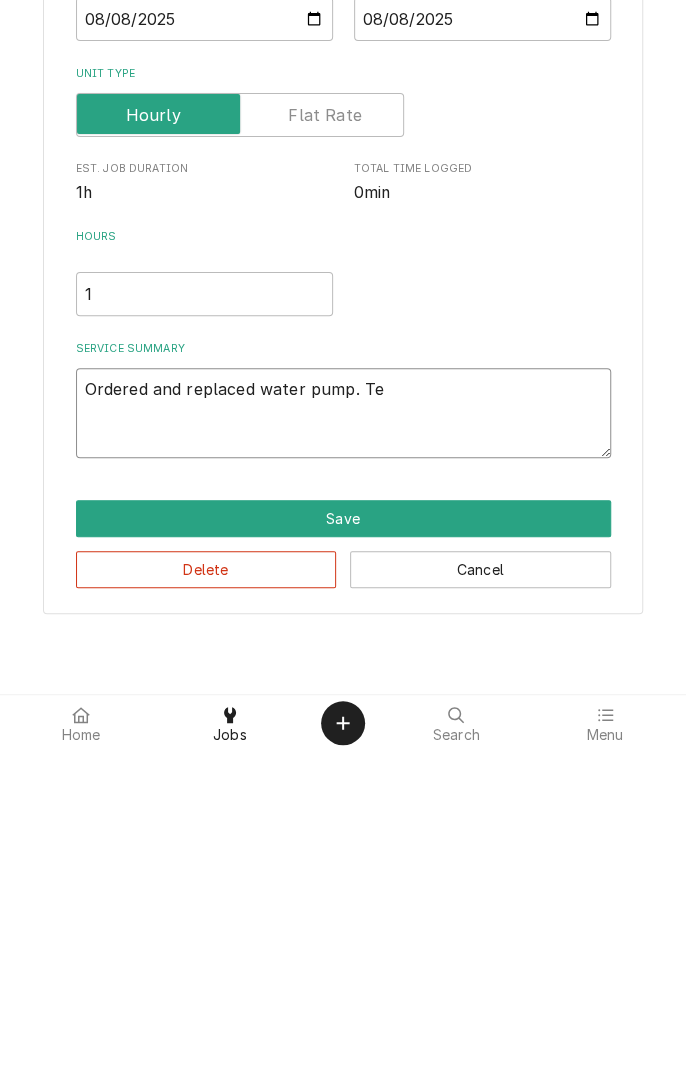 type on "x" 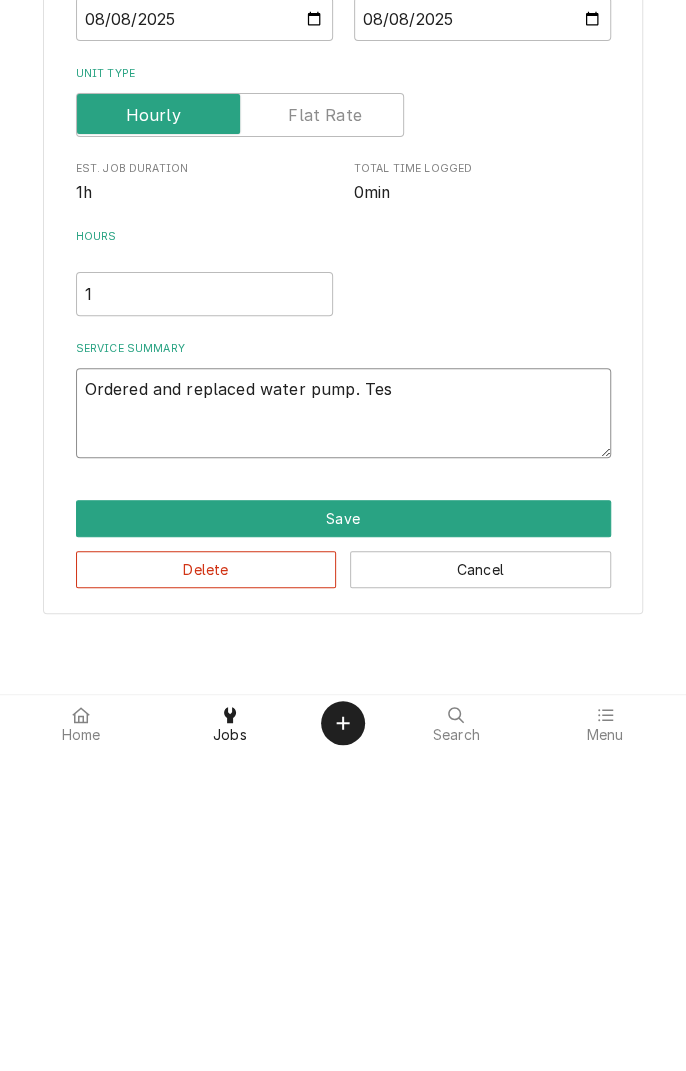 type on "x" 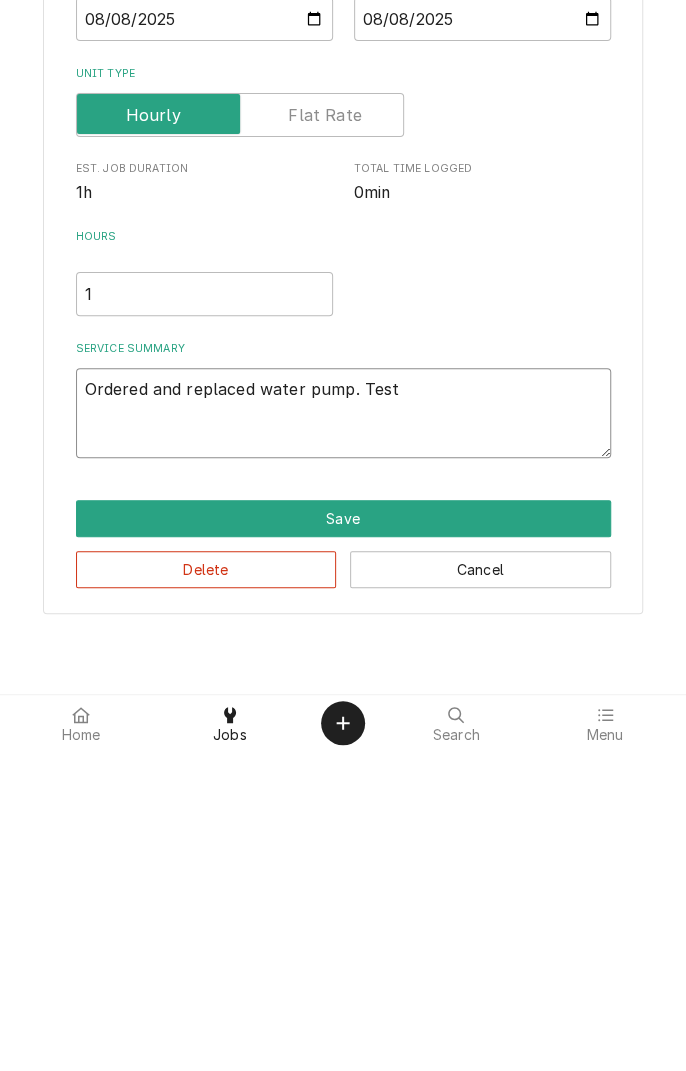 type on "x" 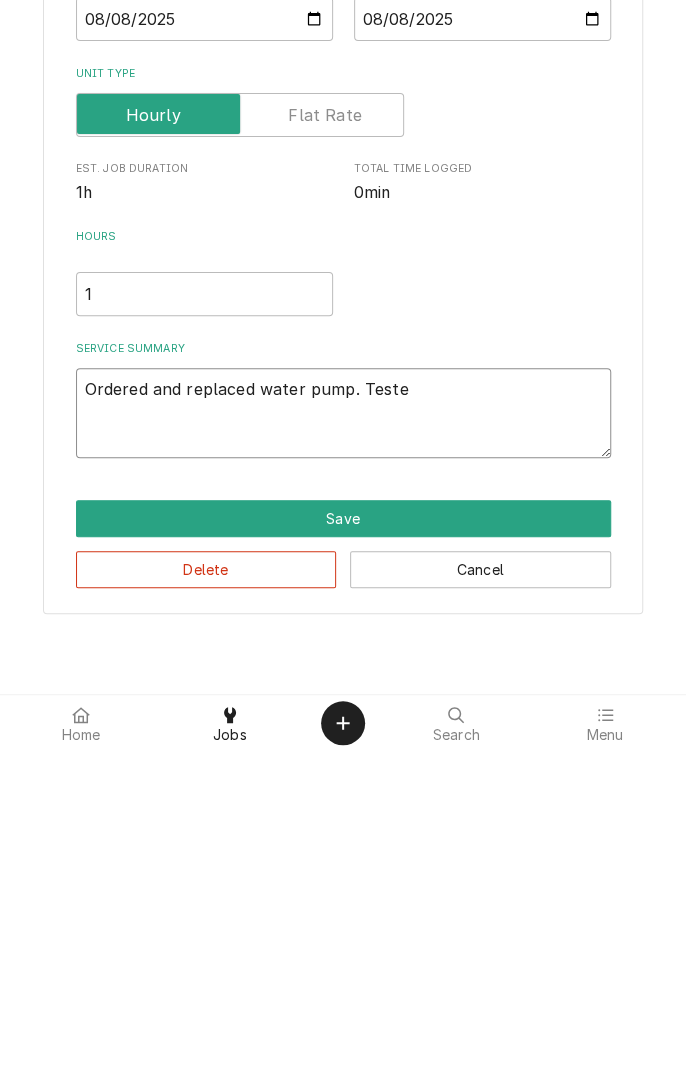 type on "x" 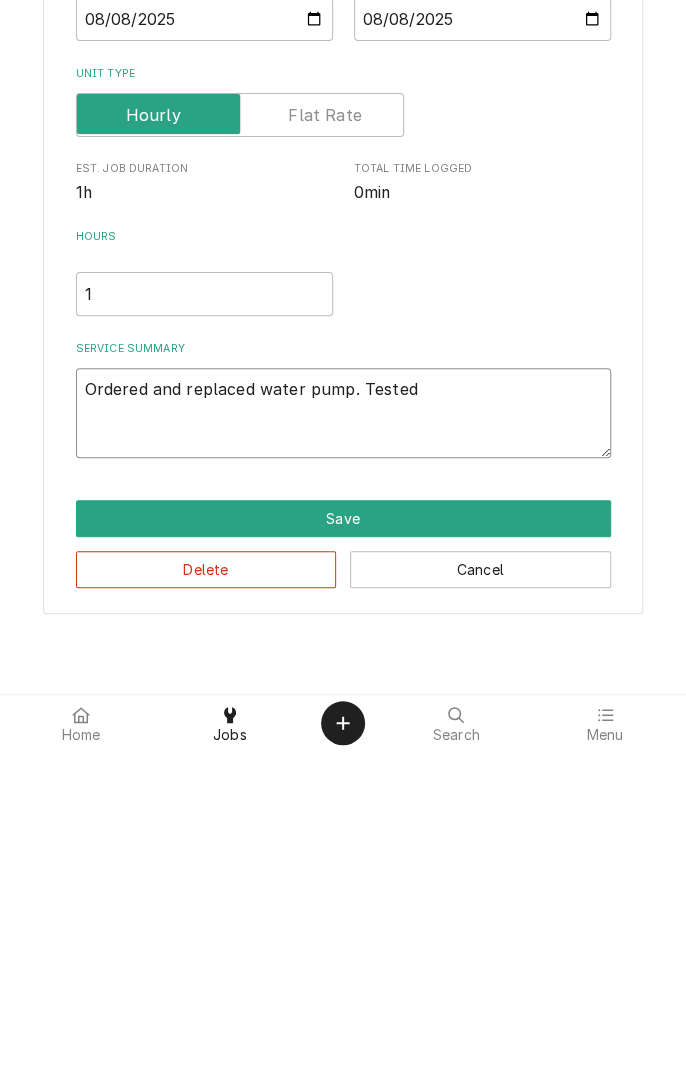 type on "x" 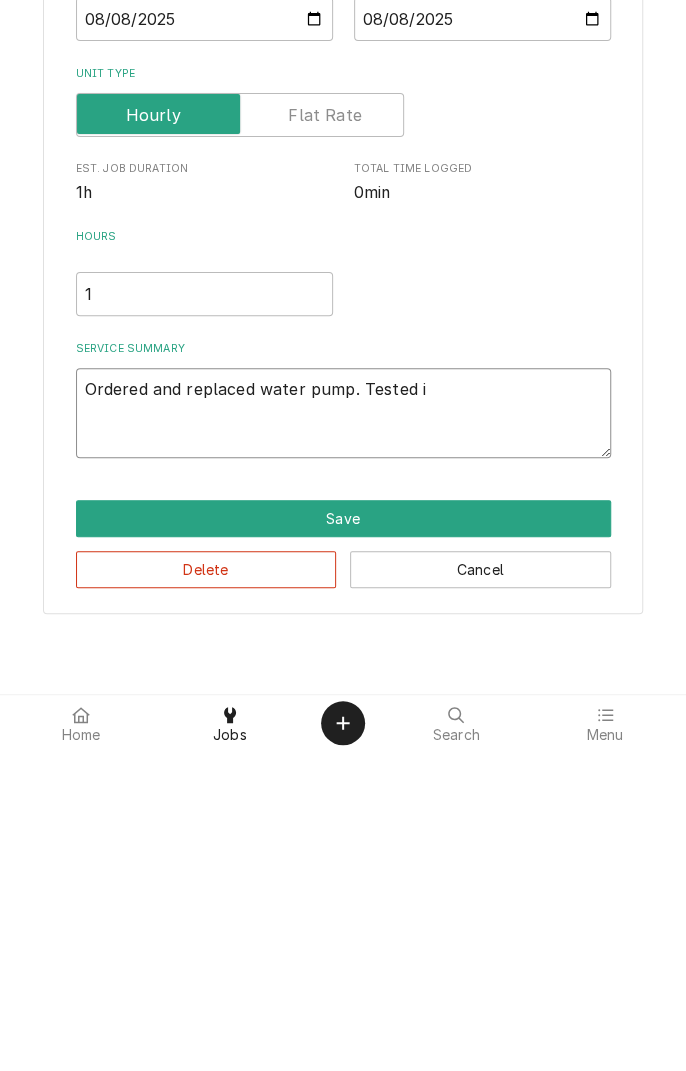 type on "x" 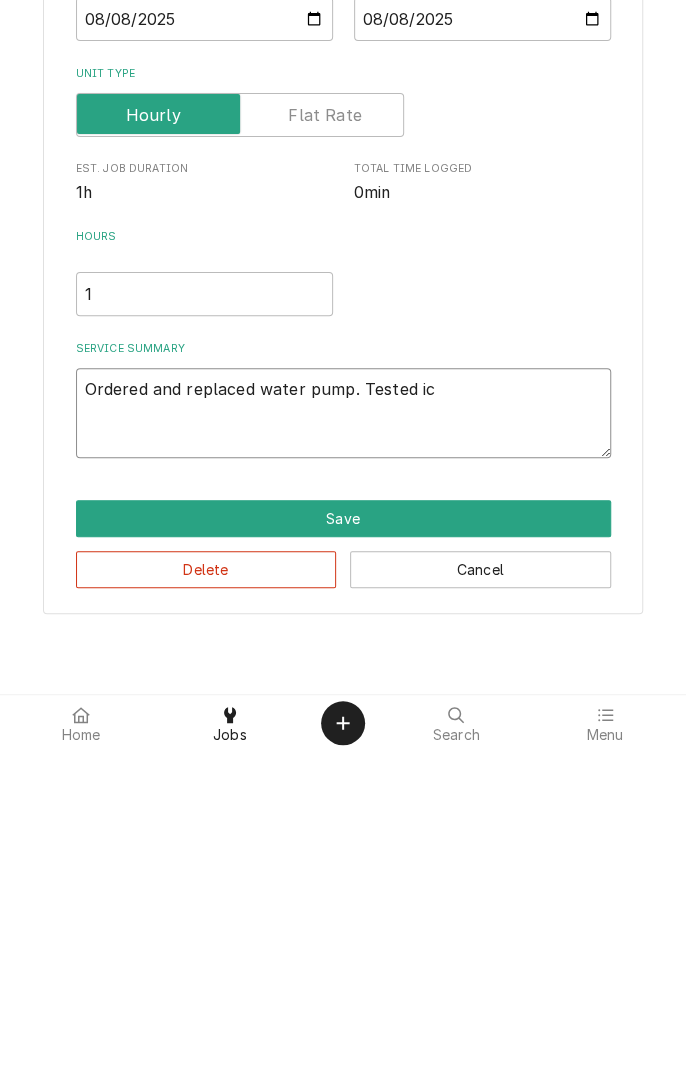 type on "x" 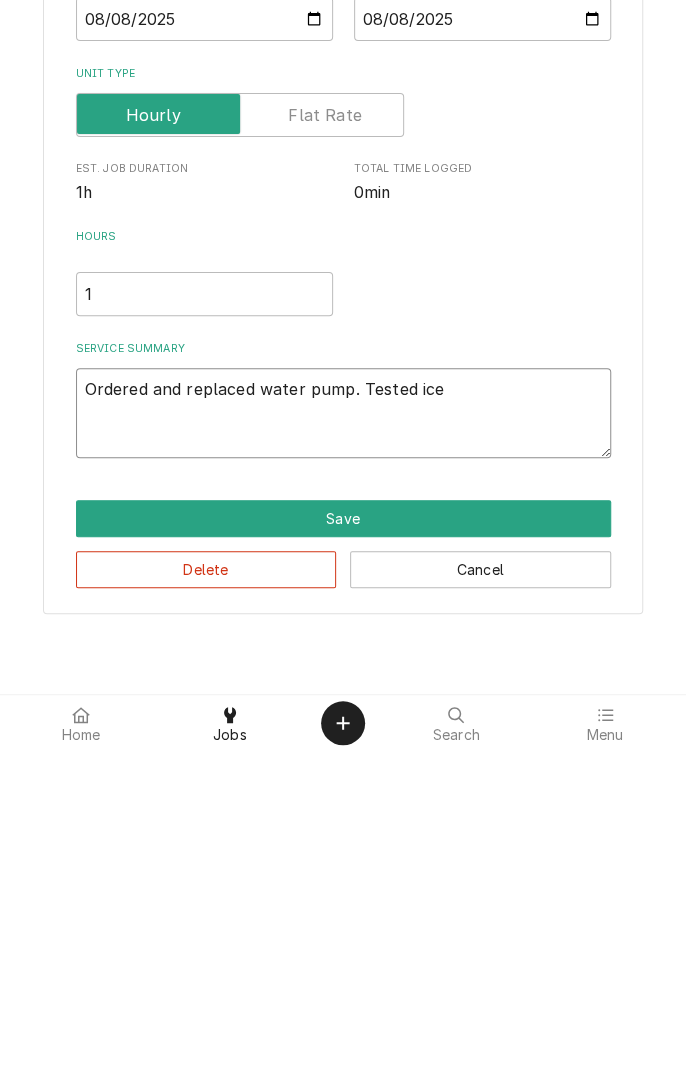 type on "x" 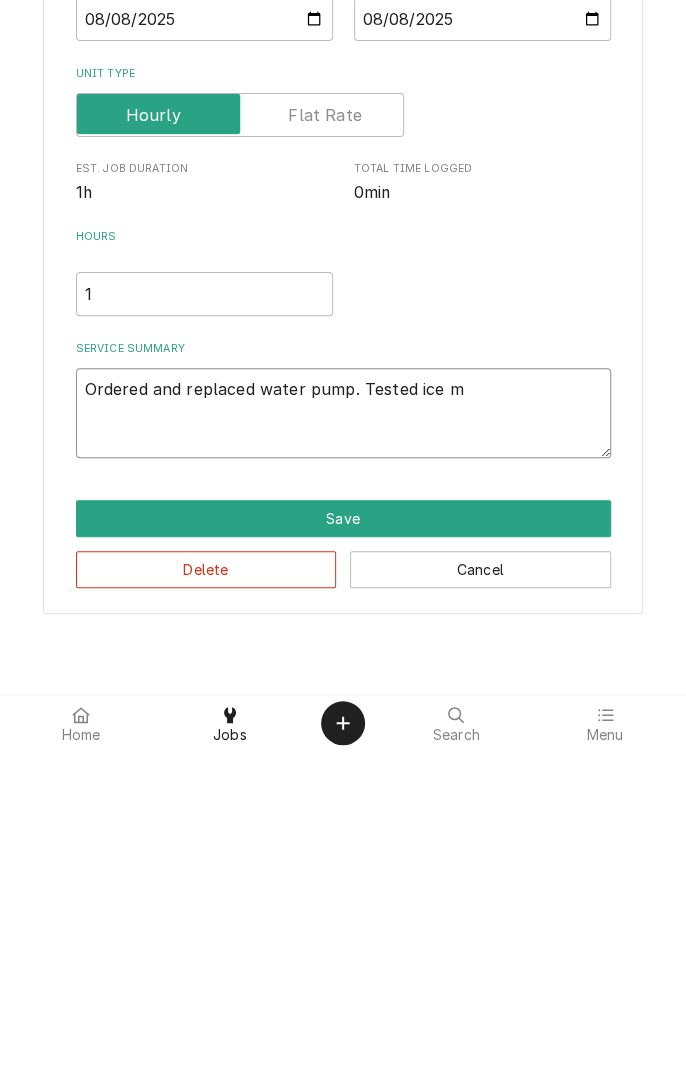 type on "x" 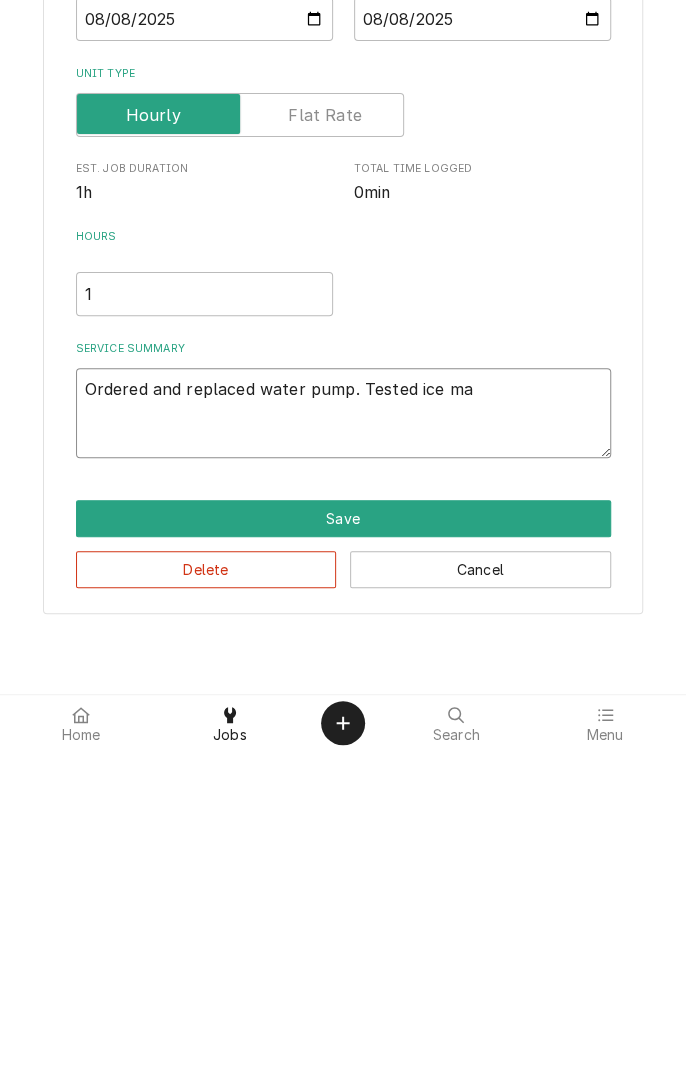 type on "x" 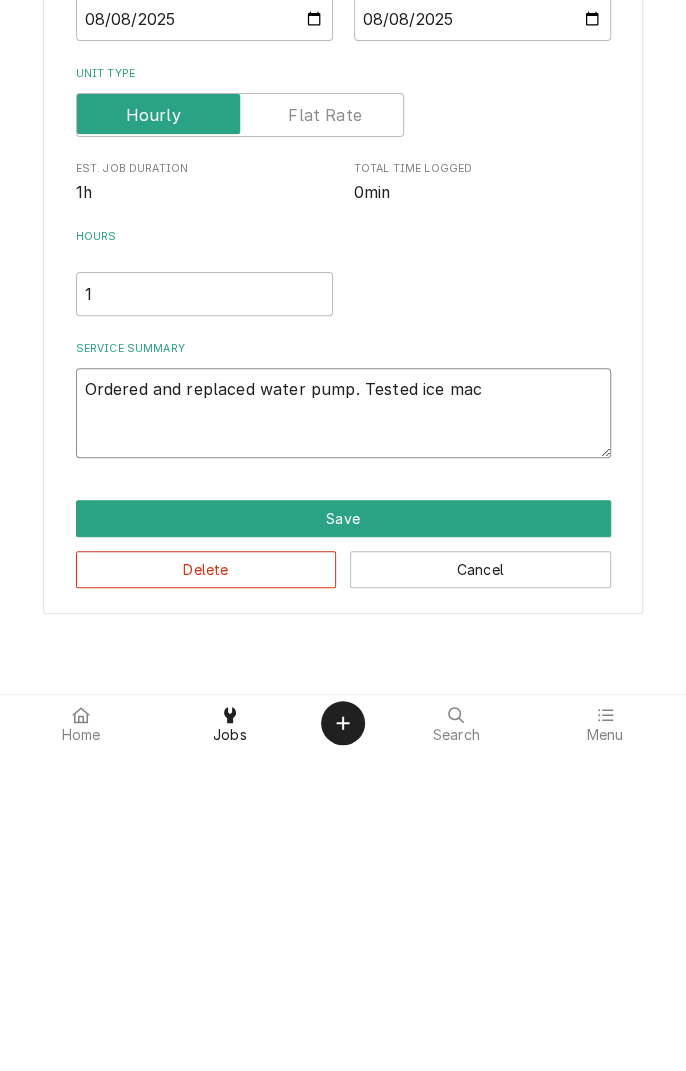 type on "x" 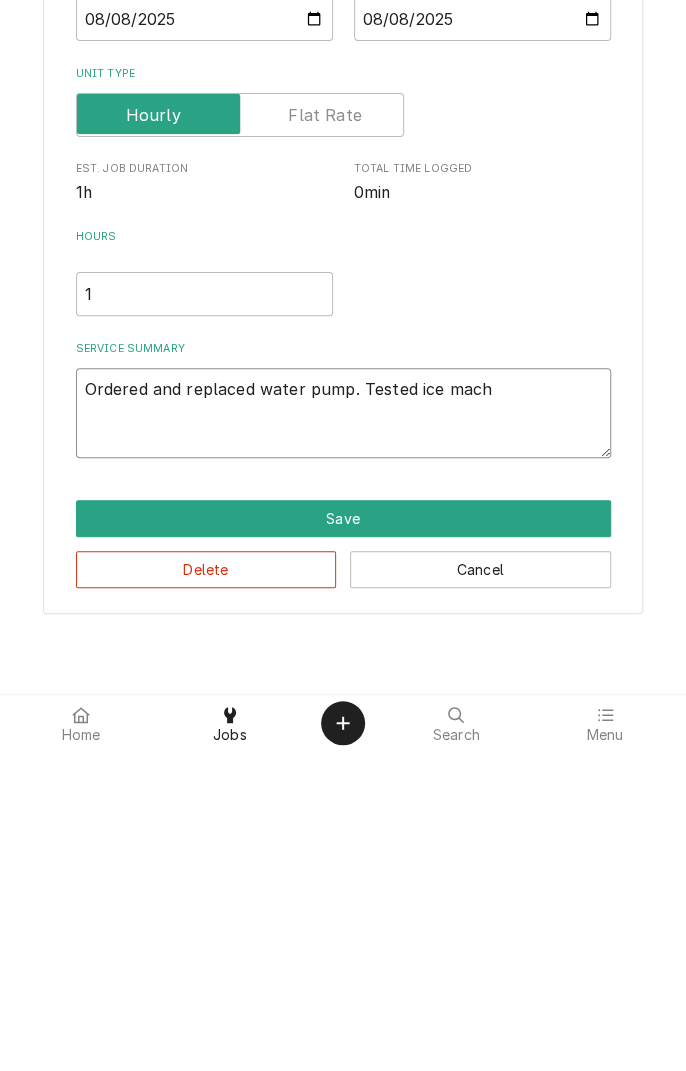 type on "x" 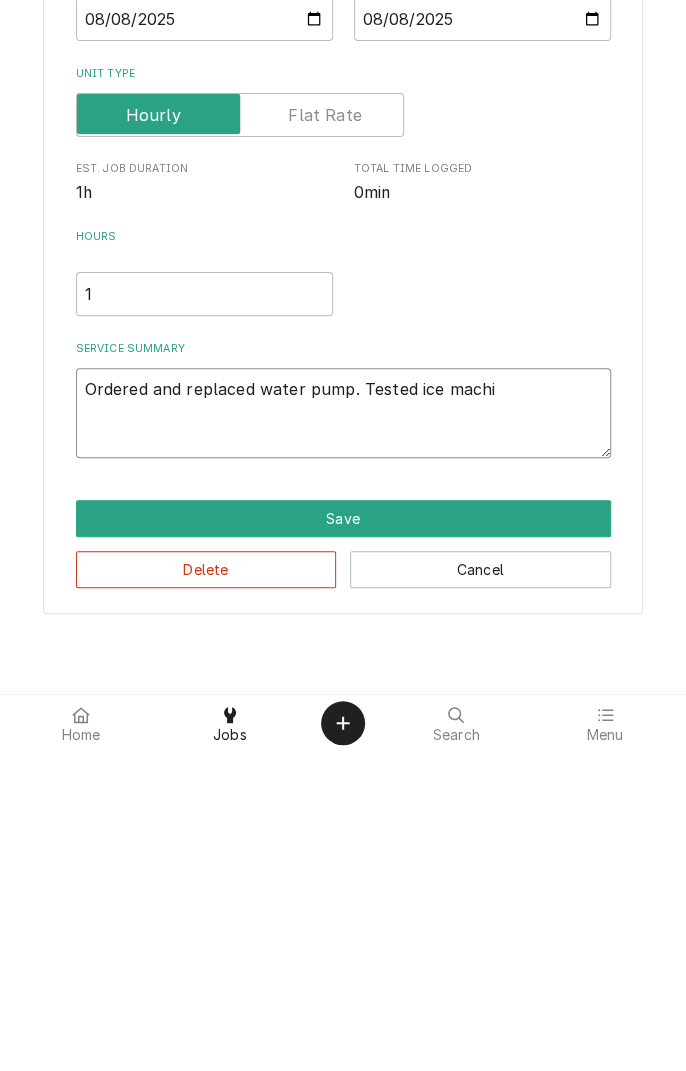 type on "x" 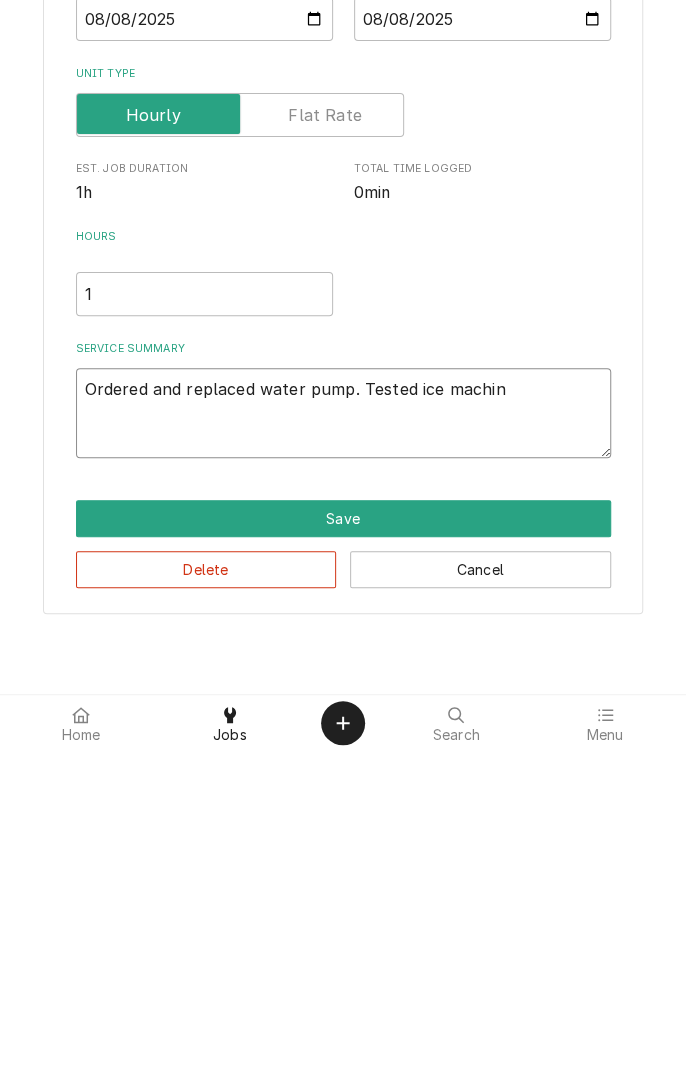 type on "x" 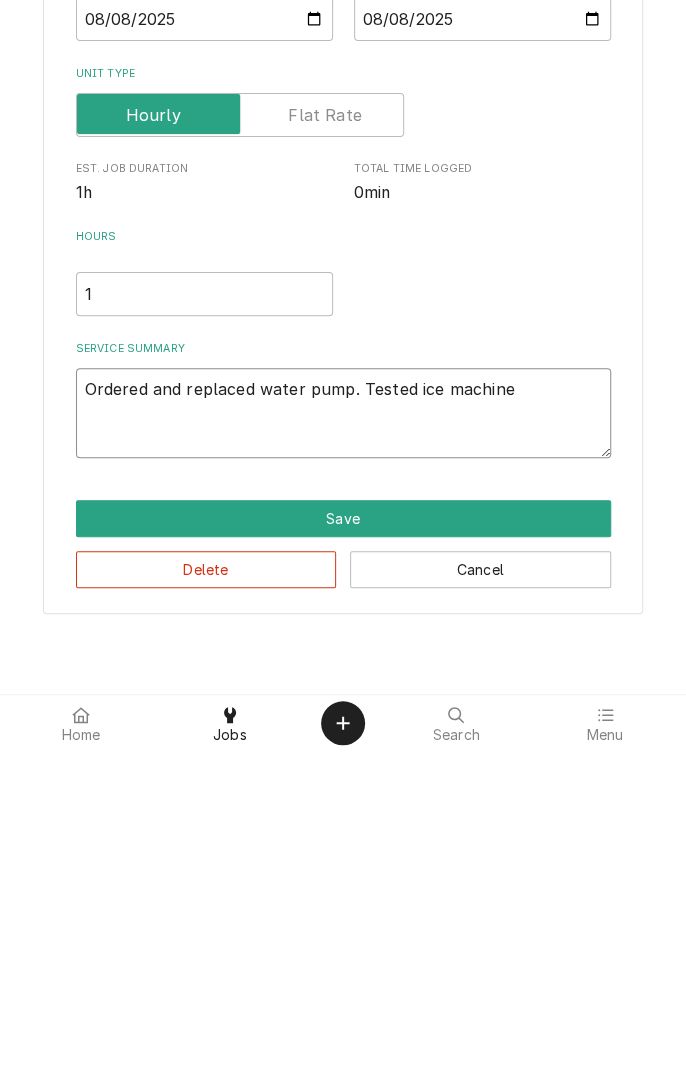 type on "x" 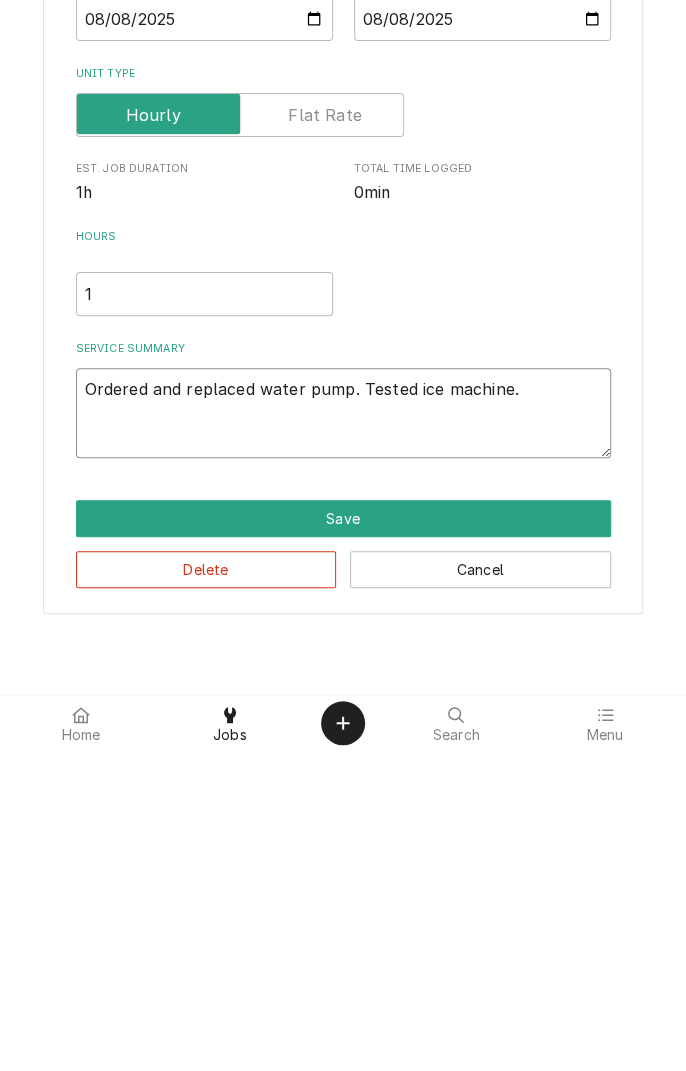 type on "x" 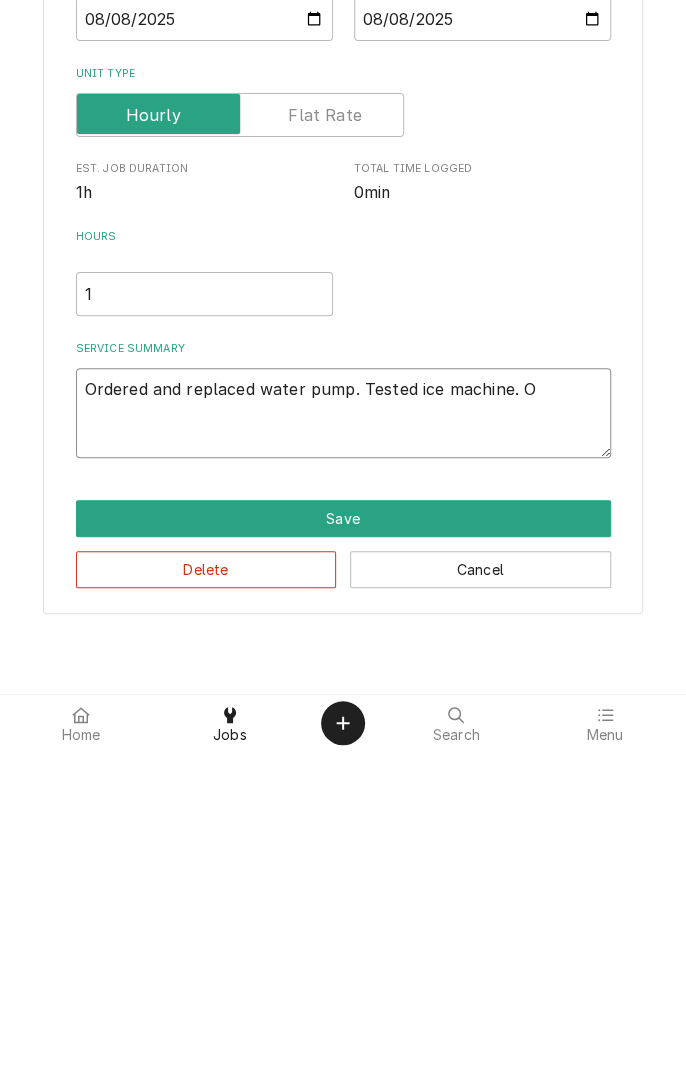 type on "x" 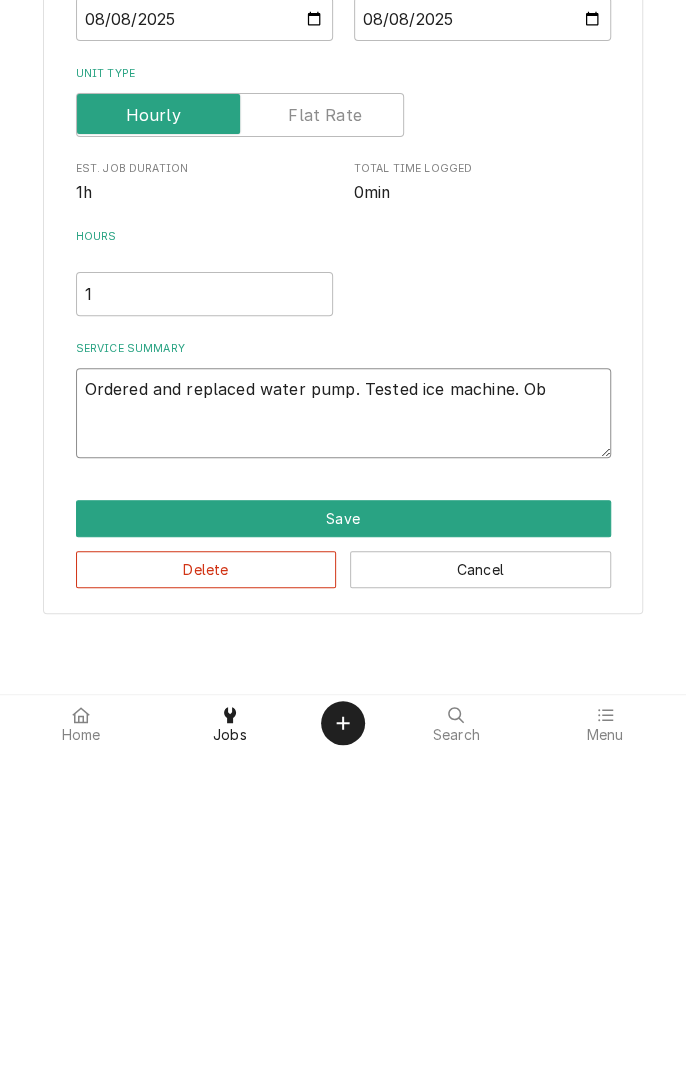 type on "x" 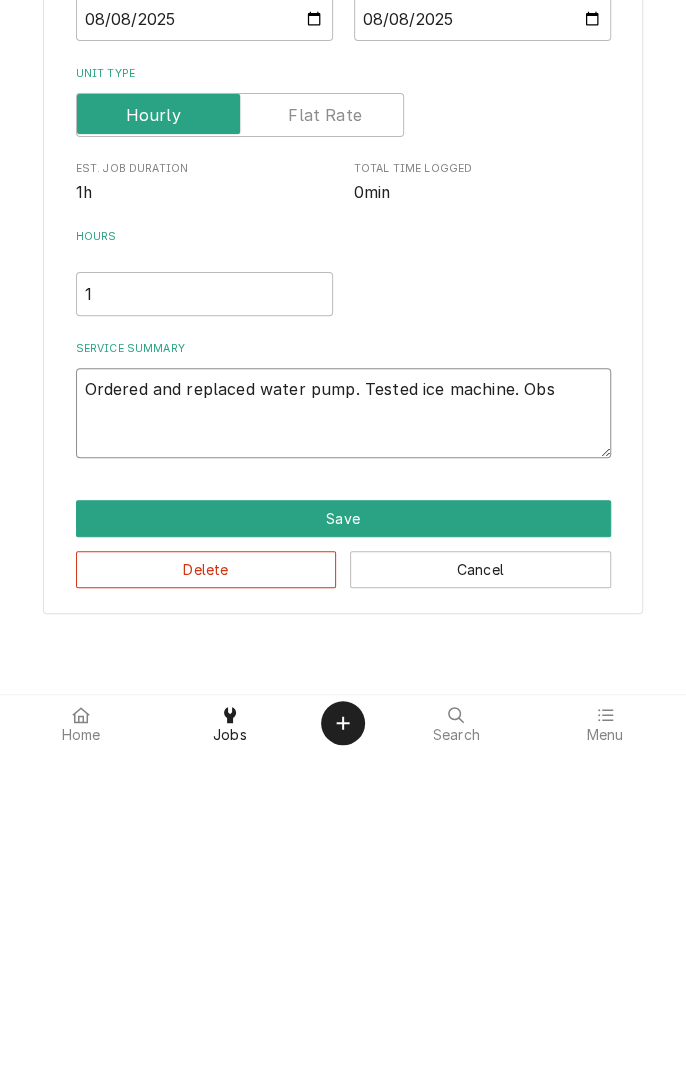 type on "x" 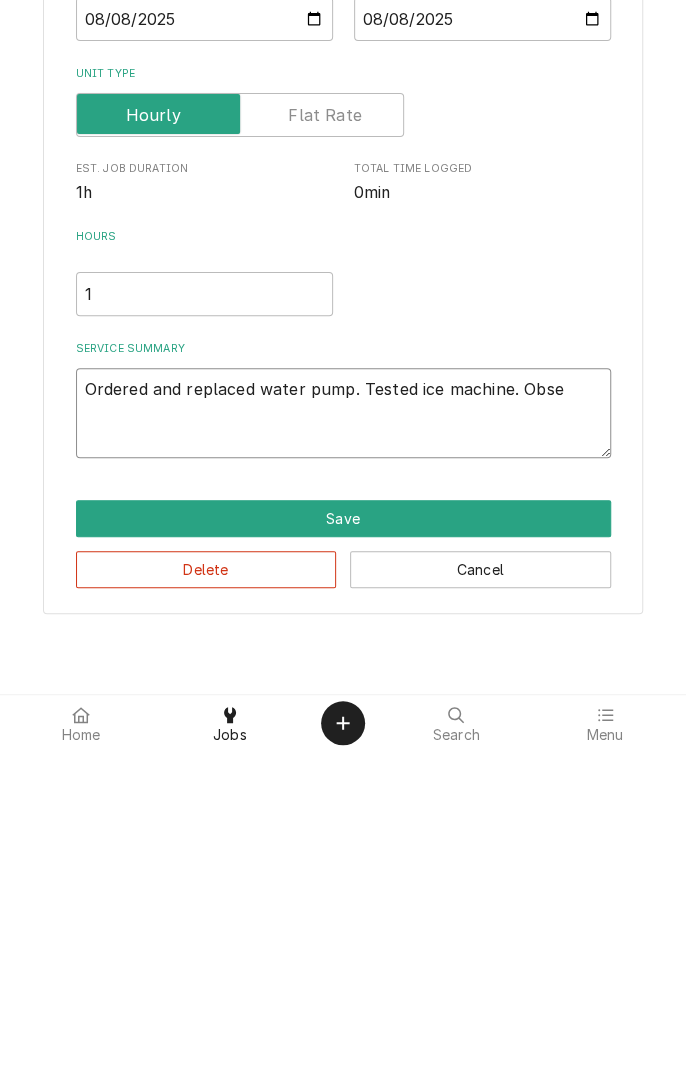 type on "x" 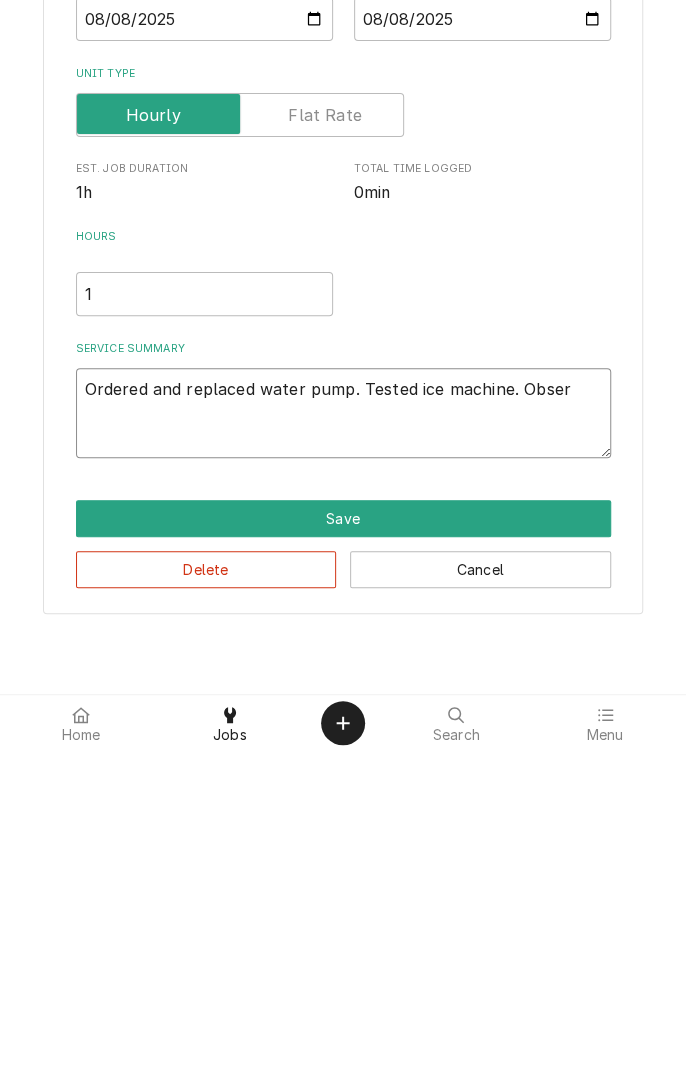 type on "x" 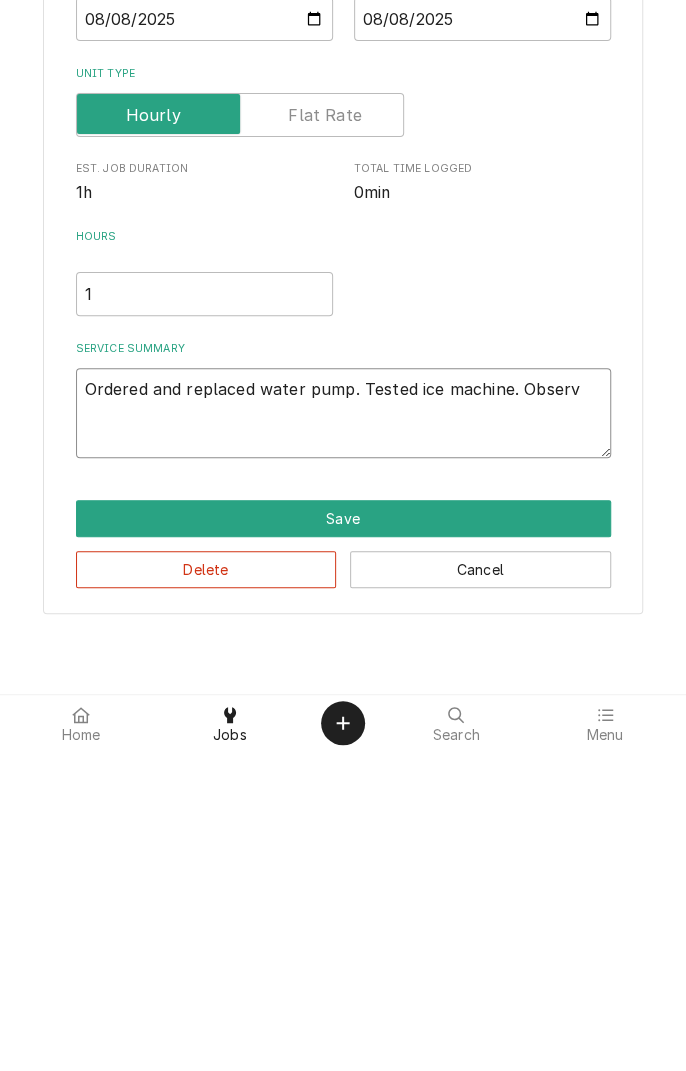 type on "x" 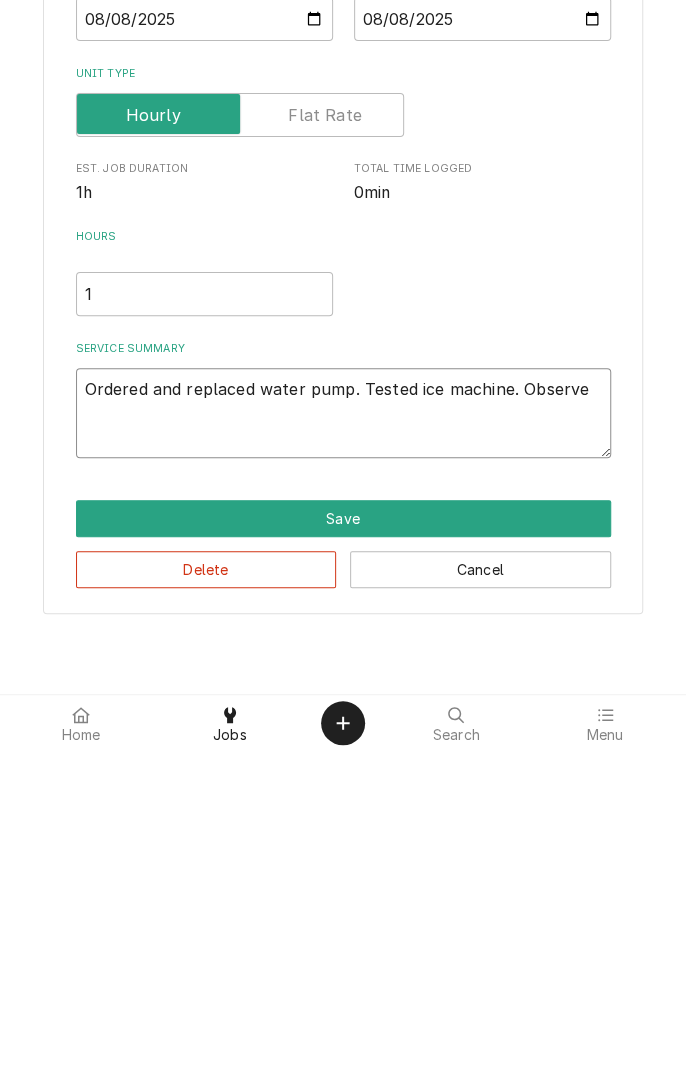 type on "x" 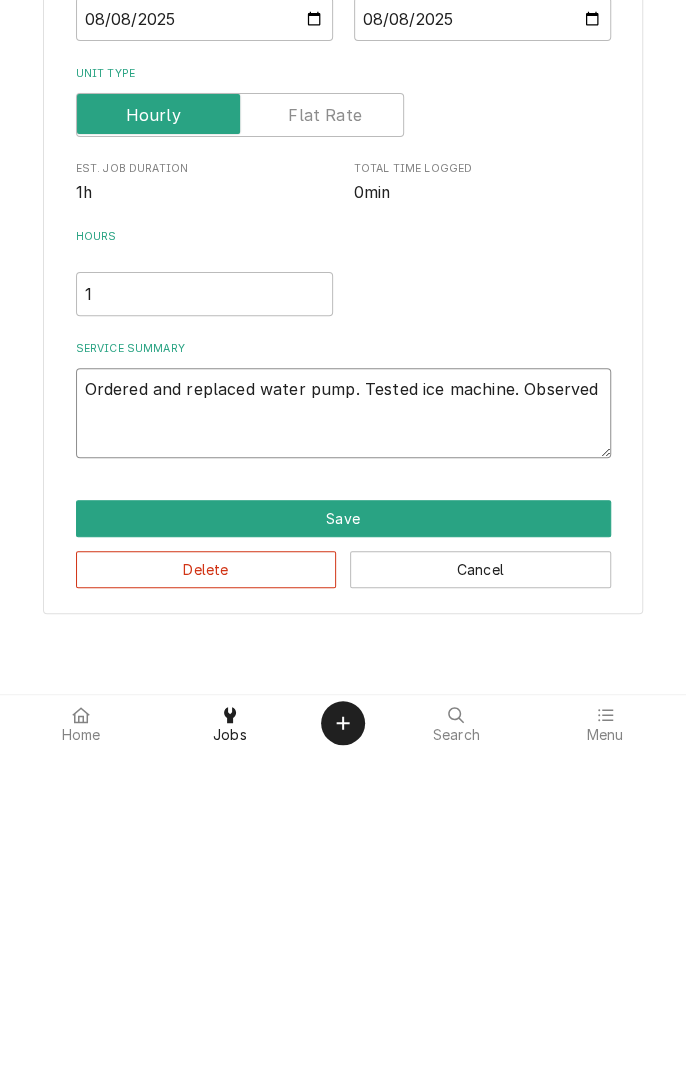 type on "x" 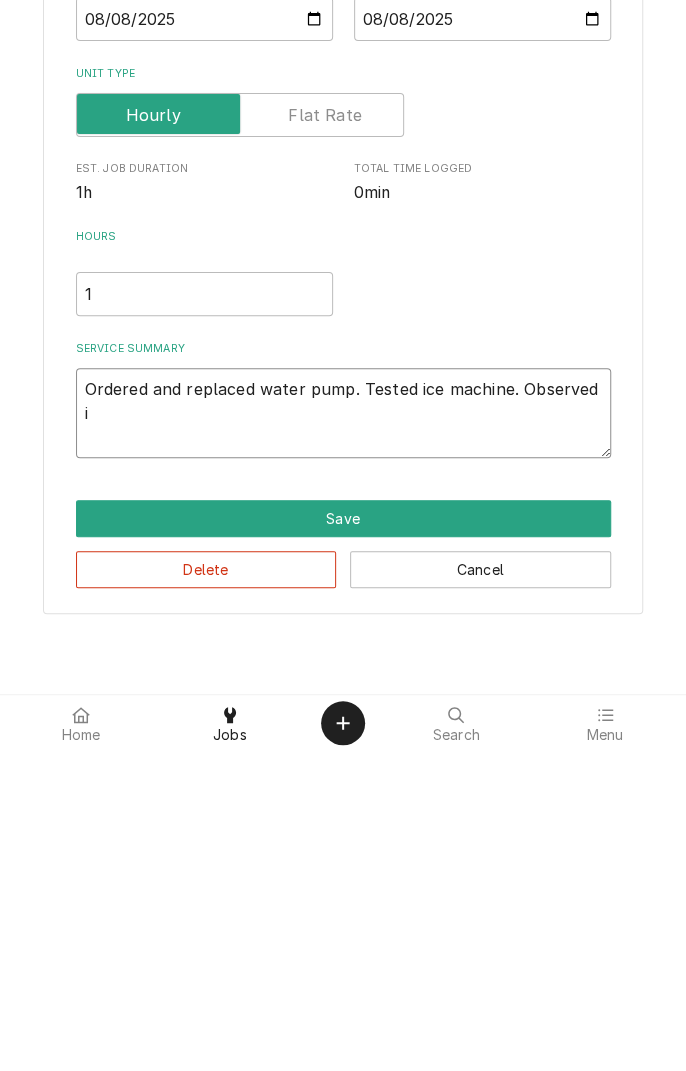 type on "x" 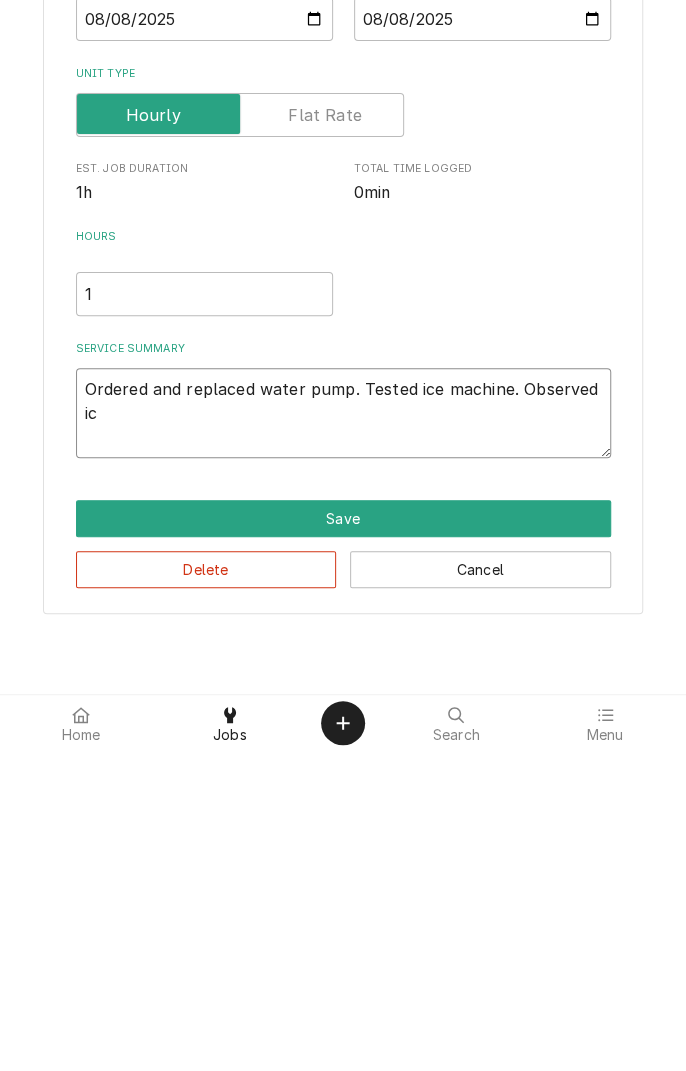 type on "x" 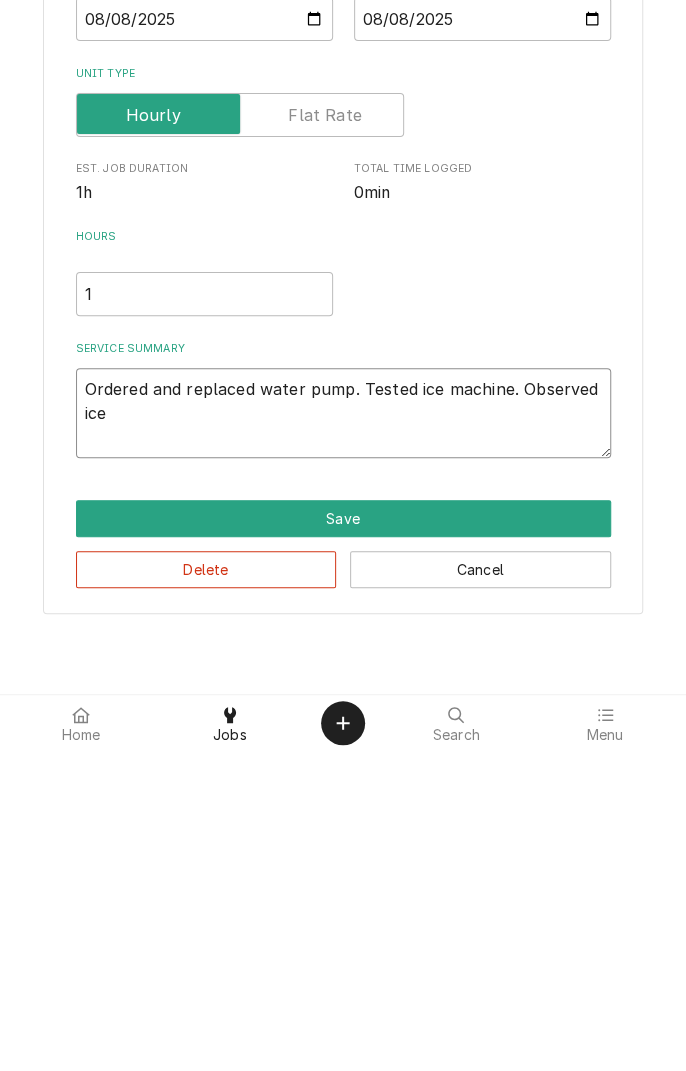 type on "x" 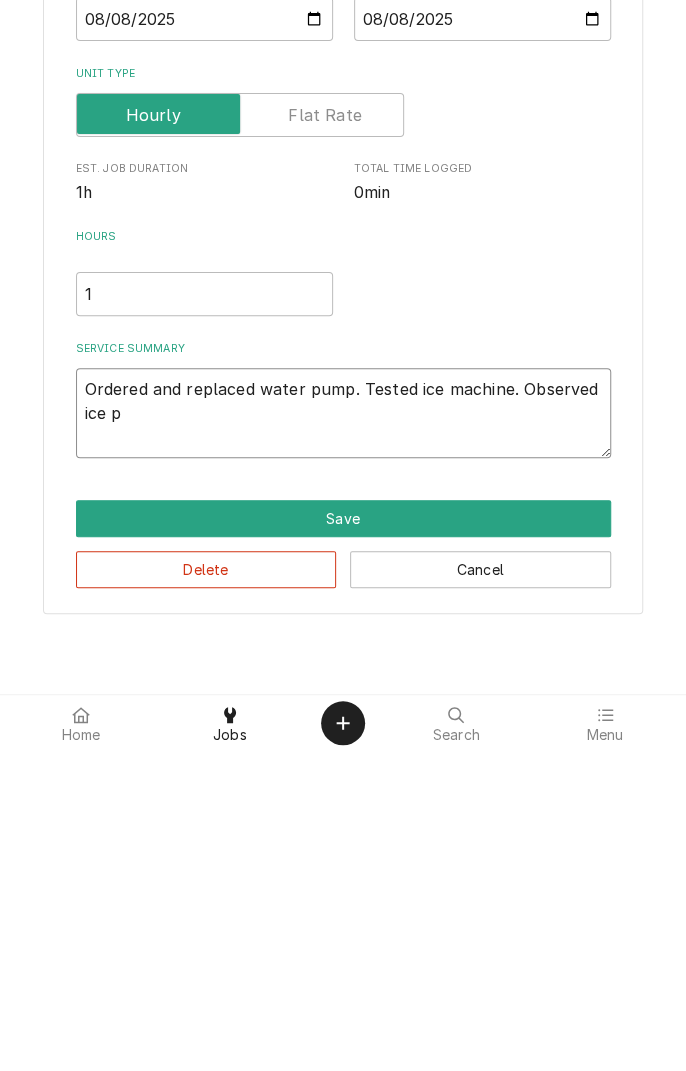 type on "x" 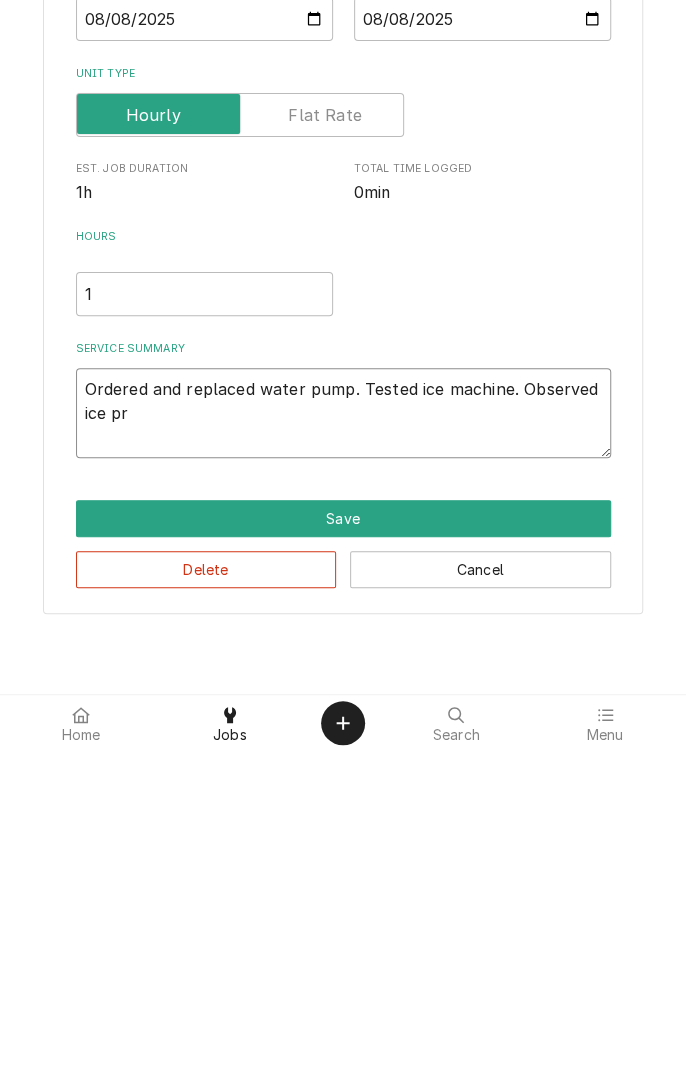 type on "x" 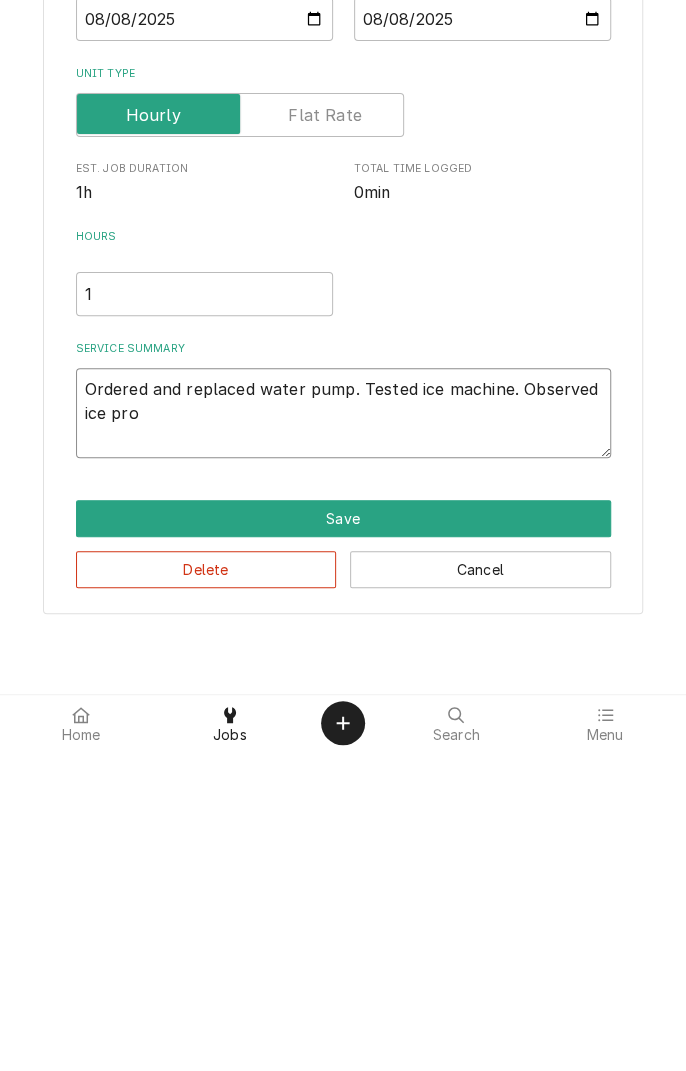 type on "x" 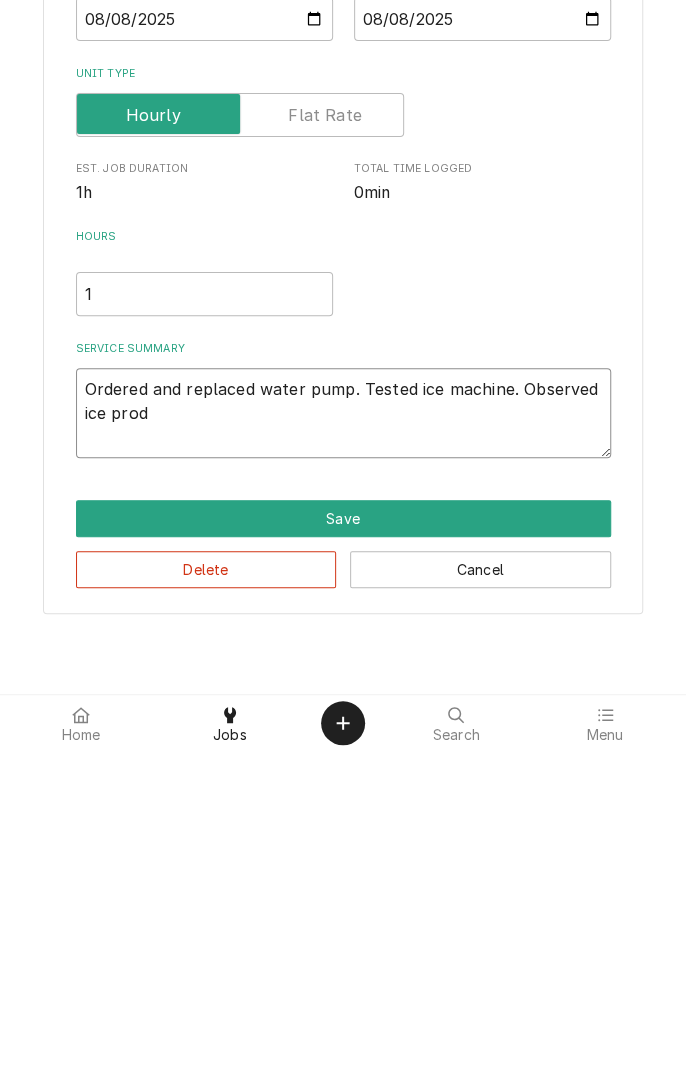 type on "x" 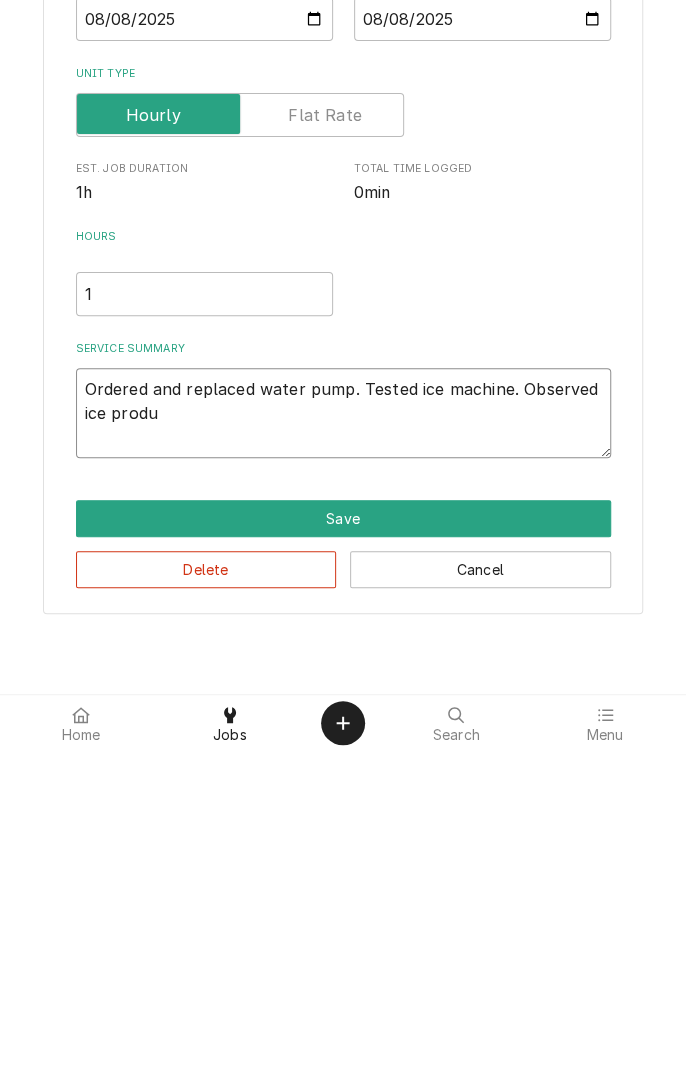 type on "x" 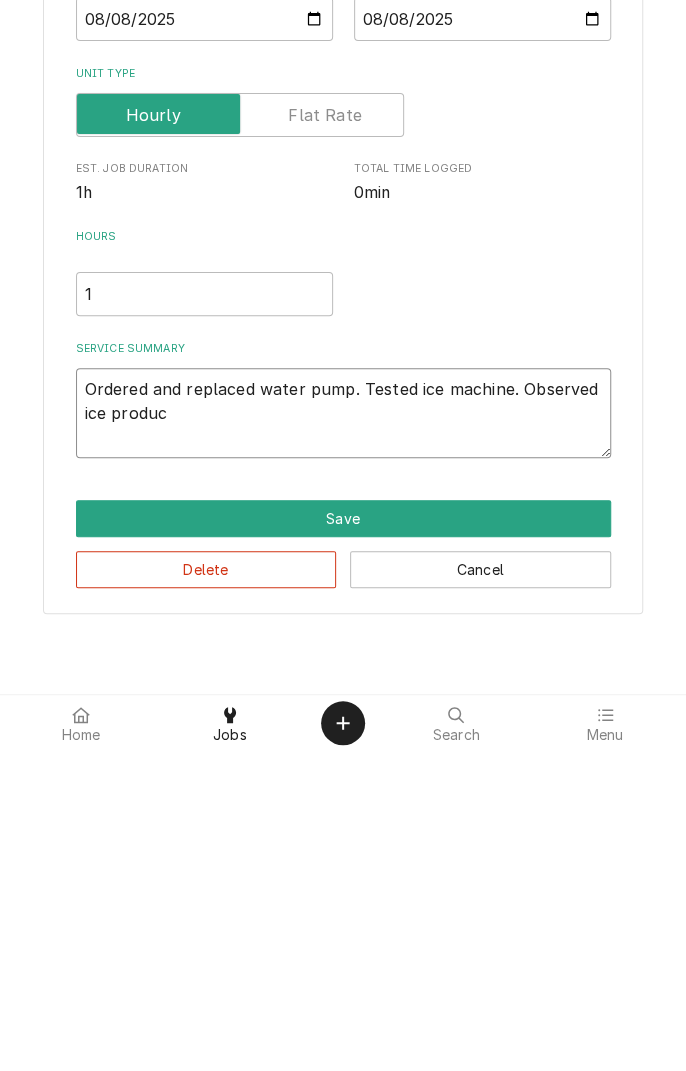 type on "x" 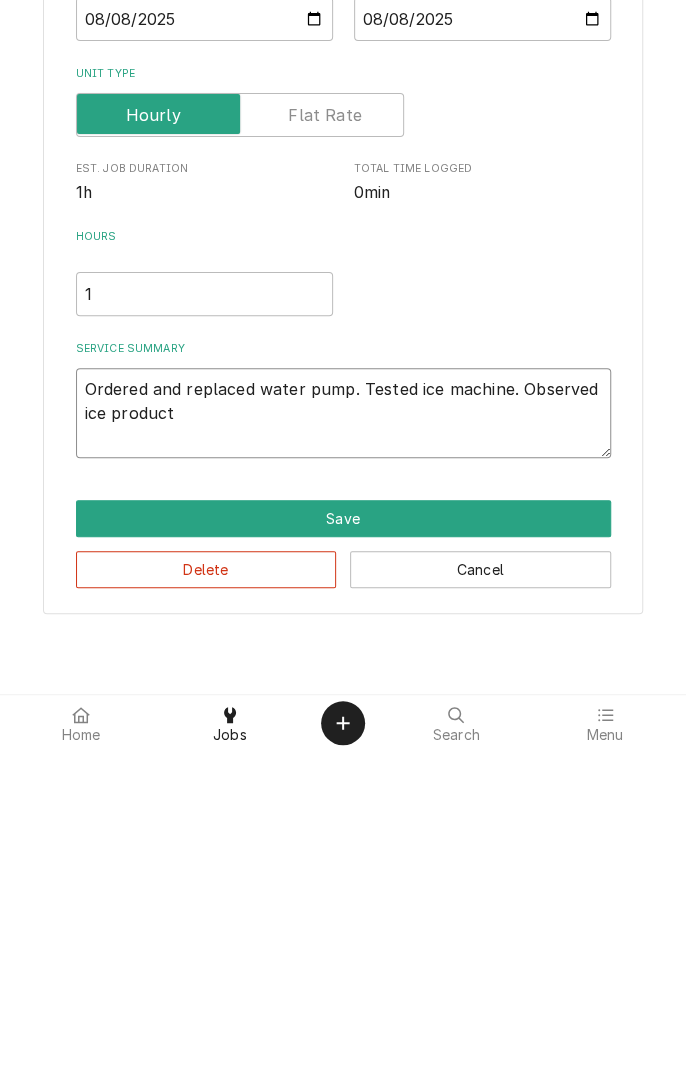type on "x" 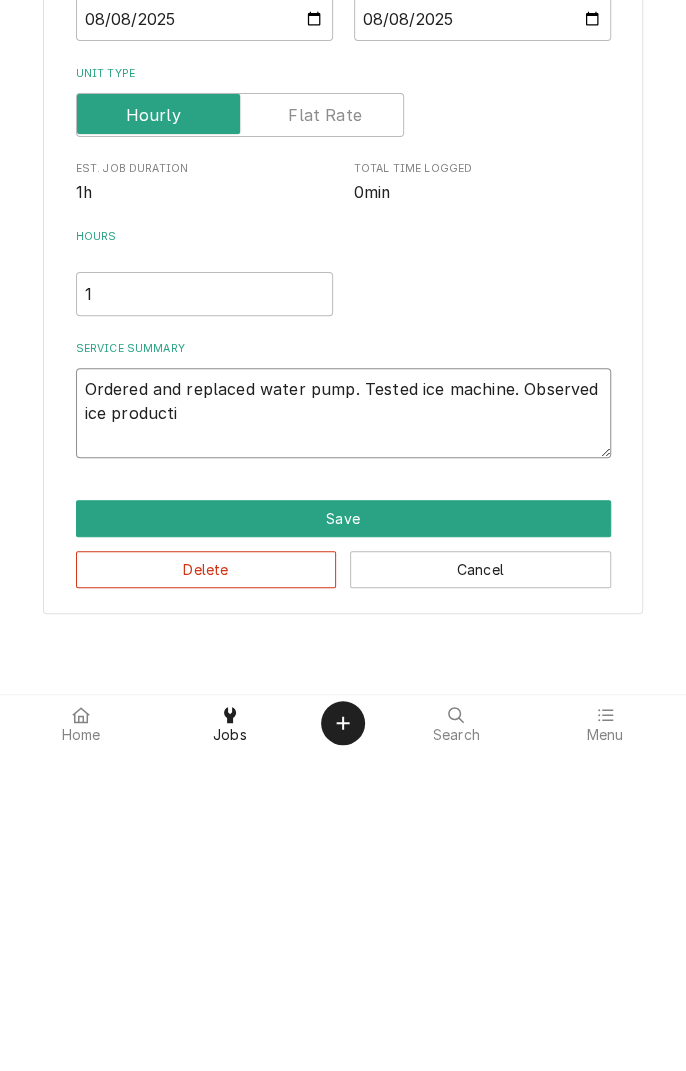 type on "x" 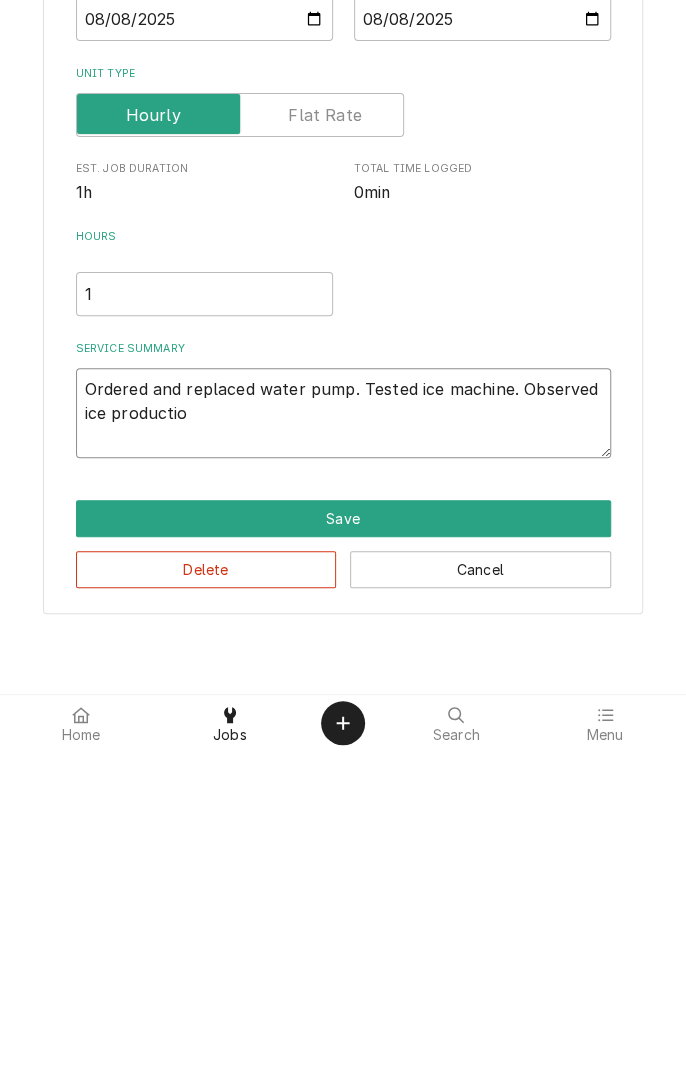 type on "x" 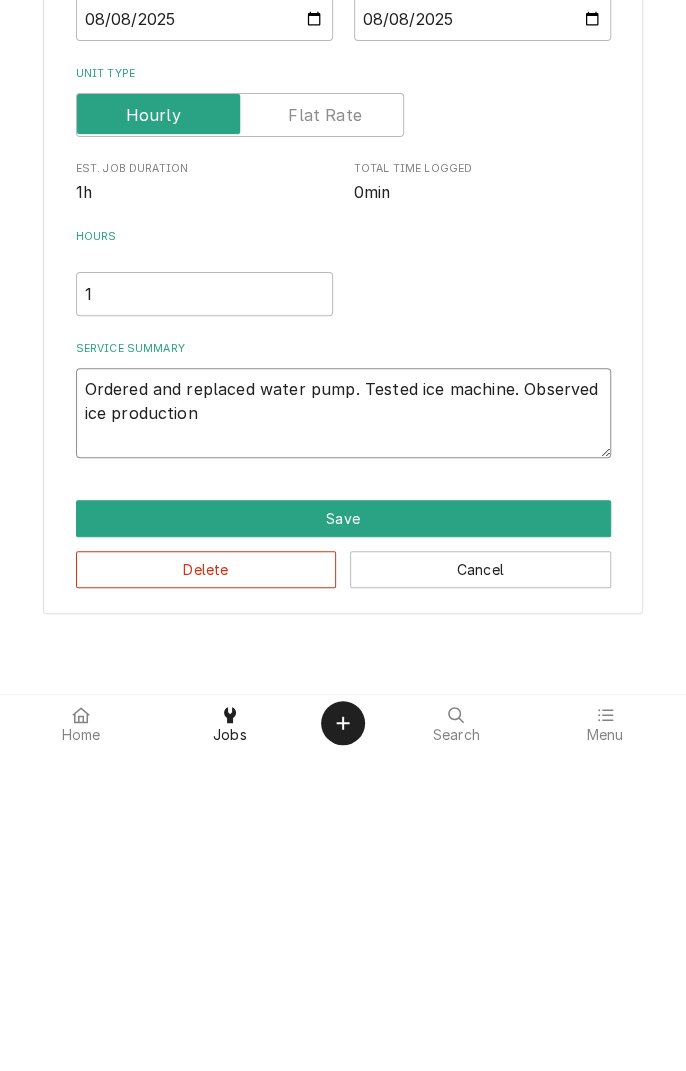 type on "x" 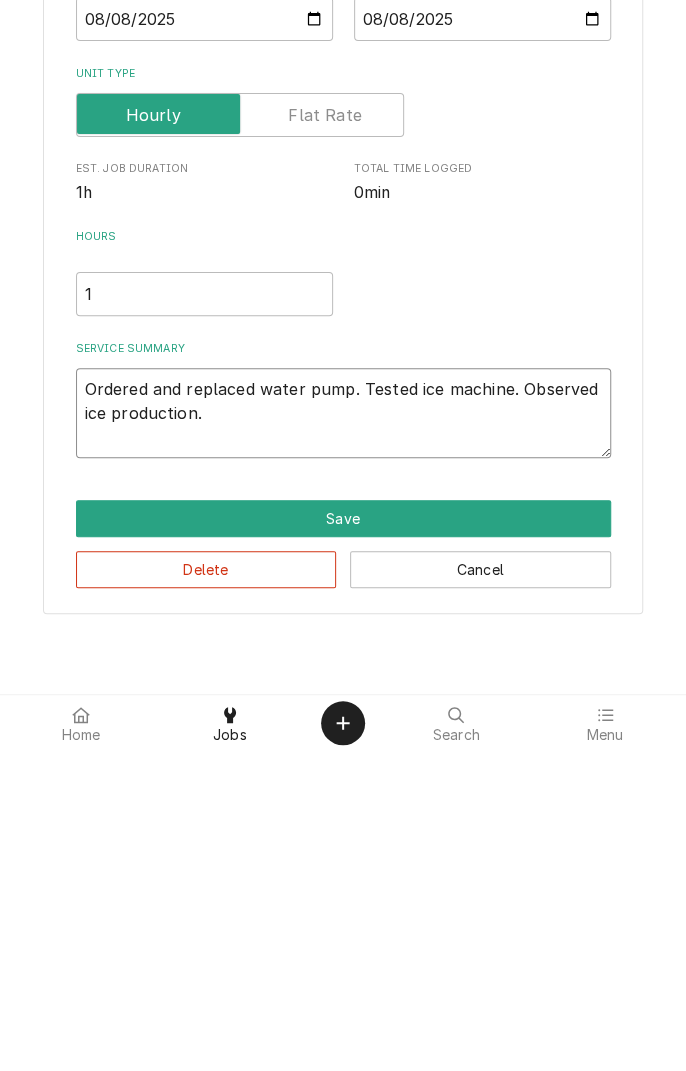 type on "x" 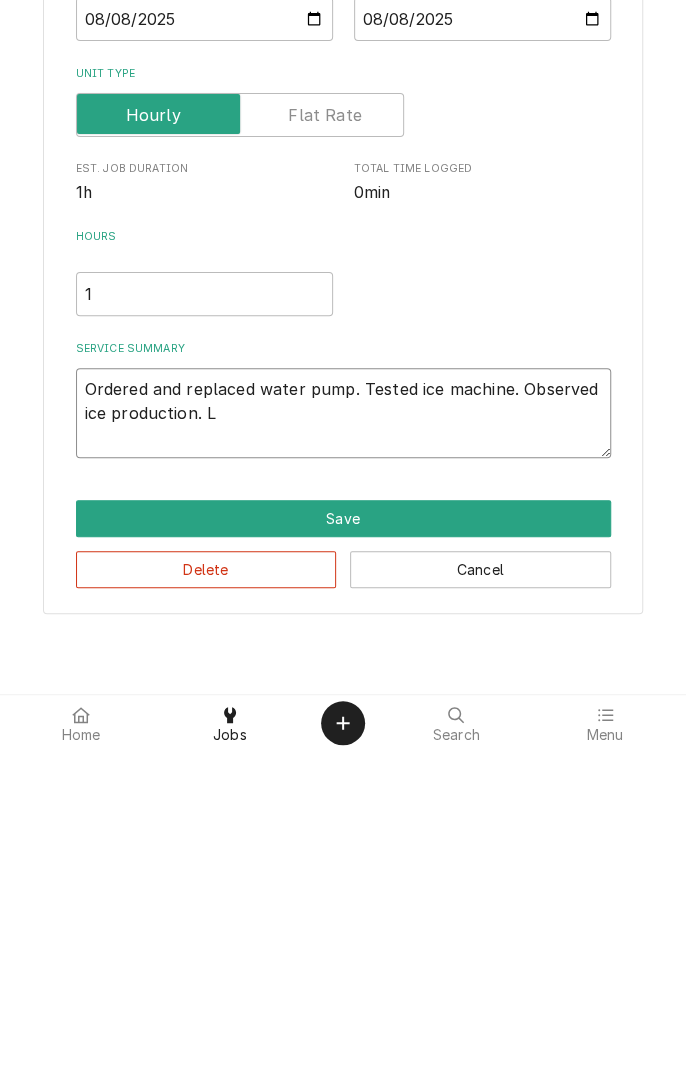 type on "x" 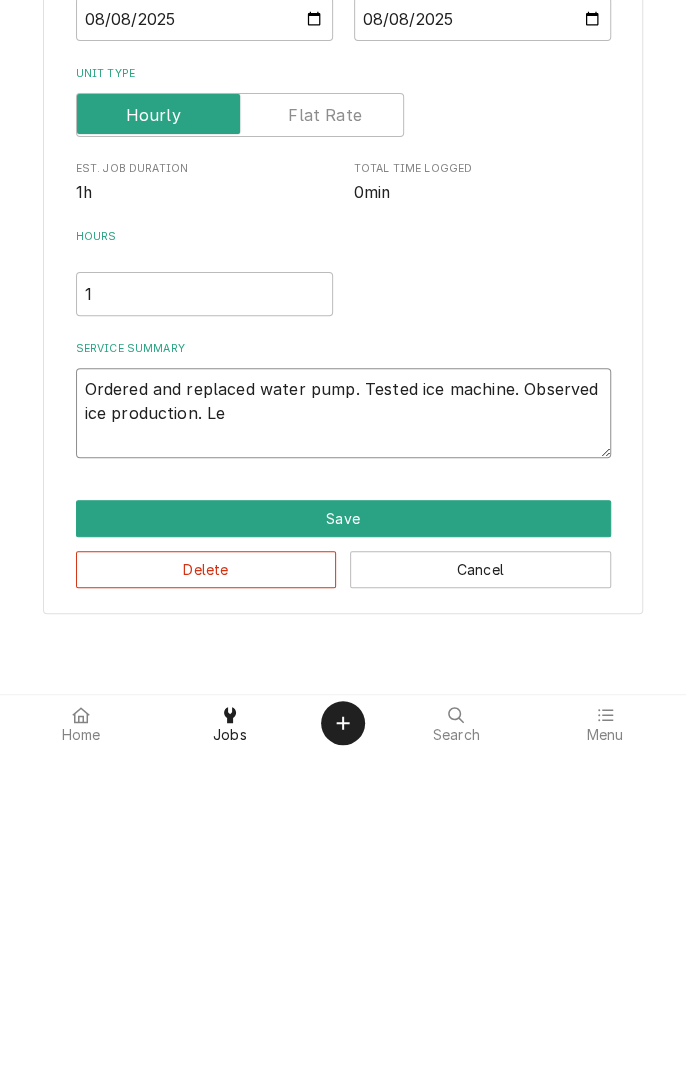 type on "x" 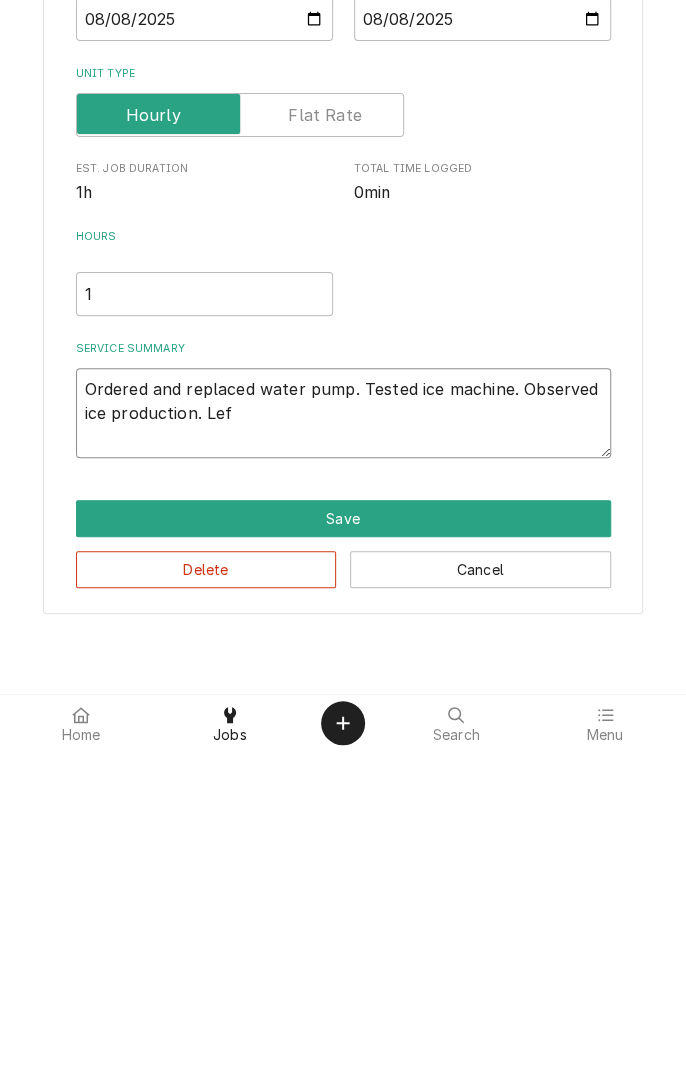 type on "x" 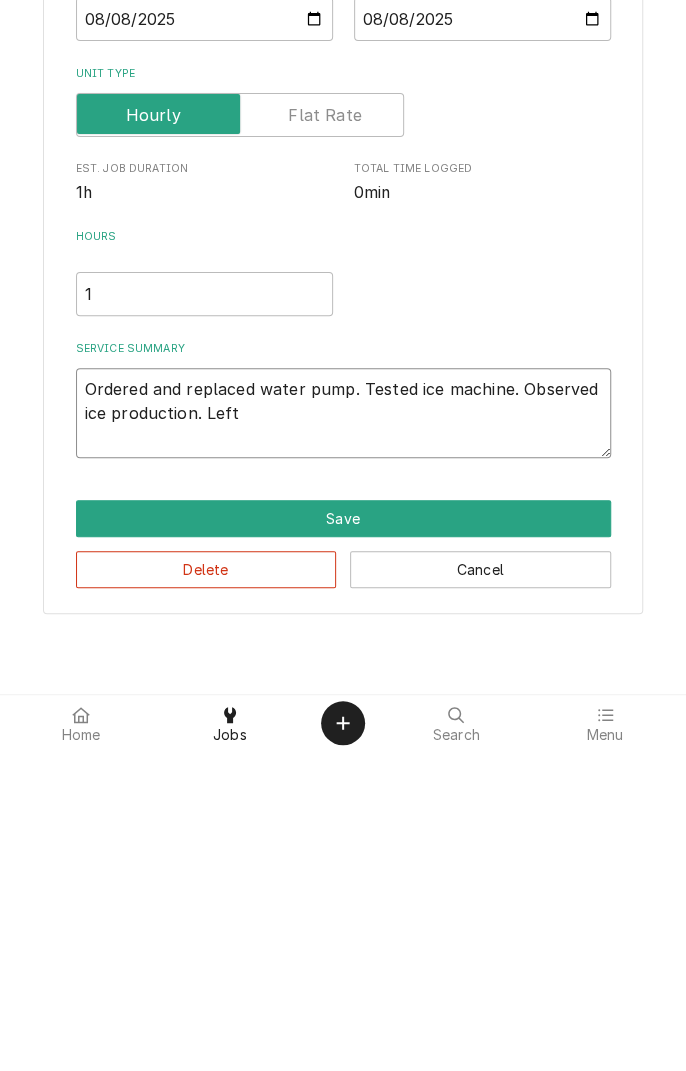 type on "x" 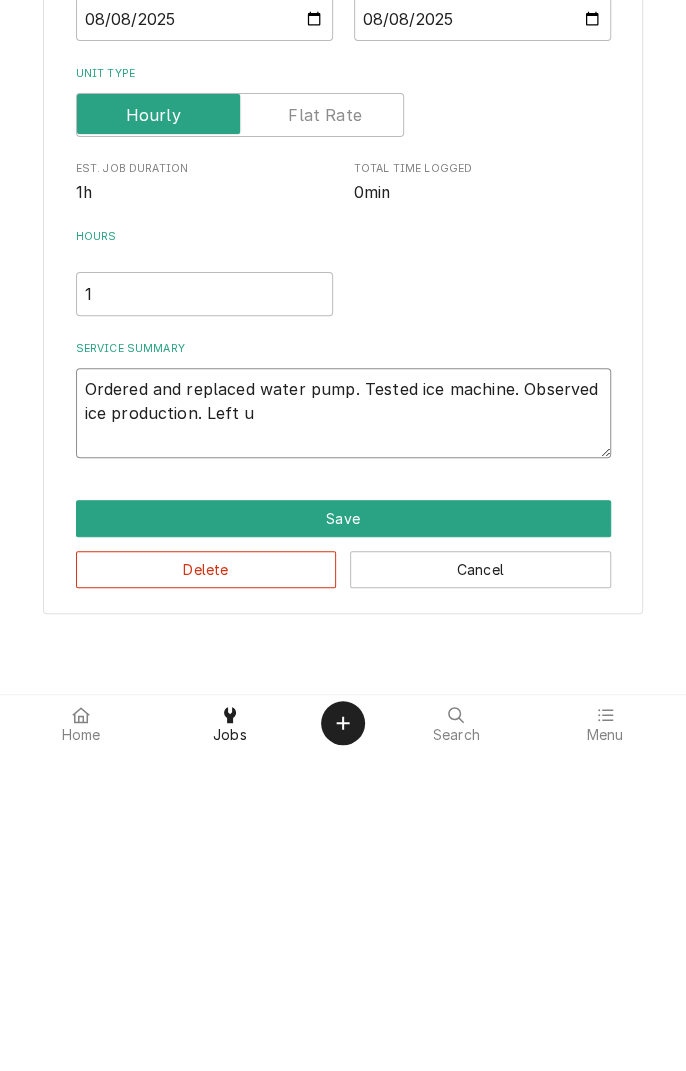 type on "x" 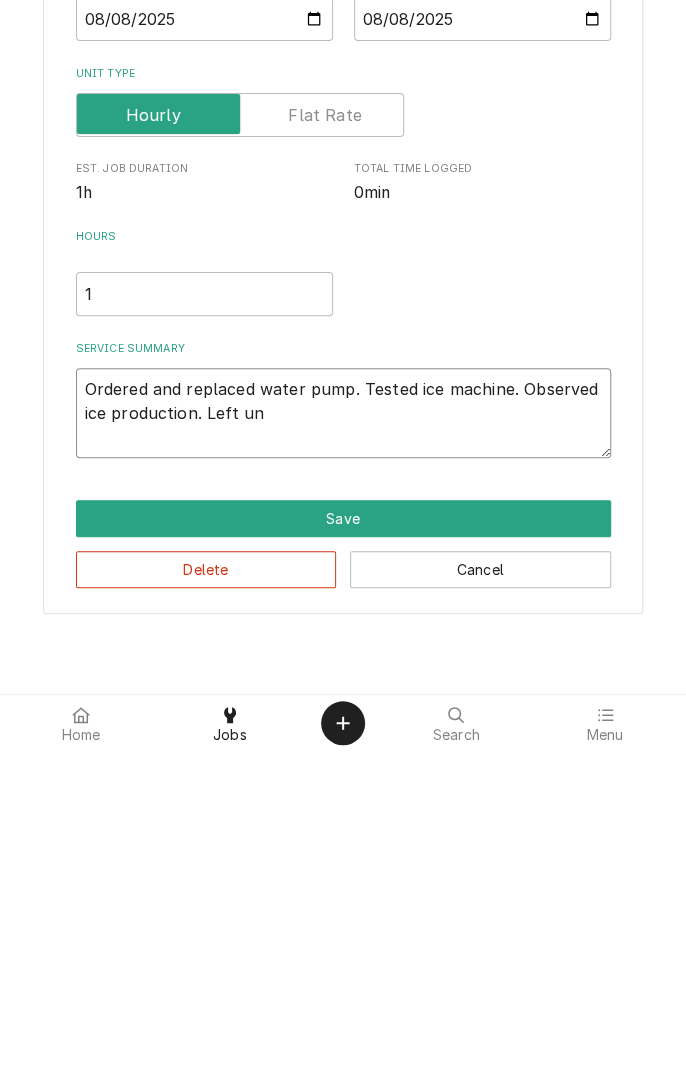 type on "x" 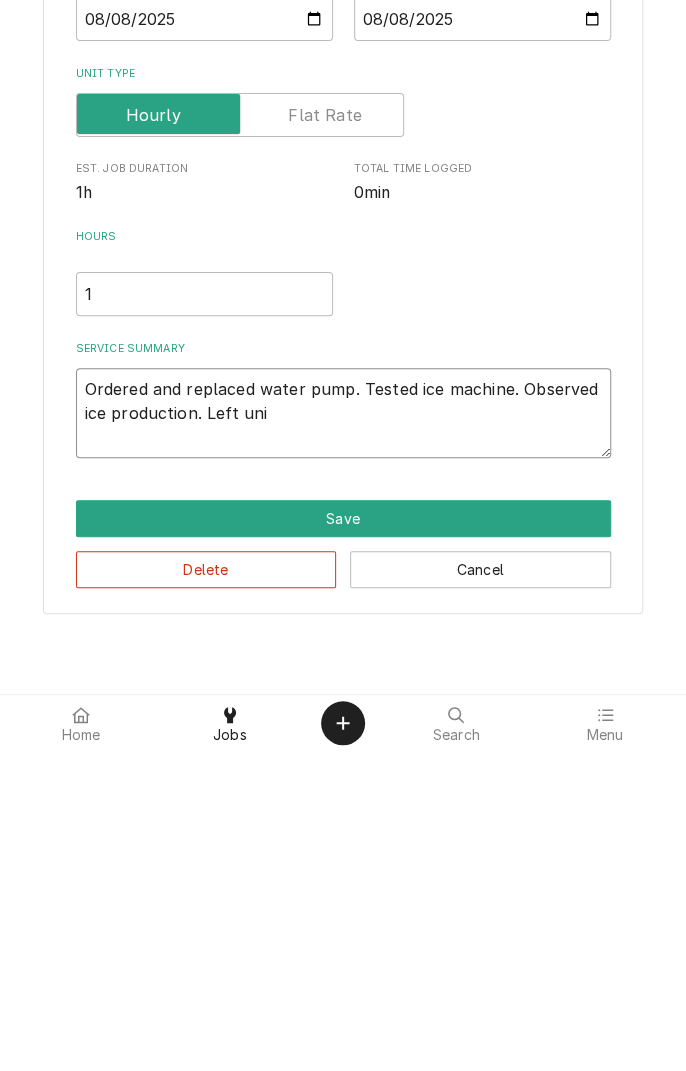 type on "x" 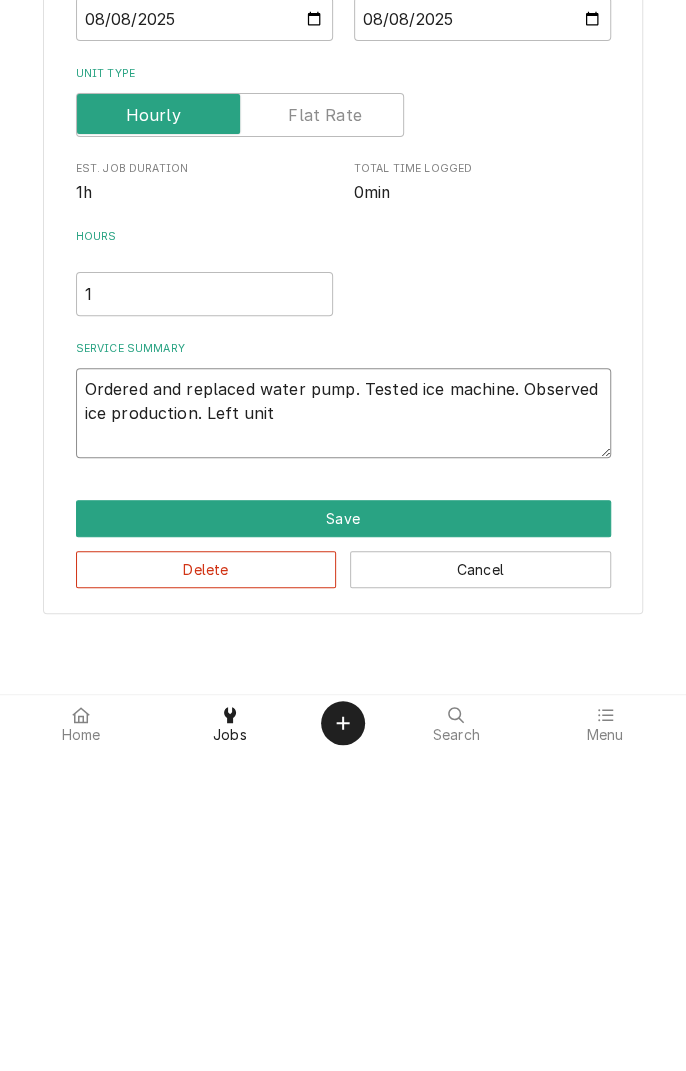 type on "x" 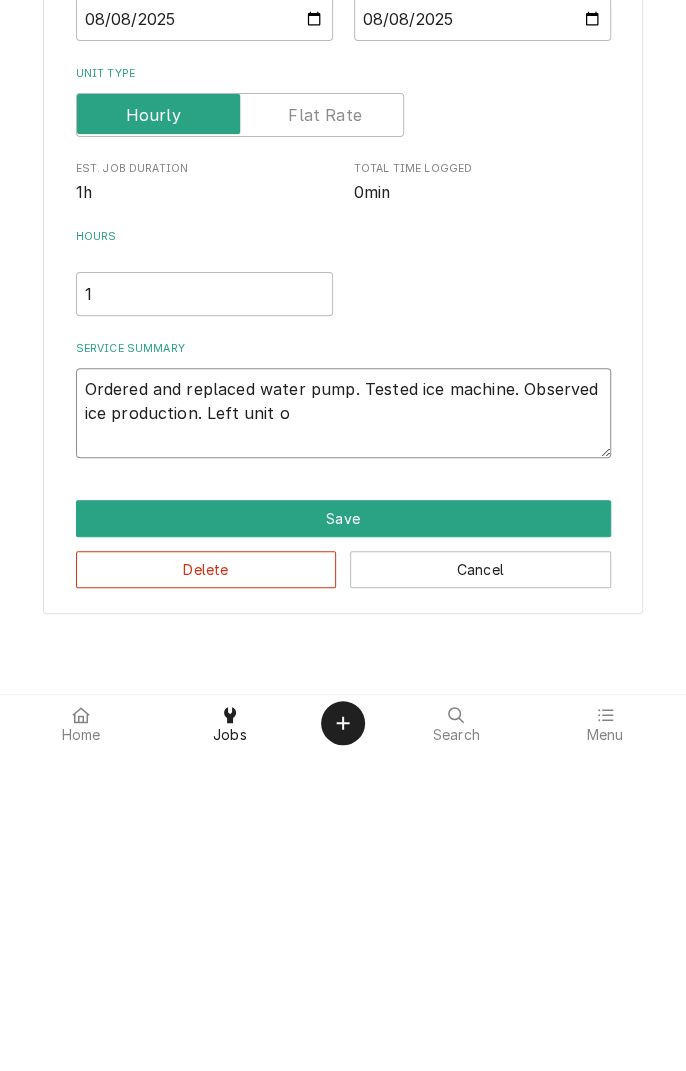 type on "x" 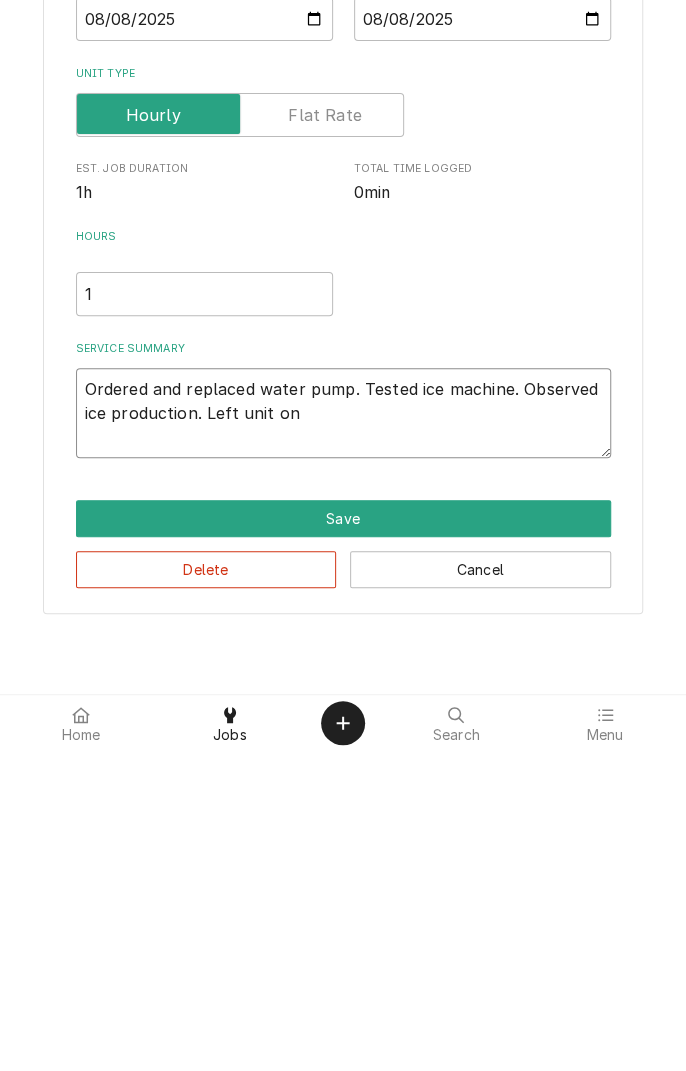type on "x" 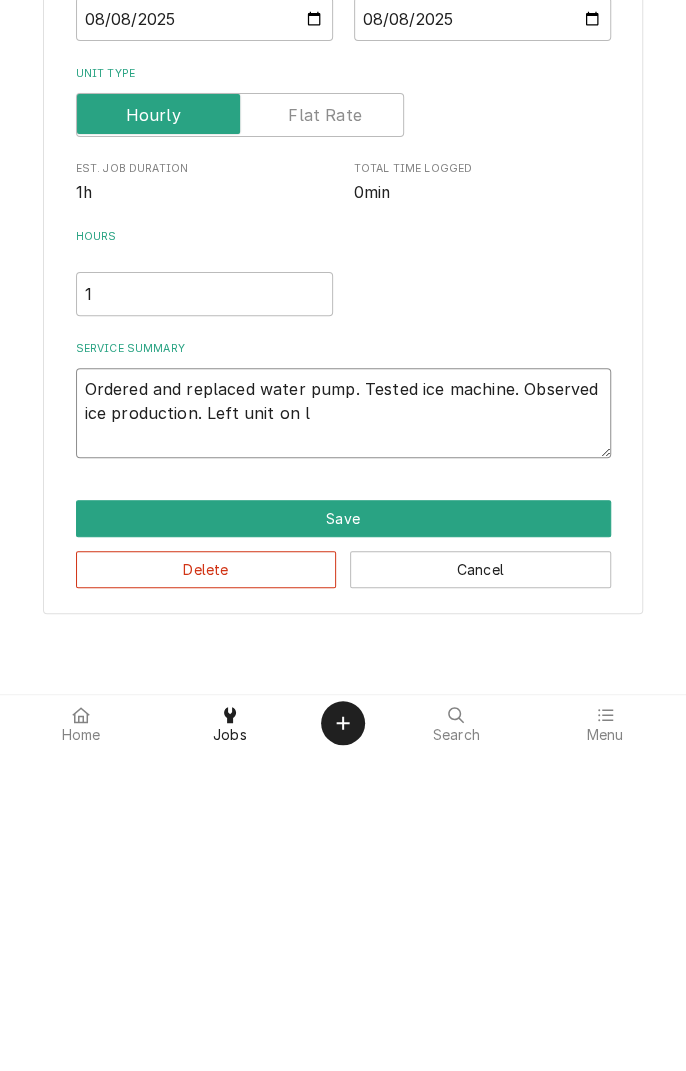 type on "x" 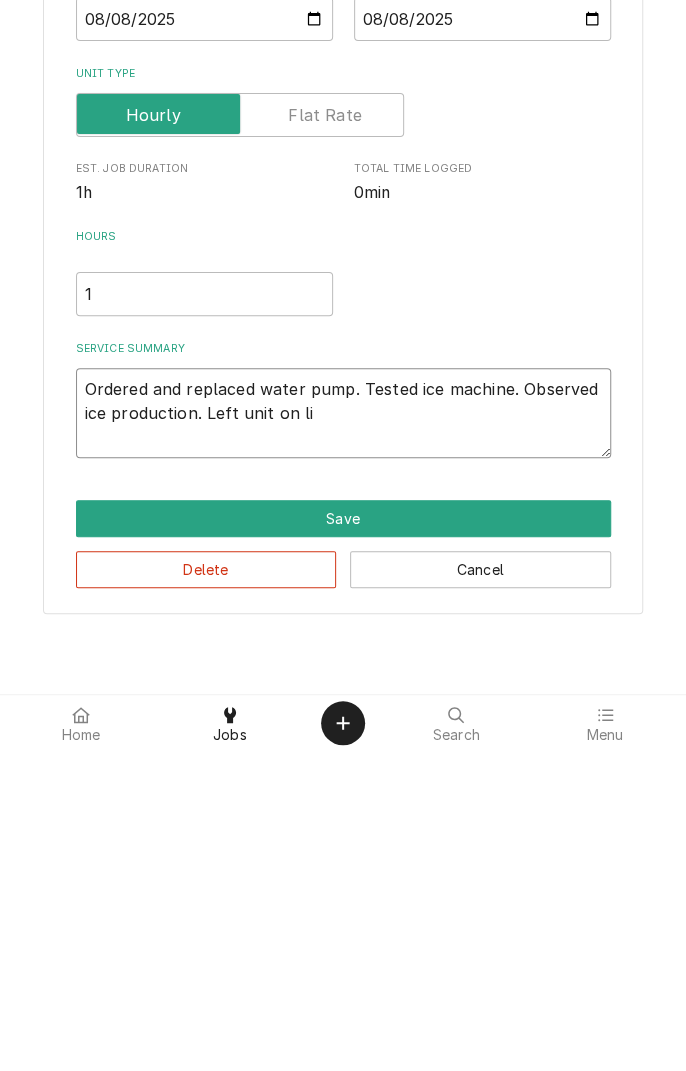 type on "x" 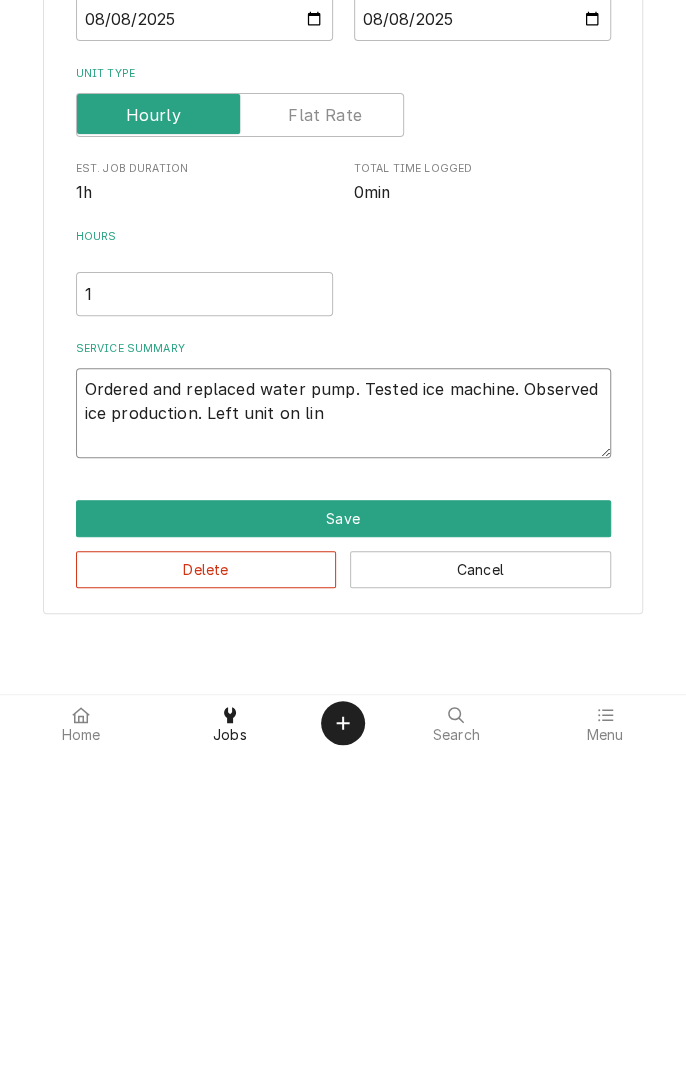 type on "x" 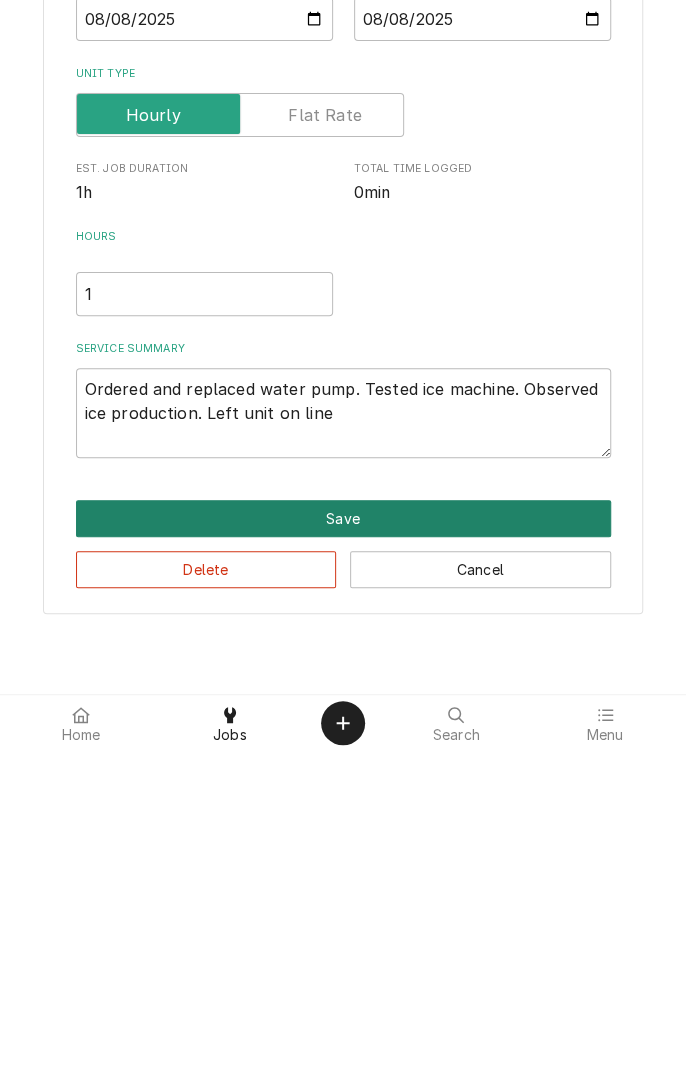 click on "Save" at bounding box center (343, 838) 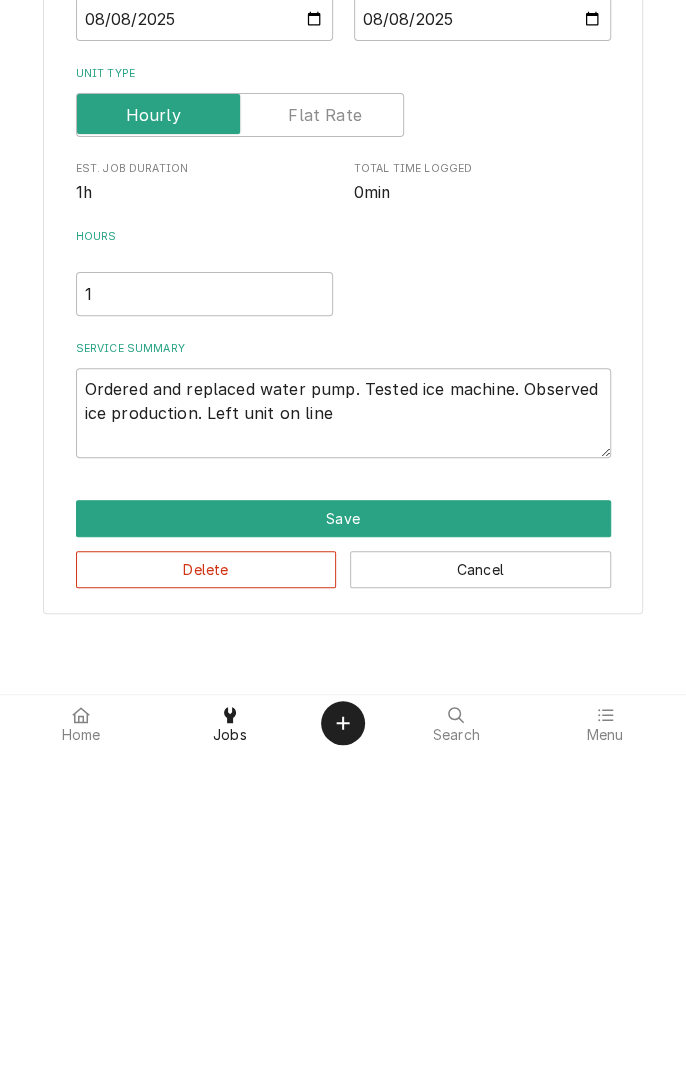 type on "x" 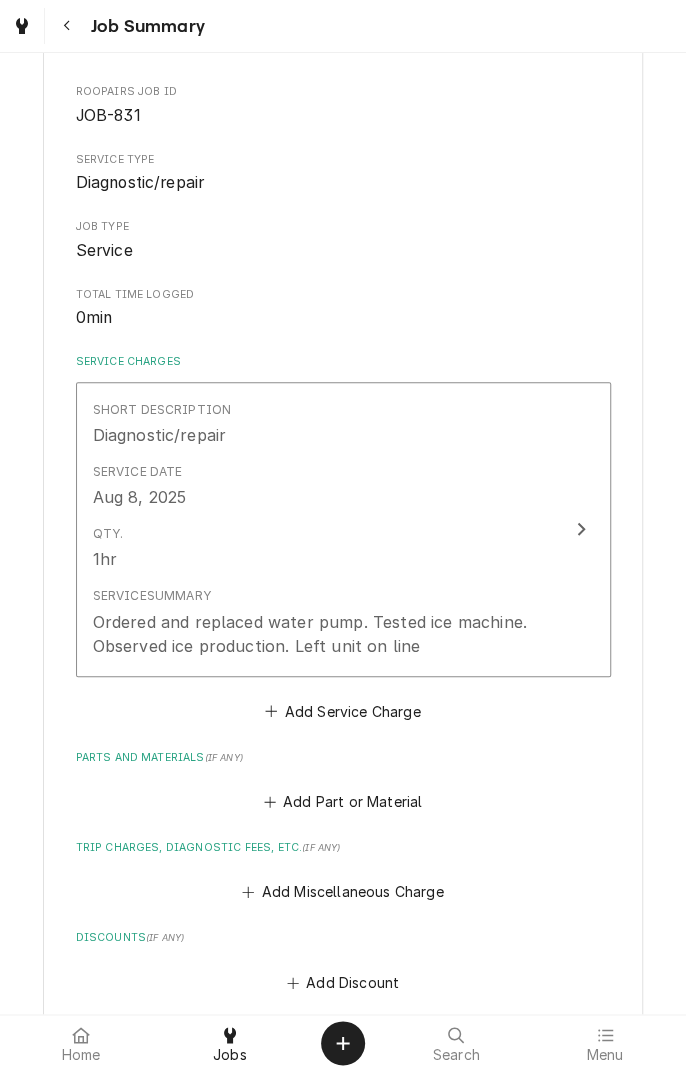 scroll, scrollTop: 203, scrollLeft: 0, axis: vertical 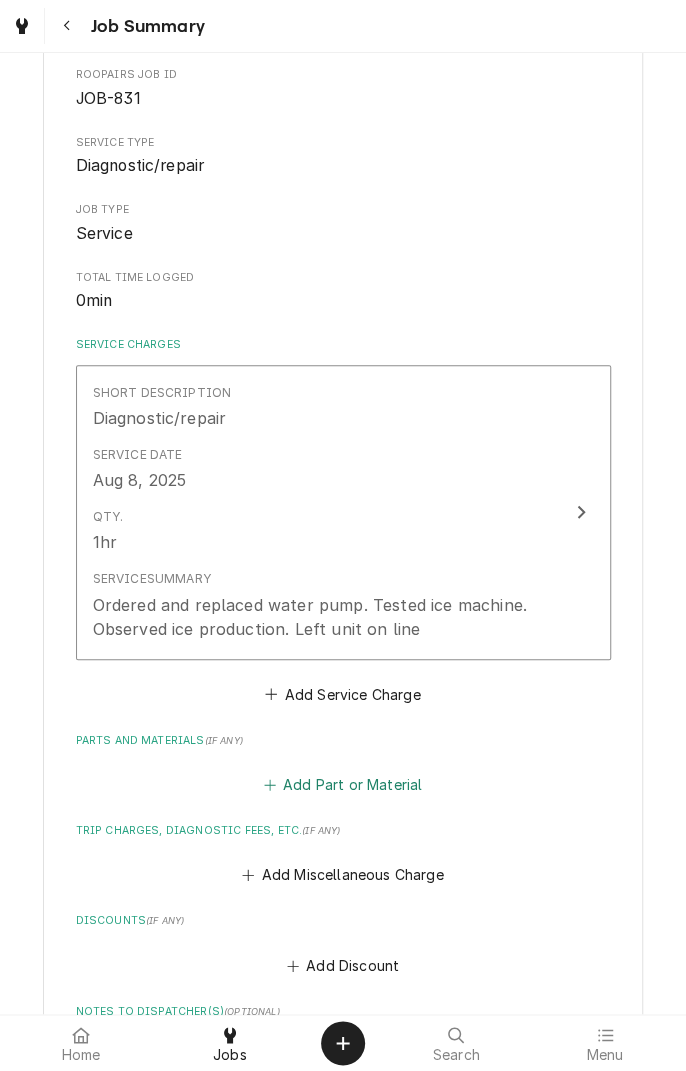 click on "Add Part or Material" at bounding box center (342, 785) 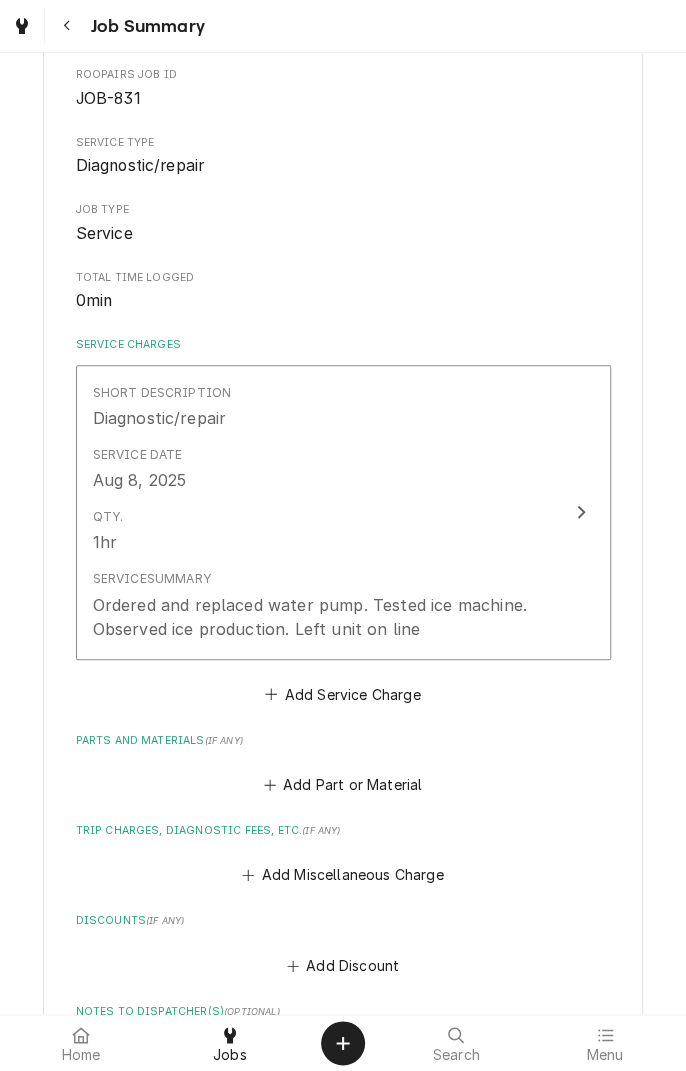 scroll, scrollTop: 0, scrollLeft: 0, axis: both 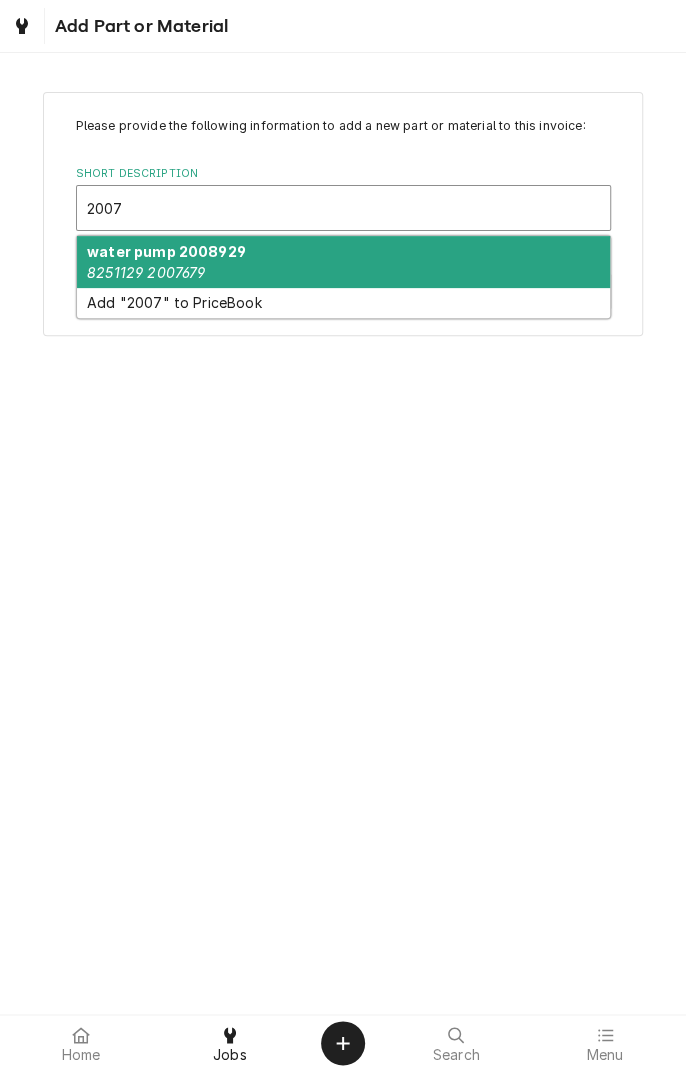 click on "8251129 2007679" at bounding box center [146, 272] 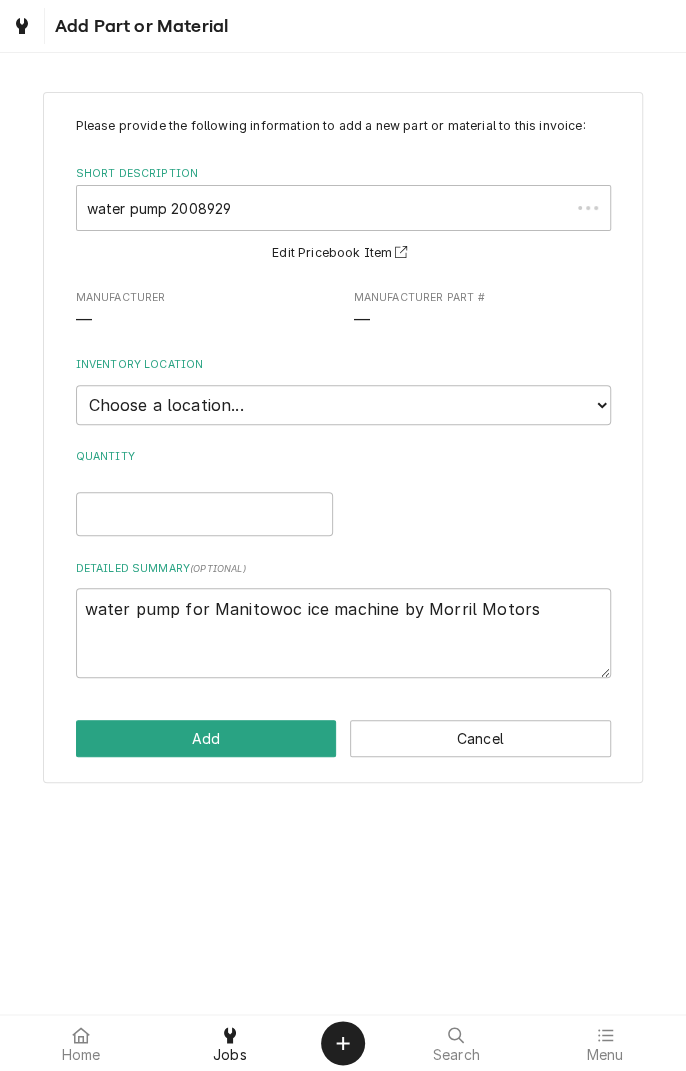 type on "x" 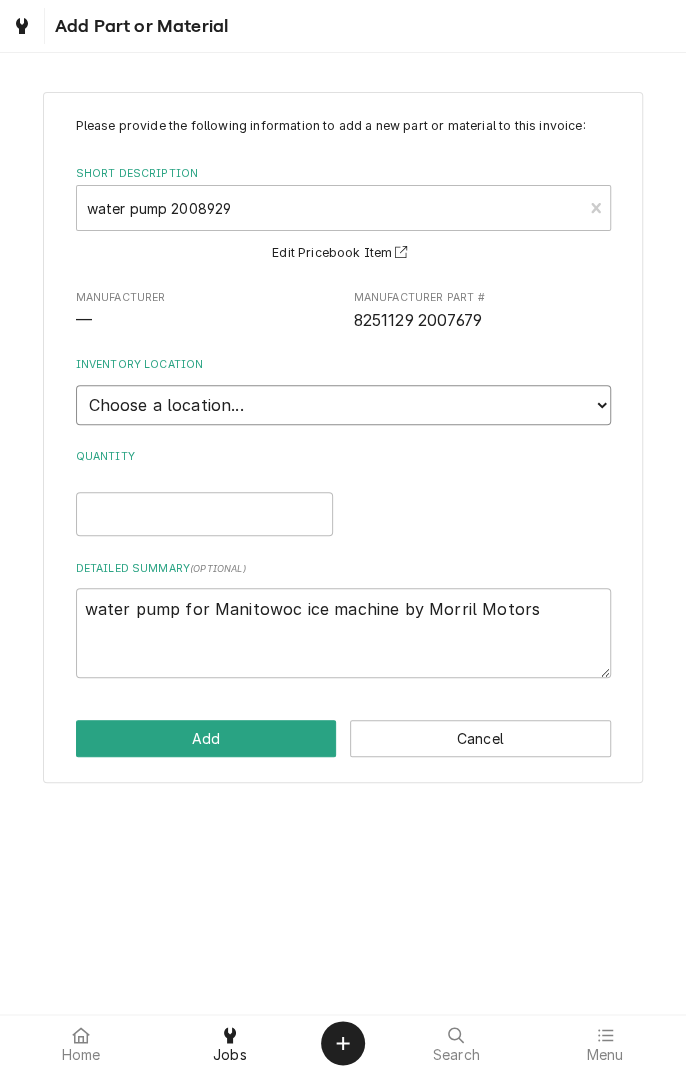 click on "Choose a location... Gino's Truck Jason's Truck Skips Service Warehouse" at bounding box center [343, 405] 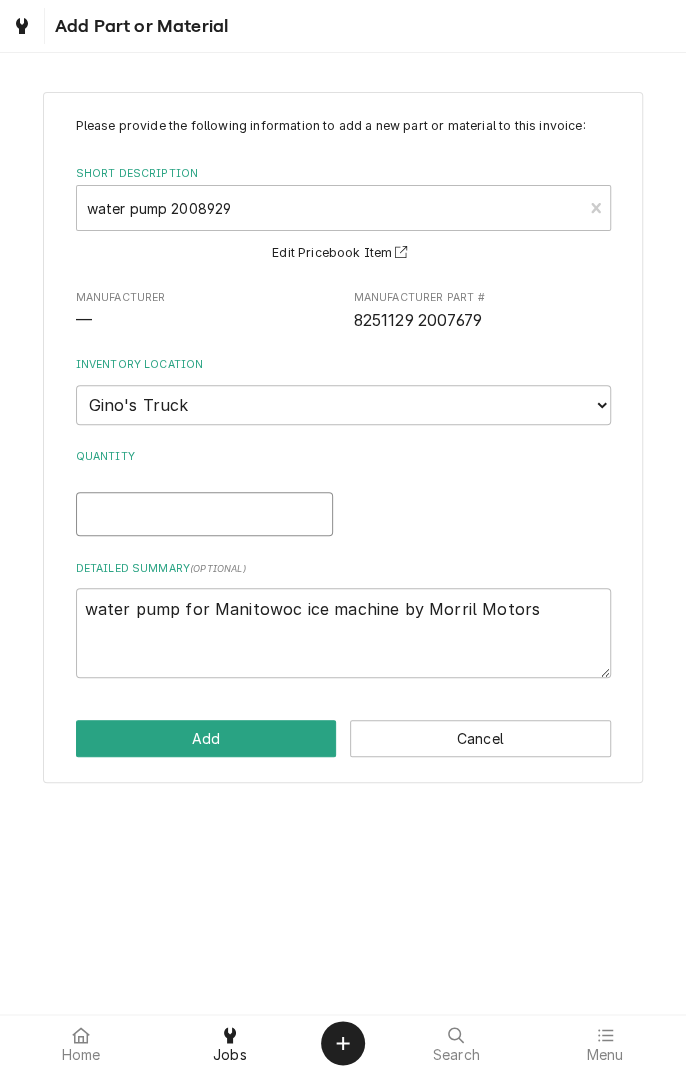 click on "Quantity" at bounding box center (204, 514) 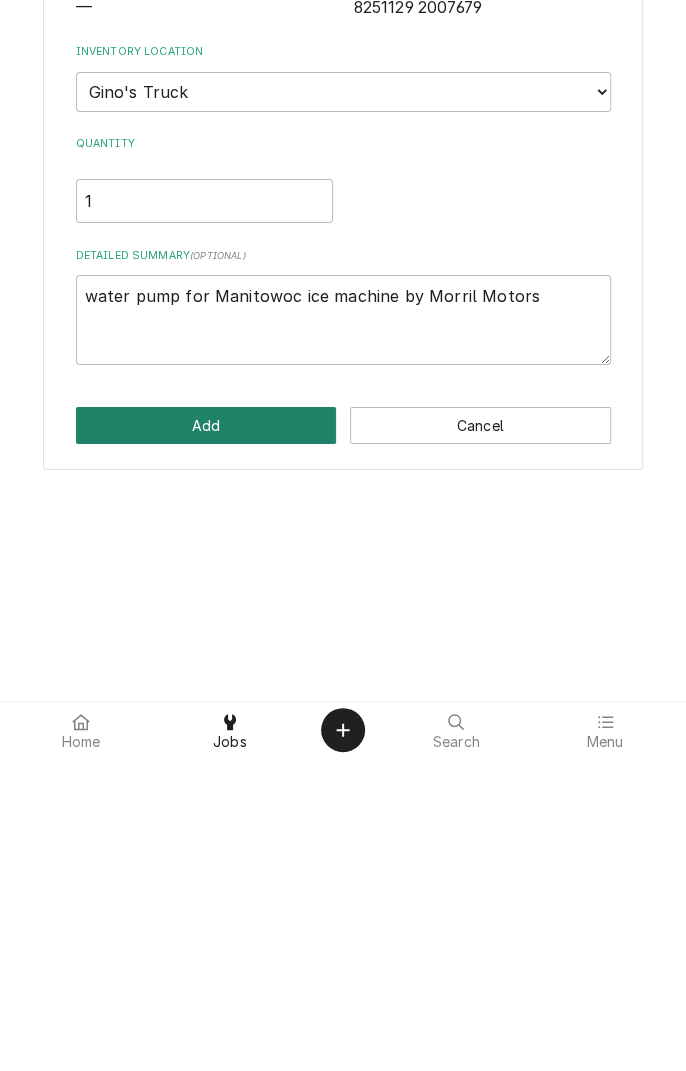click on "Add" at bounding box center (206, 738) 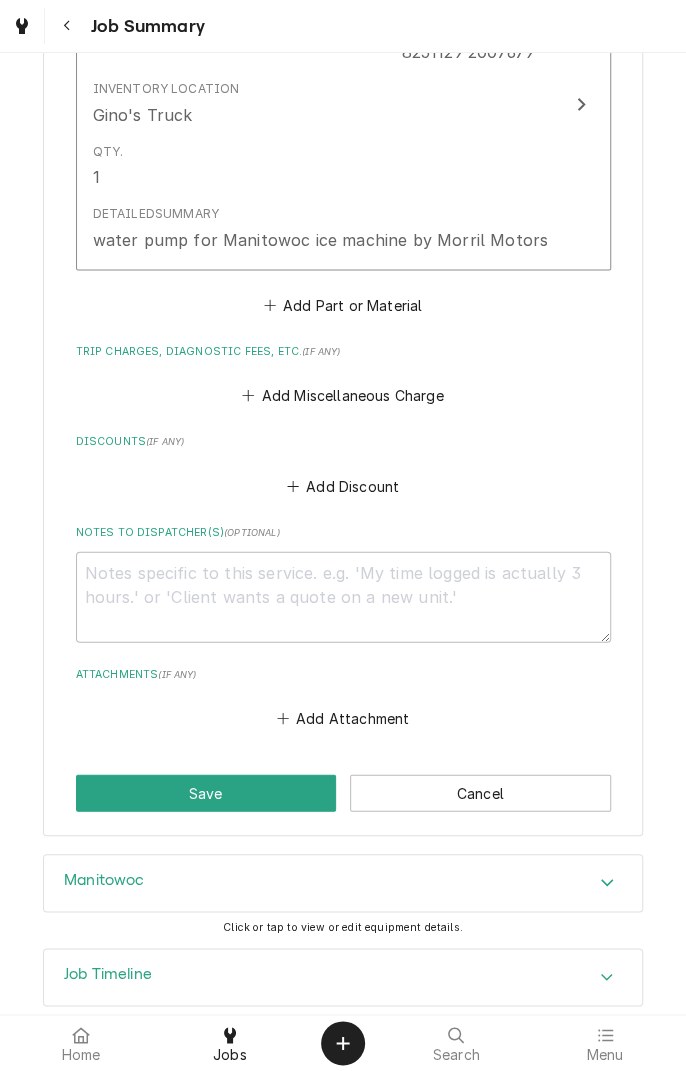 scroll, scrollTop: 1029, scrollLeft: 0, axis: vertical 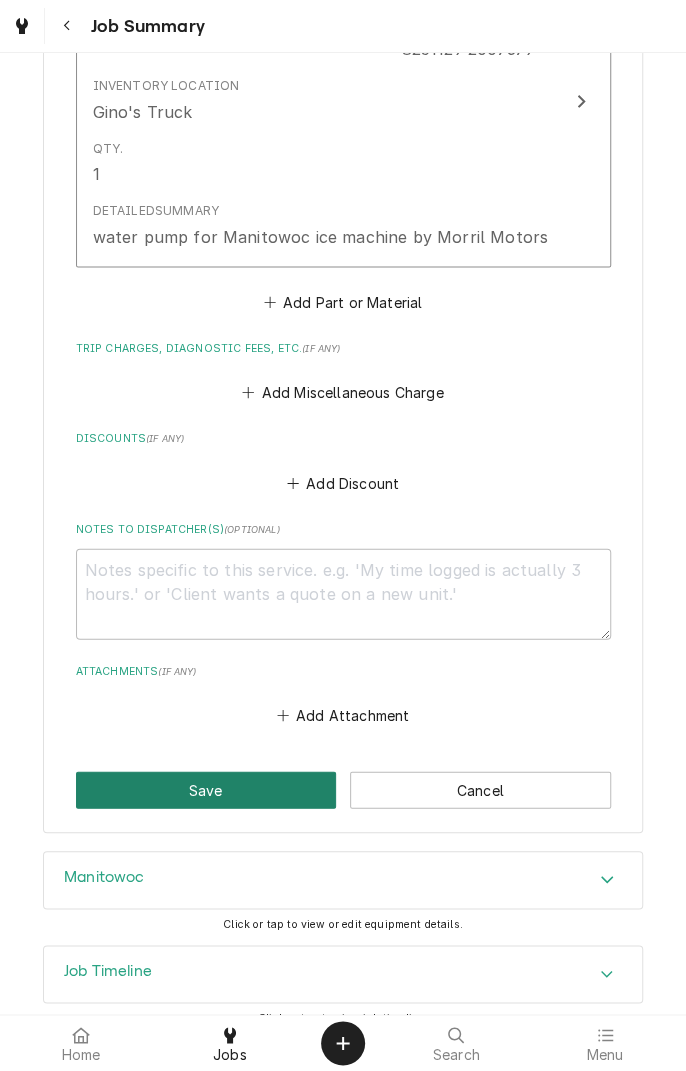 click on "Save" at bounding box center (206, 789) 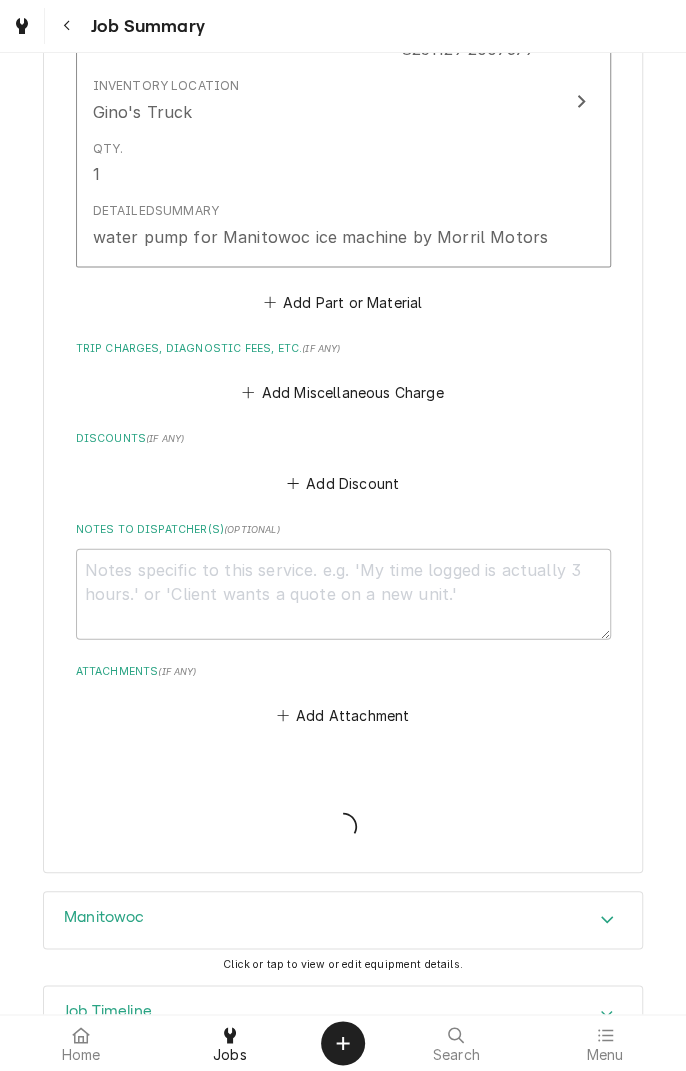 type on "x" 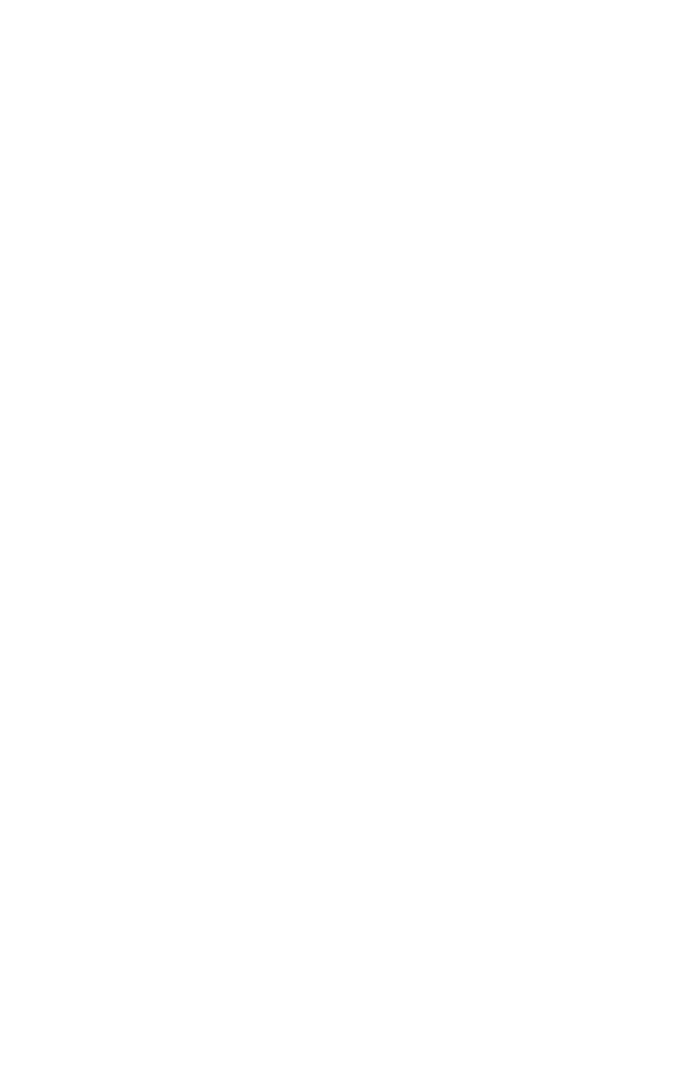 scroll, scrollTop: 0, scrollLeft: 0, axis: both 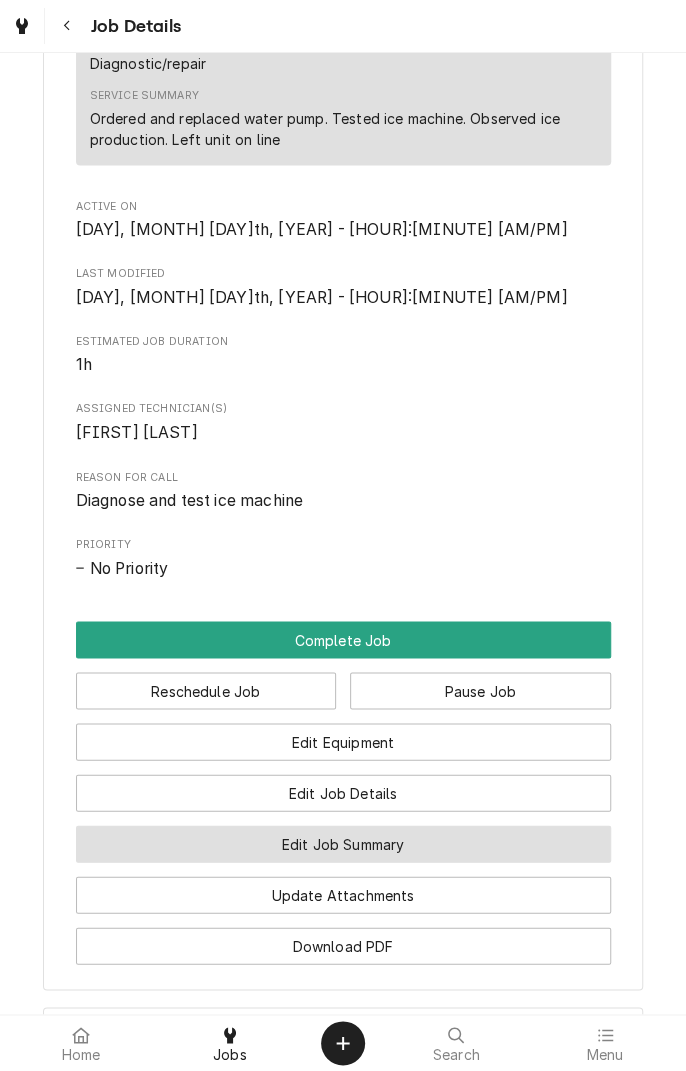 click on "Edit Job Summary" at bounding box center (343, 843) 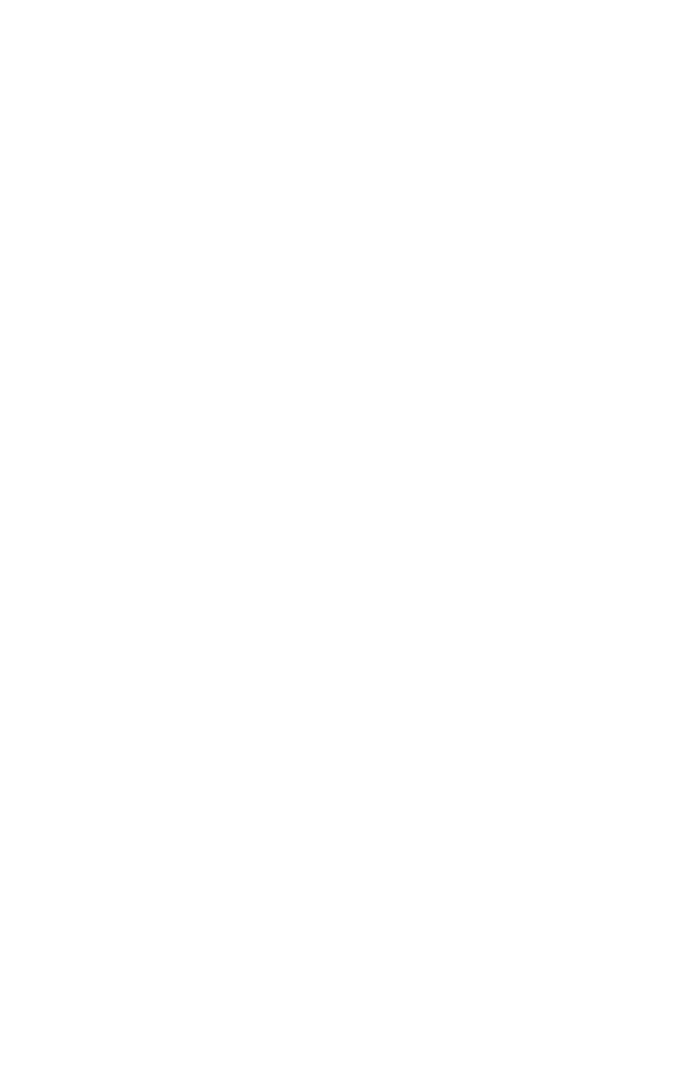 scroll, scrollTop: 0, scrollLeft: 0, axis: both 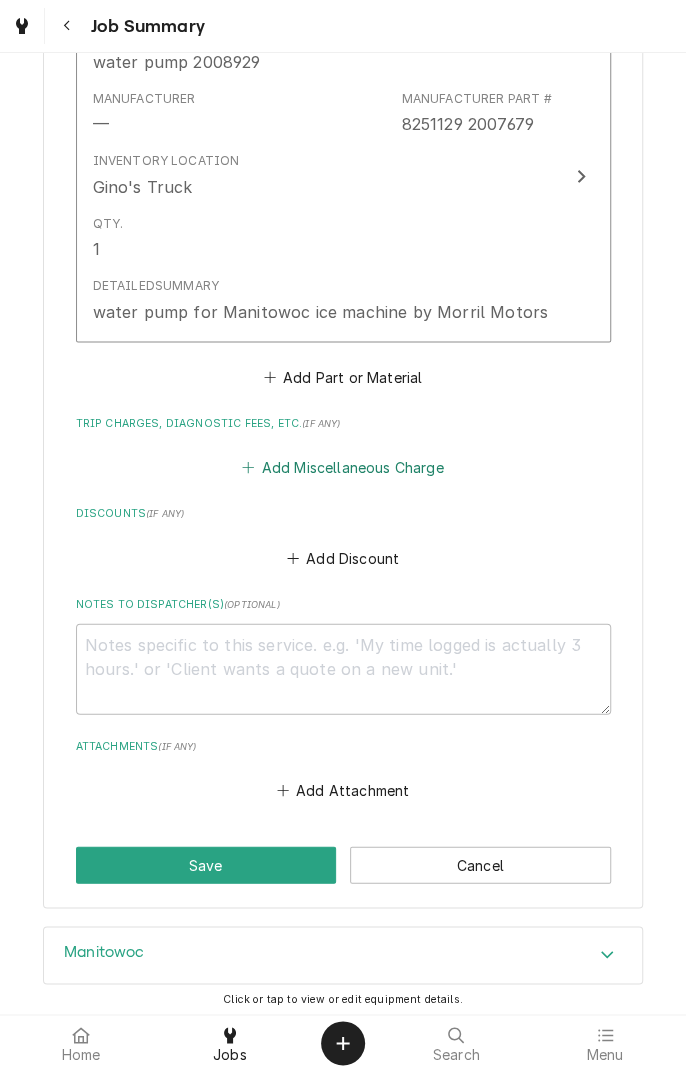 click on "Add Miscellaneous Charge" at bounding box center (343, 467) 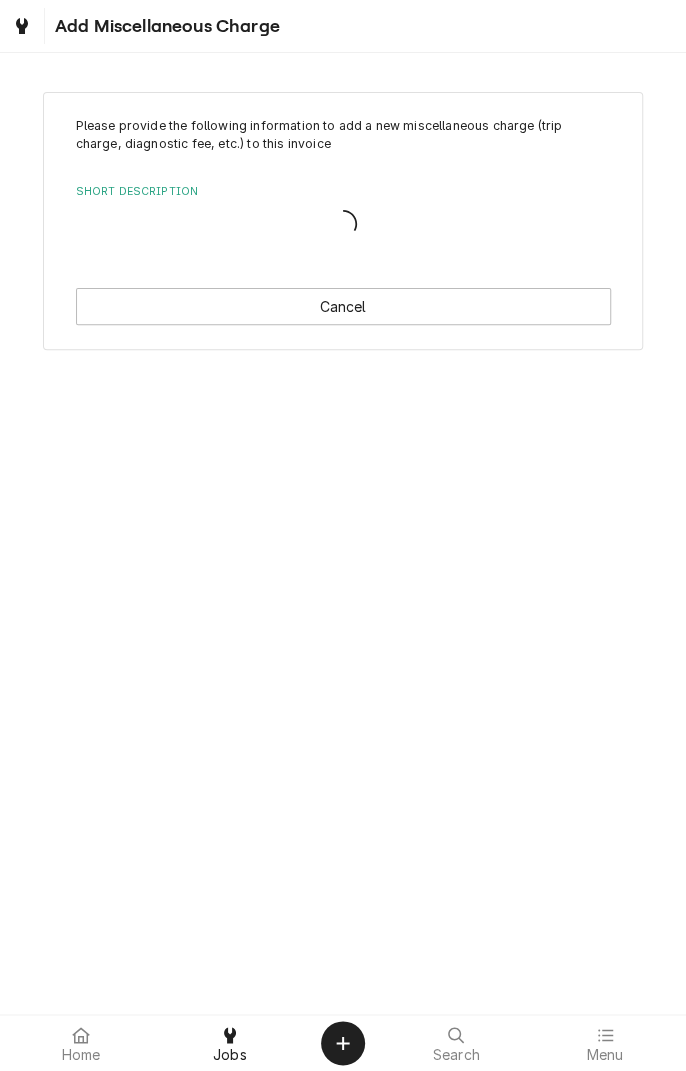 scroll, scrollTop: 0, scrollLeft: 0, axis: both 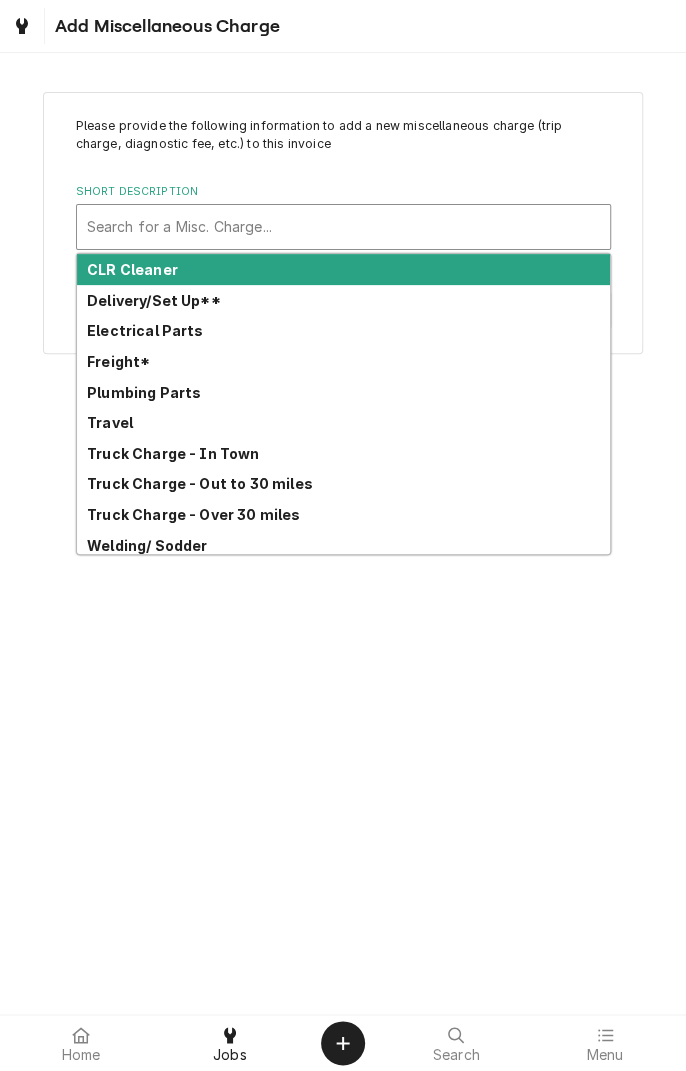 click on "Freight*" at bounding box center [118, 361] 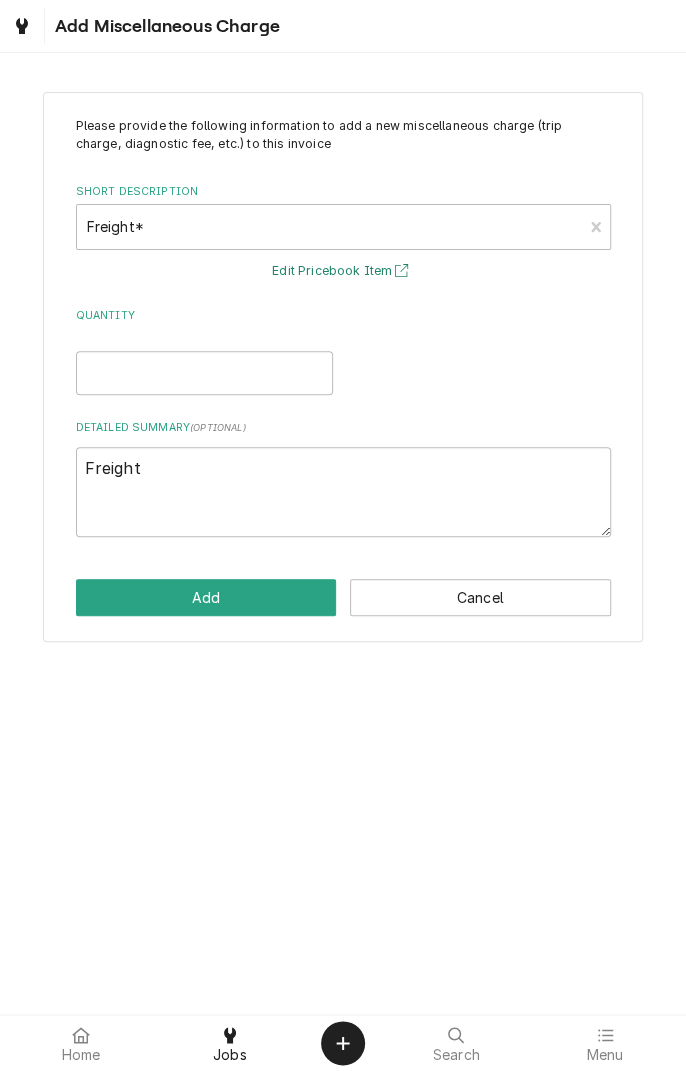 click on "Edit Pricebook Item" at bounding box center (343, 271) 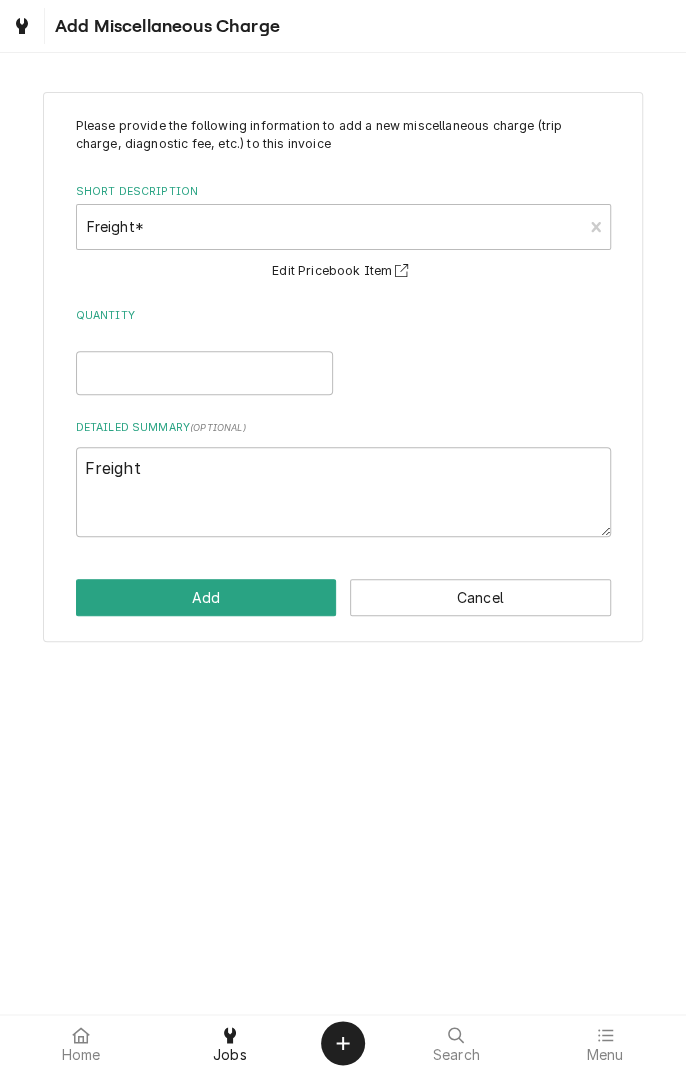 type on "x" 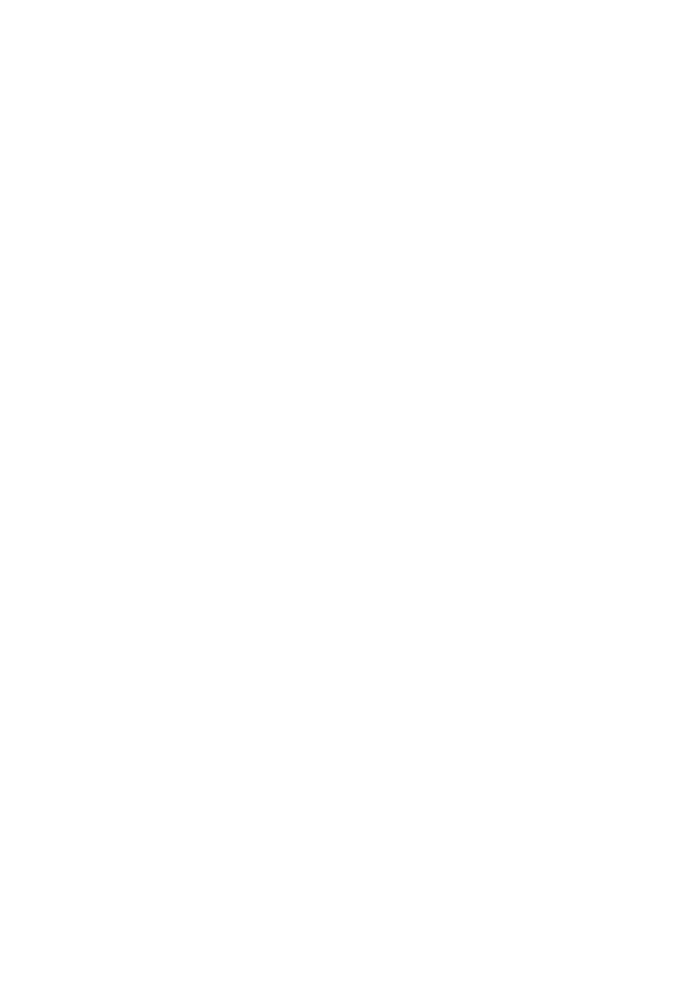 scroll, scrollTop: 0, scrollLeft: 0, axis: both 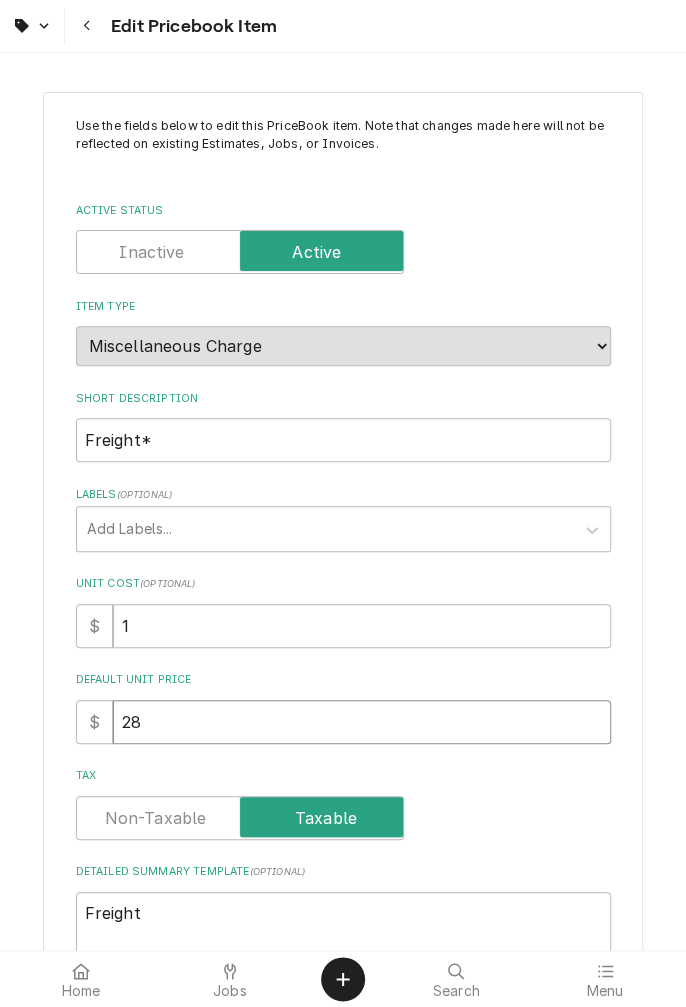 click on "28" at bounding box center [362, 722] 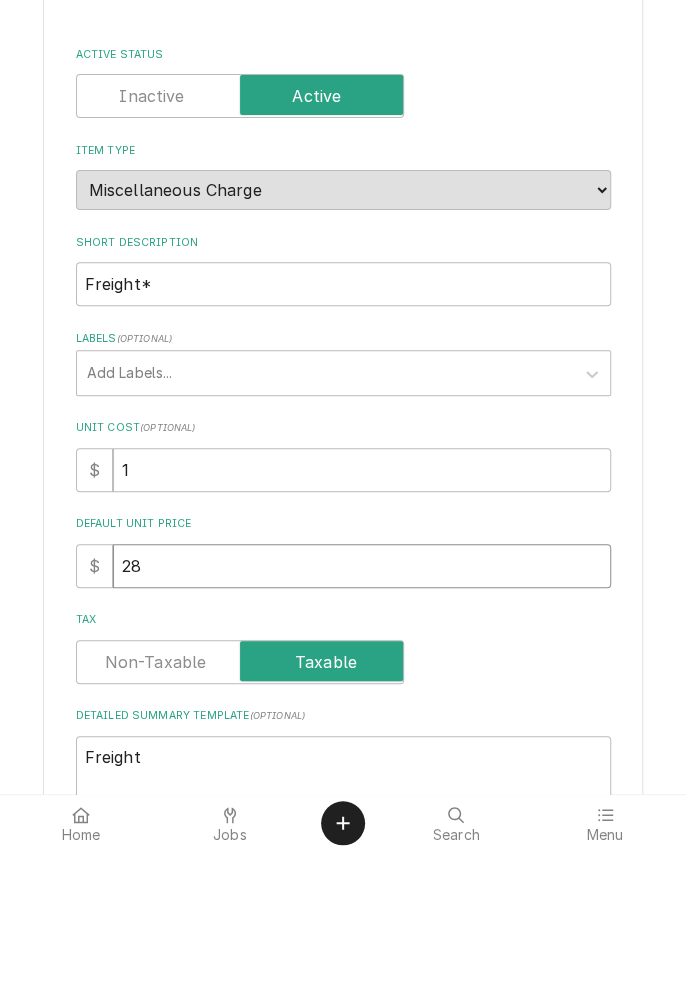 type on "x" 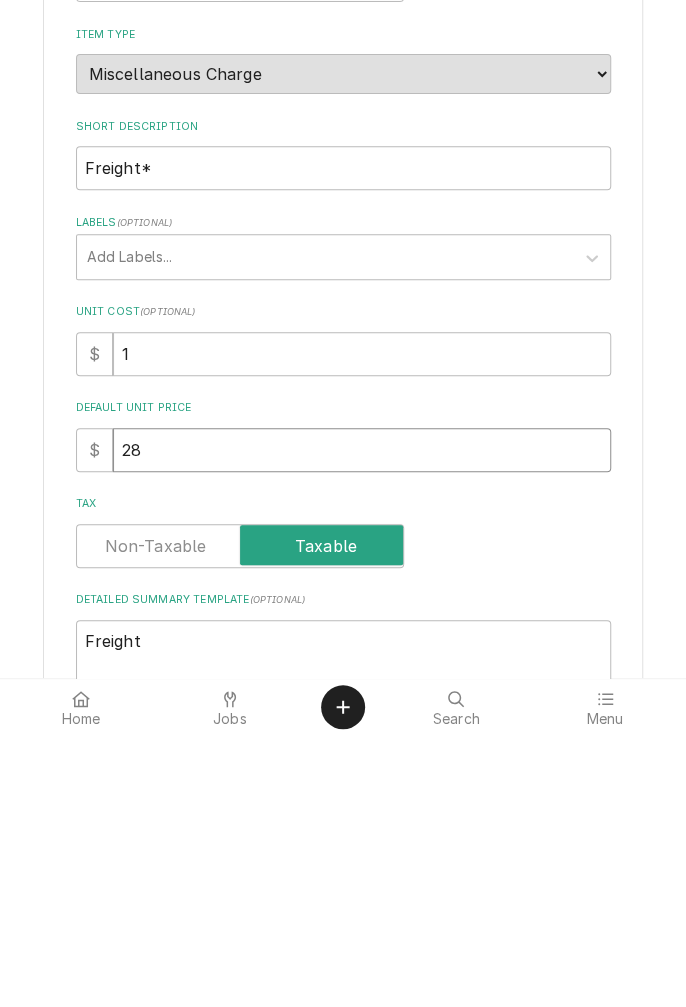 type on "2" 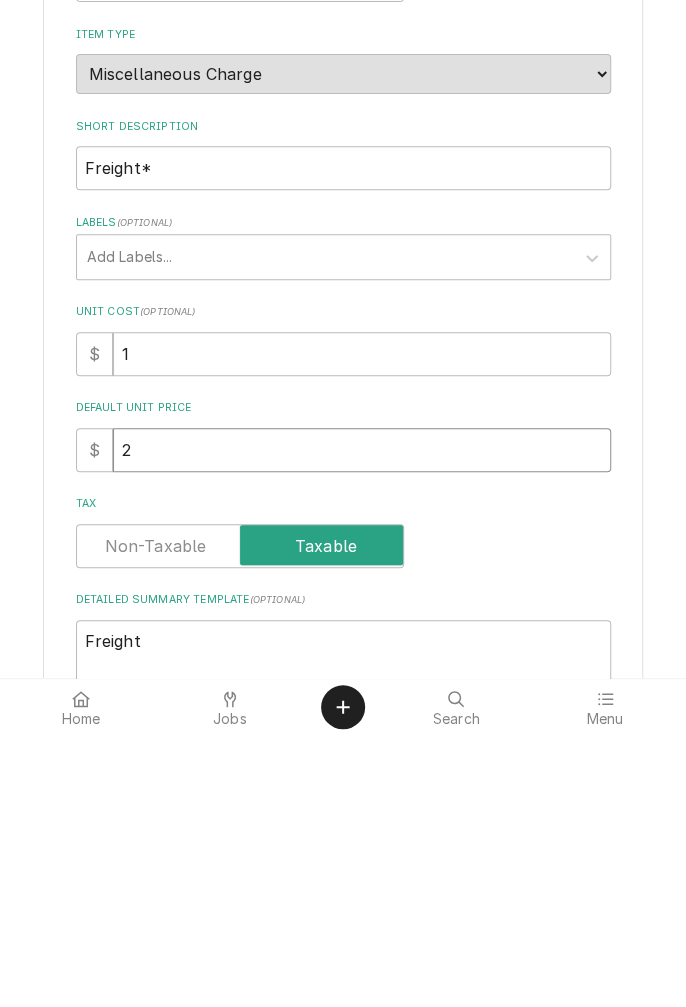 type on "x" 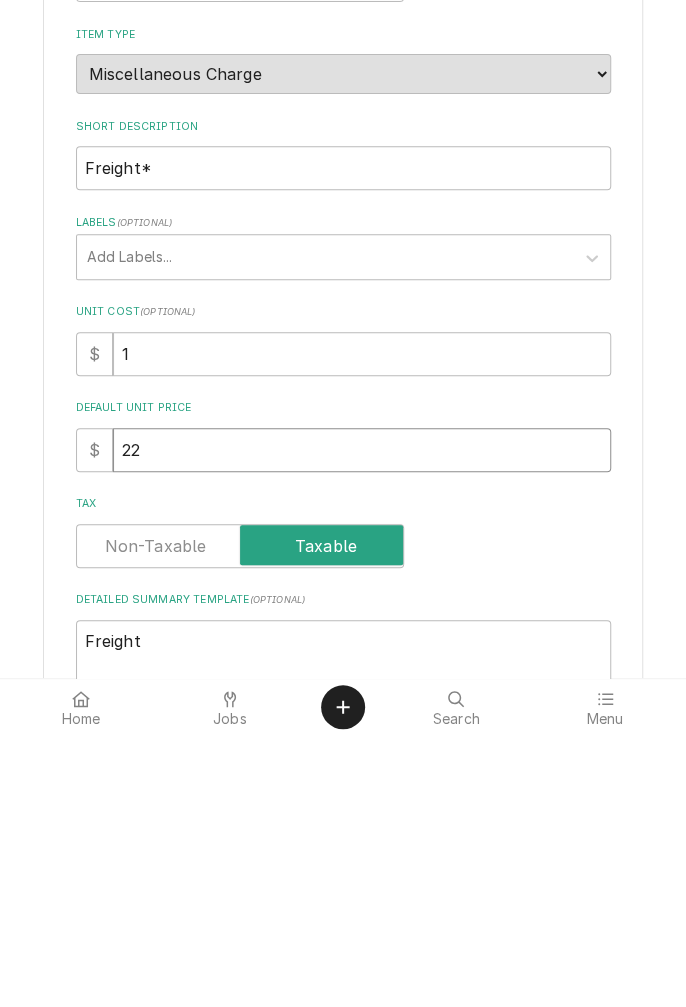 type on "x" 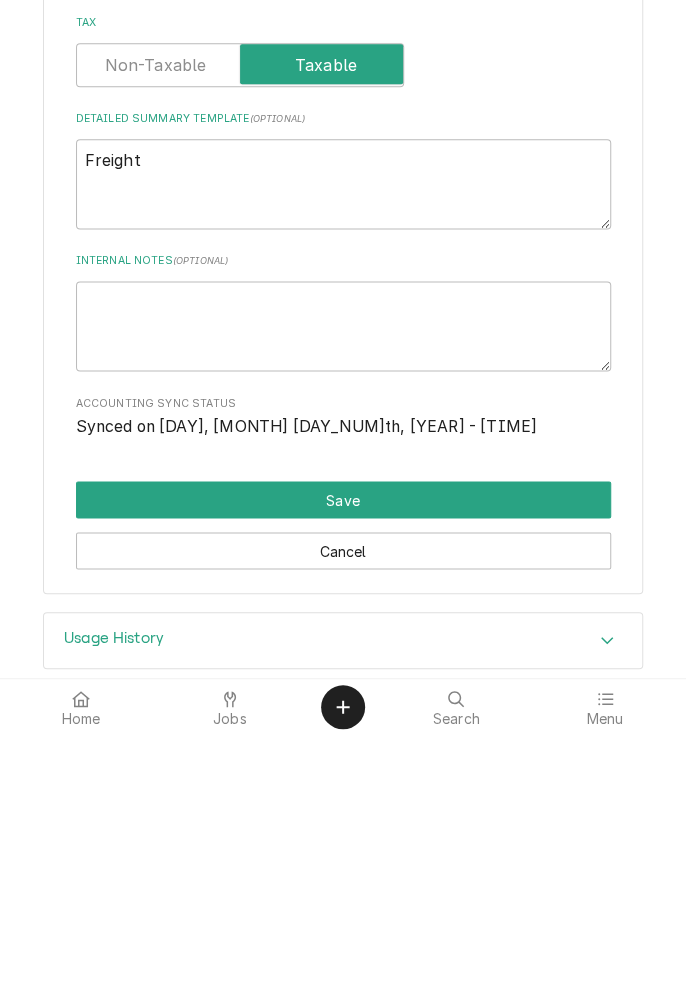 scroll, scrollTop: 506, scrollLeft: 0, axis: vertical 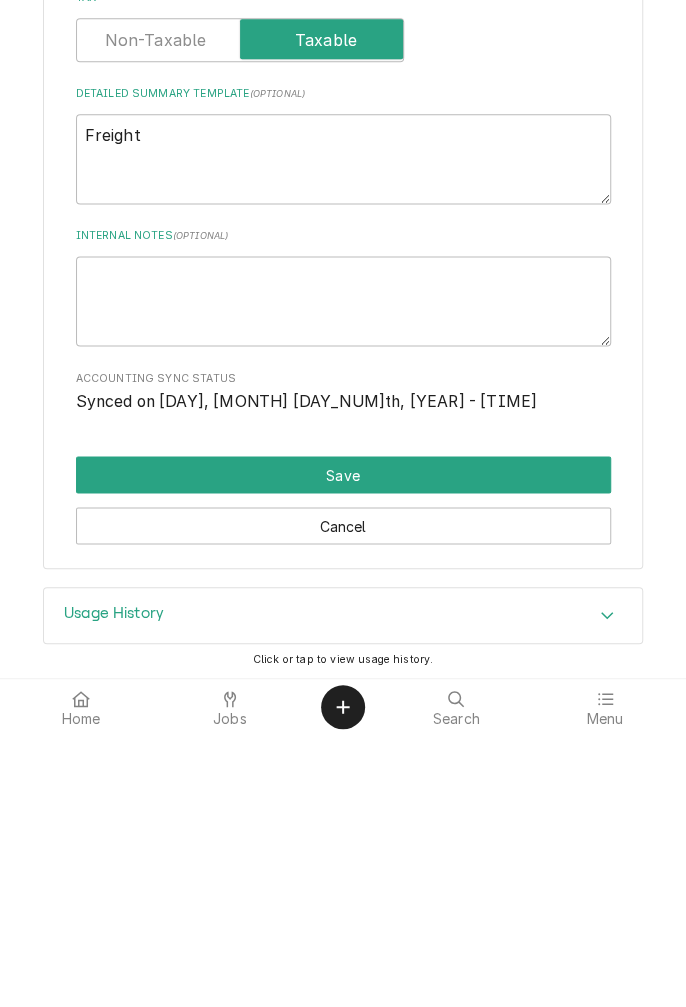 type on "22" 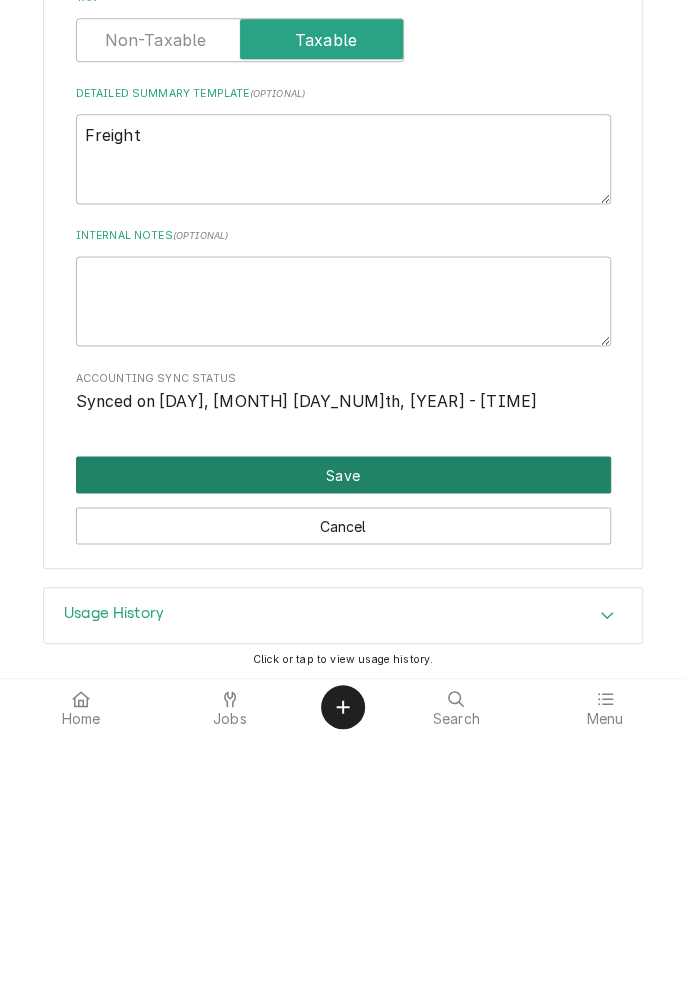 click on "Save" at bounding box center (343, 746) 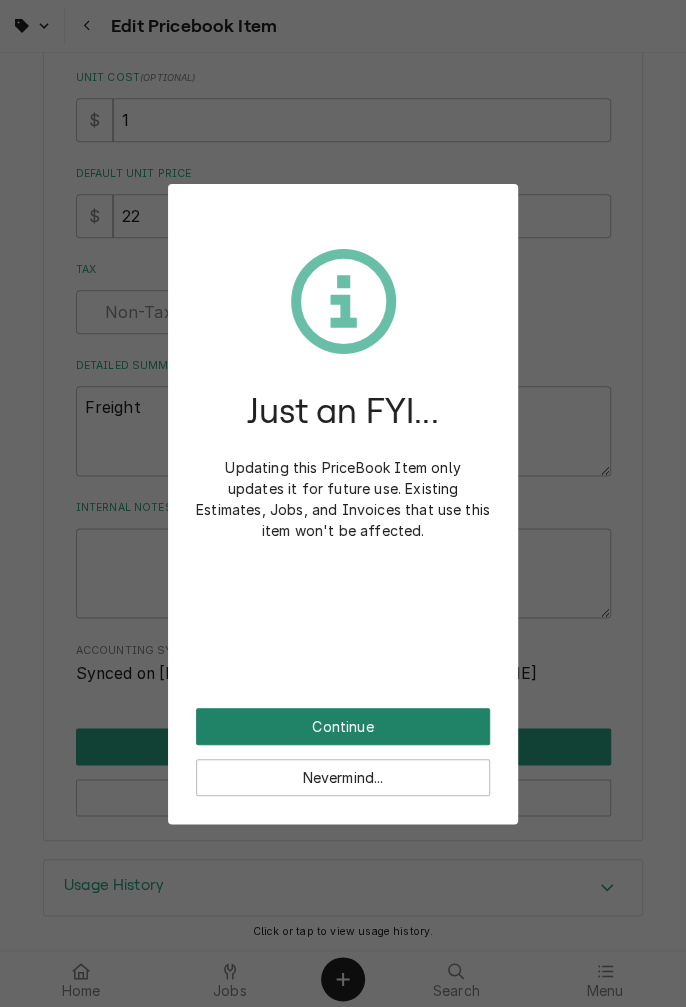 click on "Continue" at bounding box center (343, 726) 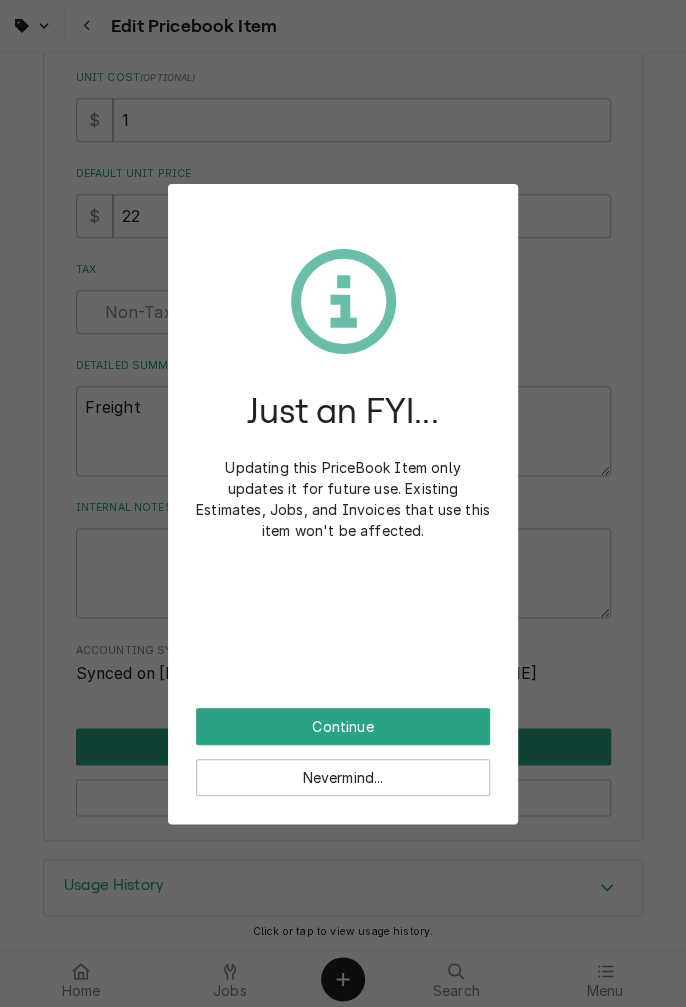 scroll, scrollTop: 495, scrollLeft: 0, axis: vertical 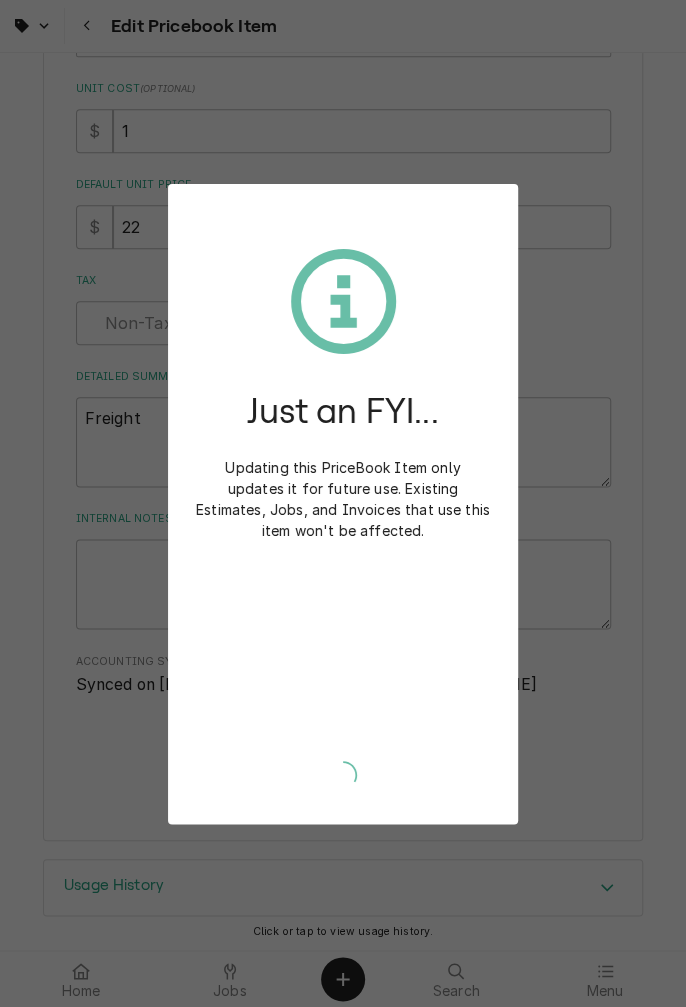 type on "x" 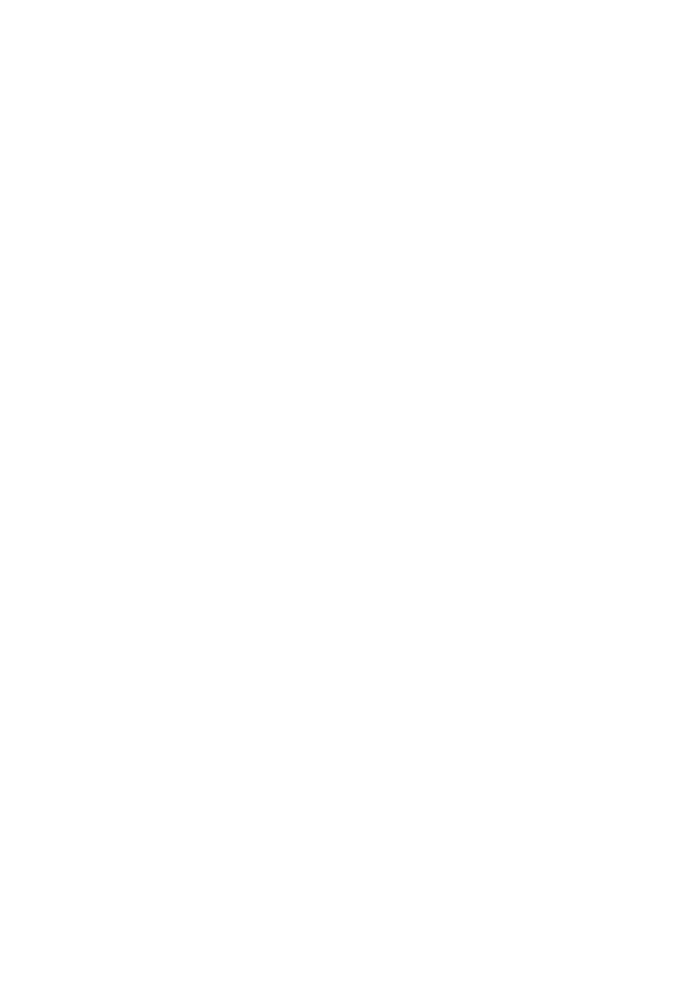 scroll, scrollTop: 0, scrollLeft: 0, axis: both 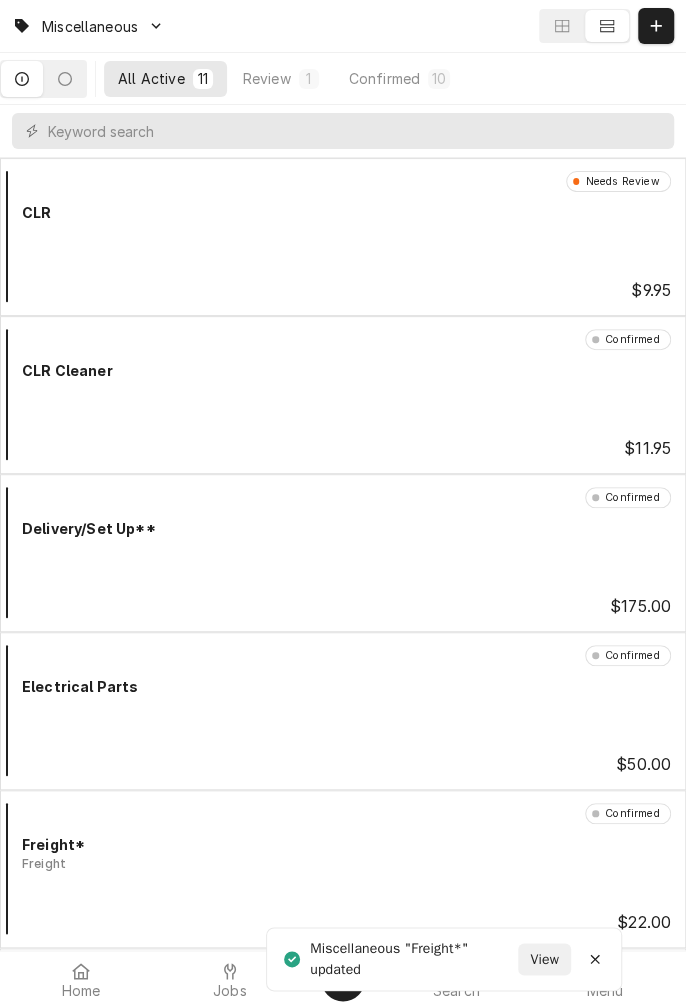 click on "Jobs" at bounding box center (230, 991) 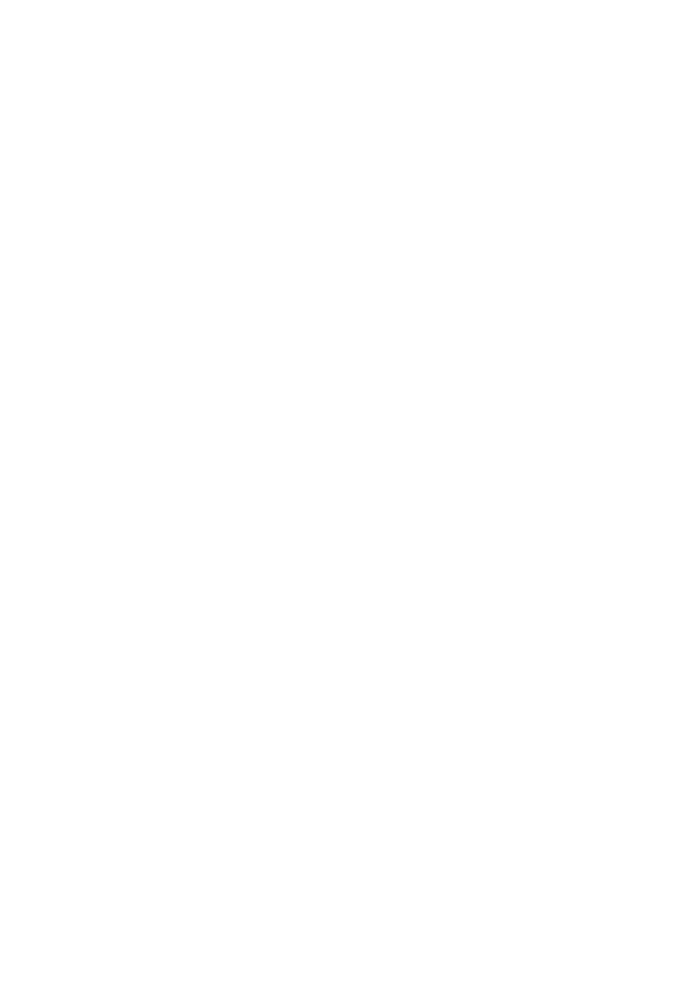scroll, scrollTop: 0, scrollLeft: 0, axis: both 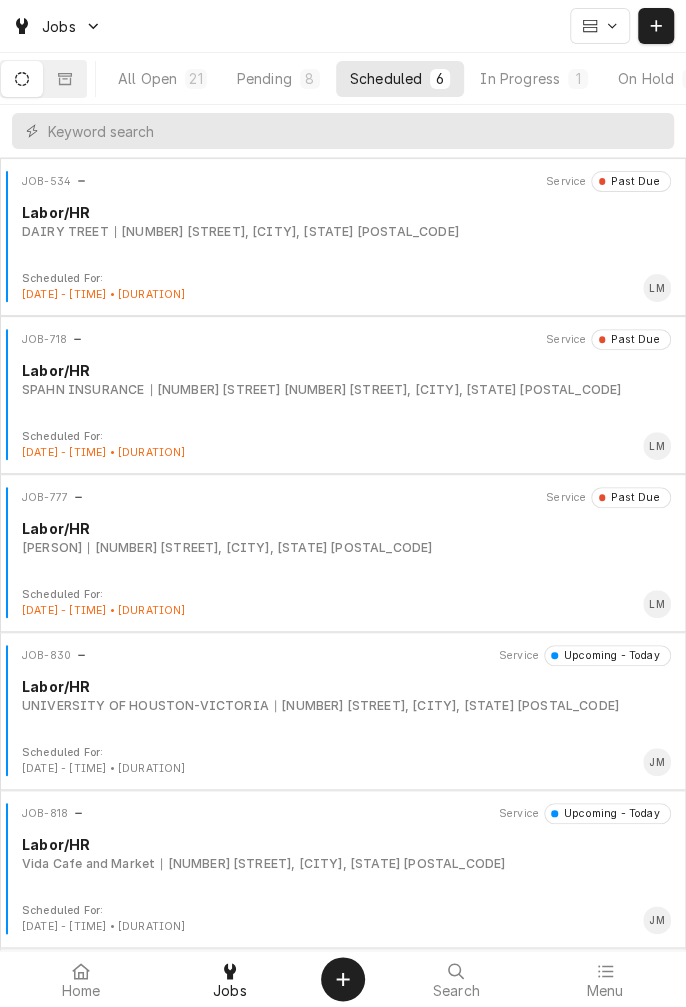 click on "In Progress" at bounding box center (520, 78) 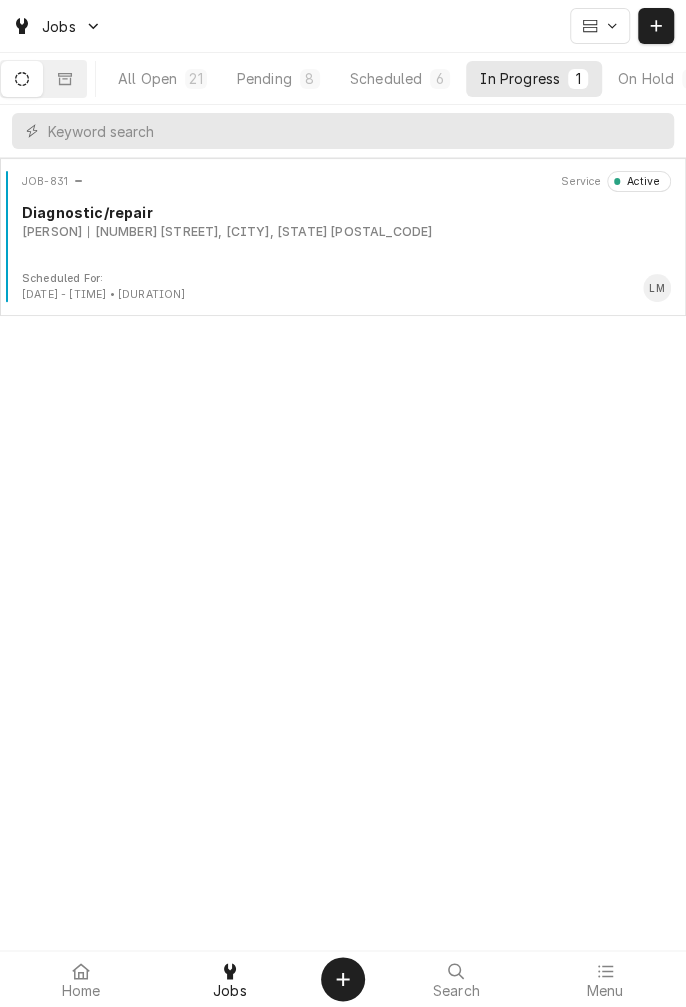 click on "JOB-831 Service Active Diagnostic/repair greg salazar 804 W Main St, Cuero, TX 77954" at bounding box center (343, 221) 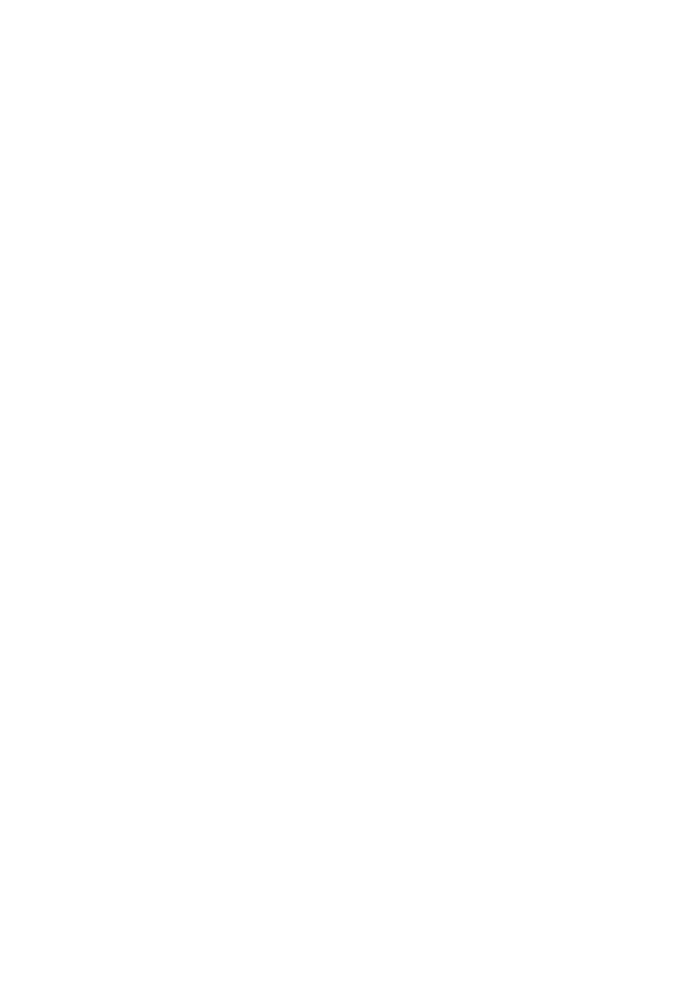 scroll, scrollTop: 0, scrollLeft: 0, axis: both 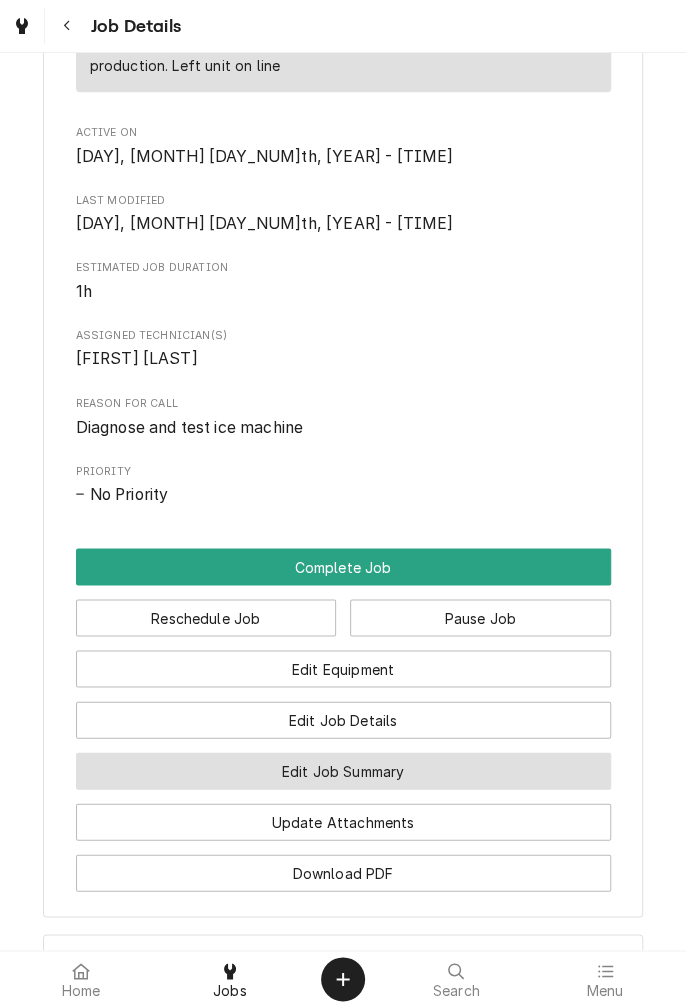 click on "Edit Job Summary" at bounding box center (343, 770) 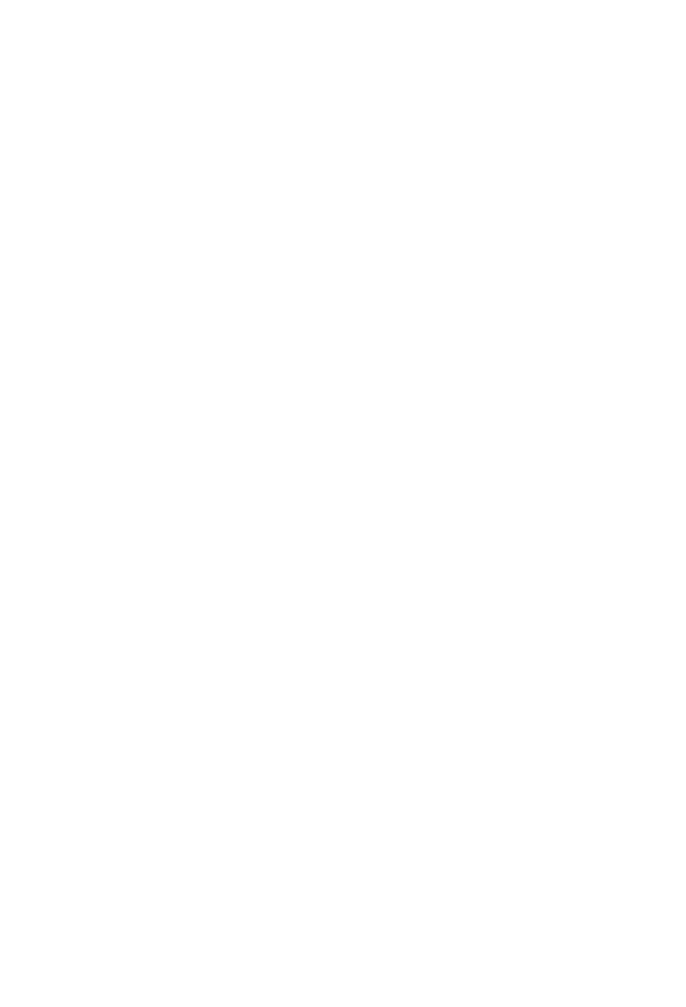 scroll, scrollTop: 0, scrollLeft: 0, axis: both 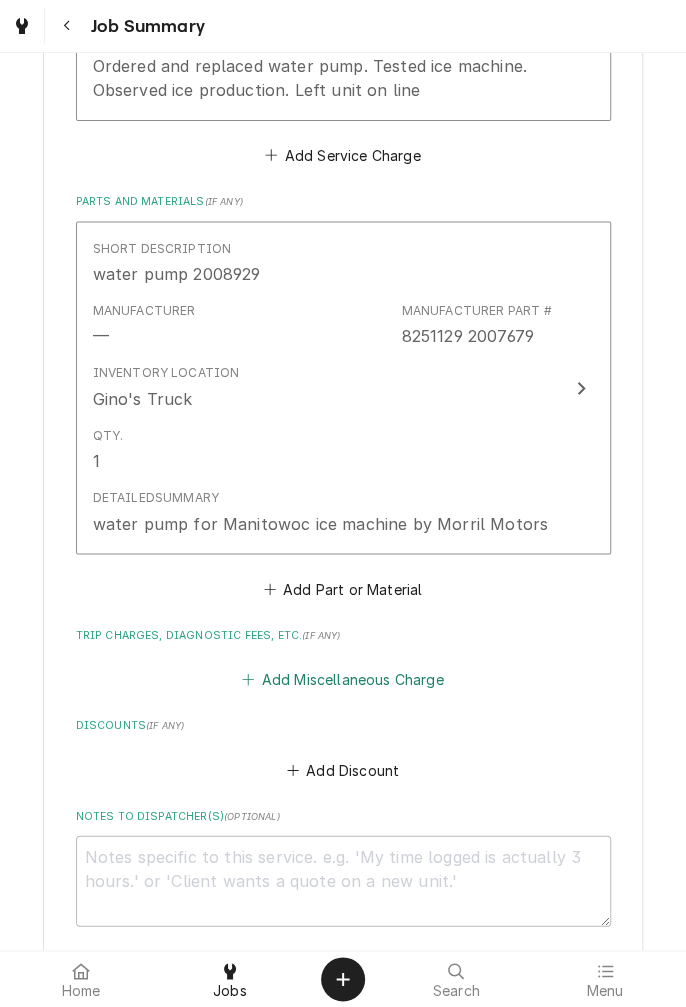 click on "Add Miscellaneous Charge" at bounding box center [343, 679] 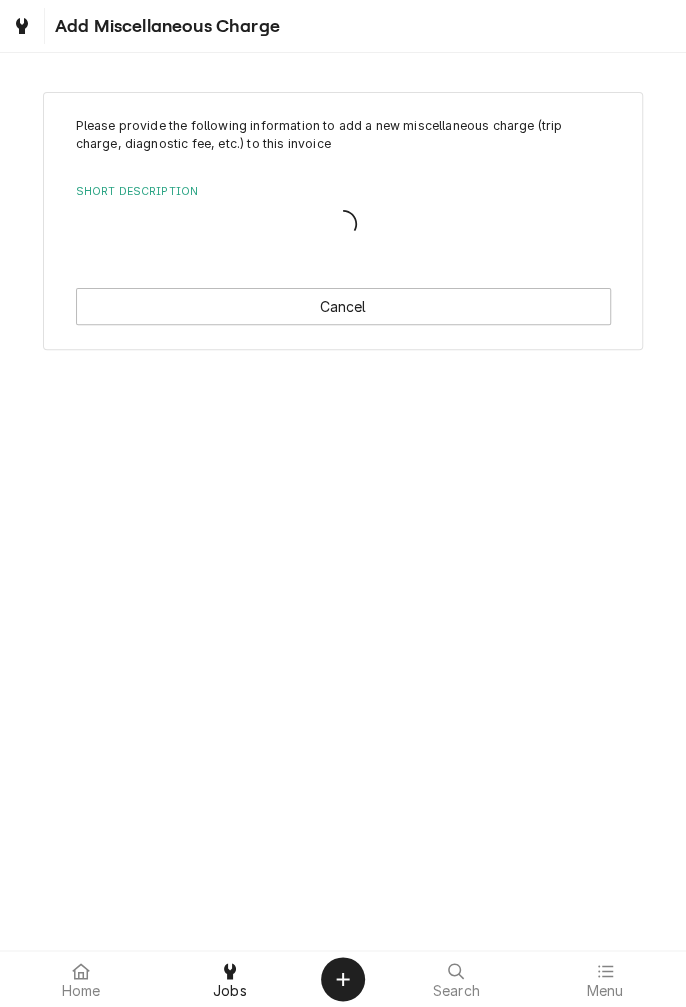scroll, scrollTop: 0, scrollLeft: 0, axis: both 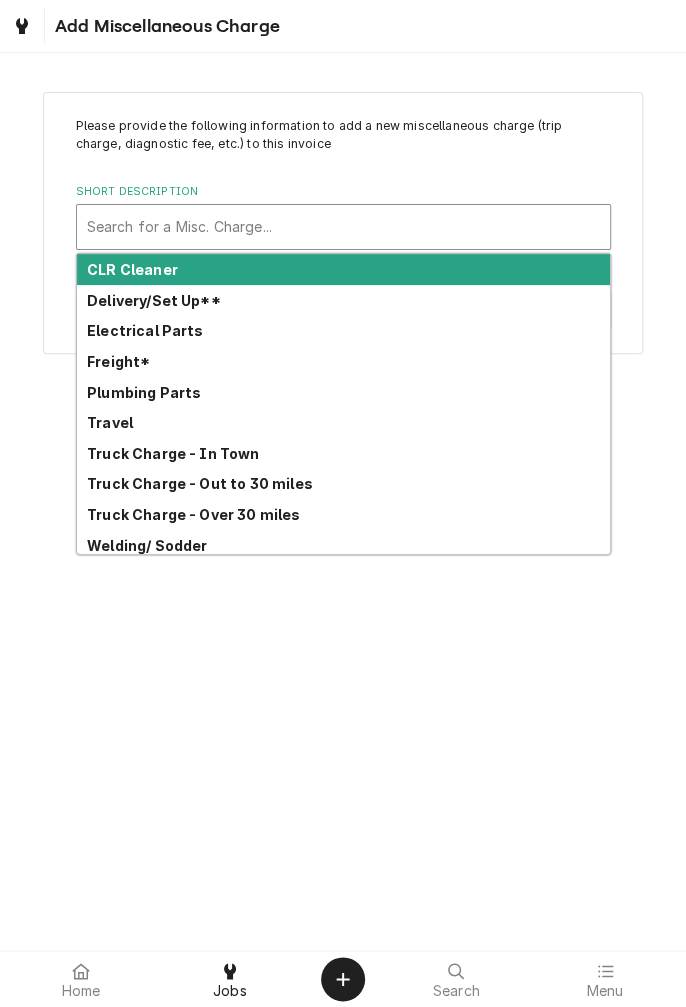 click on "Truck Charge - Out to 30 miles" at bounding box center [200, 483] 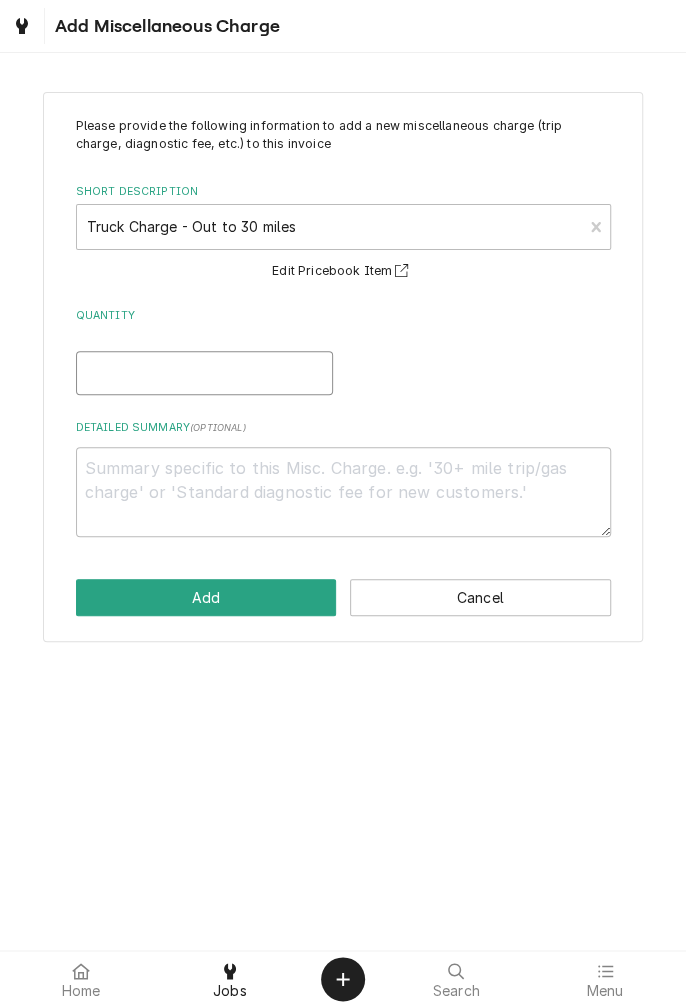 click on "Quantity" at bounding box center (204, 373) 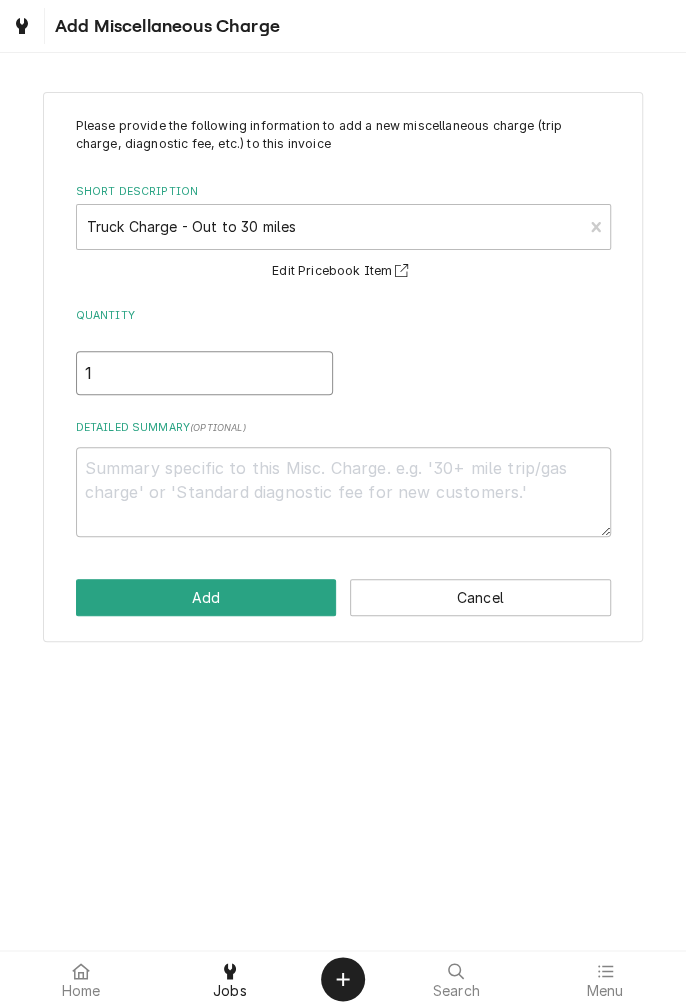 type on "x" 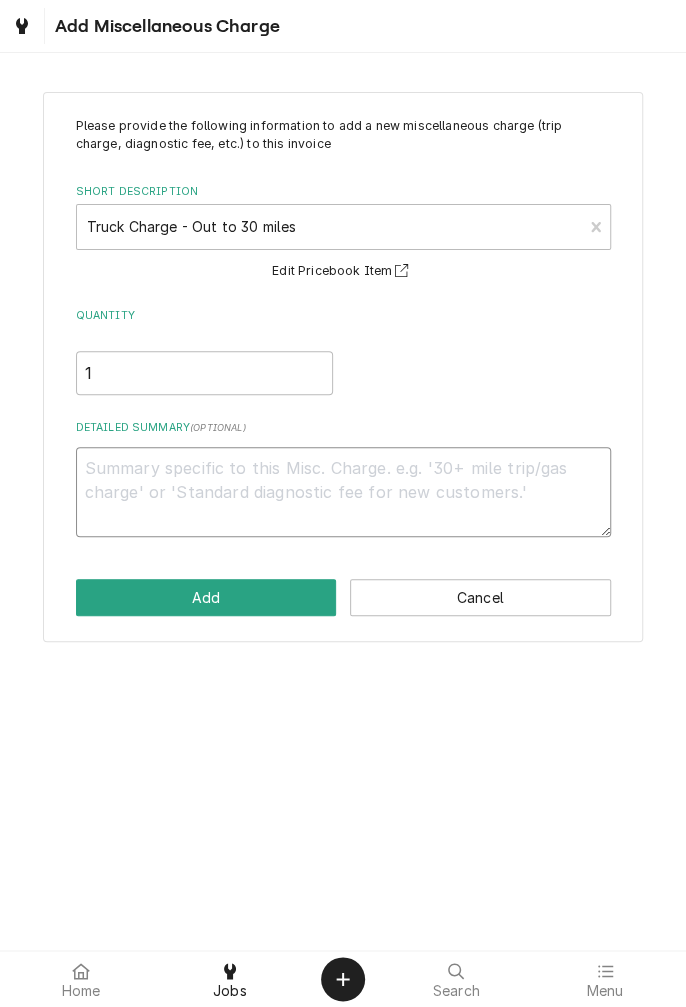 click on "Detailed Summary  ( optional )" at bounding box center (343, 492) 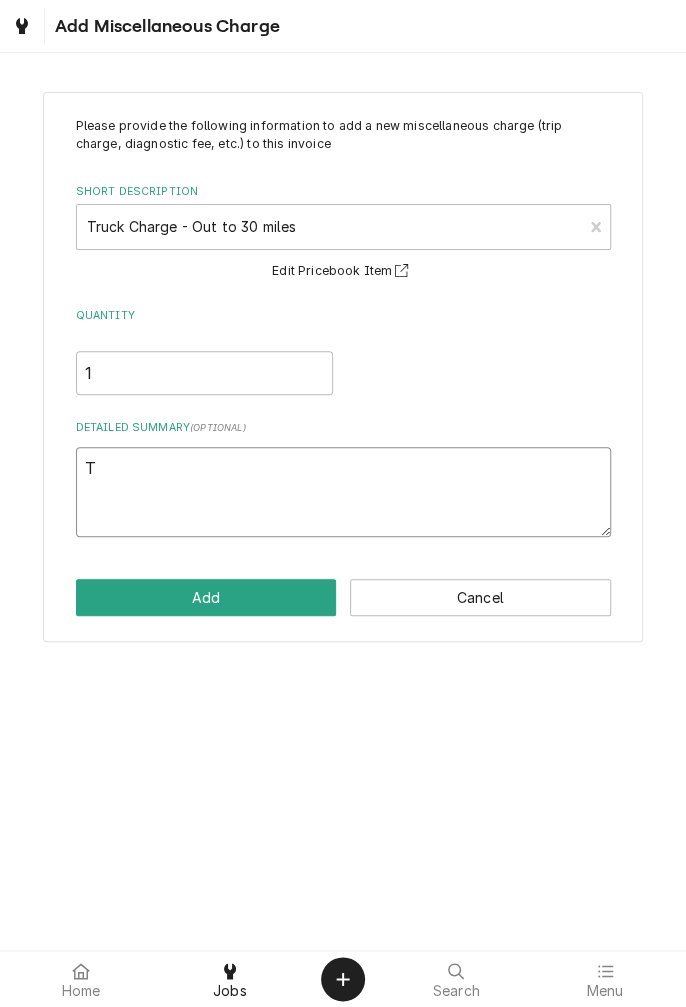 type on "x" 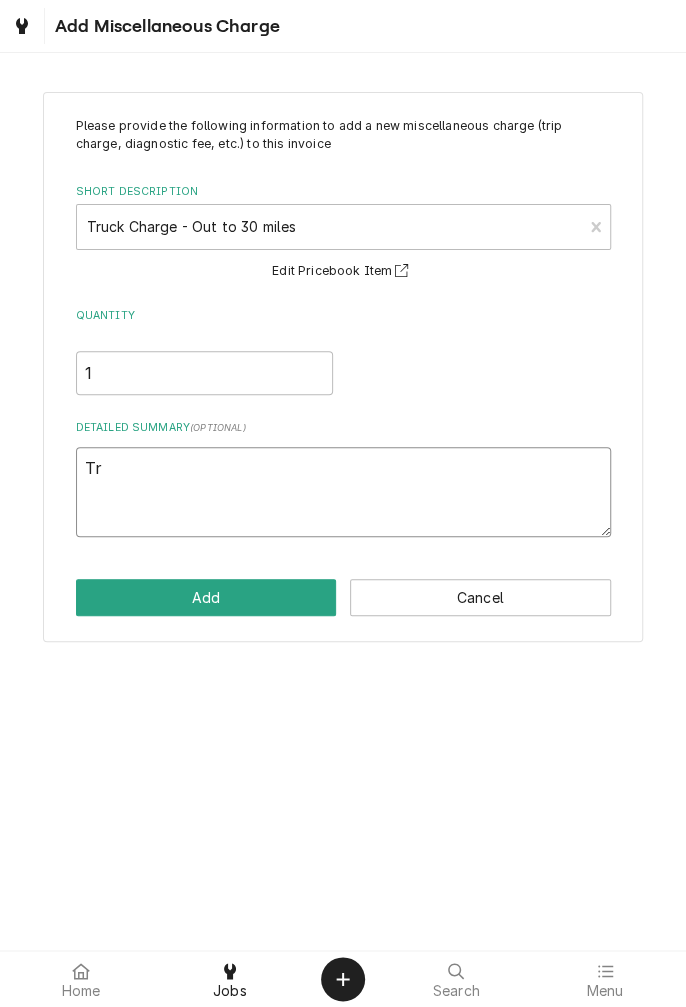 type on "x" 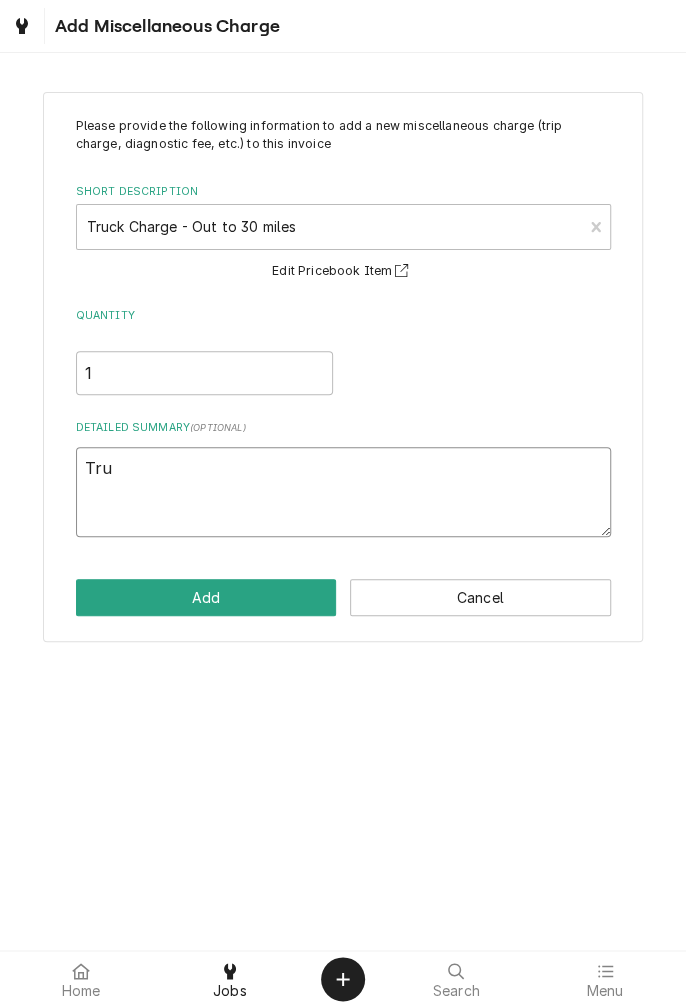 type on "x" 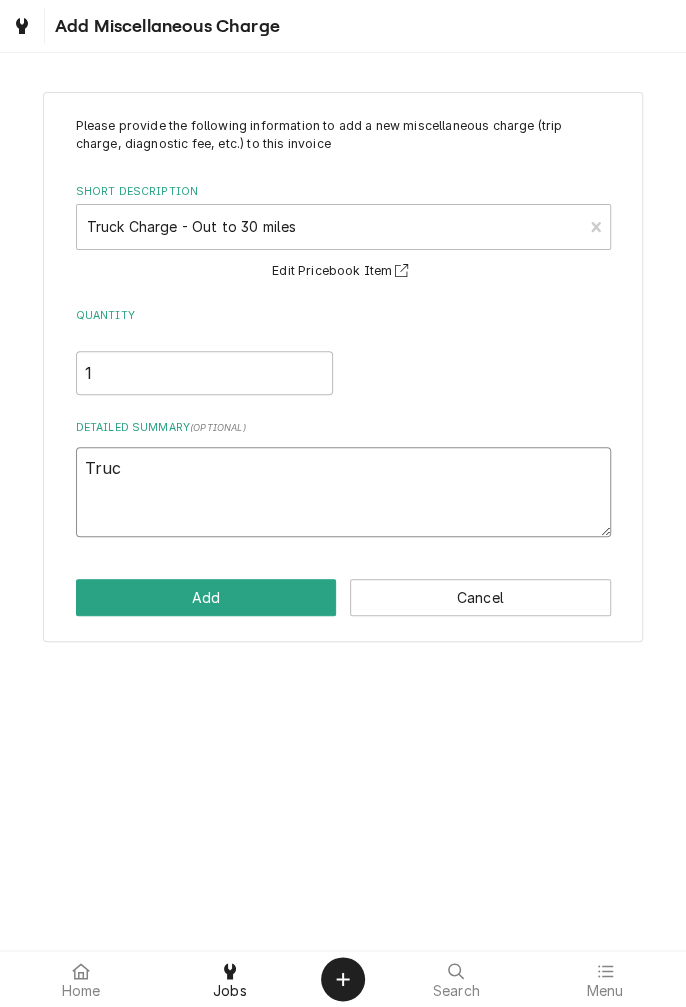 type on "x" 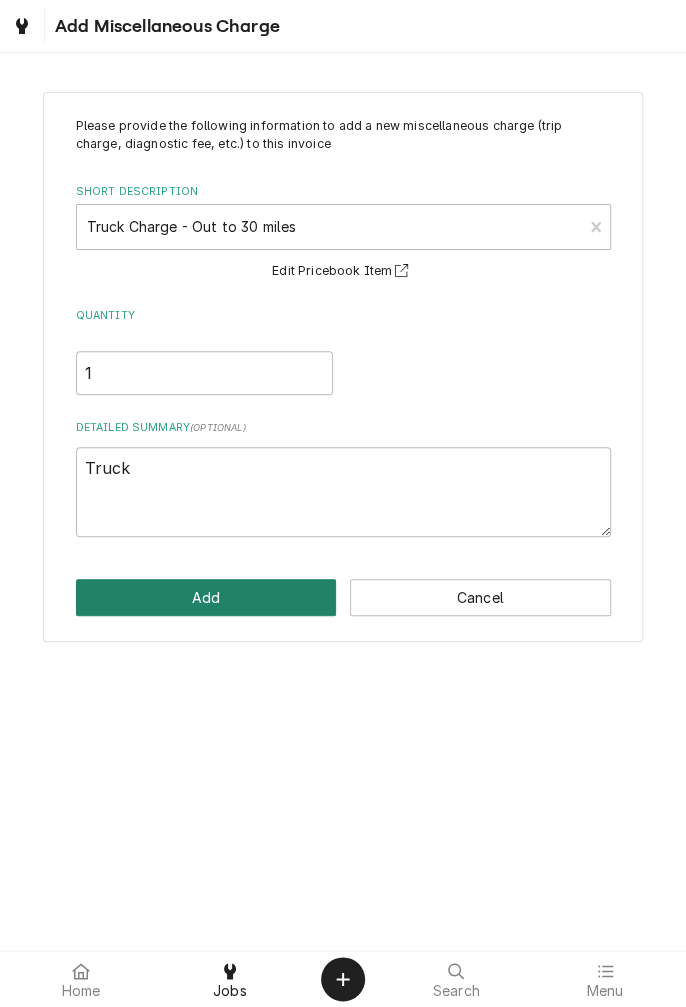 click on "Add" at bounding box center (206, 597) 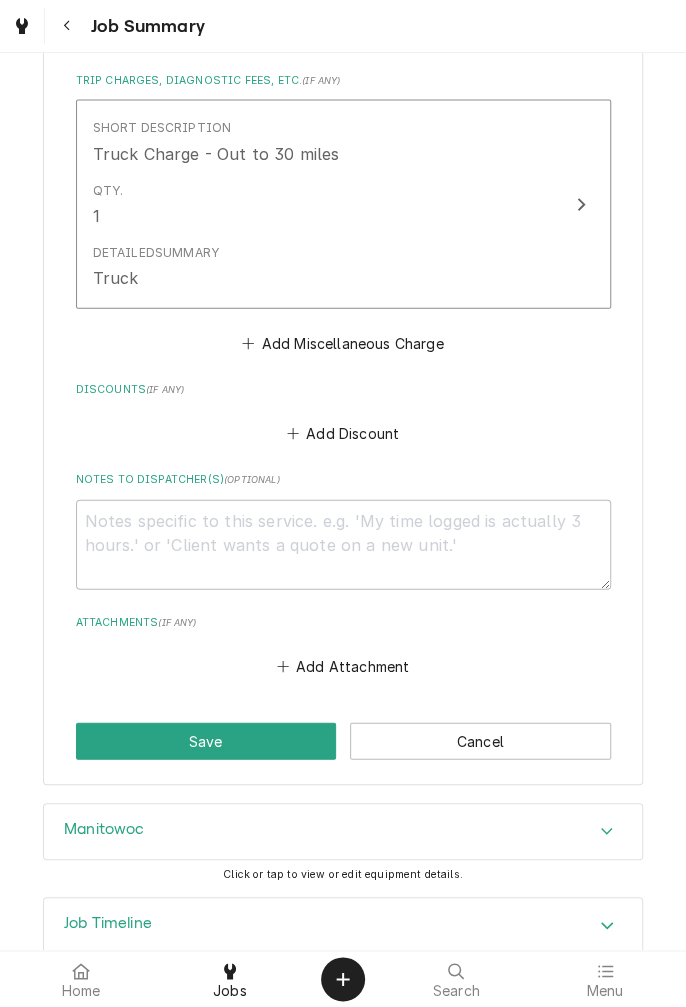 scroll, scrollTop: 1297, scrollLeft: 0, axis: vertical 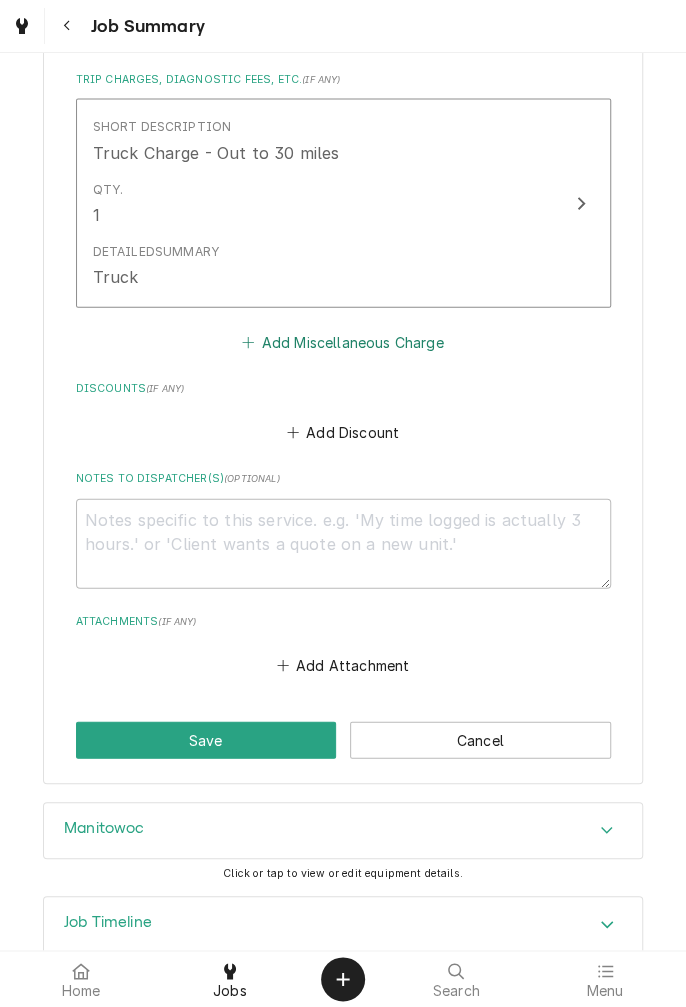 click on "Add Miscellaneous Charge" at bounding box center [343, 342] 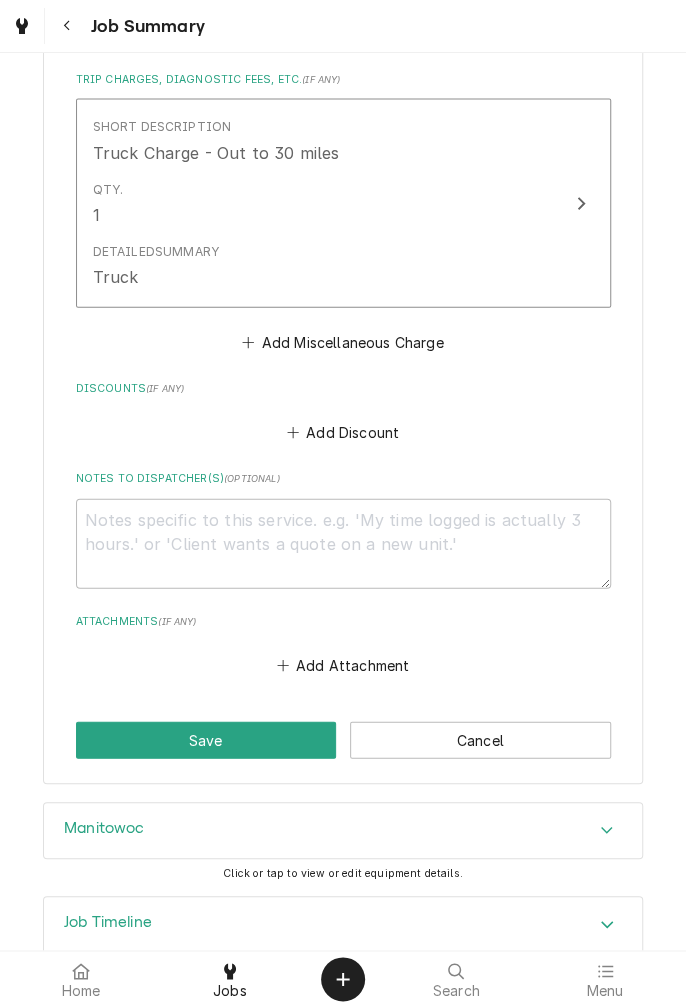 scroll, scrollTop: 0, scrollLeft: 0, axis: both 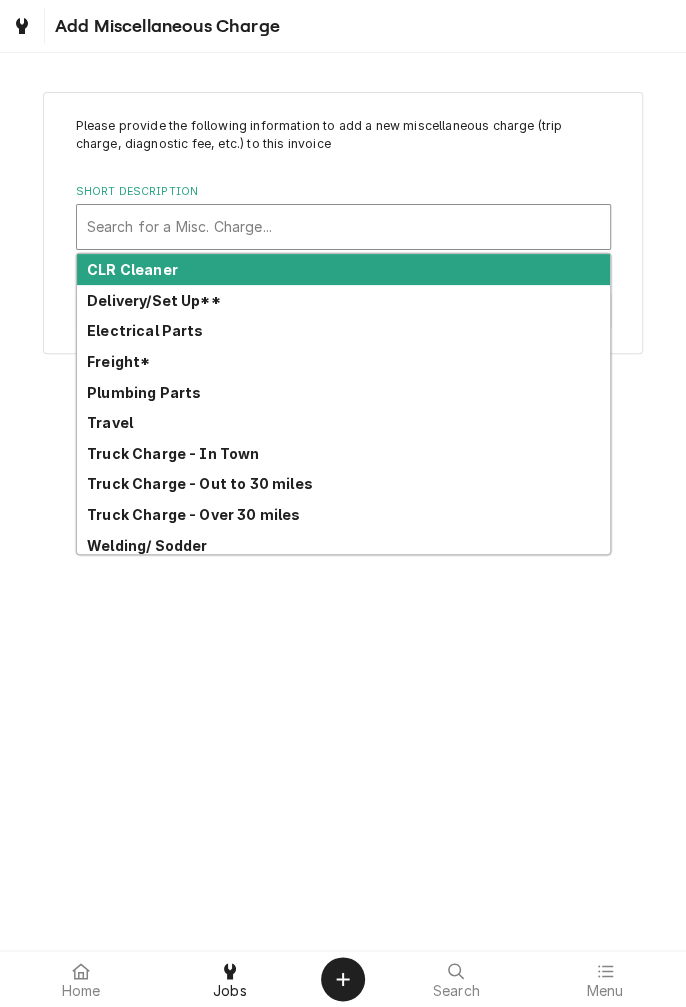 click on "Freight*" at bounding box center [343, 361] 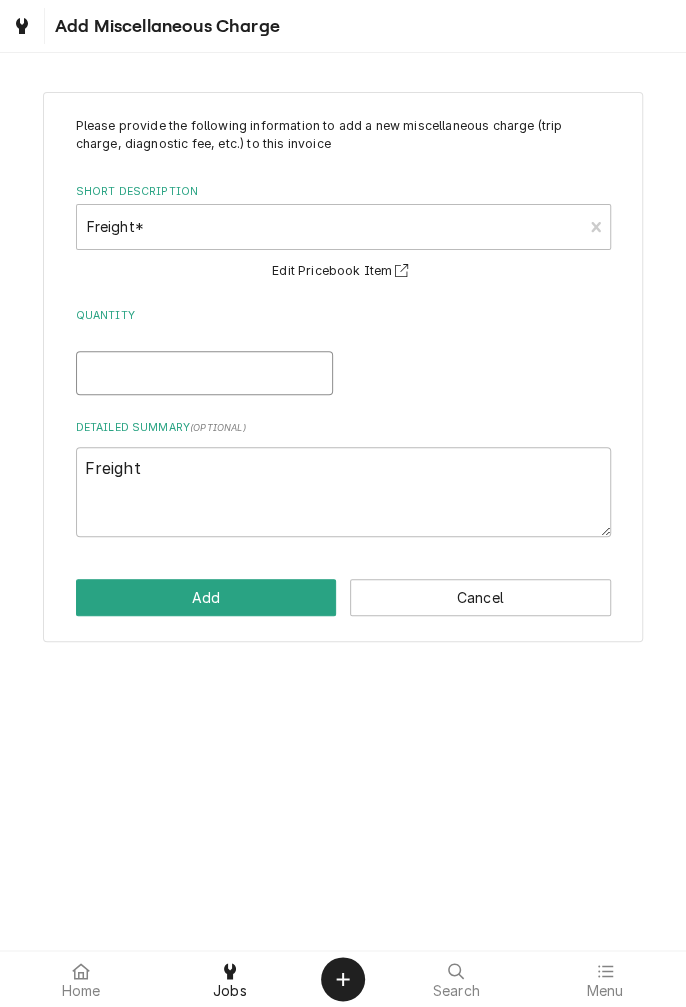 click on "Quantity" at bounding box center (204, 373) 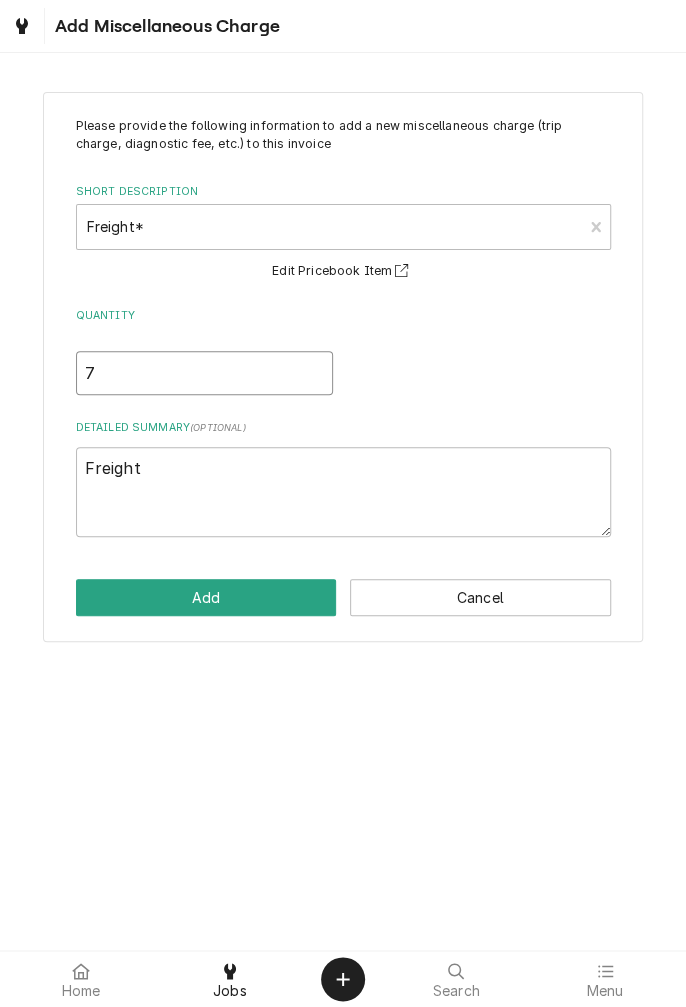 type on "x" 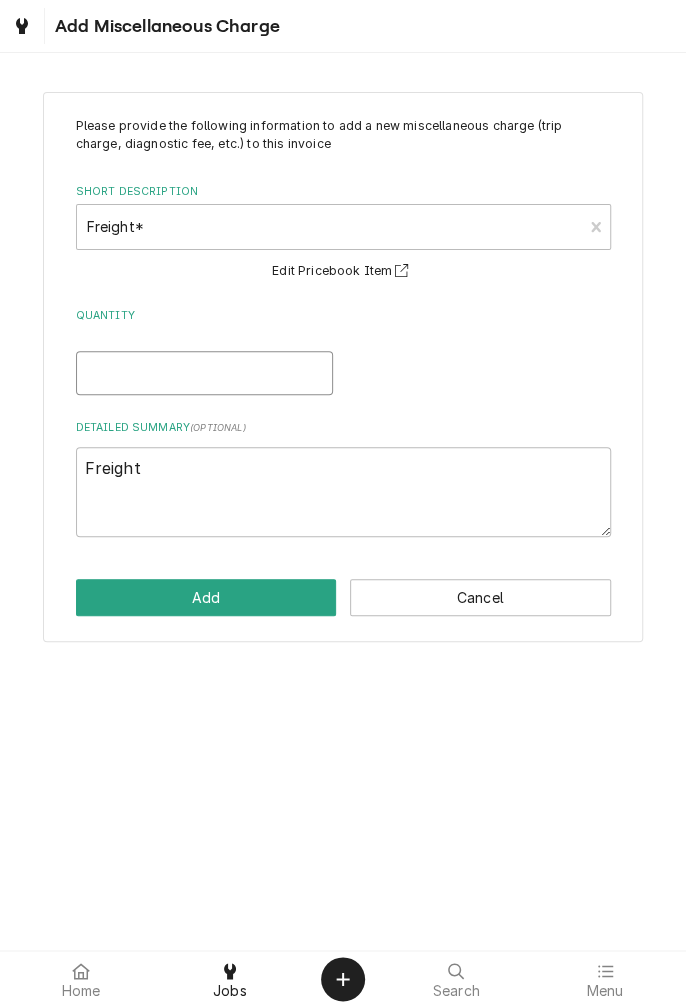 type on "x" 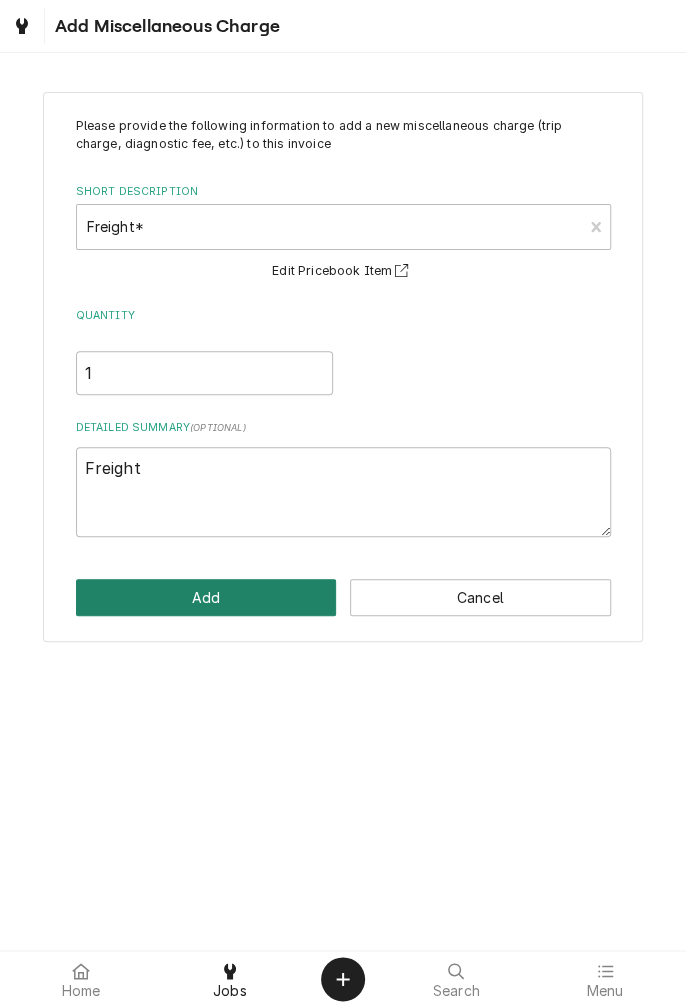 click on "Add" at bounding box center (206, 597) 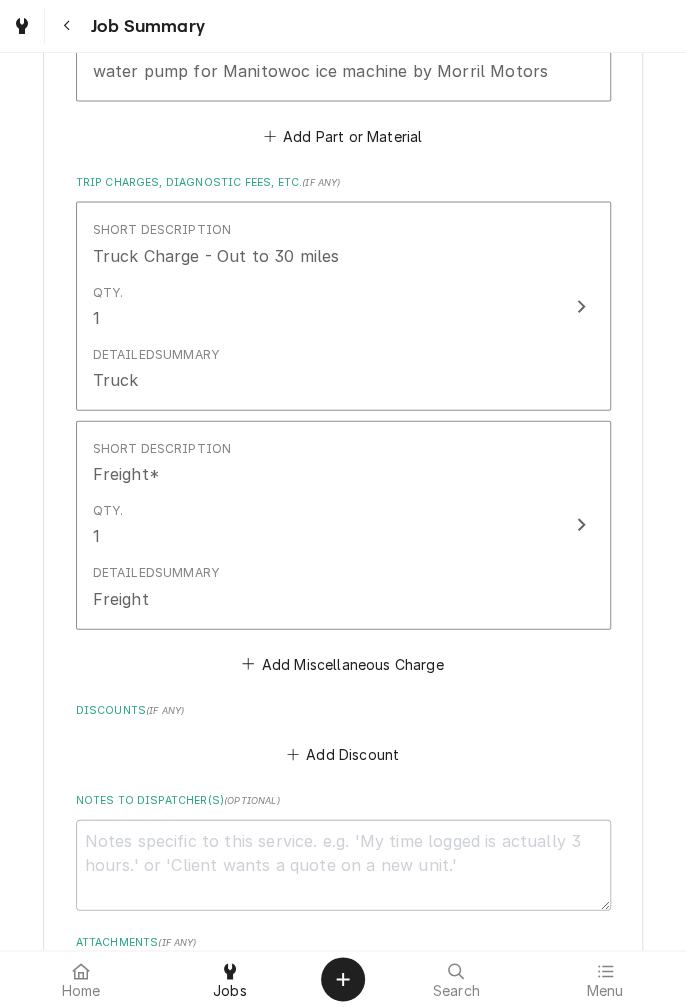 scroll, scrollTop: 1272, scrollLeft: 0, axis: vertical 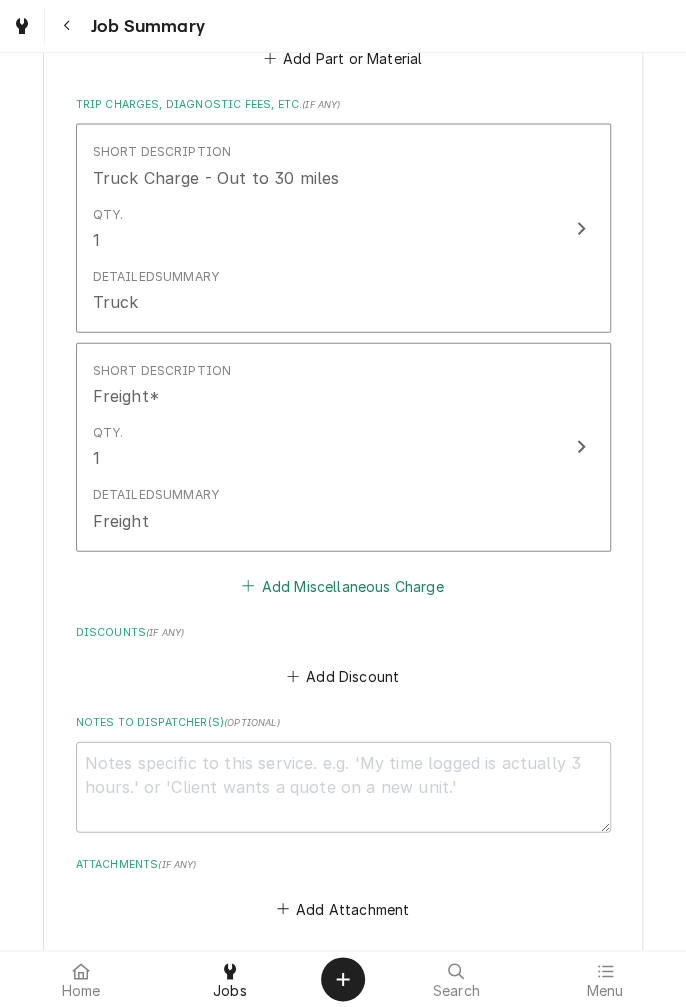 click on "Add Miscellaneous Charge" at bounding box center (343, 586) 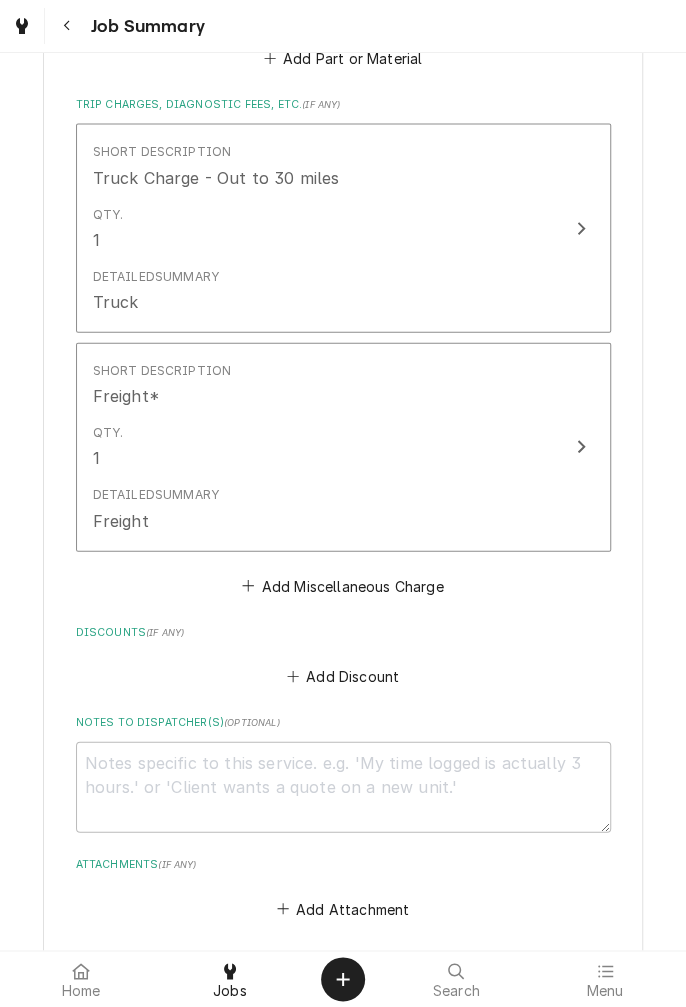 scroll, scrollTop: 0, scrollLeft: 0, axis: both 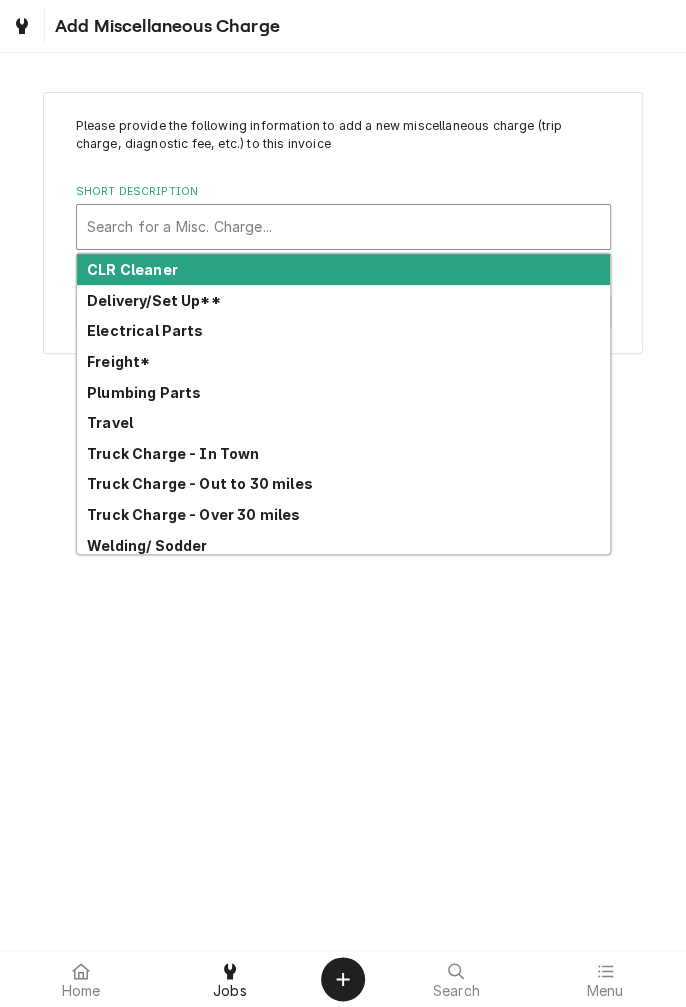 click on "Travel" at bounding box center (343, 422) 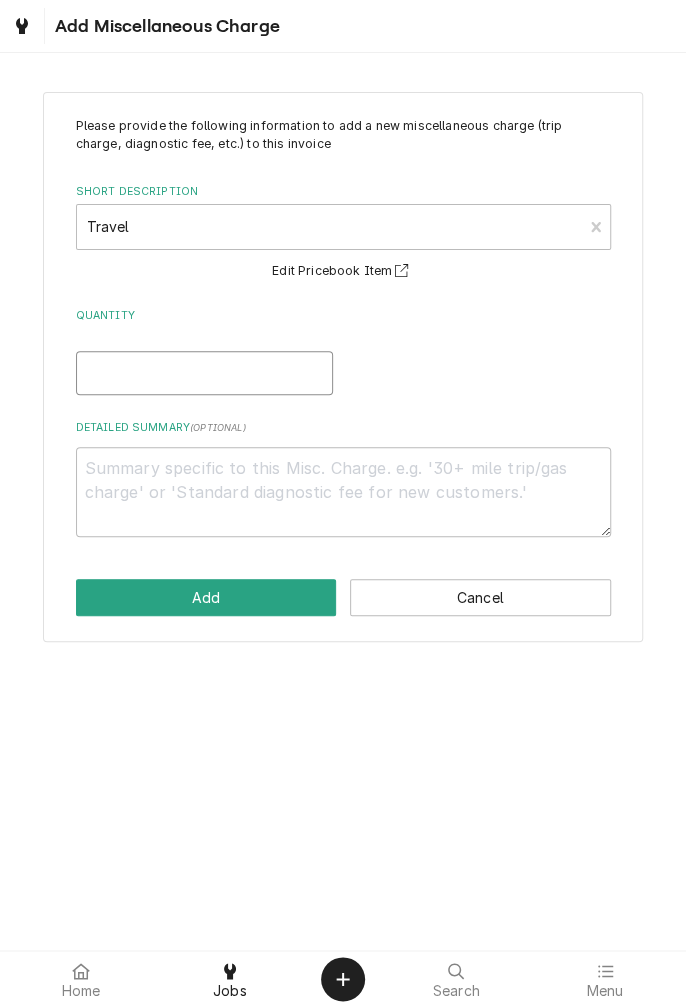 click on "Quantity" at bounding box center [204, 373] 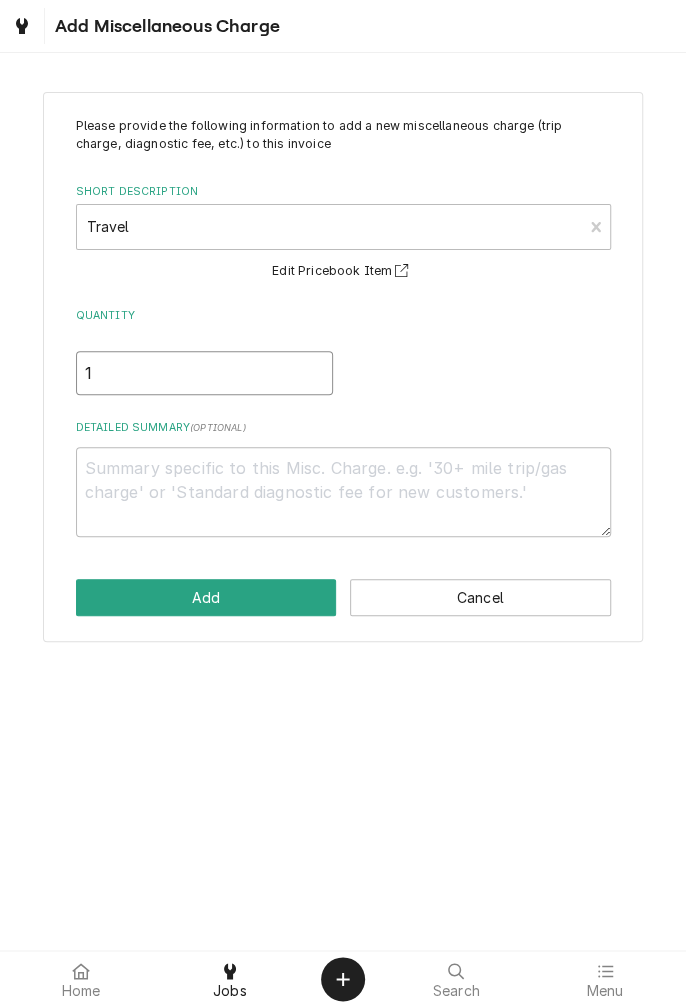 type on "x" 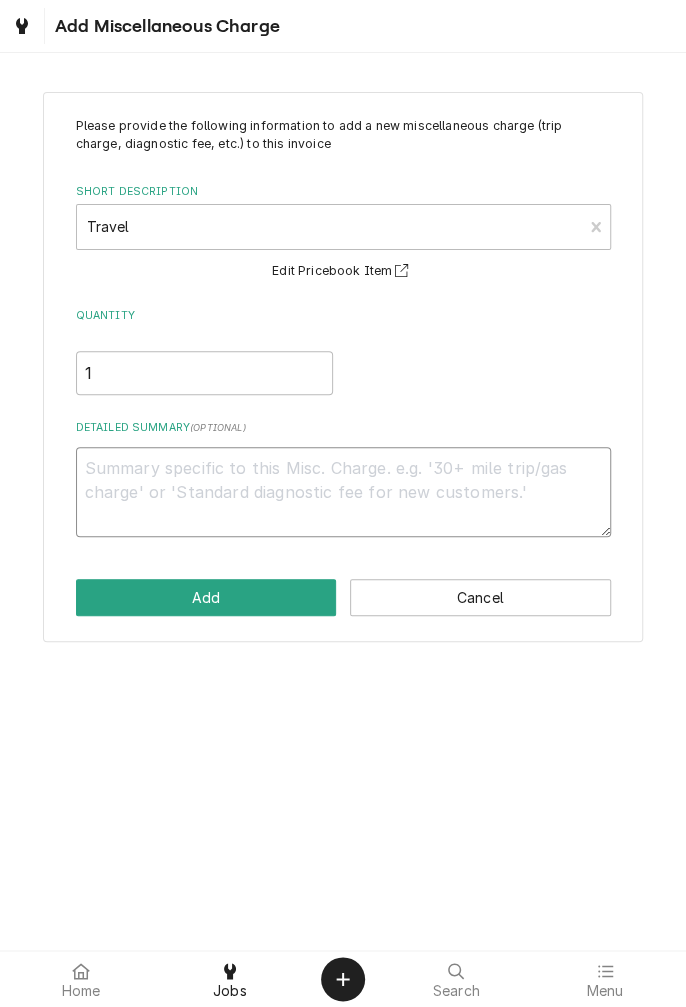 click on "Detailed Summary  ( optional )" at bounding box center [343, 492] 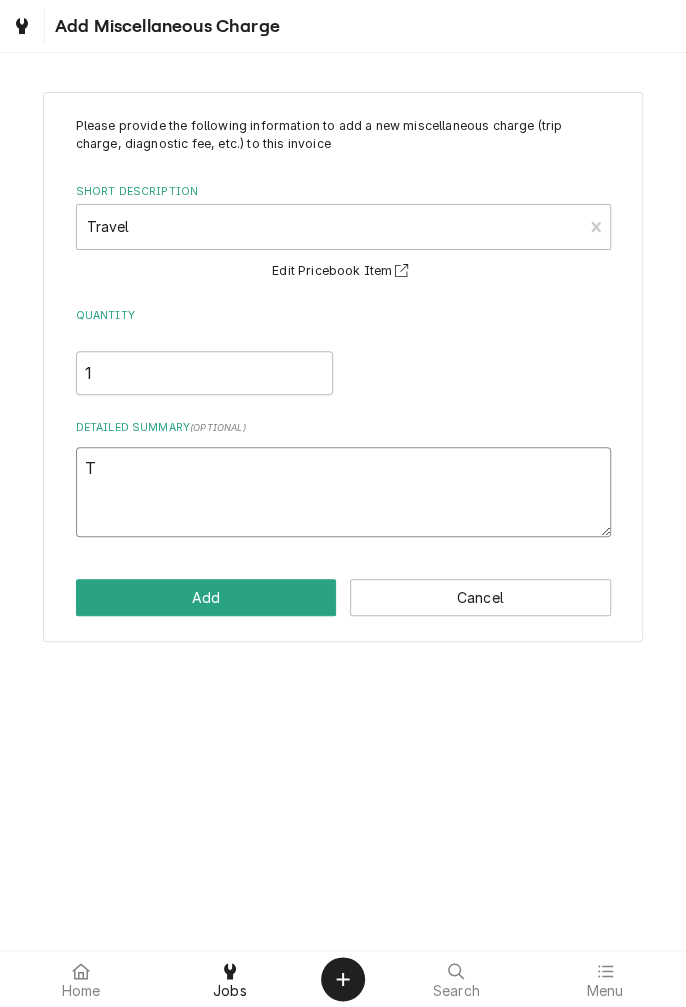 type on "x" 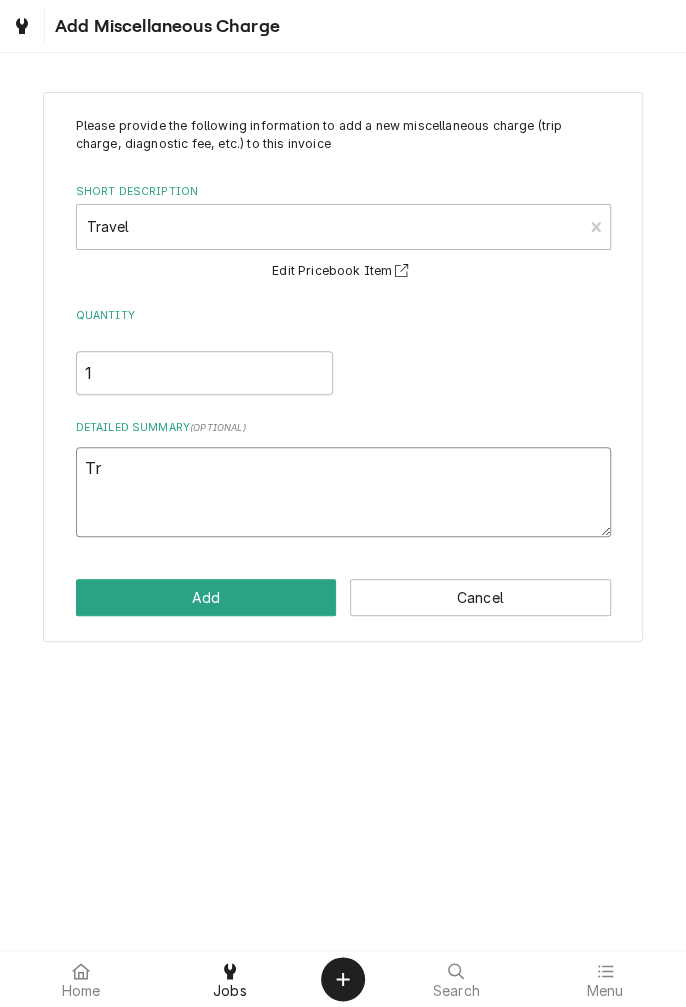 type on "x" 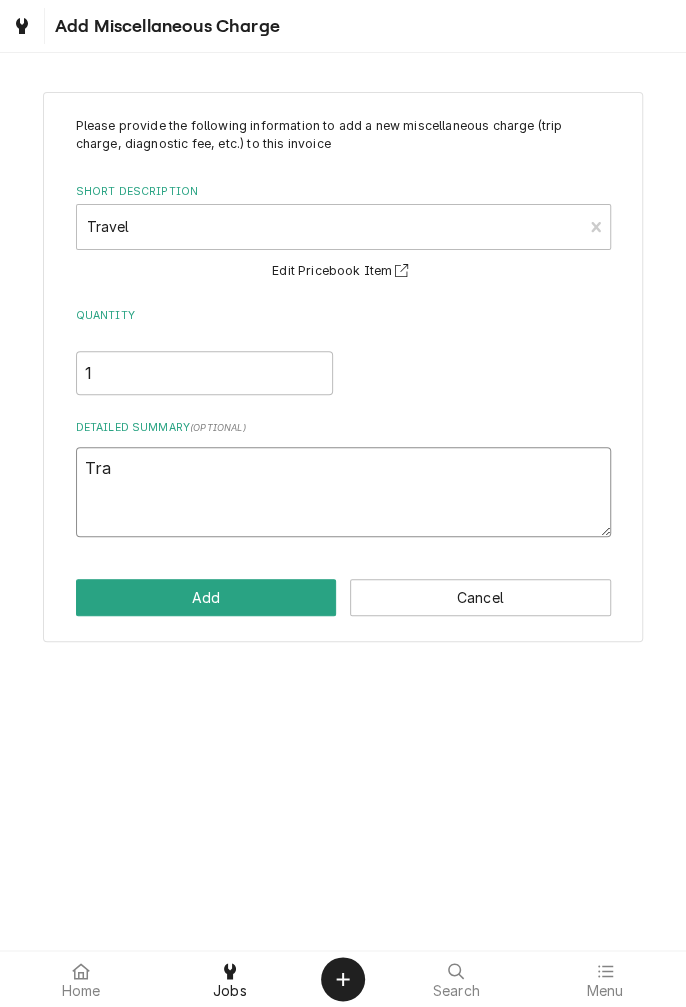 type on "x" 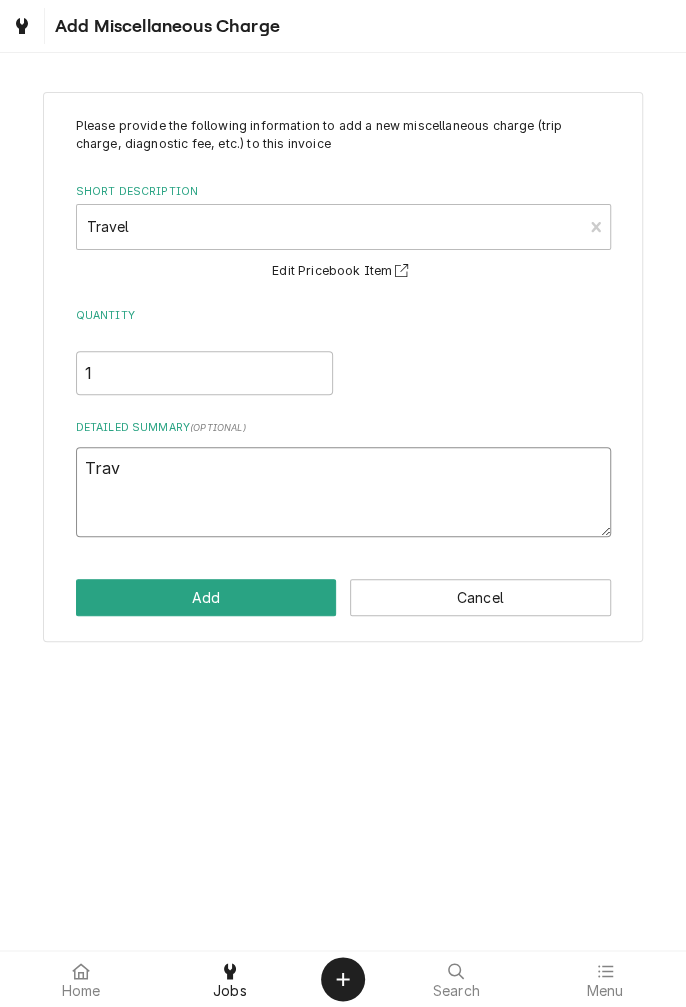 type on "x" 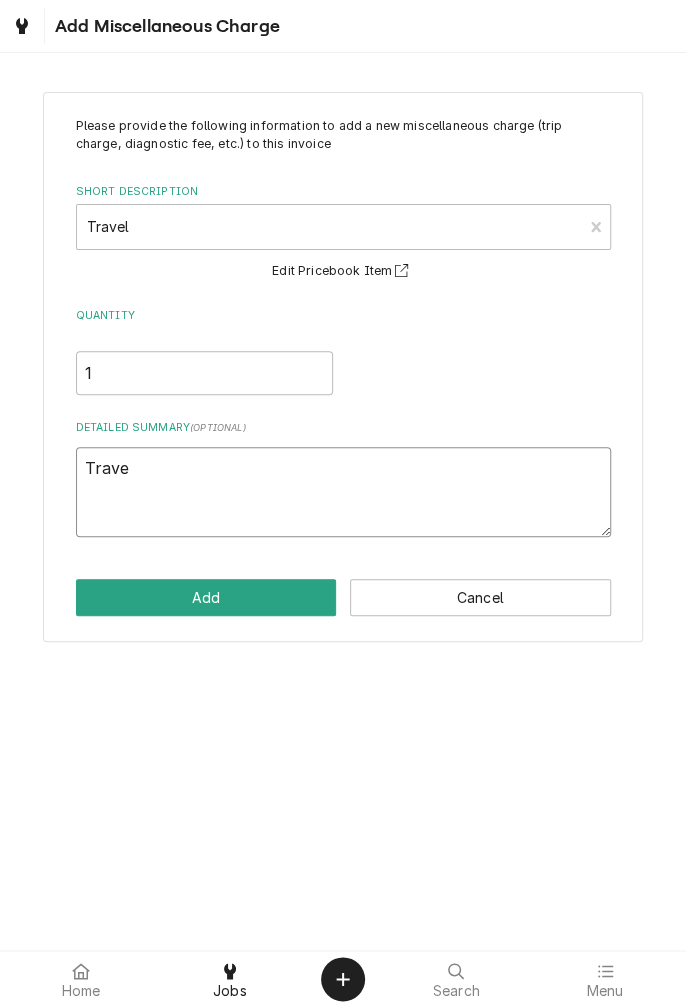 type on "x" 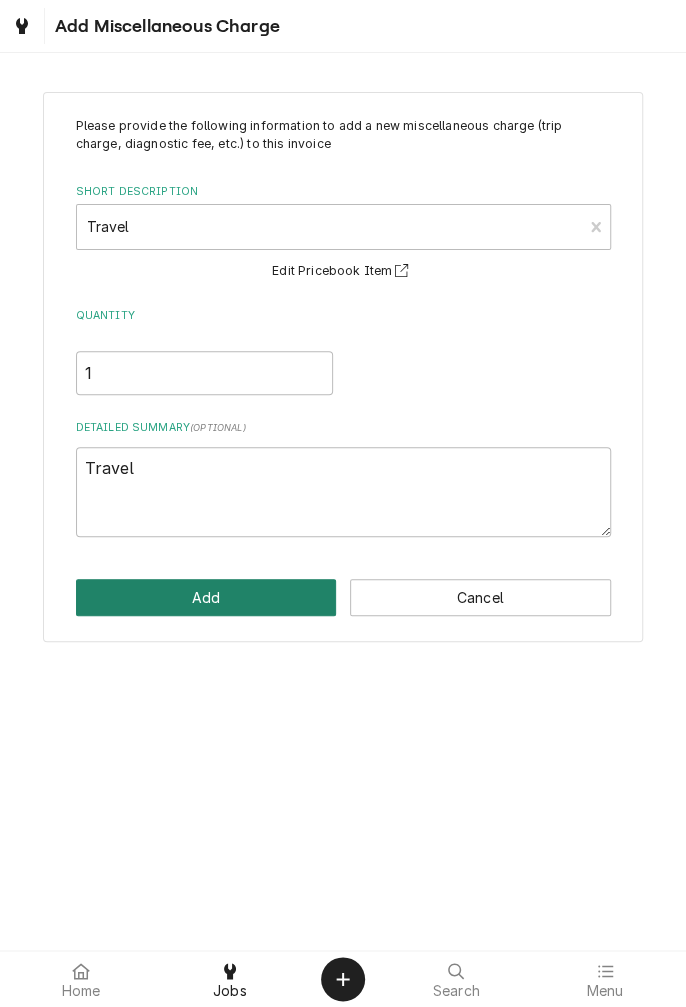 click on "Add" at bounding box center (206, 597) 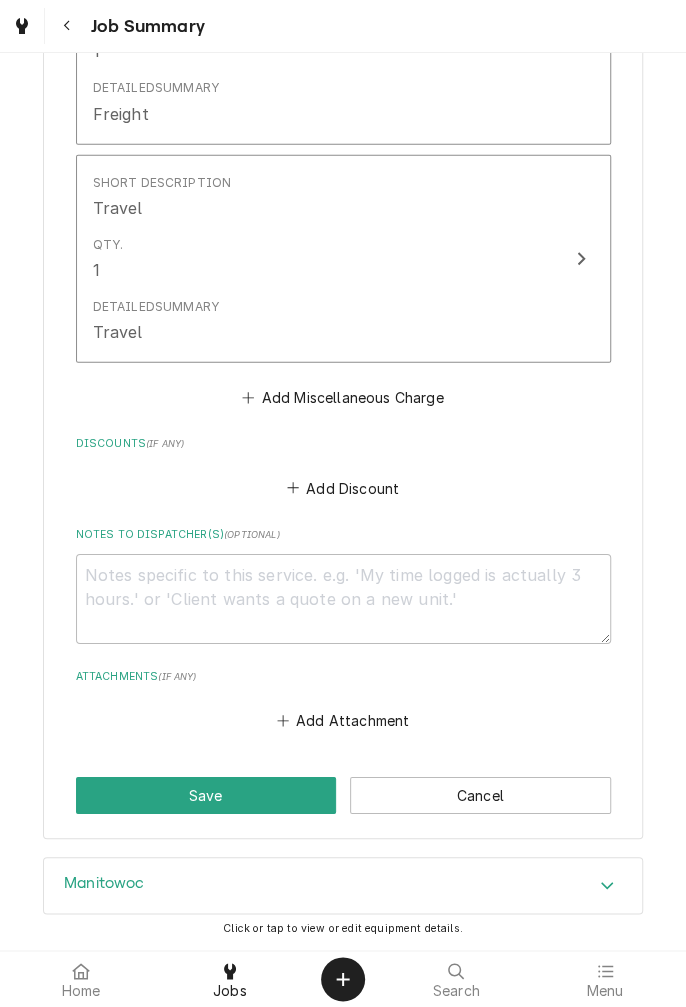 scroll, scrollTop: 1773, scrollLeft: 0, axis: vertical 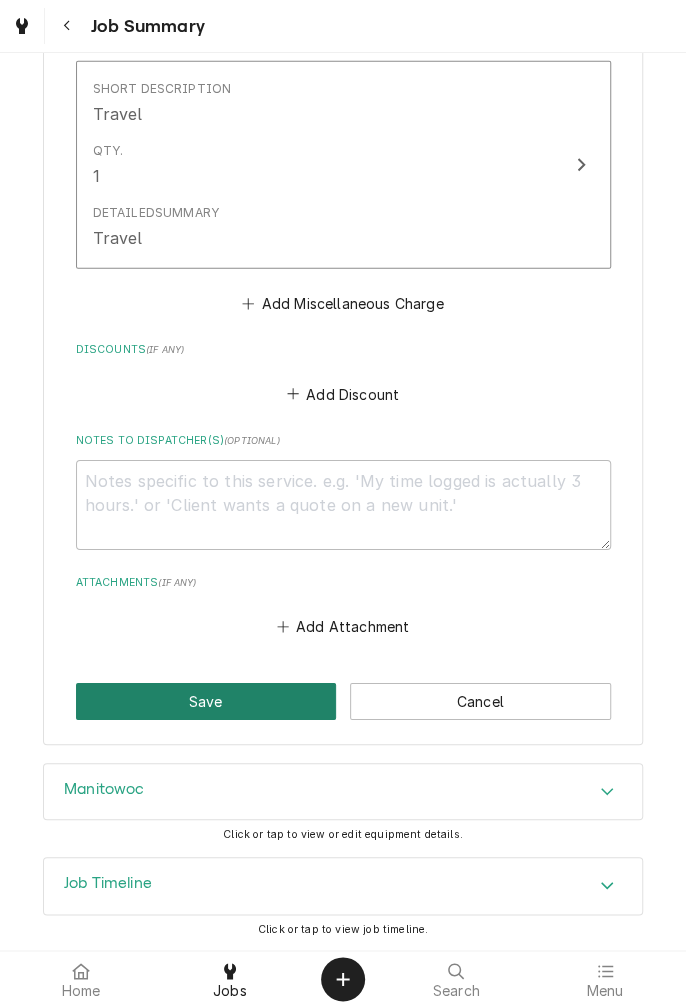 click on "Save" at bounding box center [206, 701] 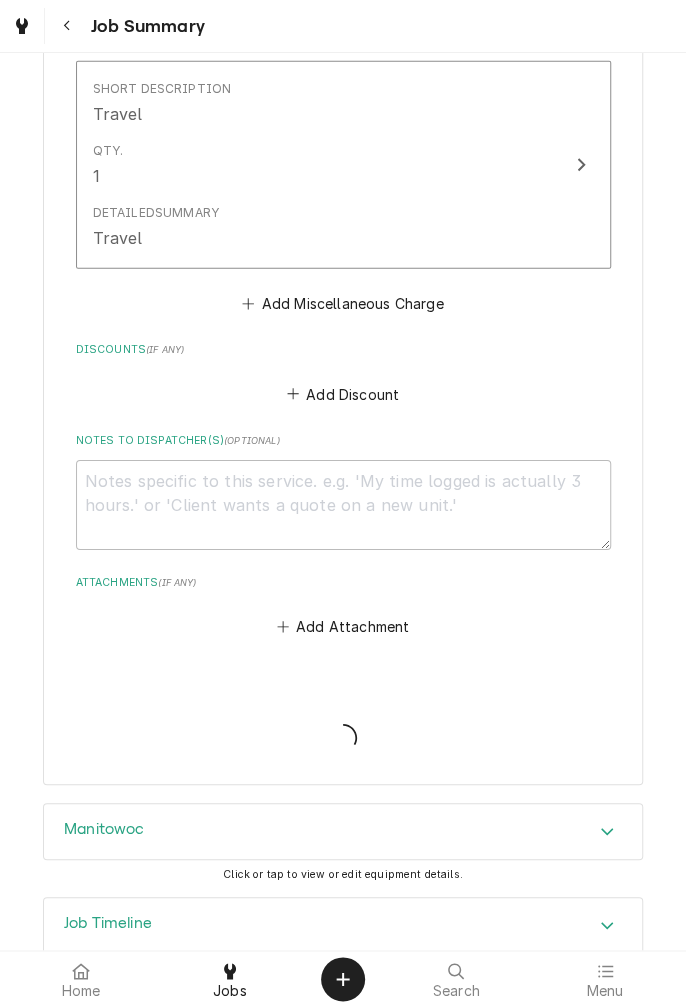 type on "x" 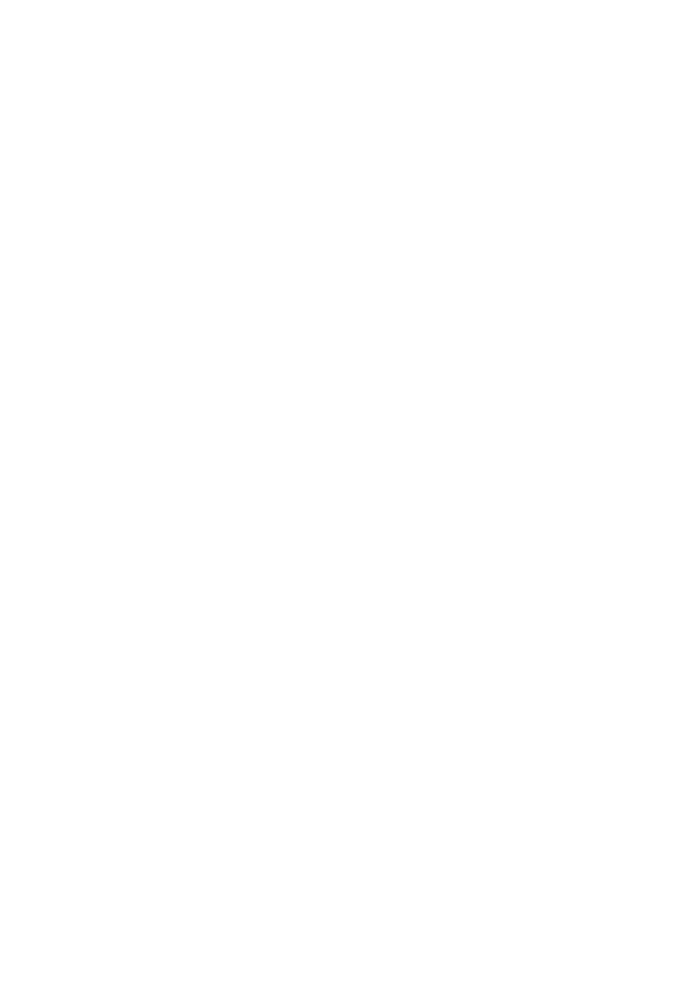 scroll, scrollTop: 0, scrollLeft: 0, axis: both 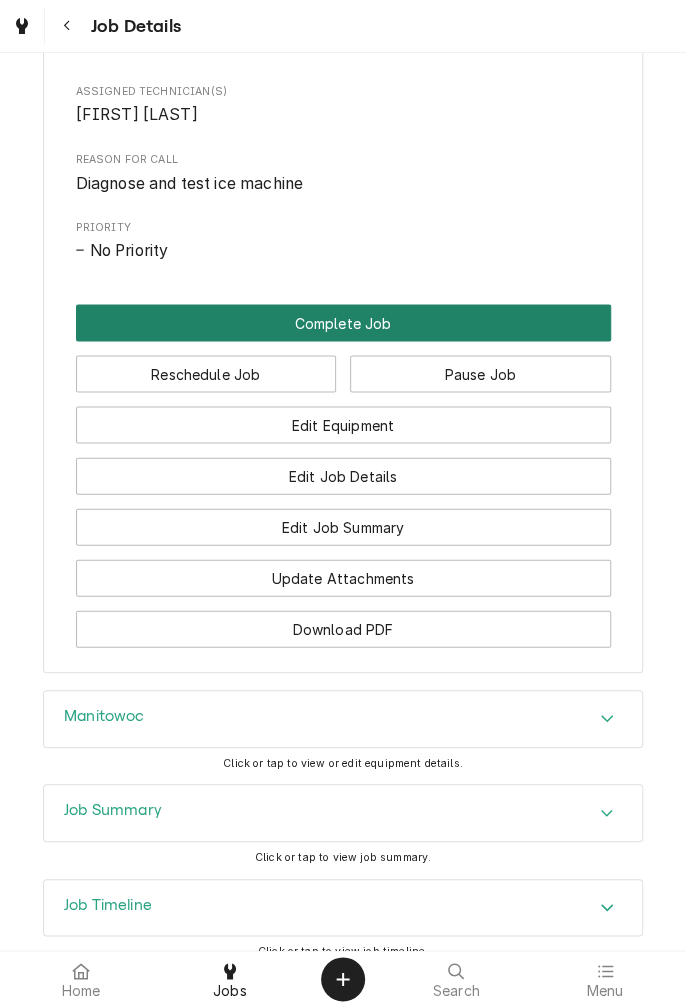 click on "Complete Job" at bounding box center [343, 322] 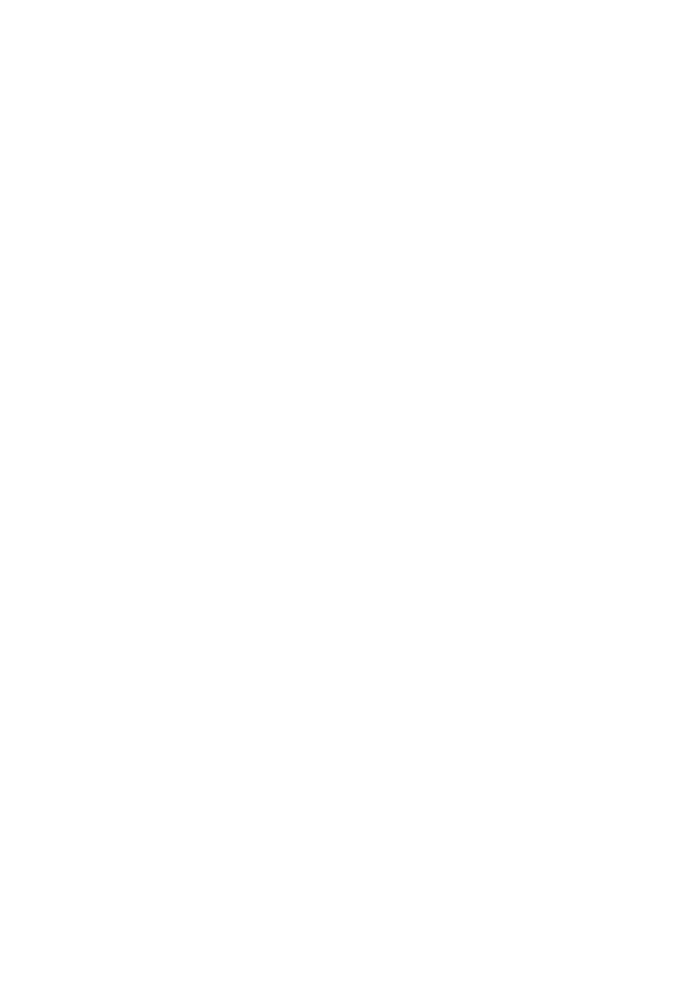 scroll, scrollTop: 0, scrollLeft: 0, axis: both 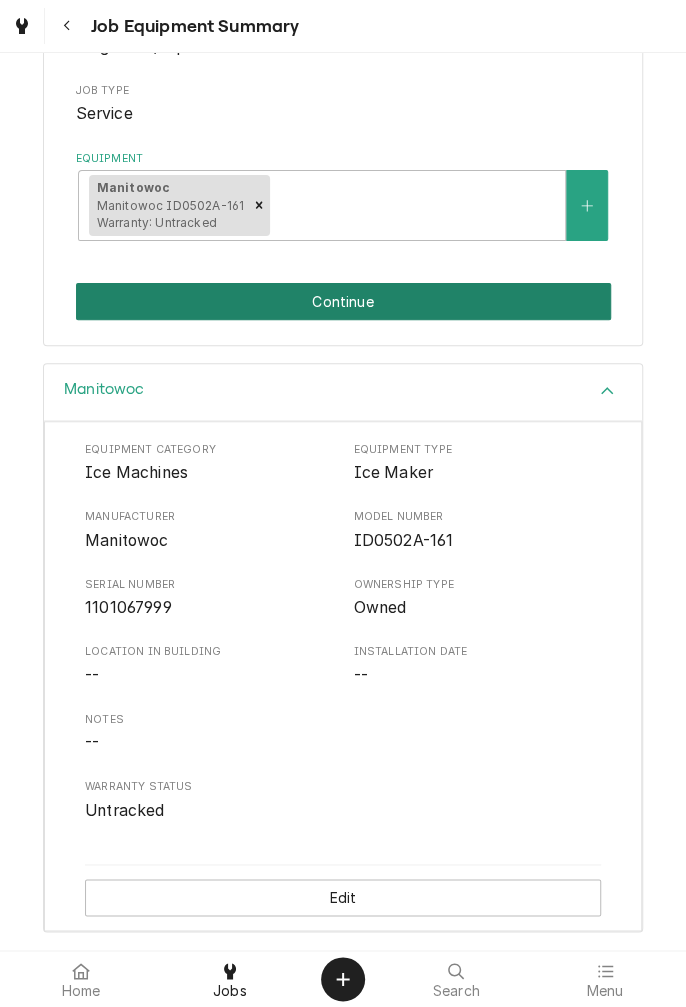 click on "Continue" at bounding box center [343, 301] 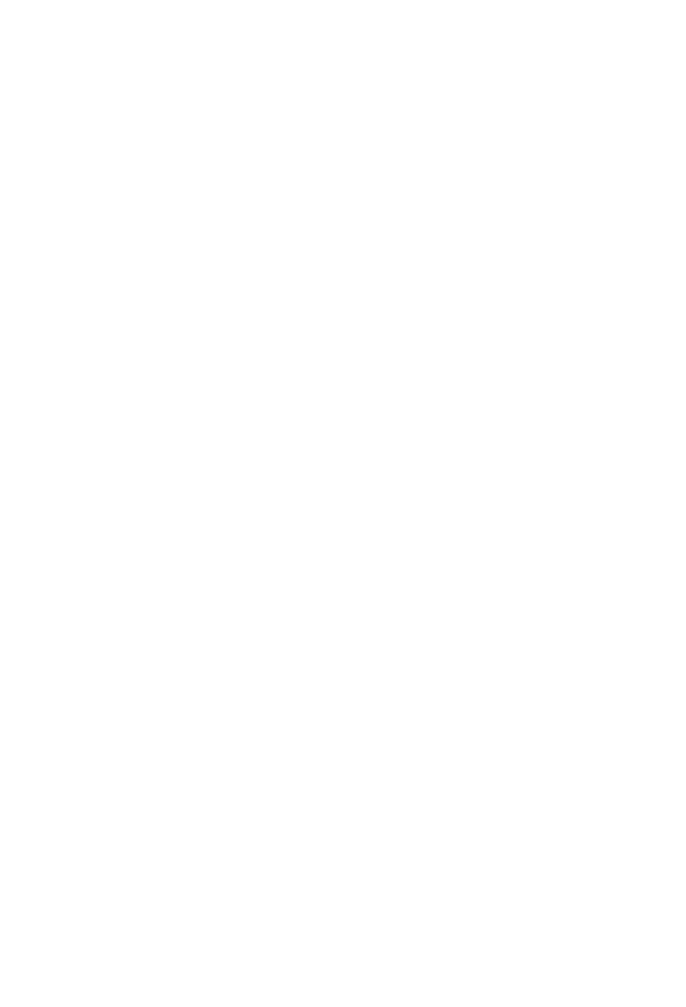 scroll, scrollTop: 0, scrollLeft: 0, axis: both 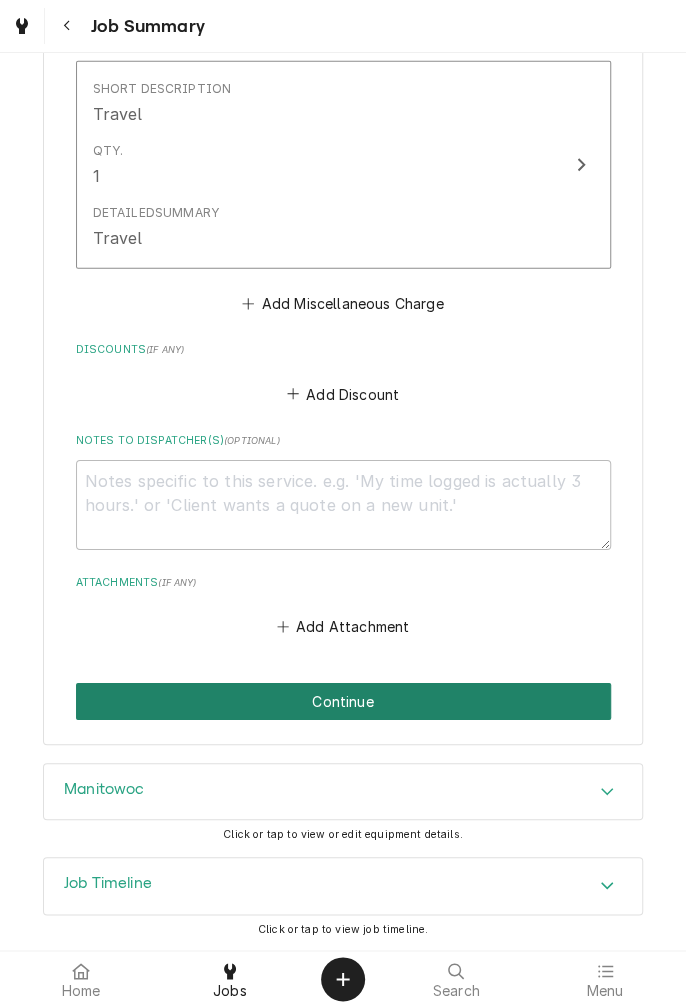 click on "Continue" at bounding box center [343, 701] 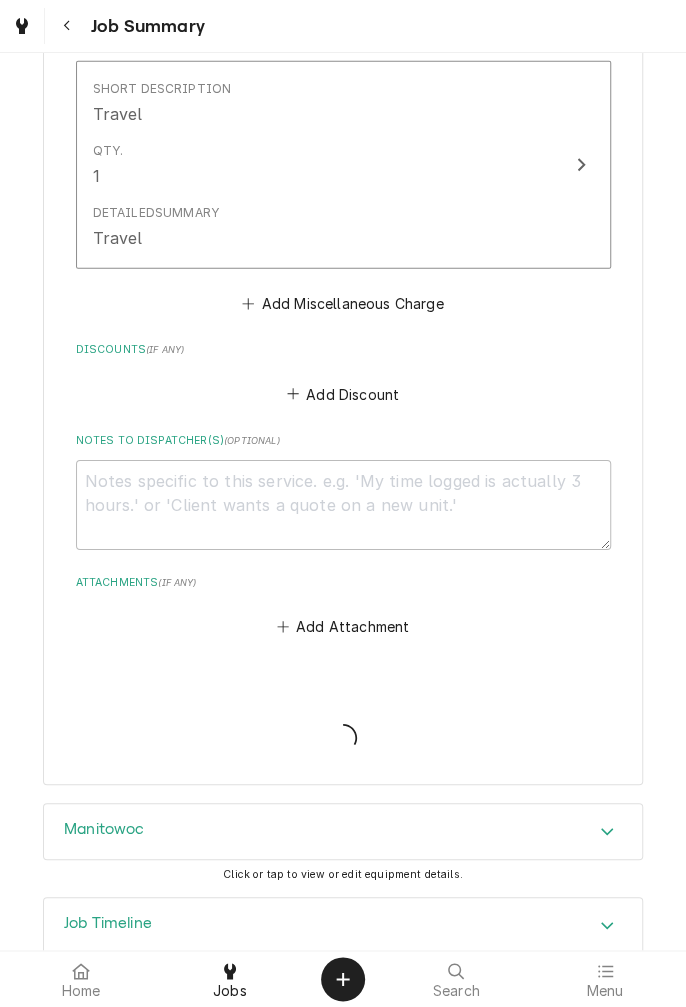 type on "x" 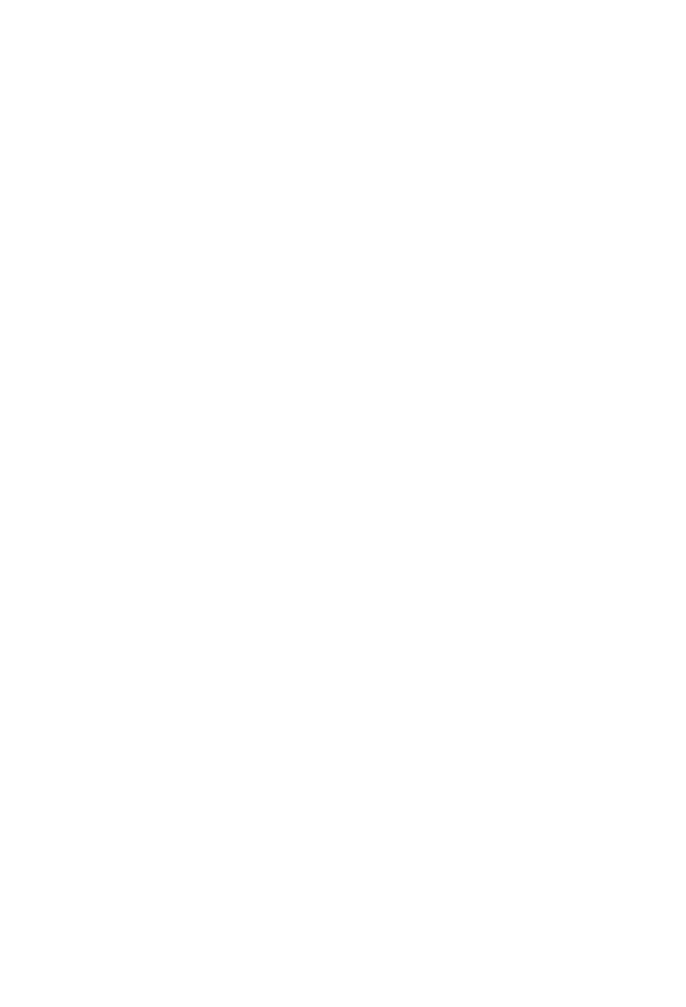scroll, scrollTop: 0, scrollLeft: 0, axis: both 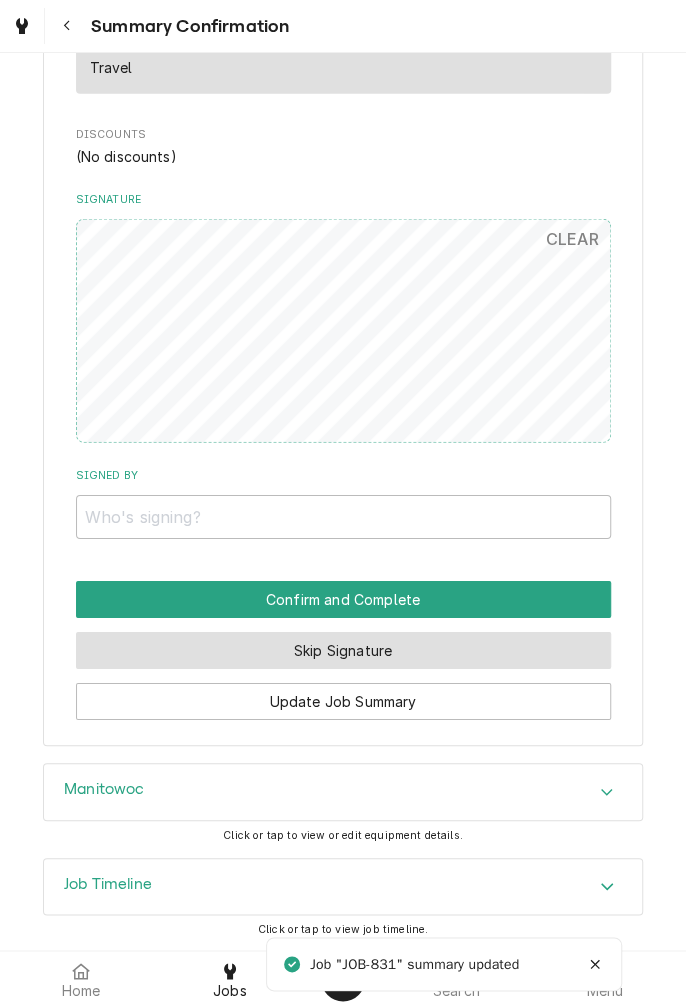 click on "Skip Signature" at bounding box center (343, 650) 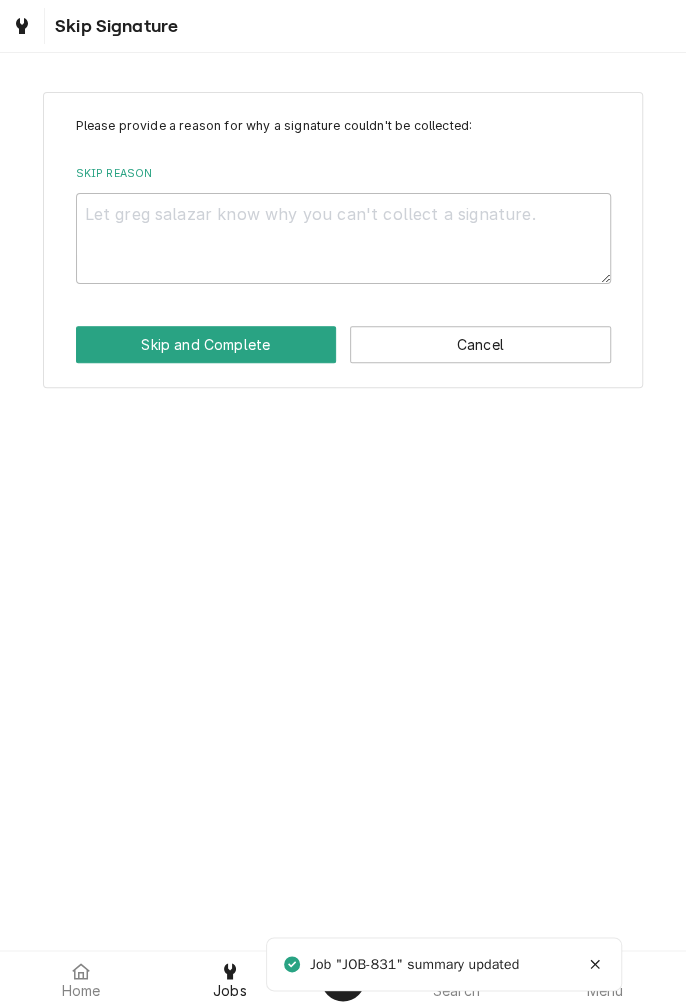 scroll, scrollTop: 0, scrollLeft: 0, axis: both 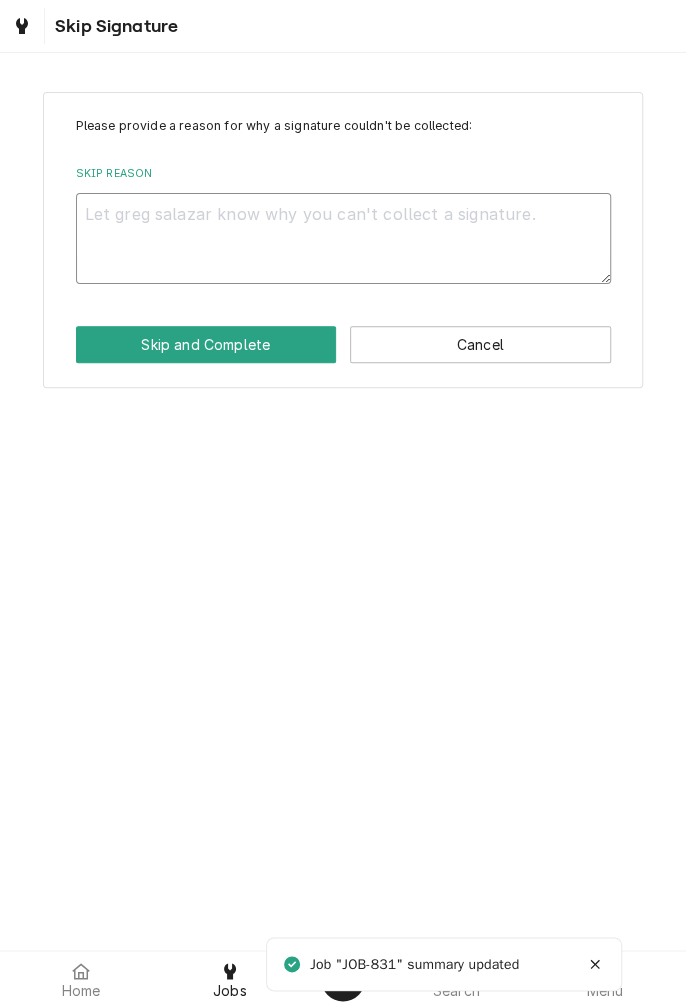 click on "Skip Reason" at bounding box center (343, 238) 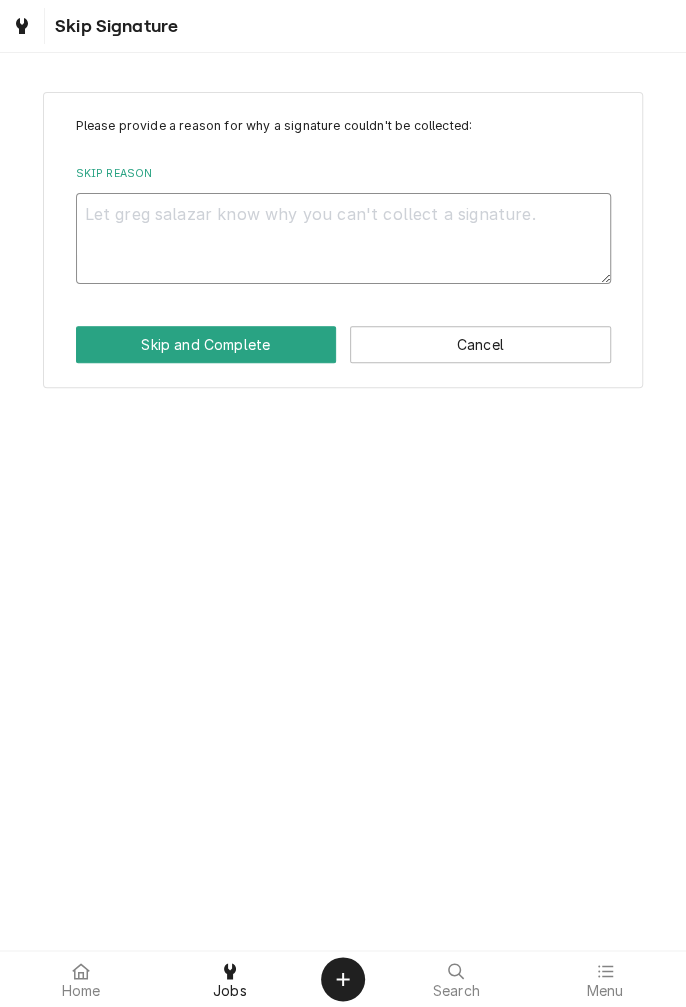 type on "C" 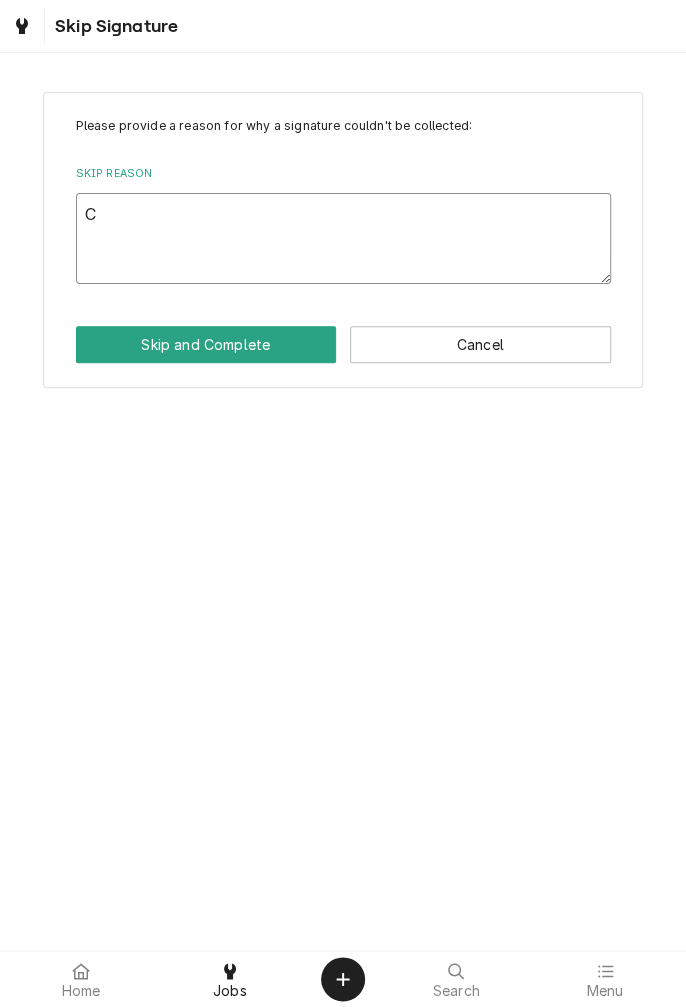 type on "x" 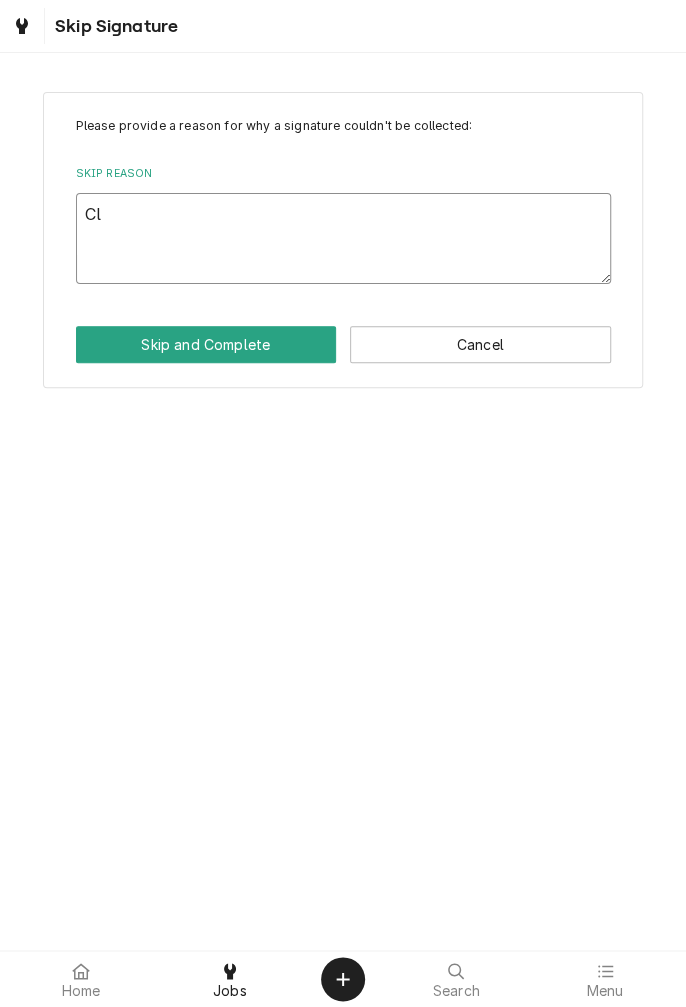type on "x" 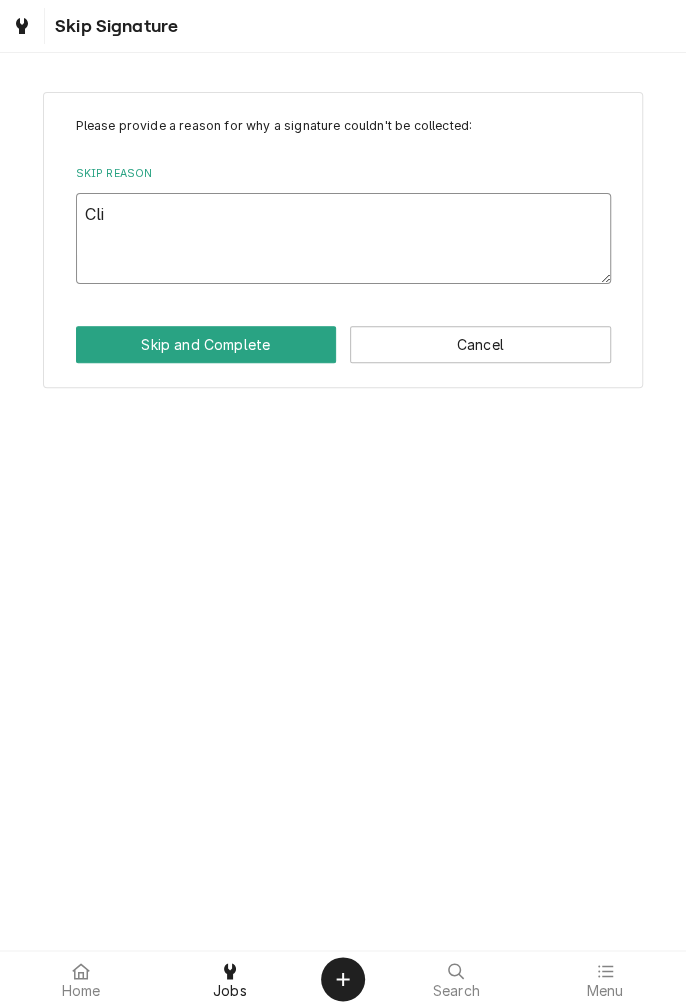 type on "x" 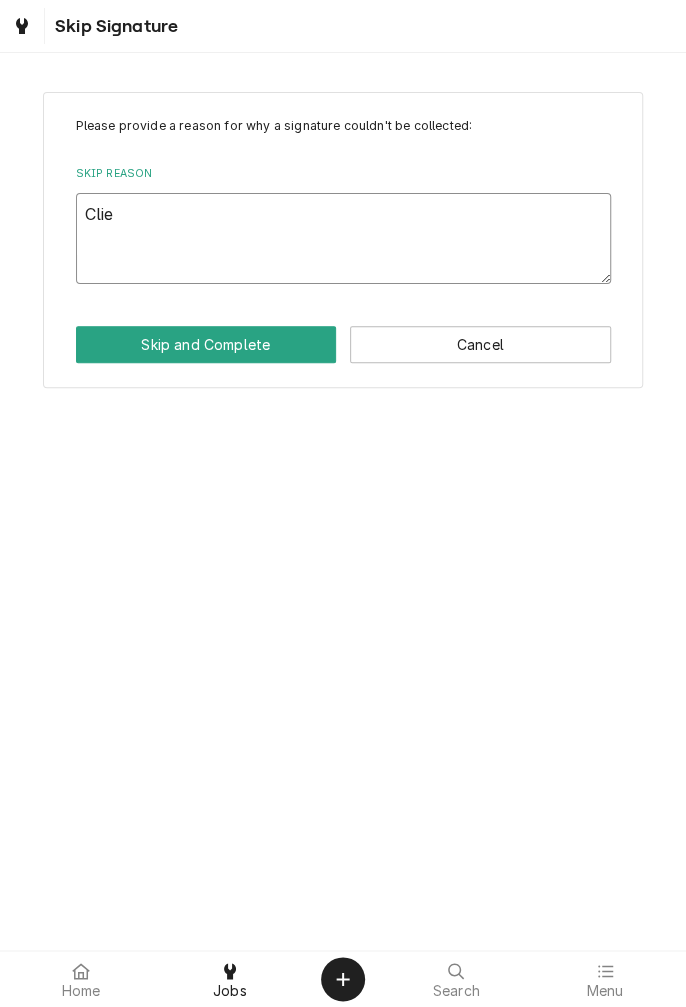type on "x" 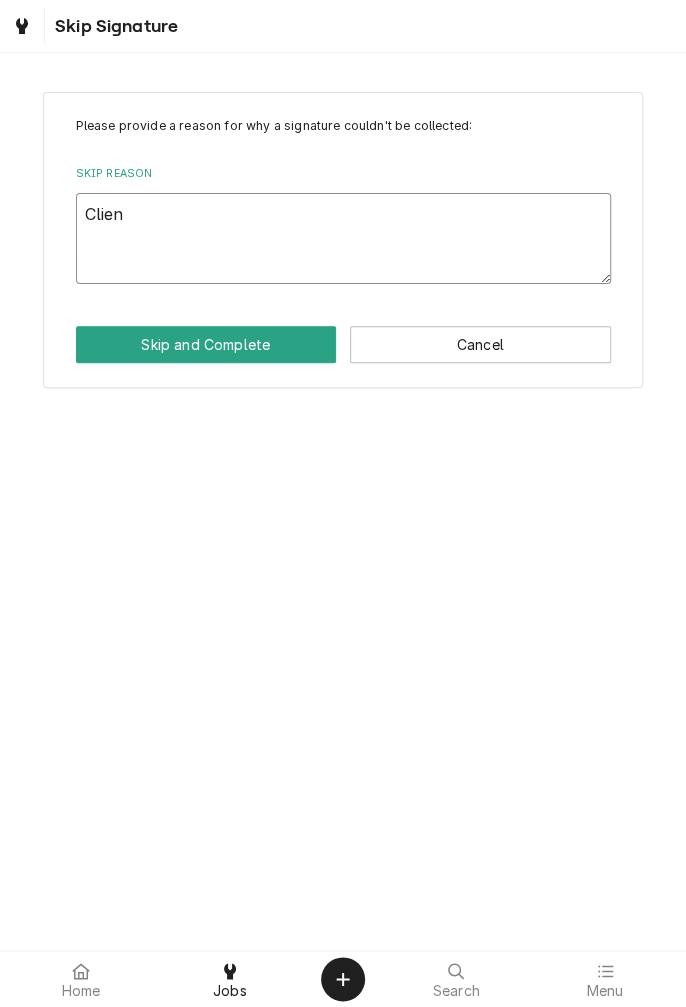 type on "x" 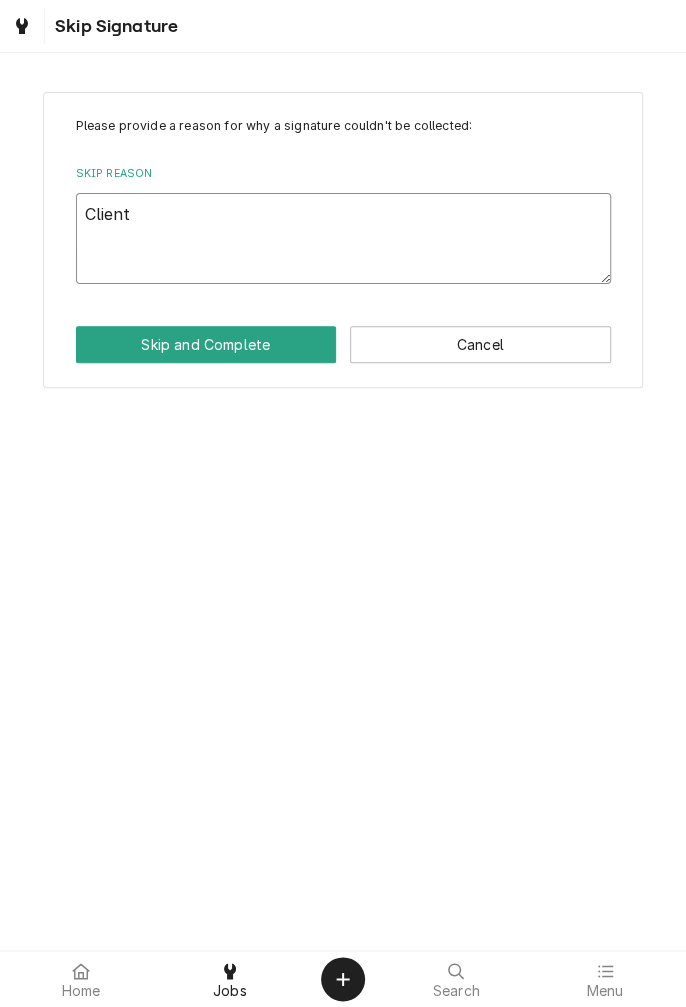 type on "x" 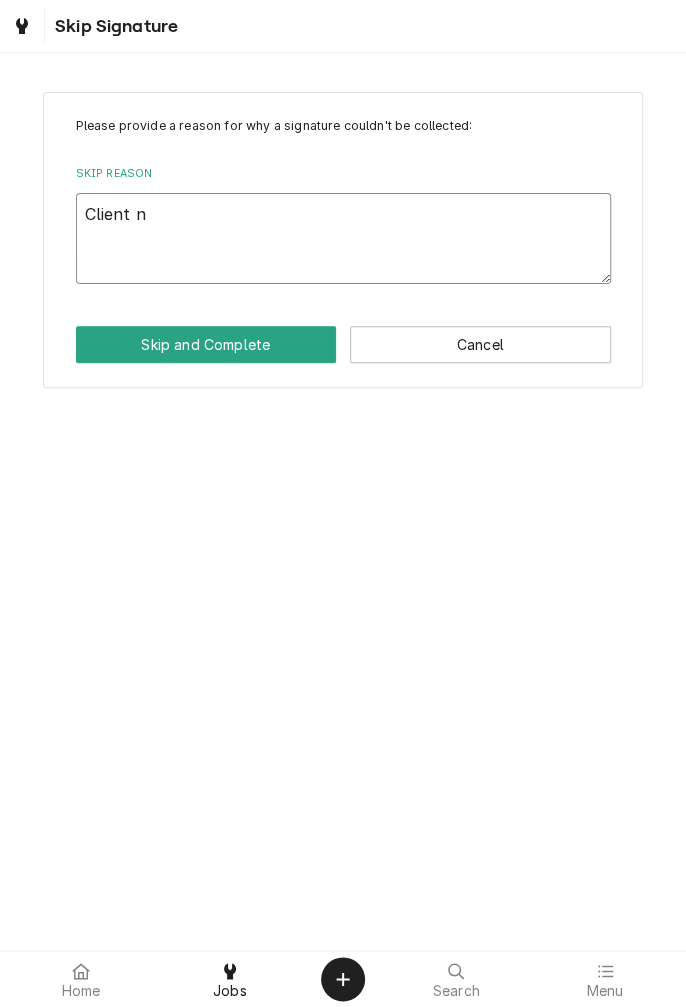 type on "x" 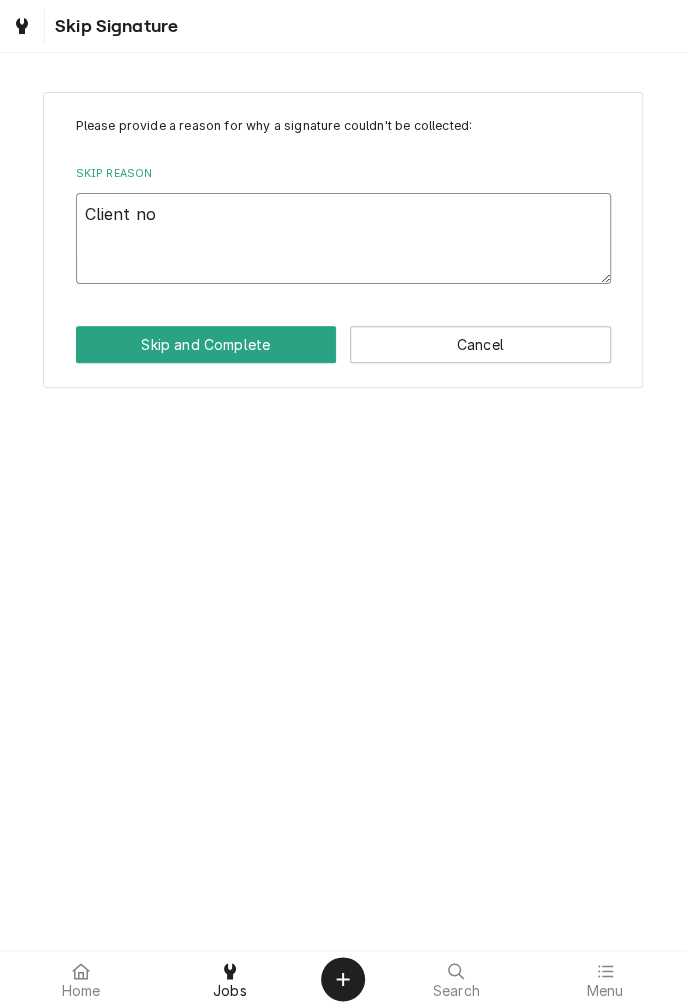 type on "x" 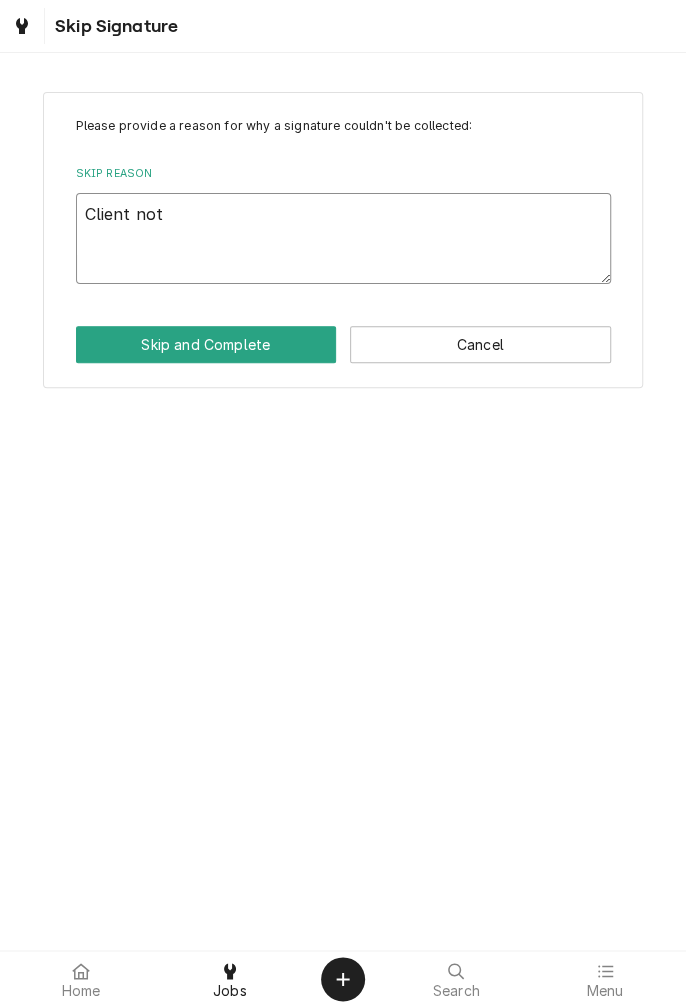 type on "x" 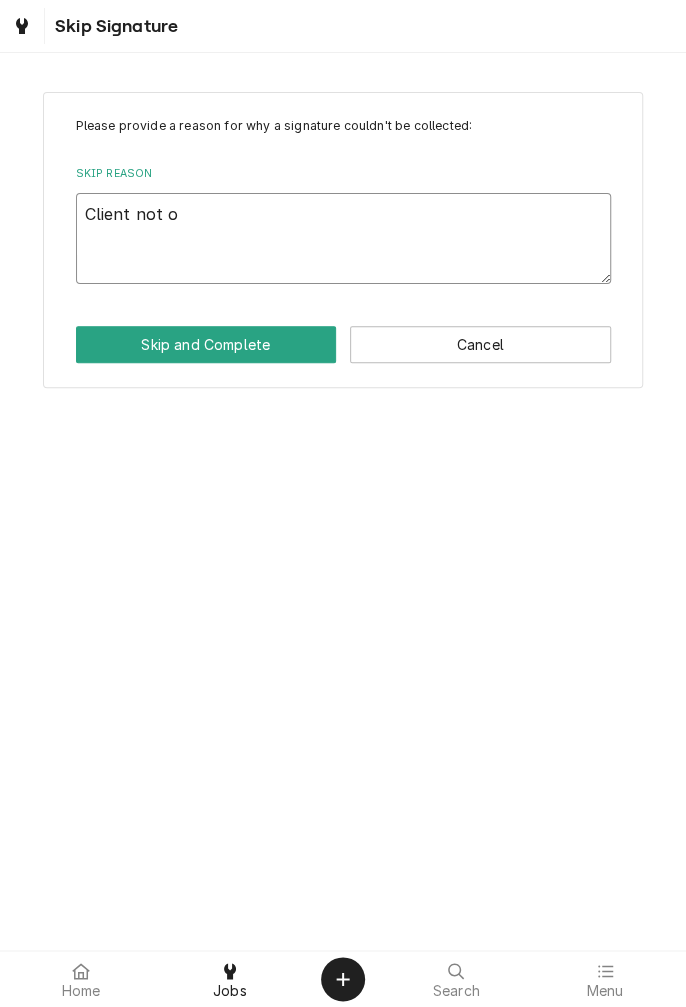 type on "x" 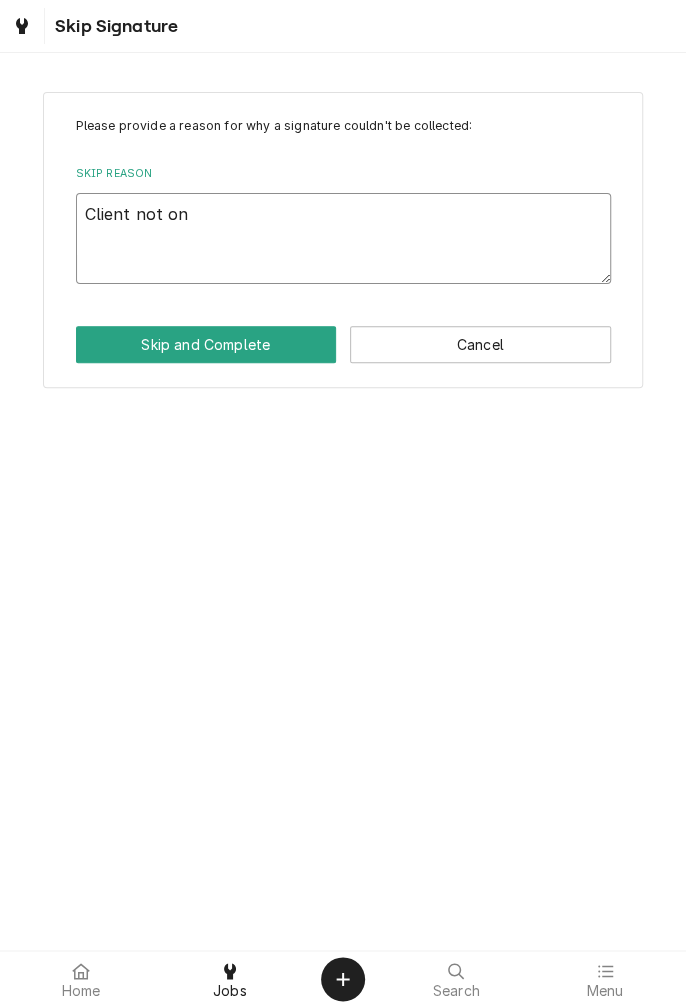type on "x" 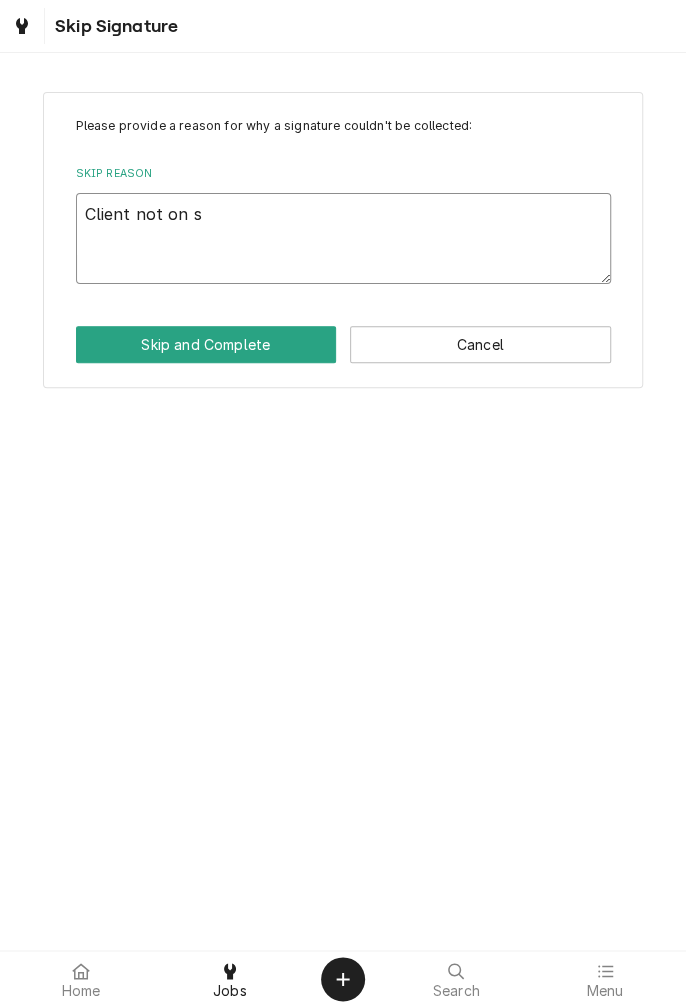 type on "x" 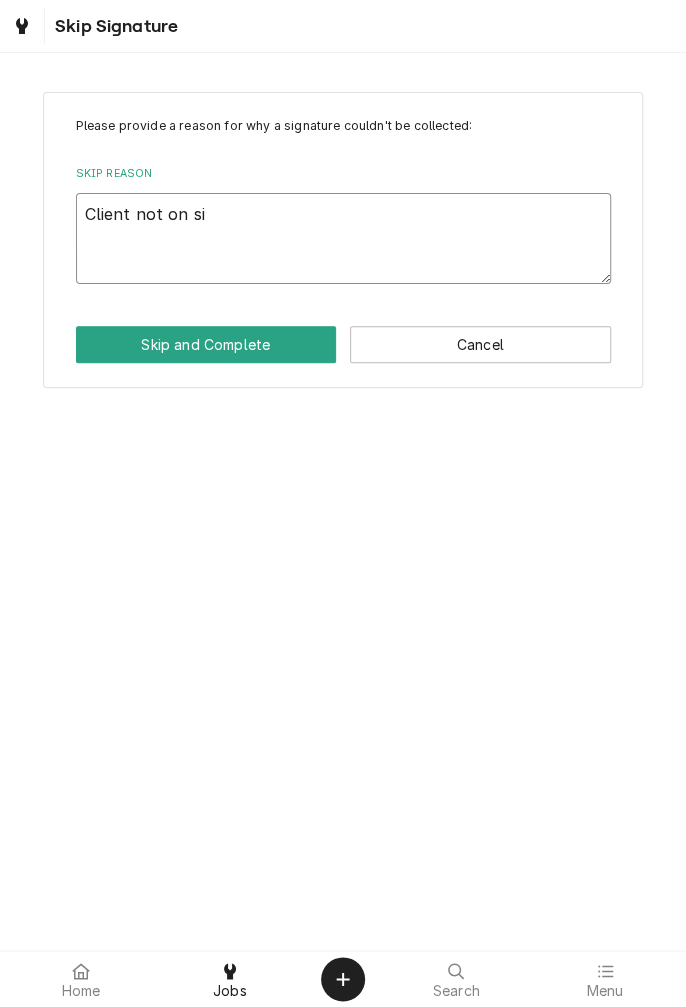 type on "x" 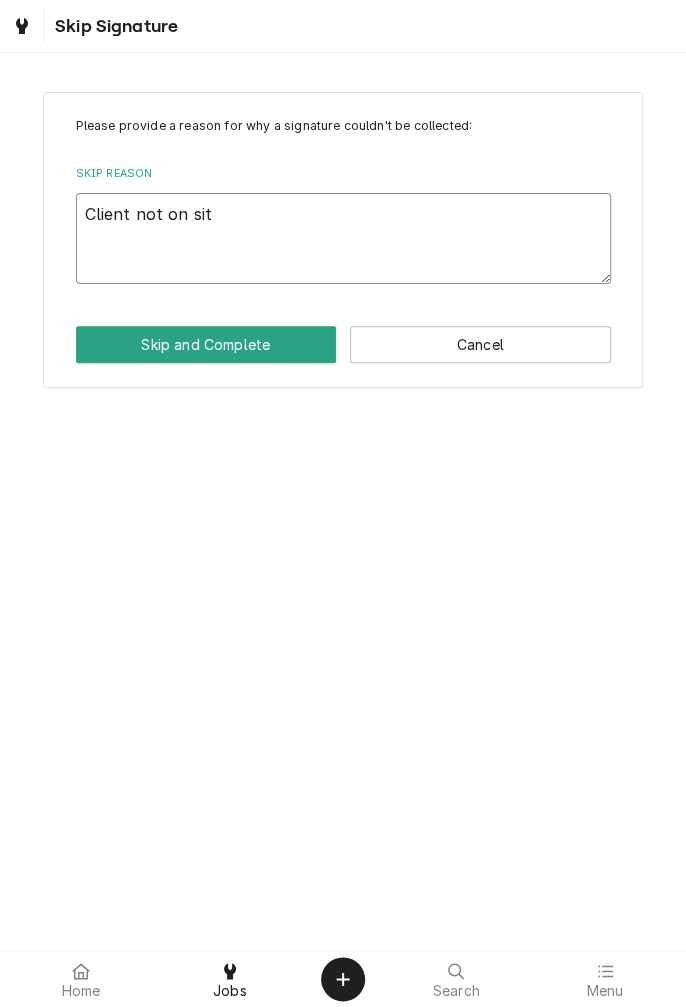 type on "x" 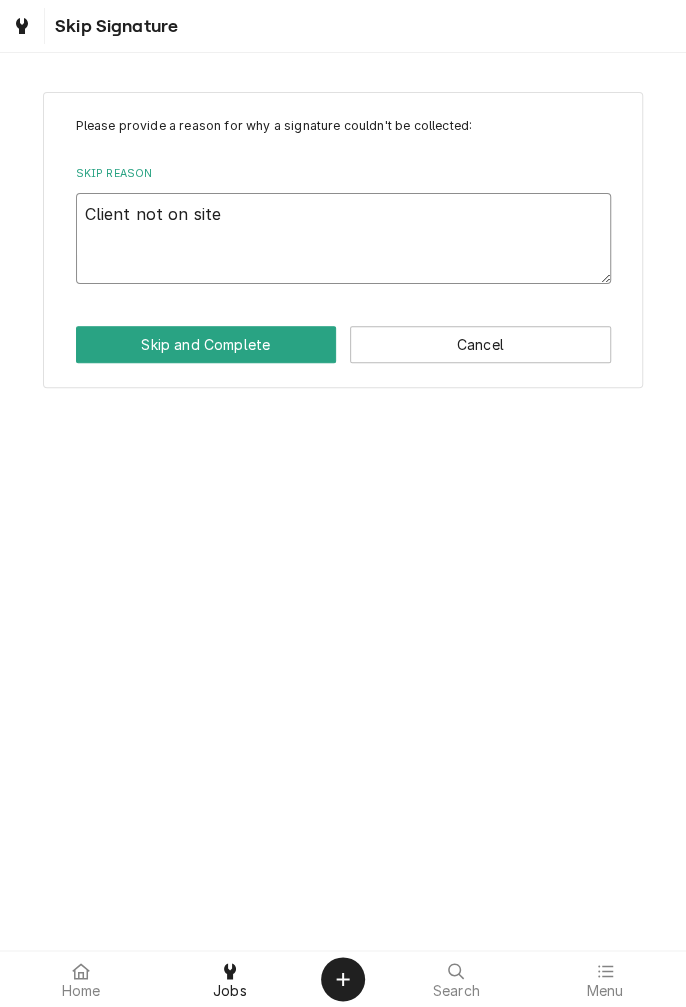 type on "x" 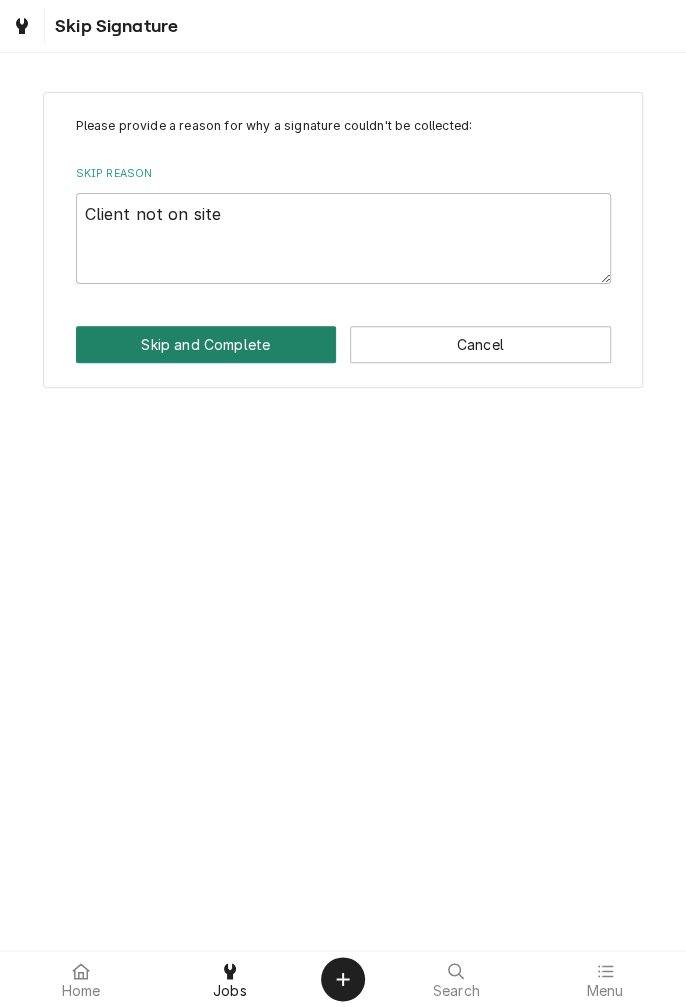 click on "Skip and Complete" at bounding box center (206, 344) 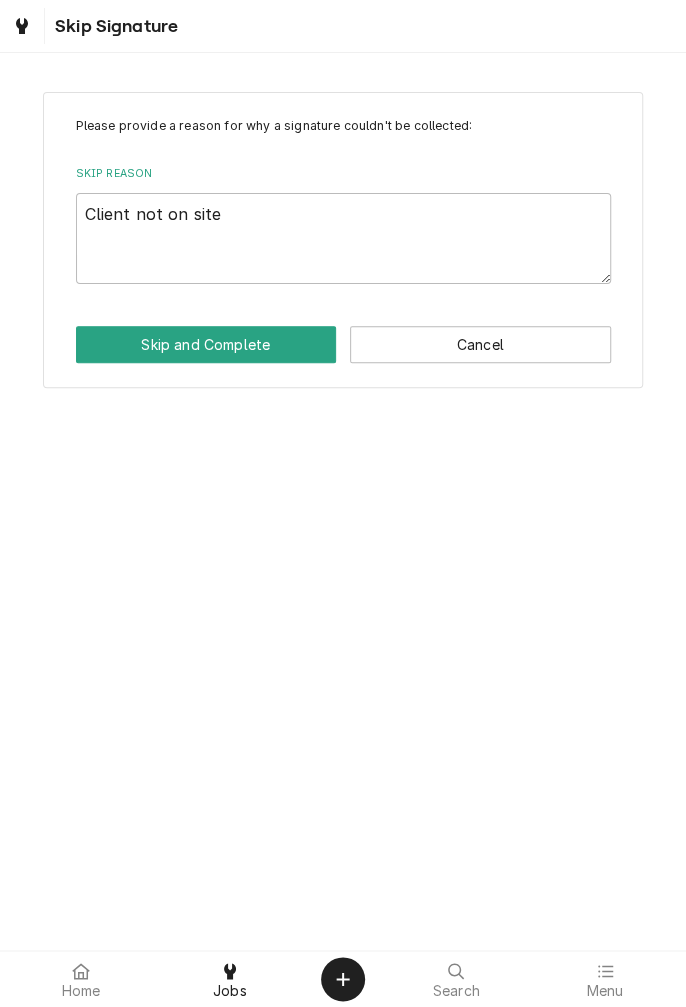 type on "x" 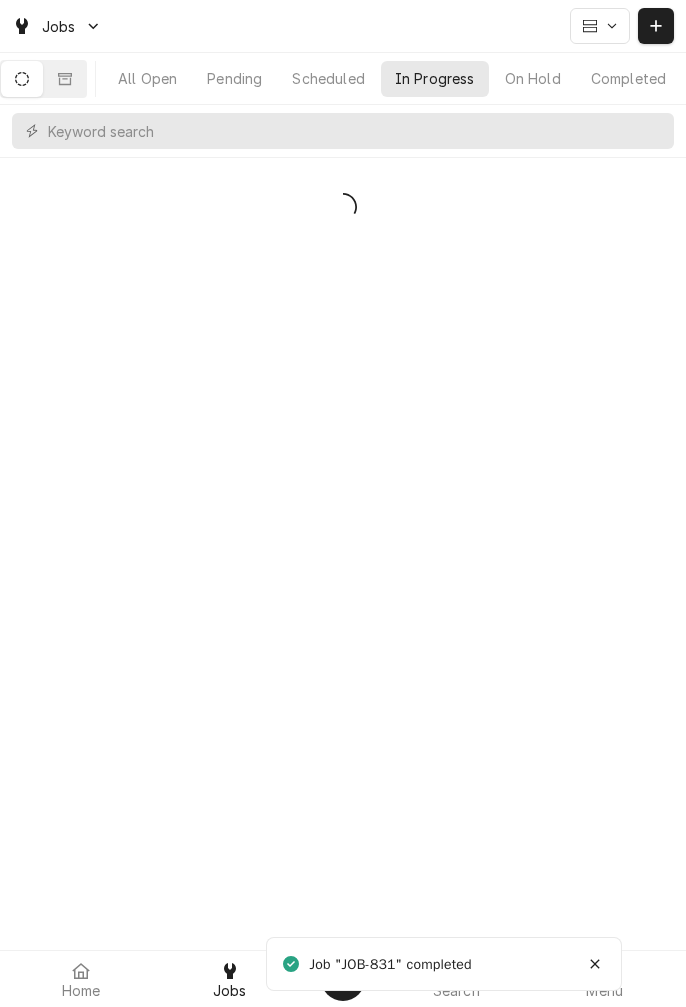scroll, scrollTop: 0, scrollLeft: 0, axis: both 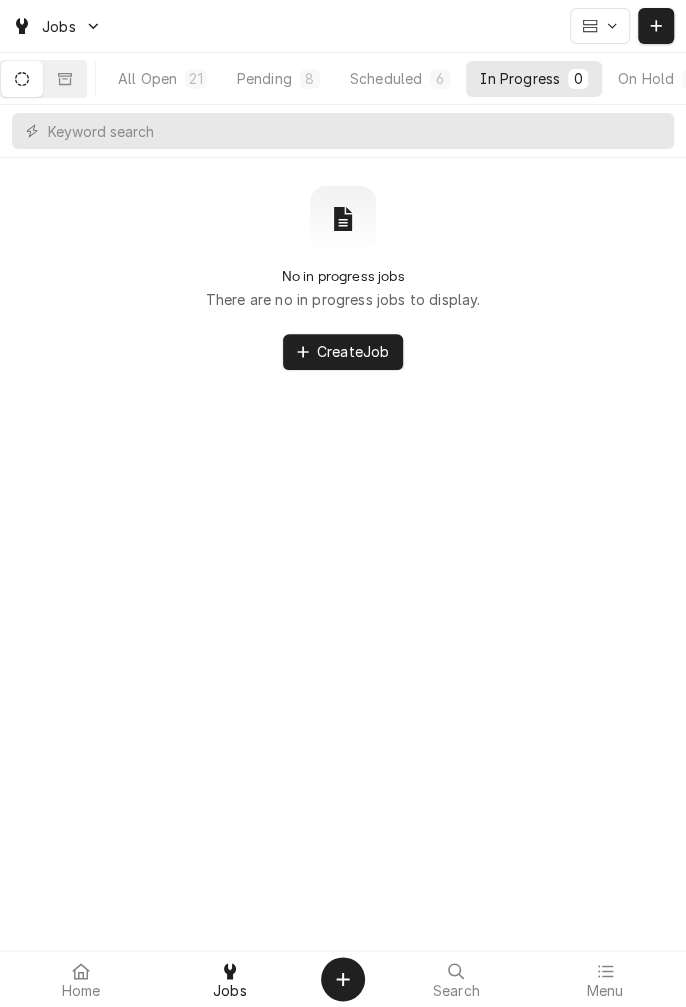 click on "All Open" at bounding box center [147, 78] 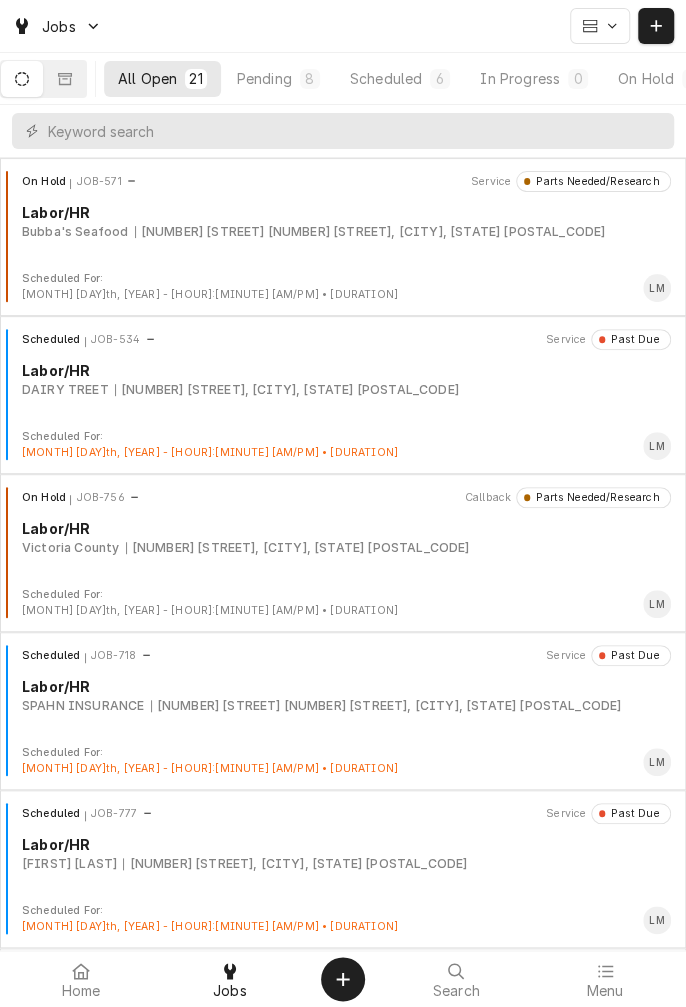 click 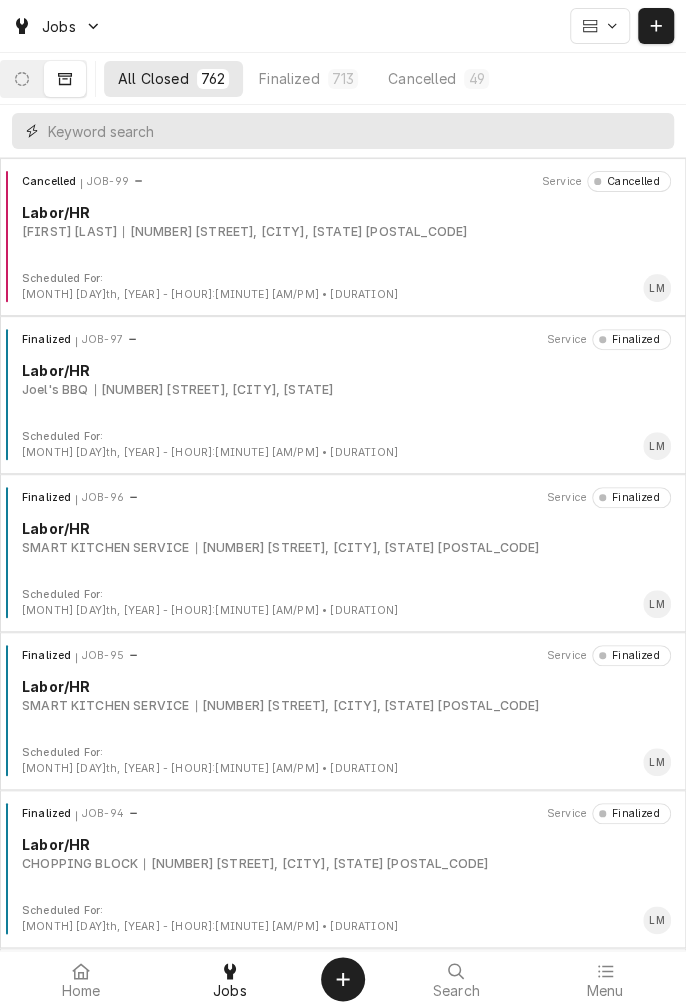 click at bounding box center [356, 131] 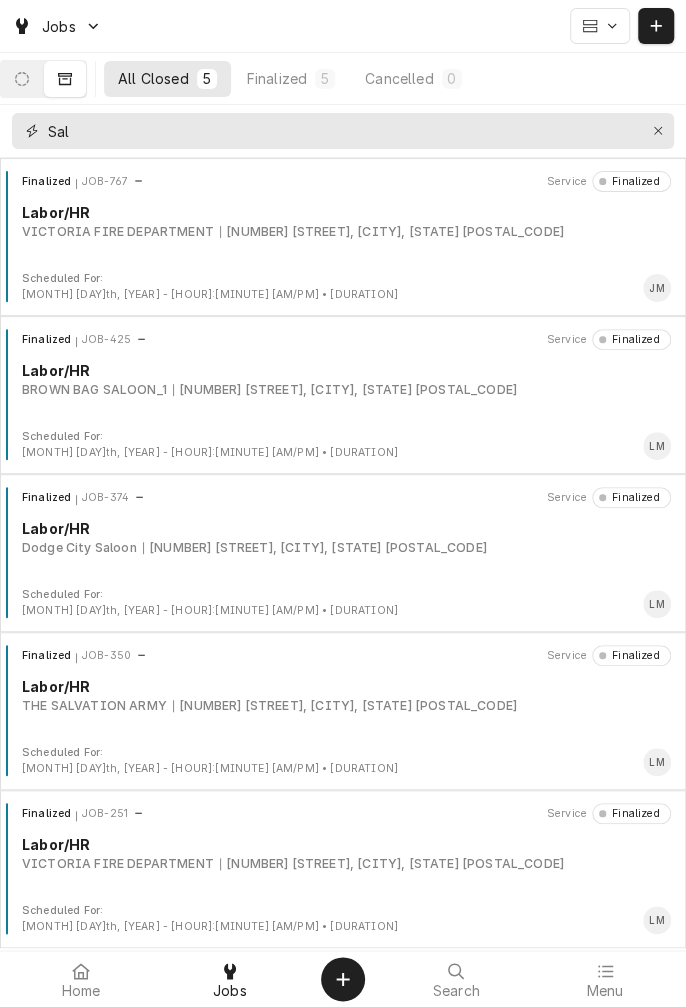 type on "Sal" 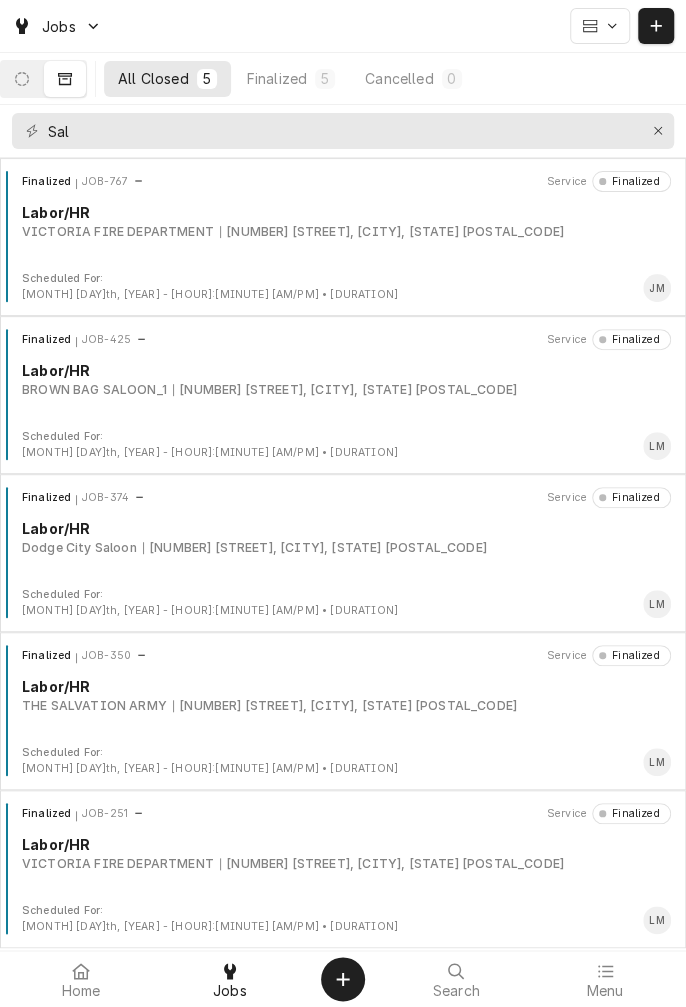 click at bounding box center (22, 79) 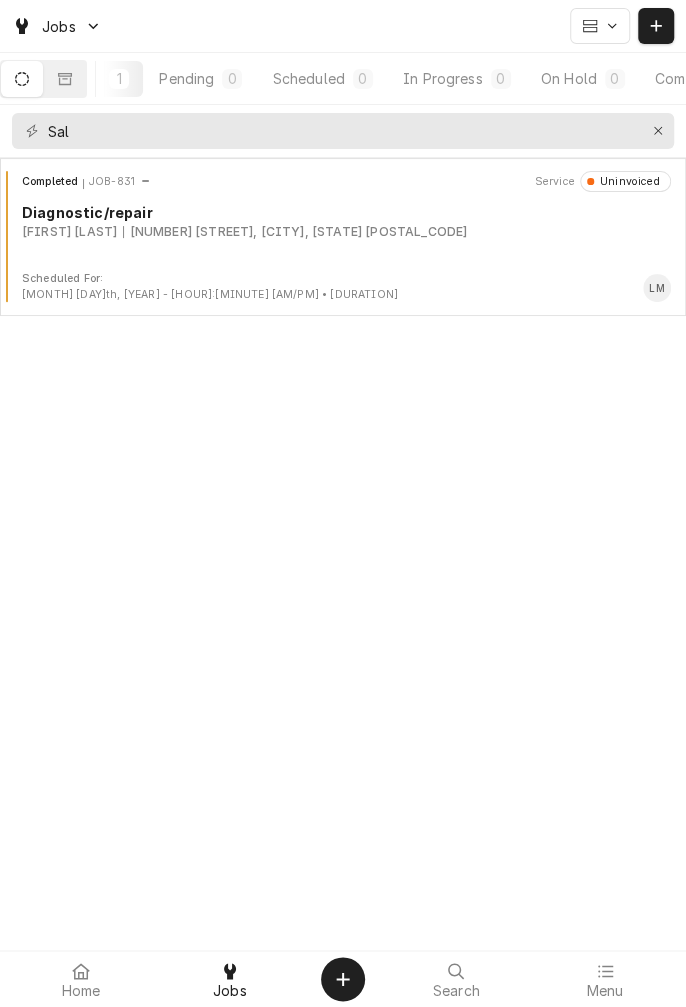 scroll, scrollTop: 0, scrollLeft: 186, axis: horizontal 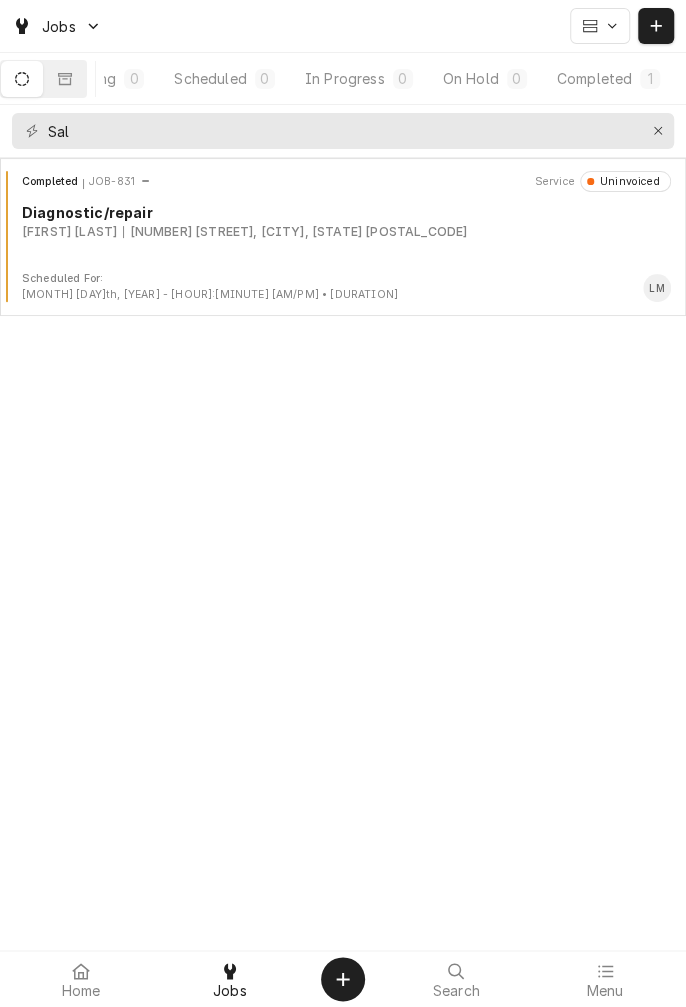 click on "Completed 1" at bounding box center [608, 79] 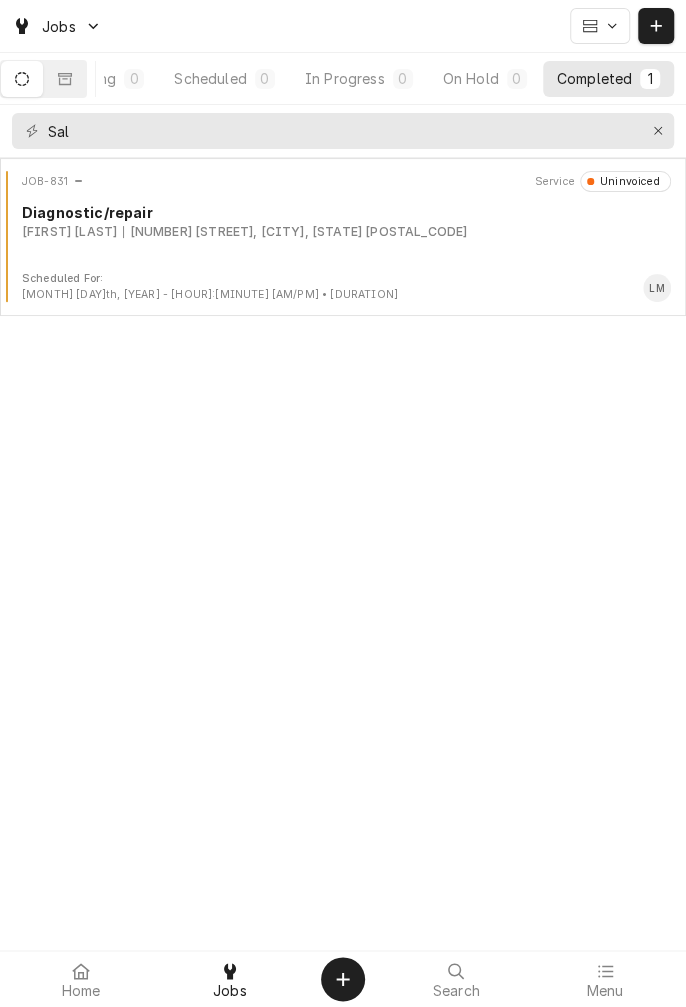 click on "greg salazar 804 W Main St, Cuero, TX 77954" at bounding box center (346, 232) 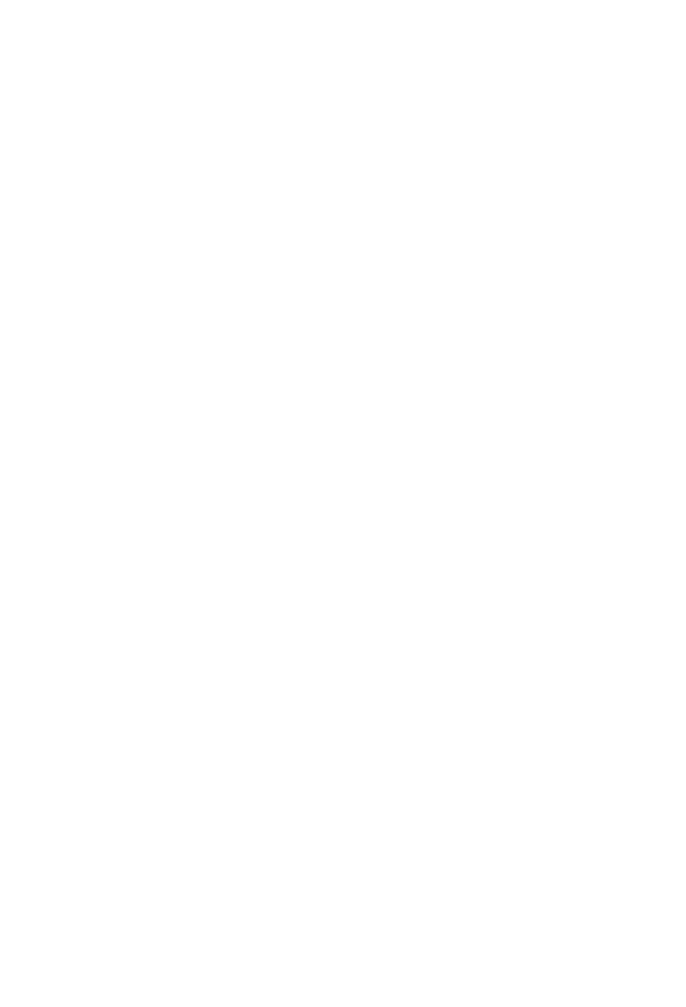scroll, scrollTop: 0, scrollLeft: 0, axis: both 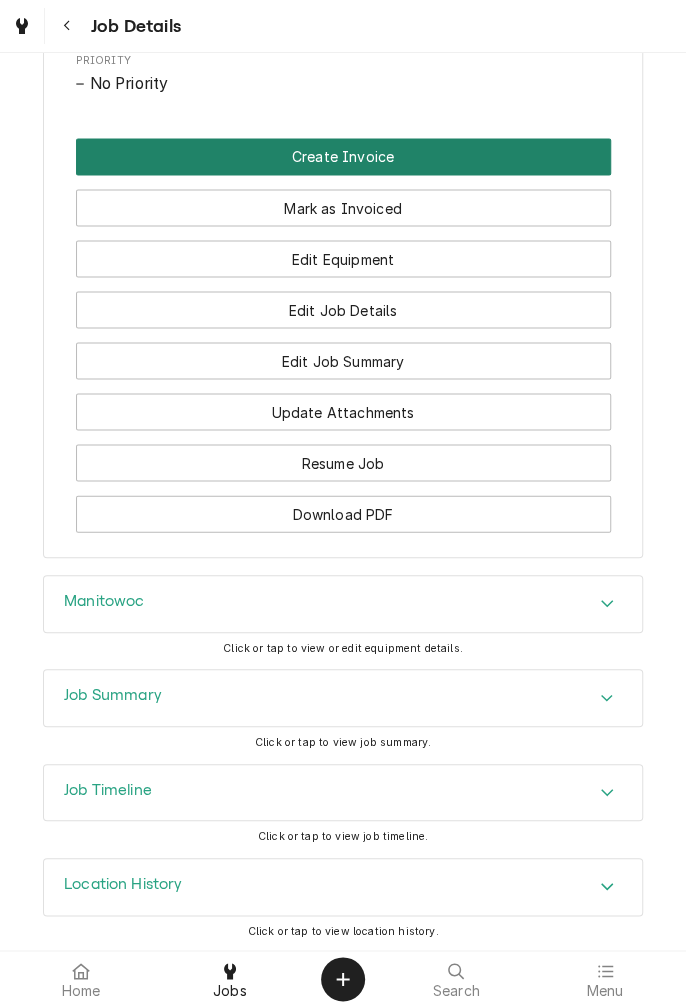 click on "Create Invoice" at bounding box center [343, 156] 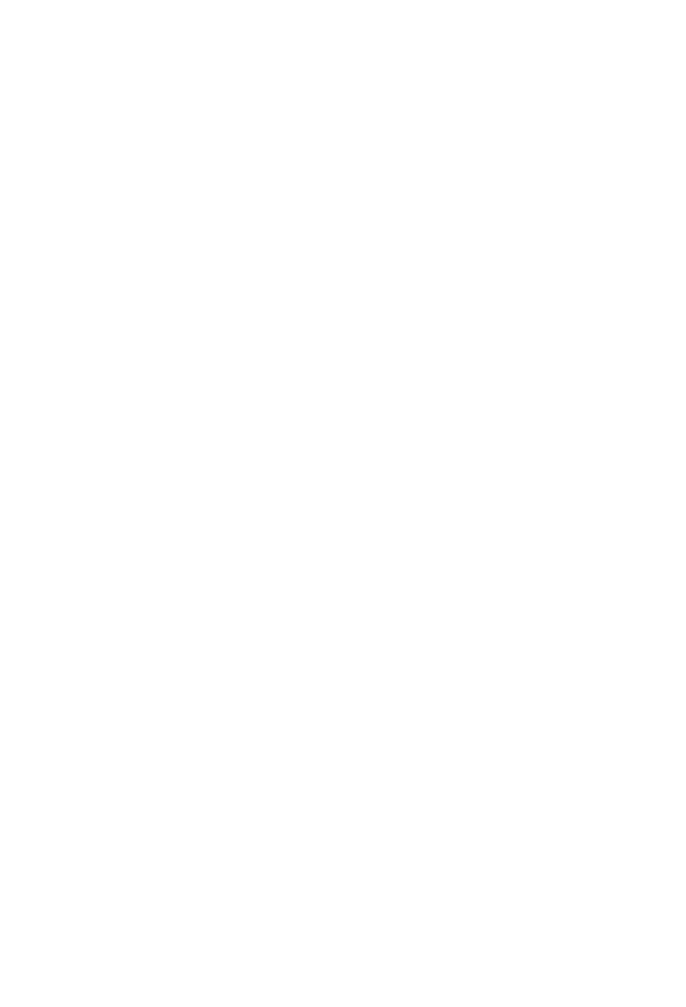 scroll, scrollTop: 0, scrollLeft: 0, axis: both 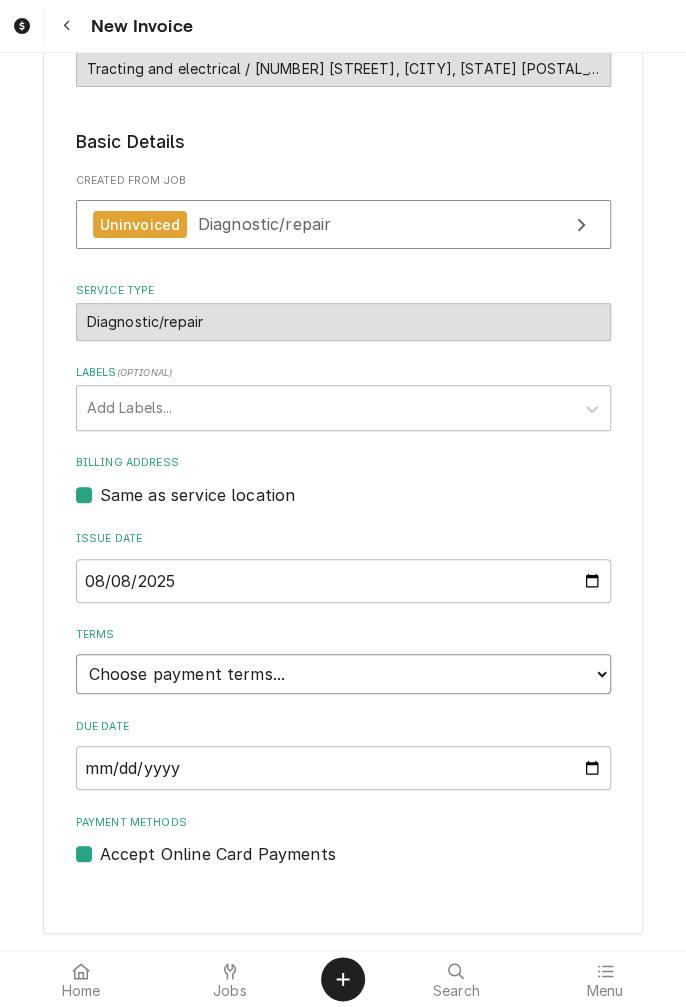 click on "Choose payment terms... Same Day Net 7 Net 14 Net 21 Net 30 Net 45 Net 60 Net 90" at bounding box center (343, 674) 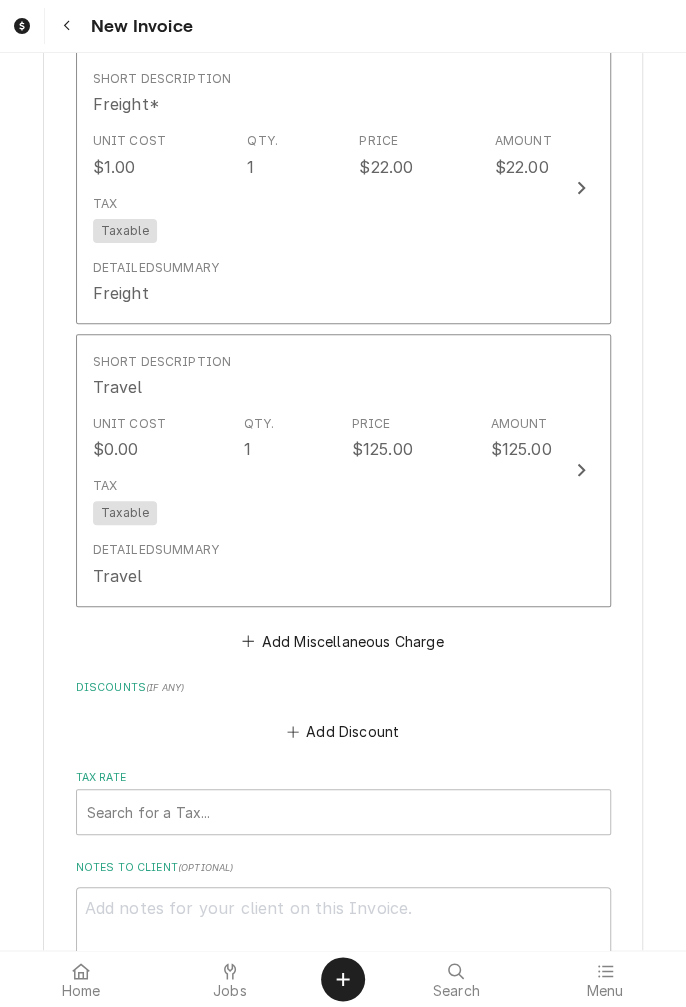 scroll, scrollTop: 2433, scrollLeft: 0, axis: vertical 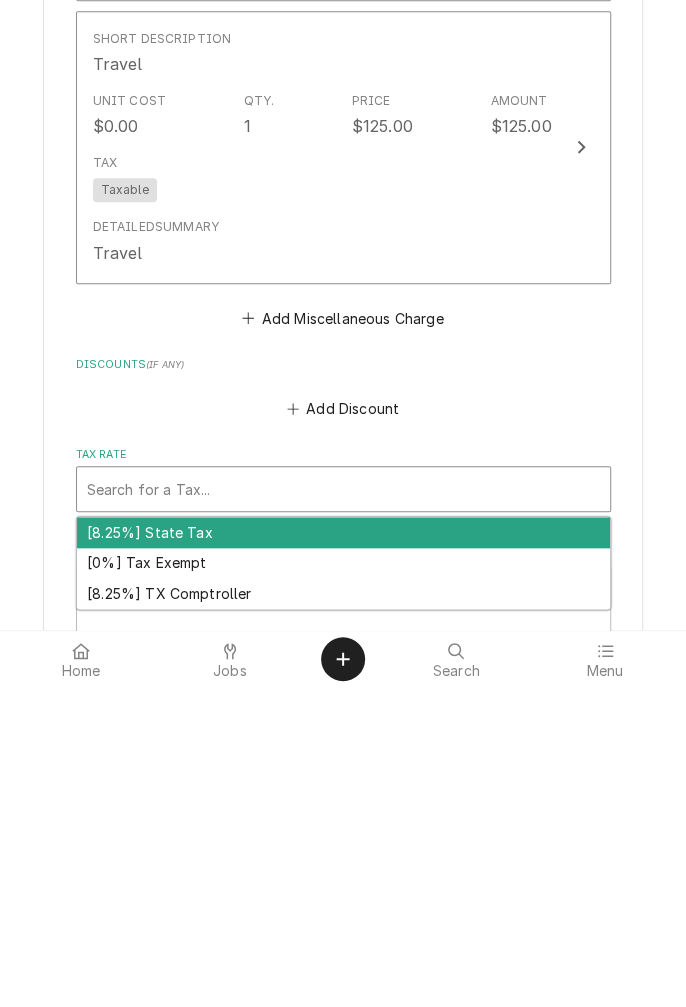 click on "[8.25%] TX Comptroller" at bounding box center (343, 913) 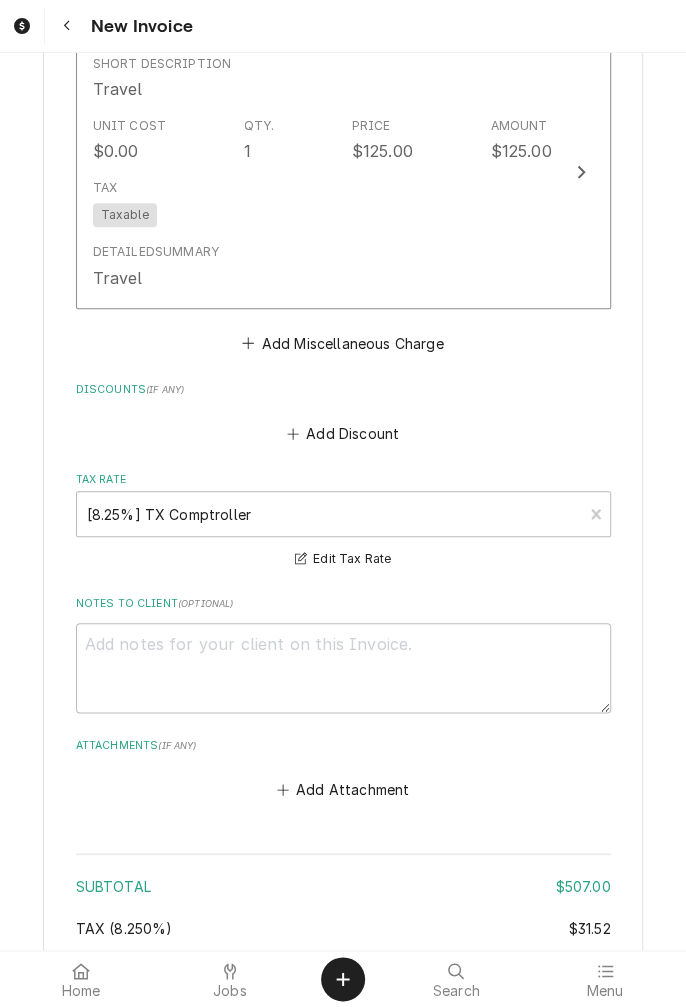 scroll, scrollTop: 3006, scrollLeft: 0, axis: vertical 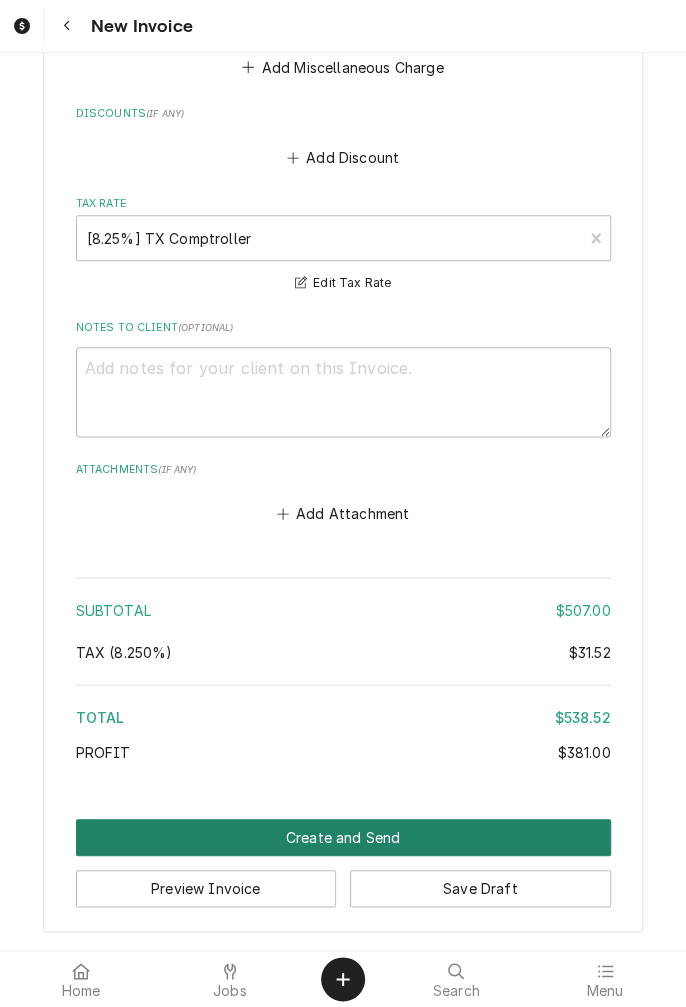 click on "Create and Send" at bounding box center (343, 837) 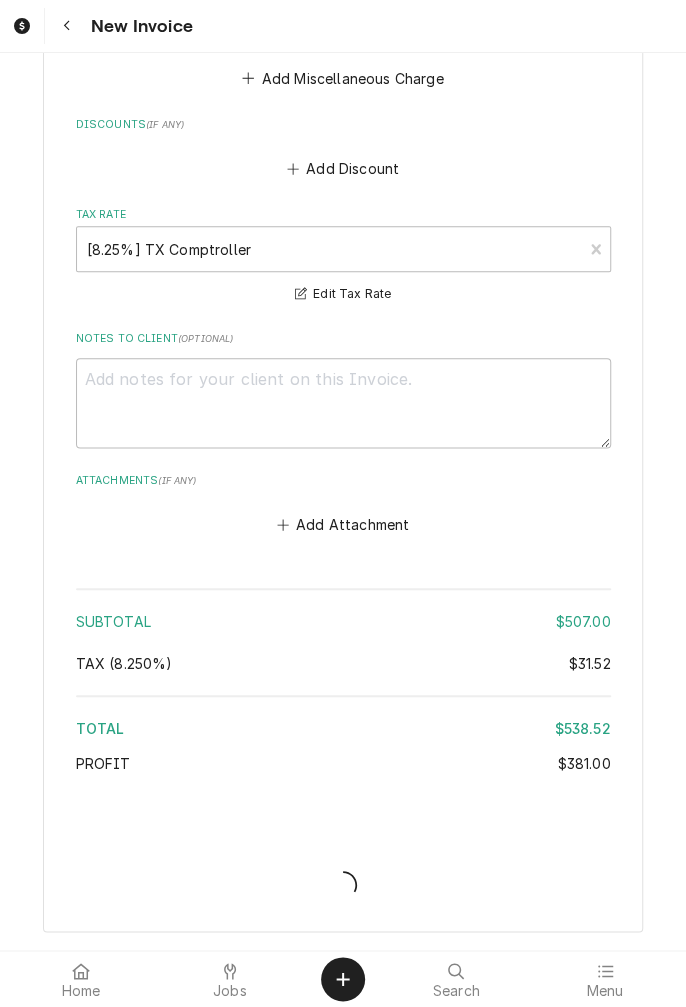 scroll, scrollTop: 2994, scrollLeft: 0, axis: vertical 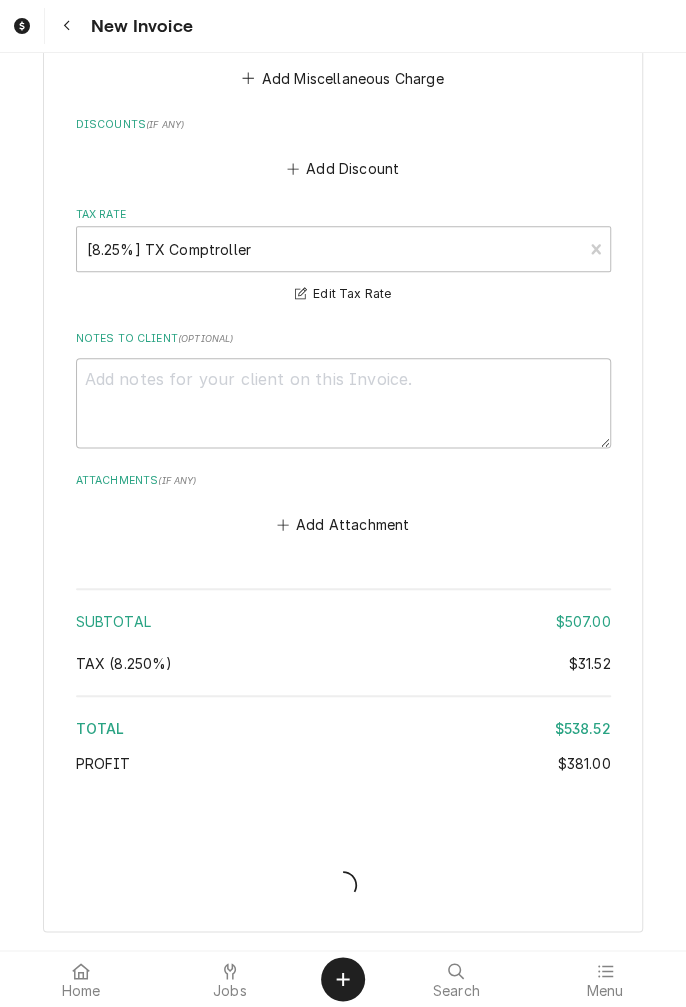 type on "x" 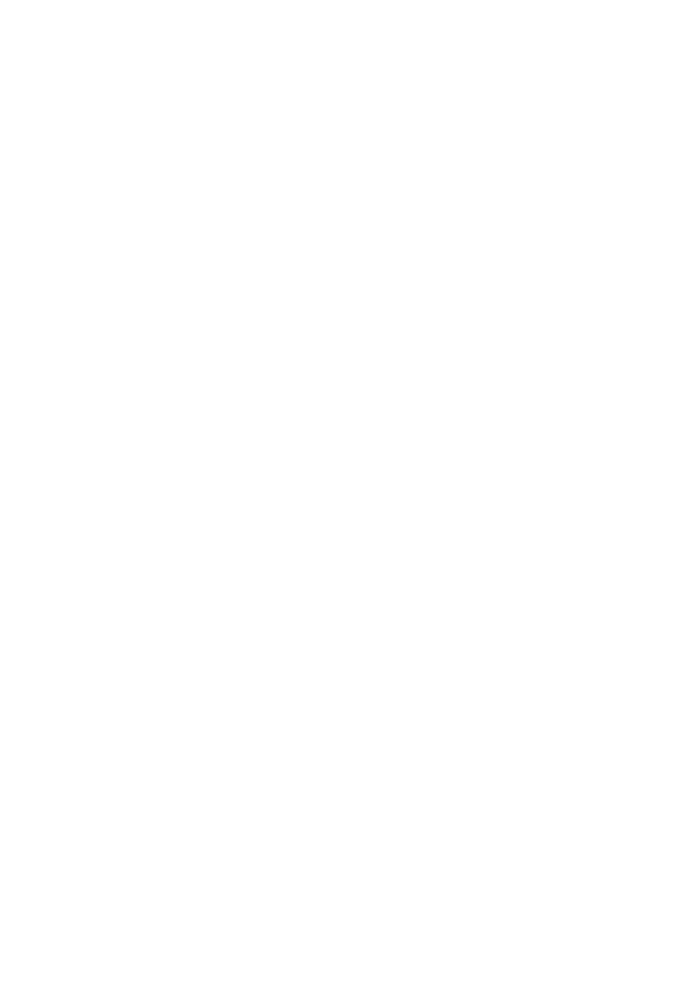 scroll, scrollTop: 0, scrollLeft: 0, axis: both 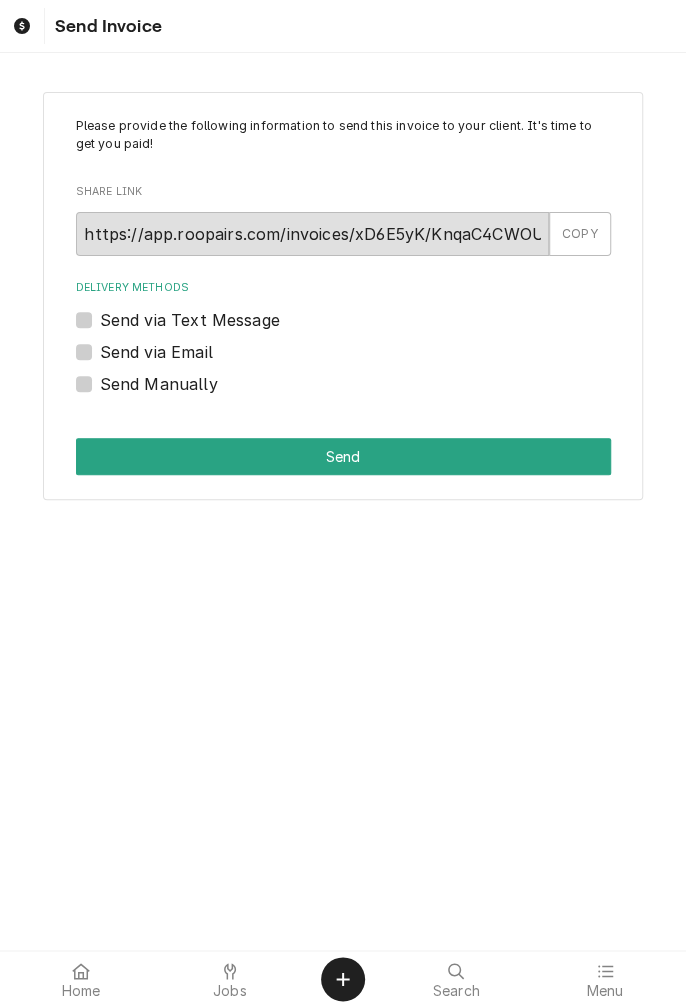 click on "Send via Email" at bounding box center [156, 352] 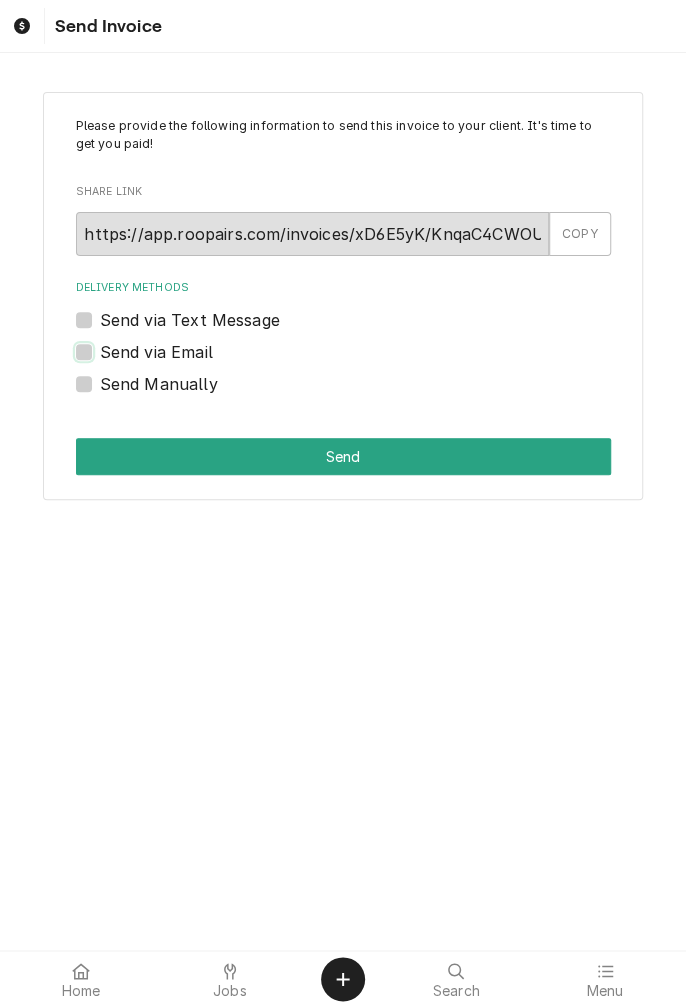 click on "Send via Email" at bounding box center (367, 362) 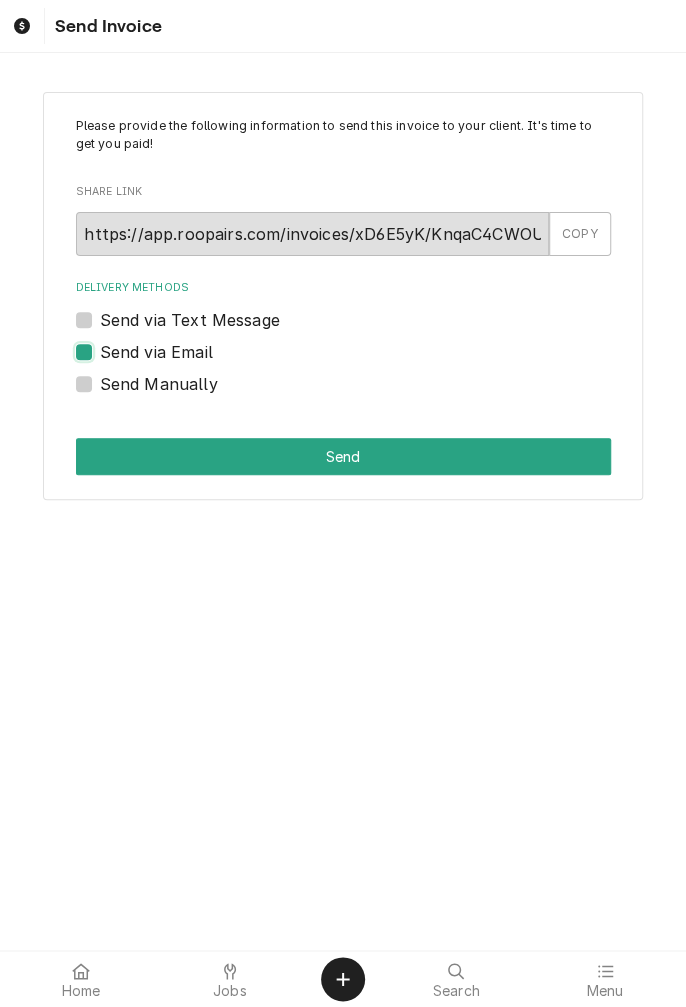 checkbox on "true" 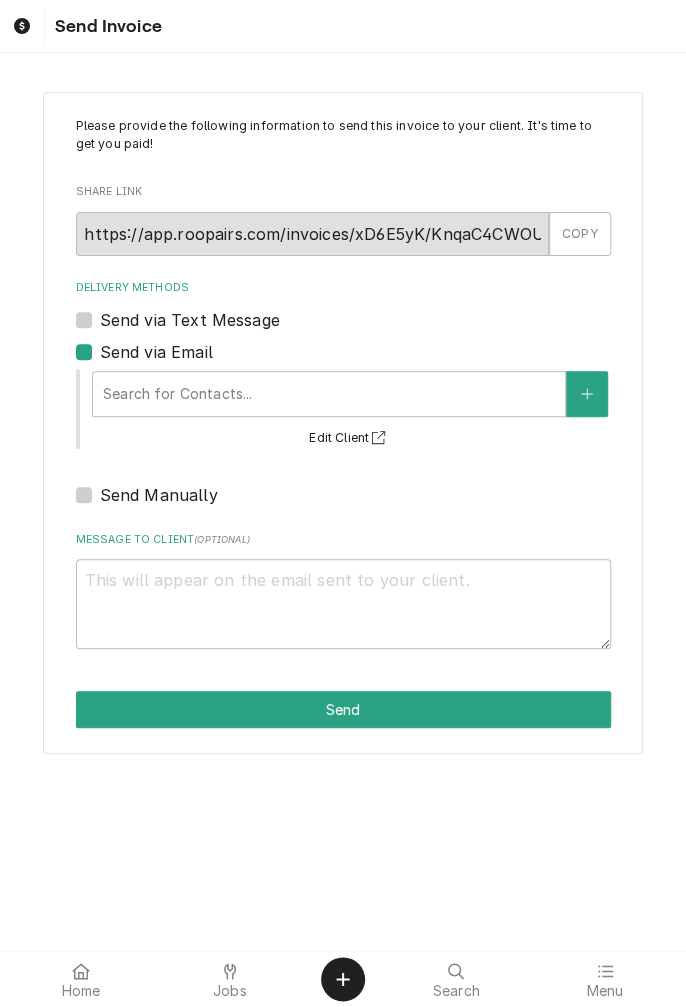 type on "x" 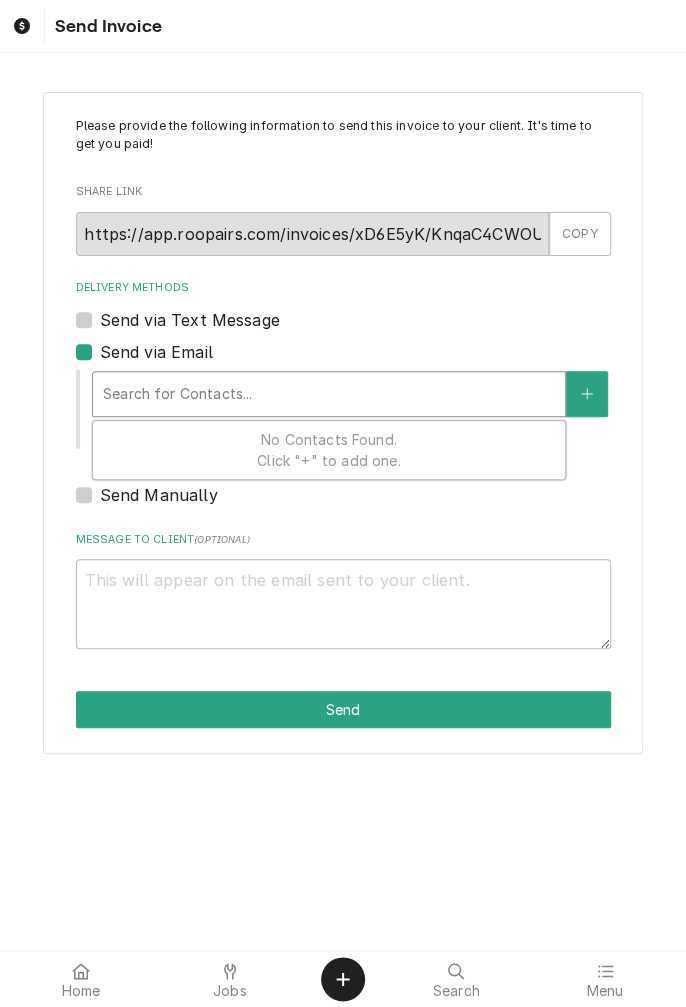 type on "s" 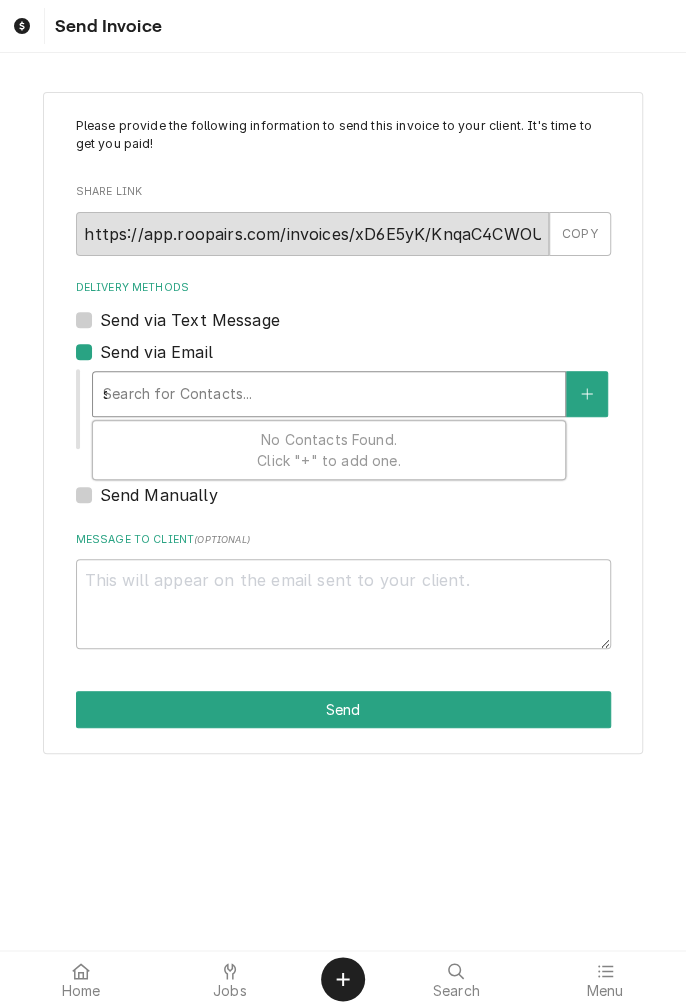 type on "x" 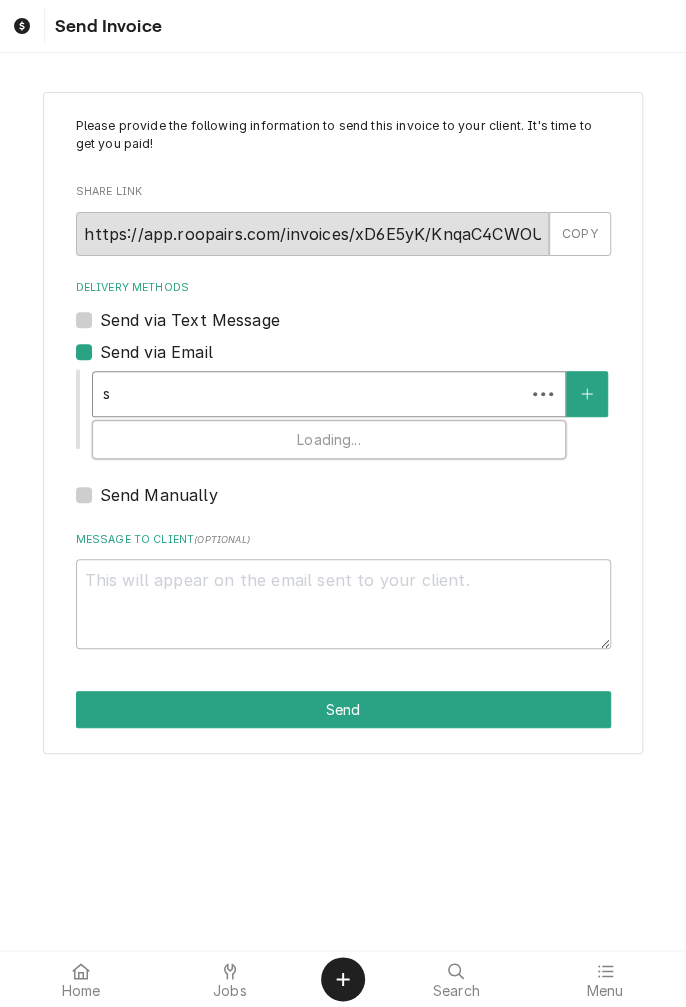 type on "sa" 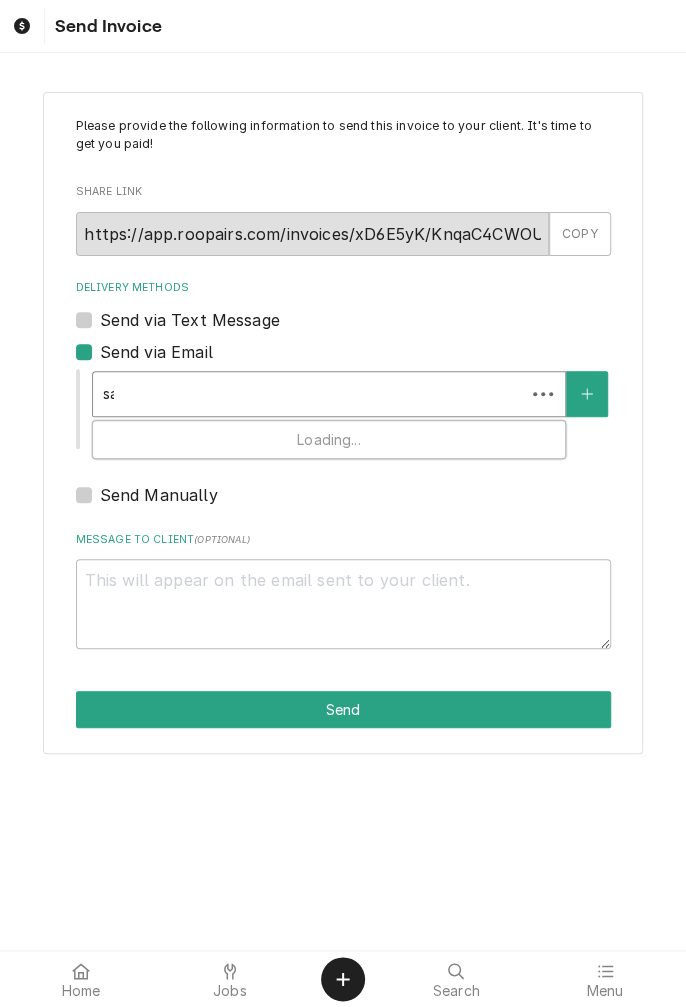 type on "x" 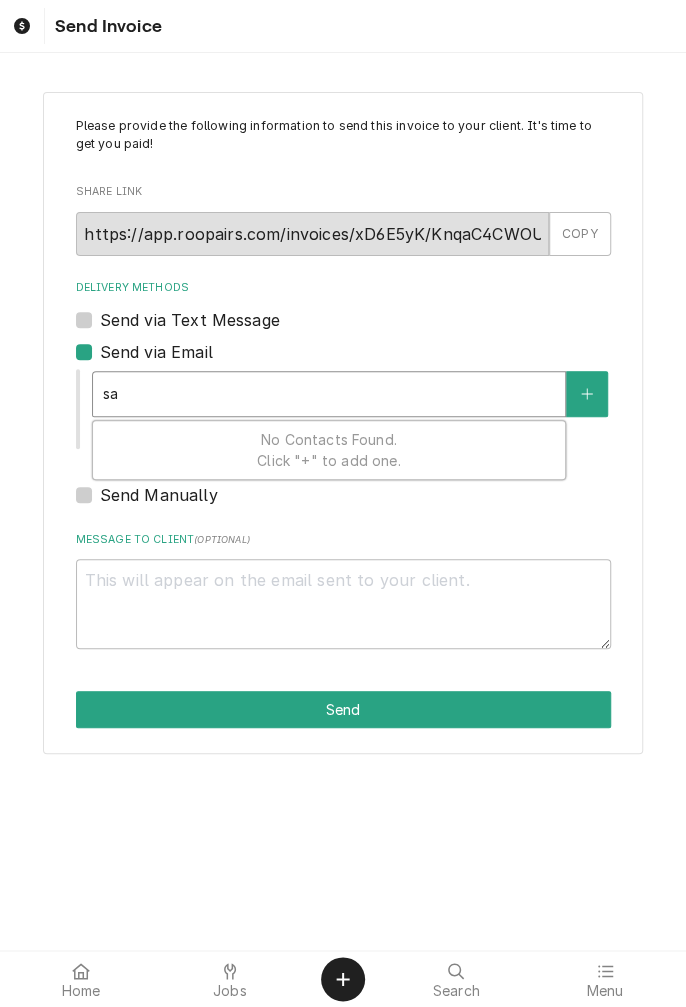 type on "sal" 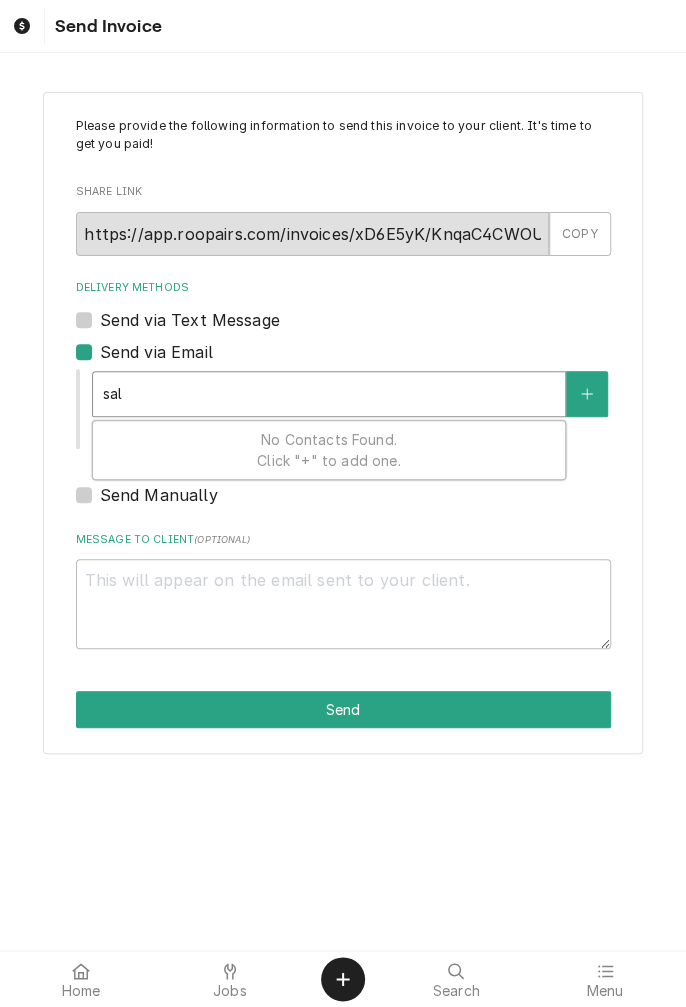 type on "x" 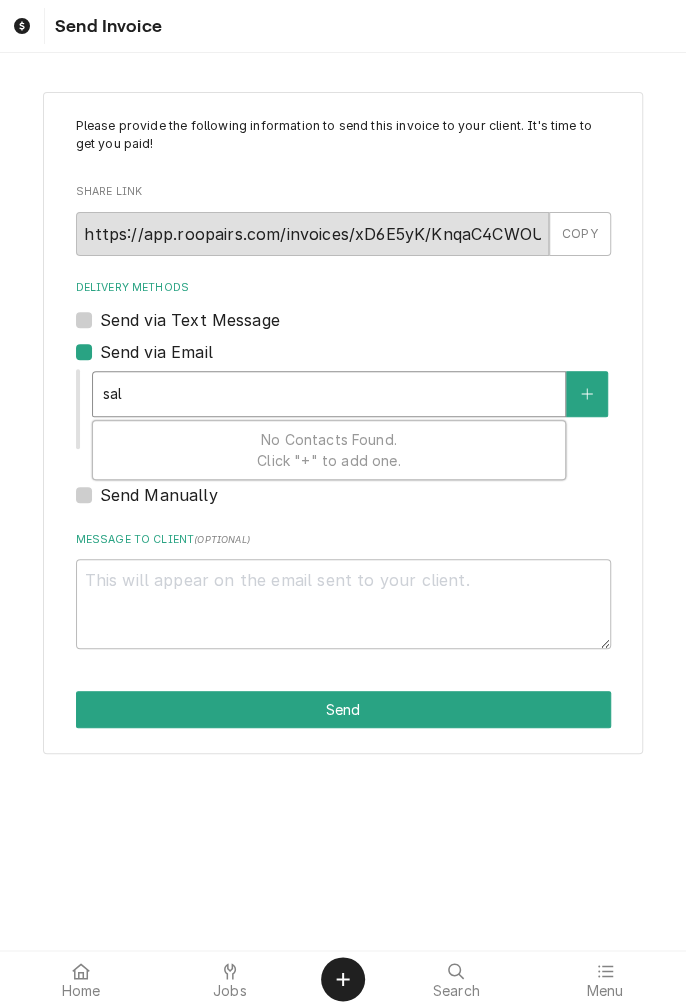 click on "Send via Email" at bounding box center [156, 352] 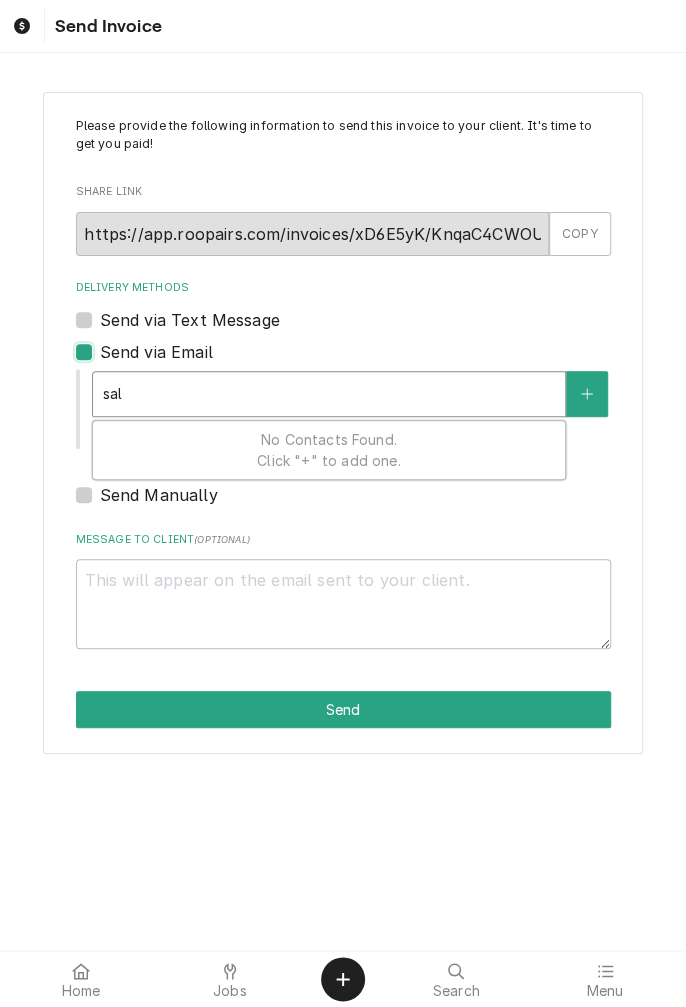 click on "Send via Email" at bounding box center [367, 362] 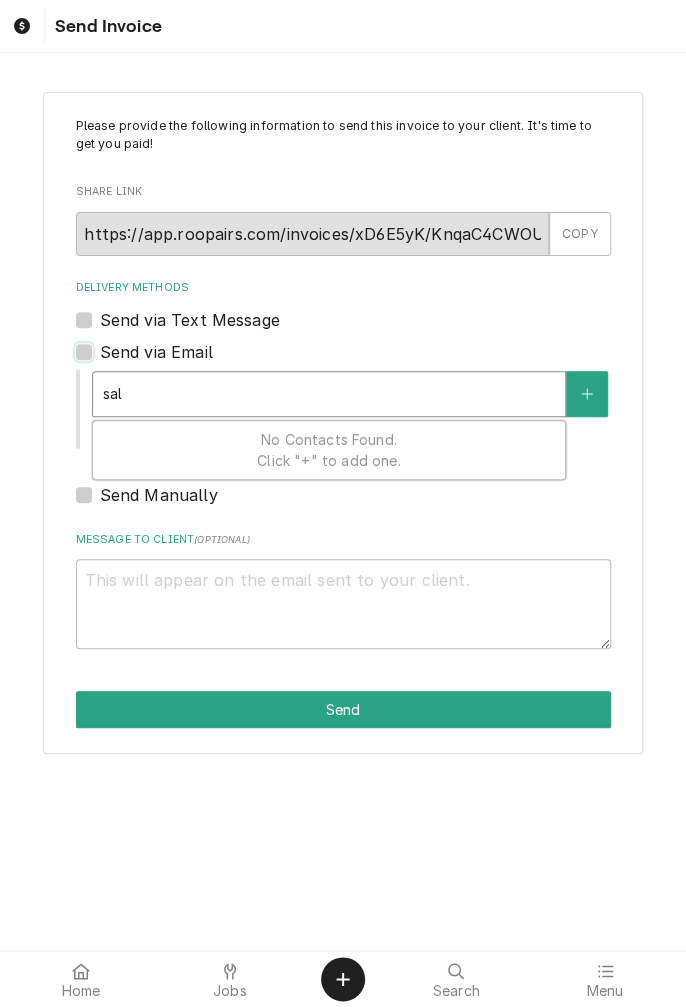 checkbox on "false" 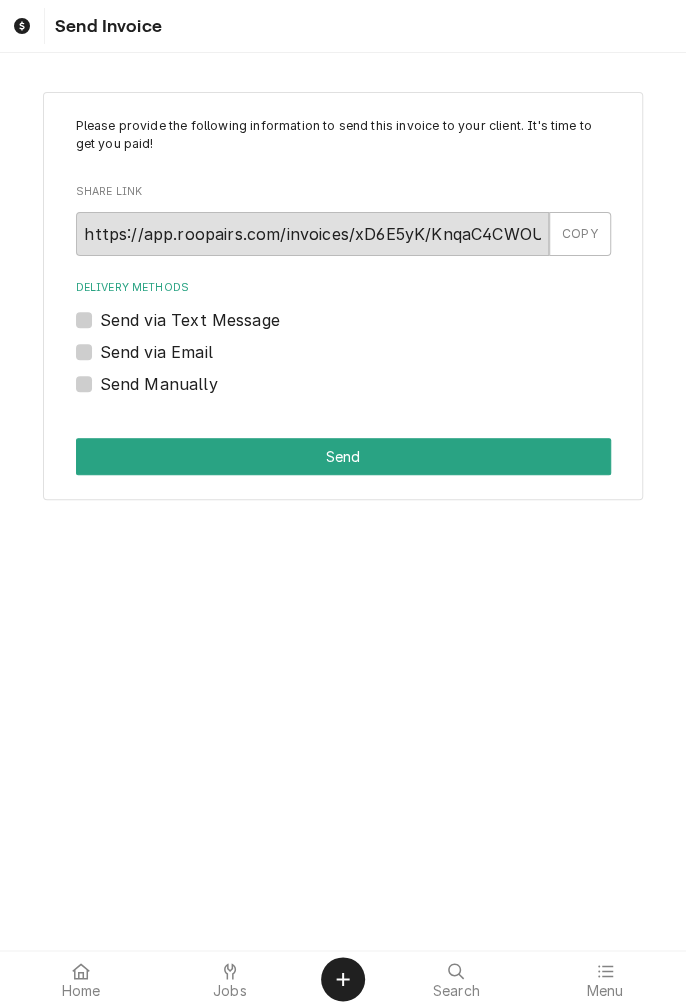 click on "Send via Text Message" at bounding box center [190, 320] 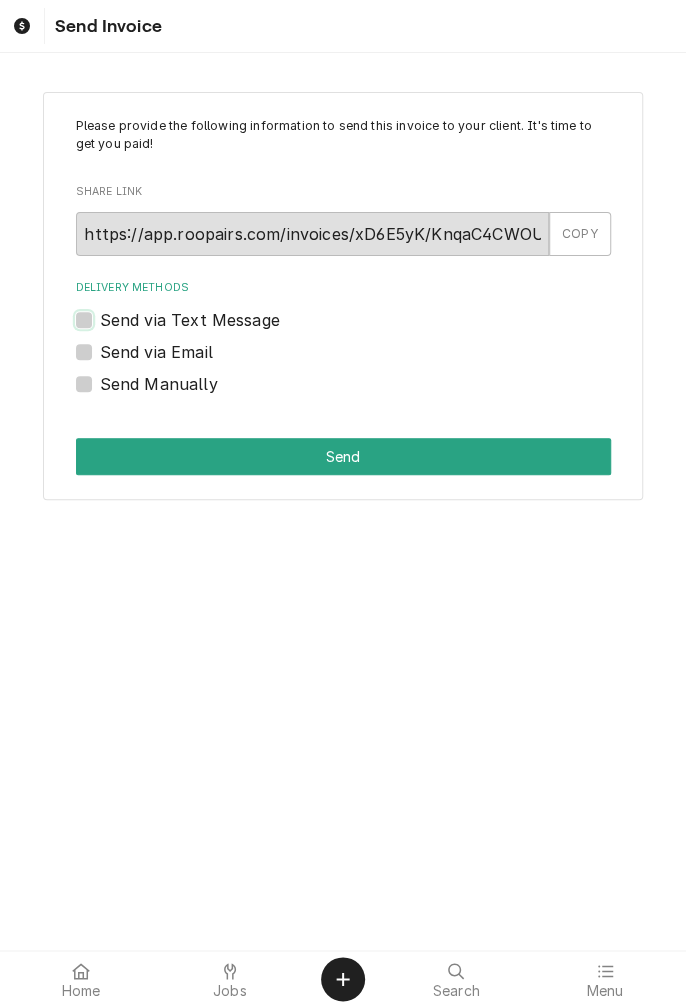 click on "Send via Text Message" at bounding box center [367, 330] 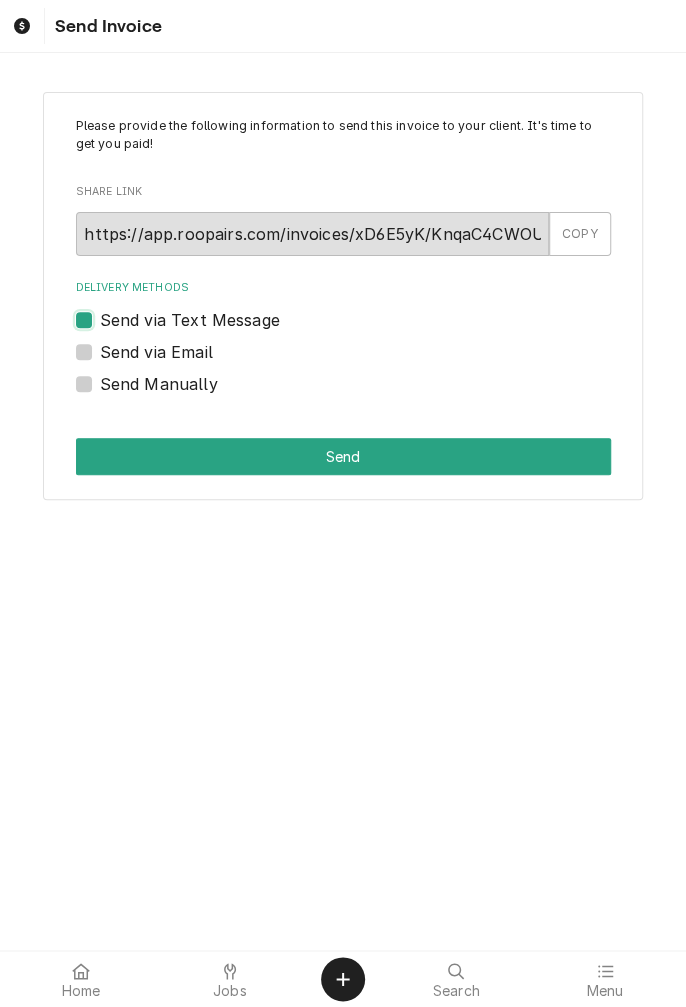 checkbox on "true" 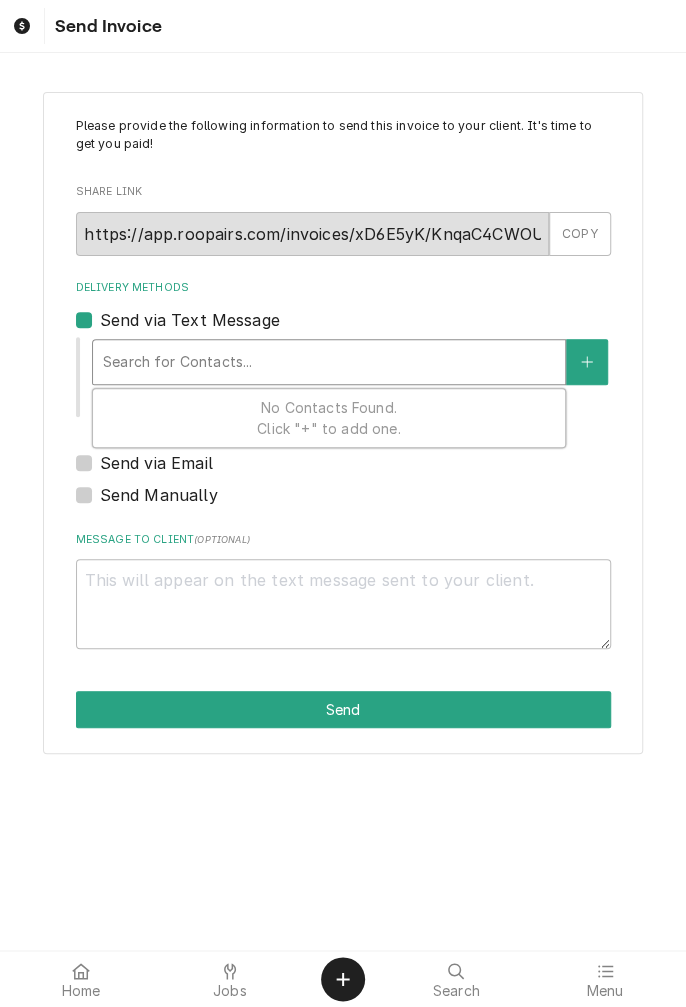 type on "x" 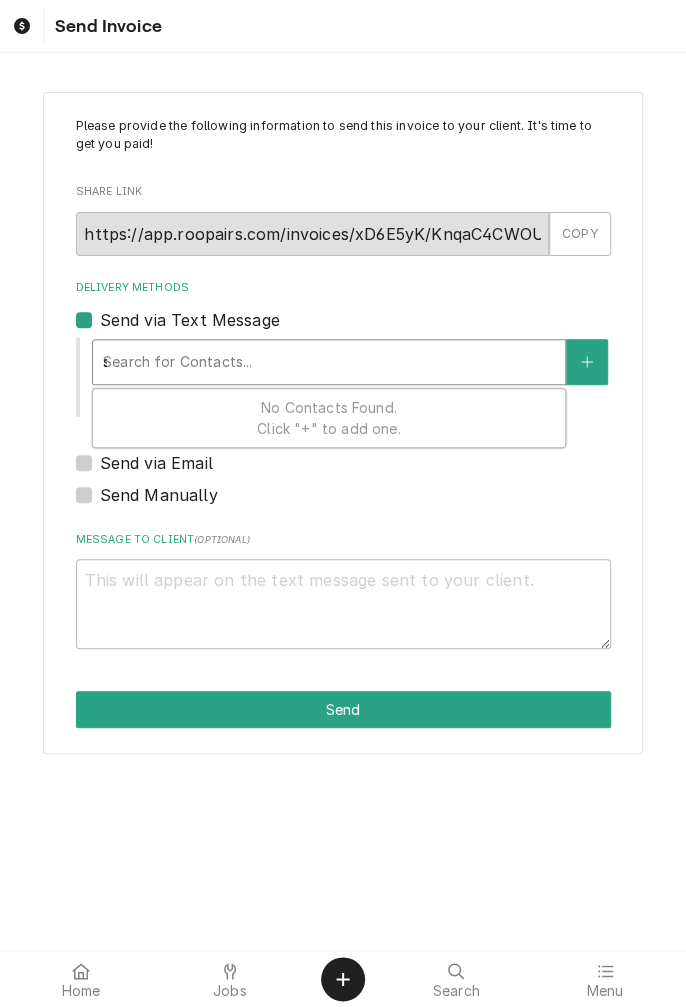 type on "x" 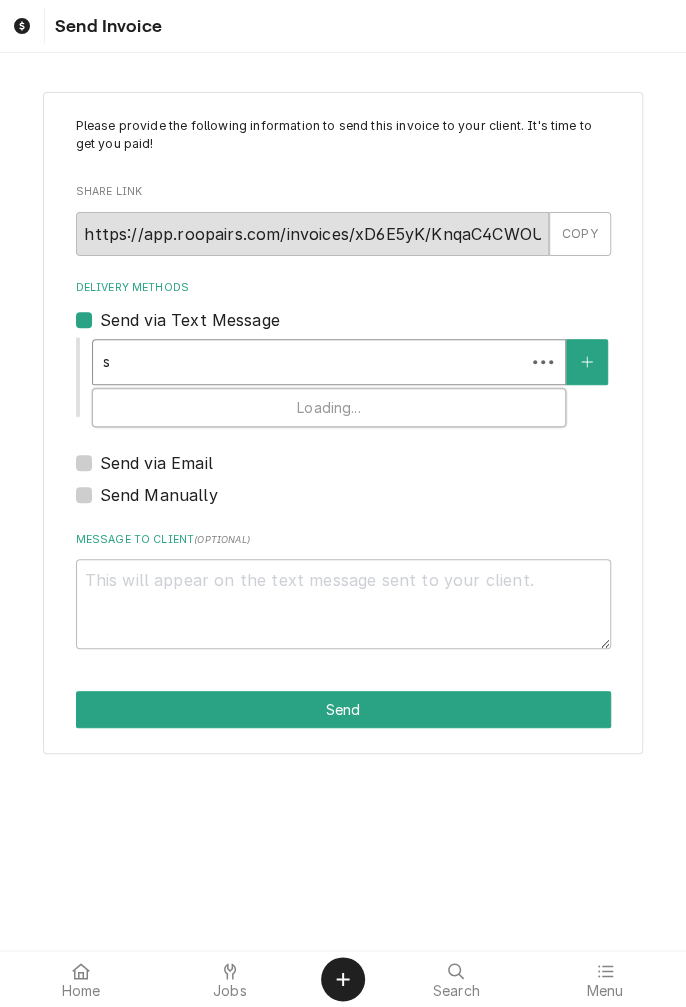 type on "sa" 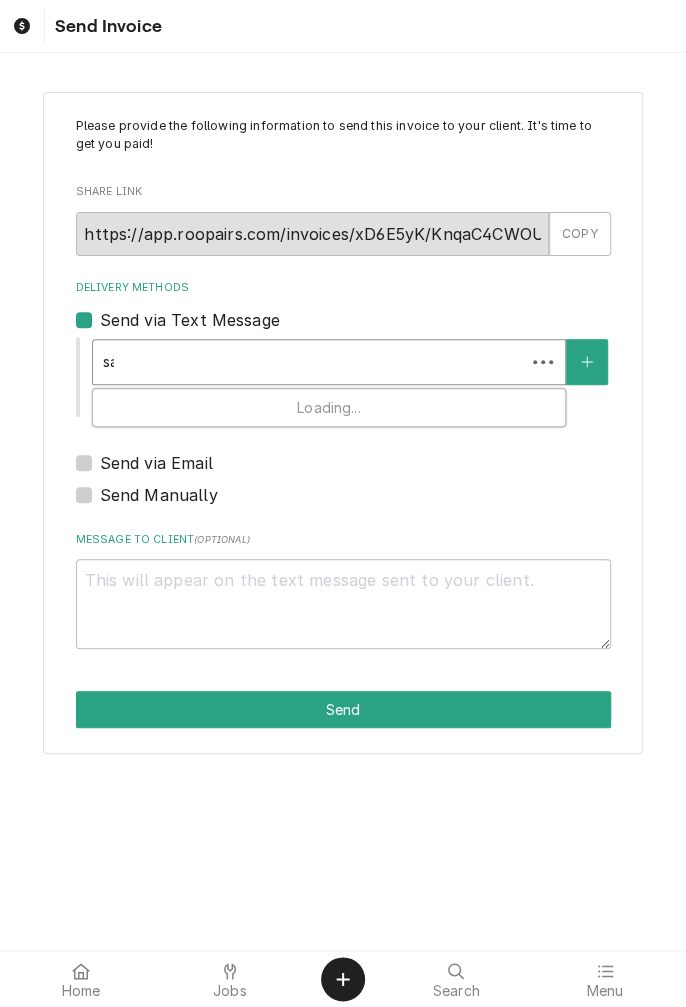 type on "x" 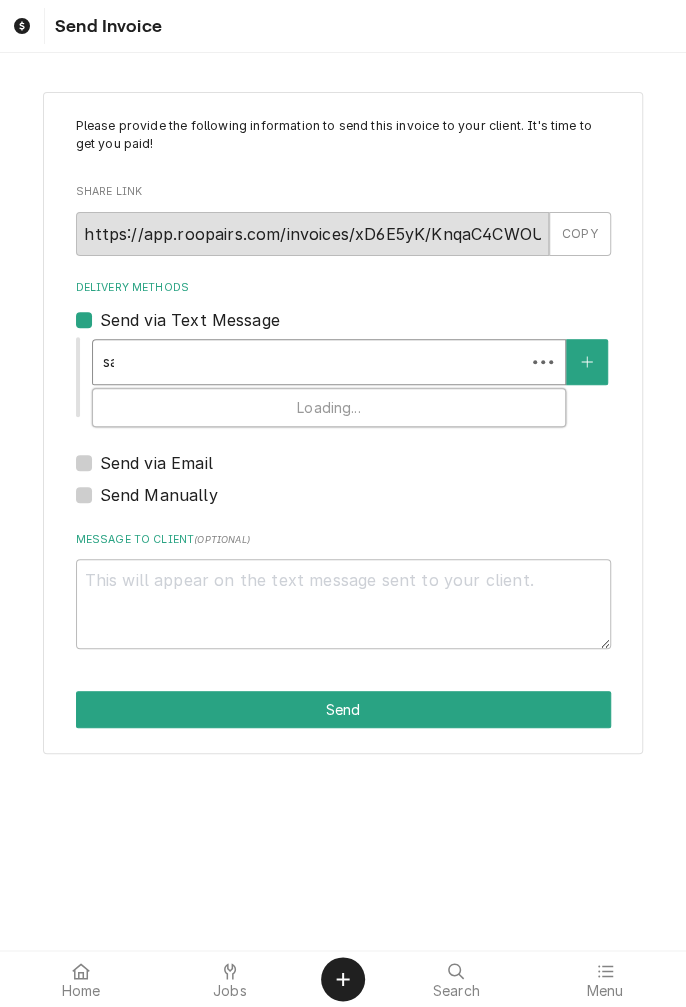 scroll, scrollTop: 0, scrollLeft: 0, axis: both 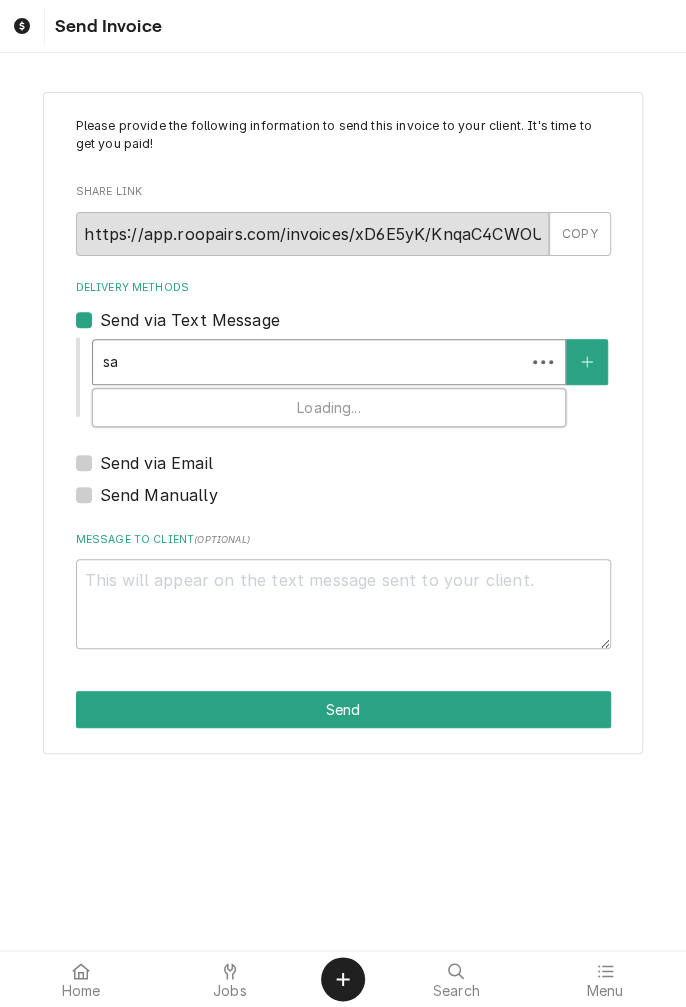type on "sal" 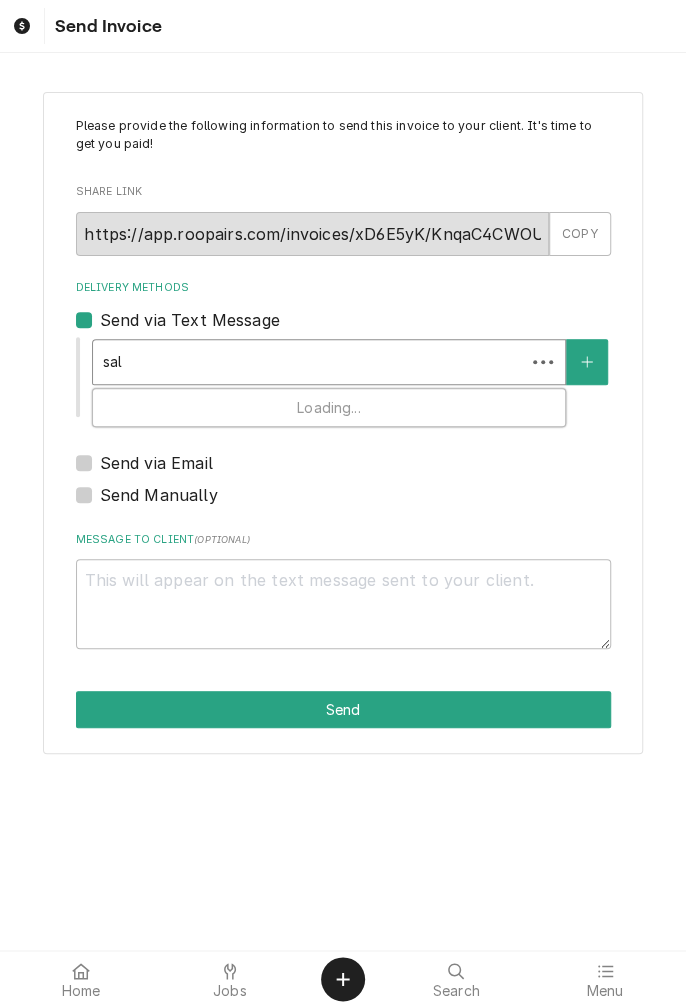 type on "x" 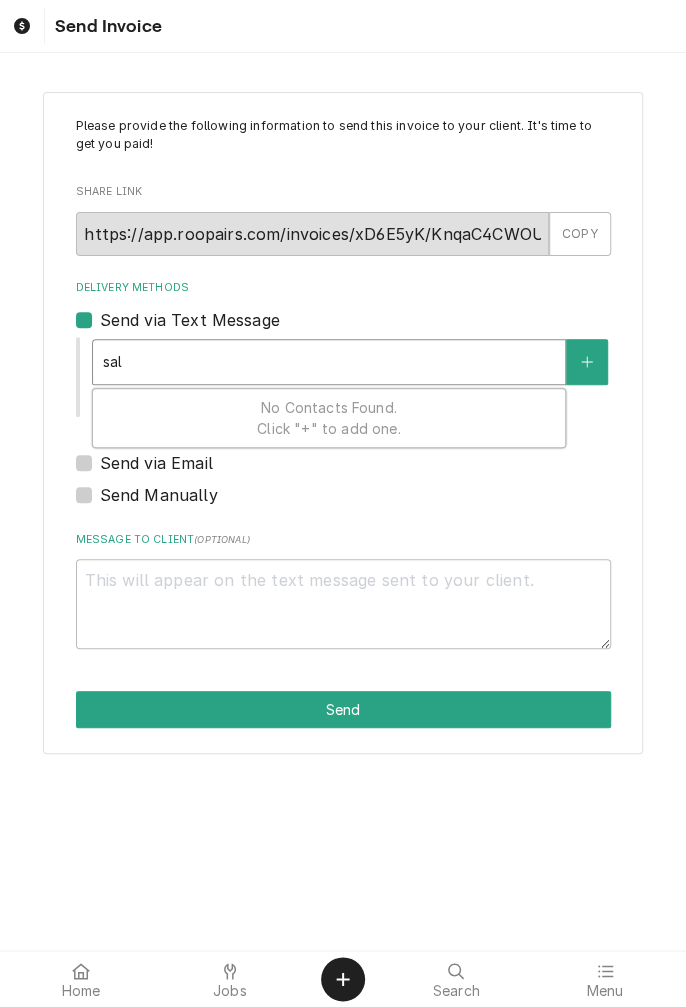 type on "sala" 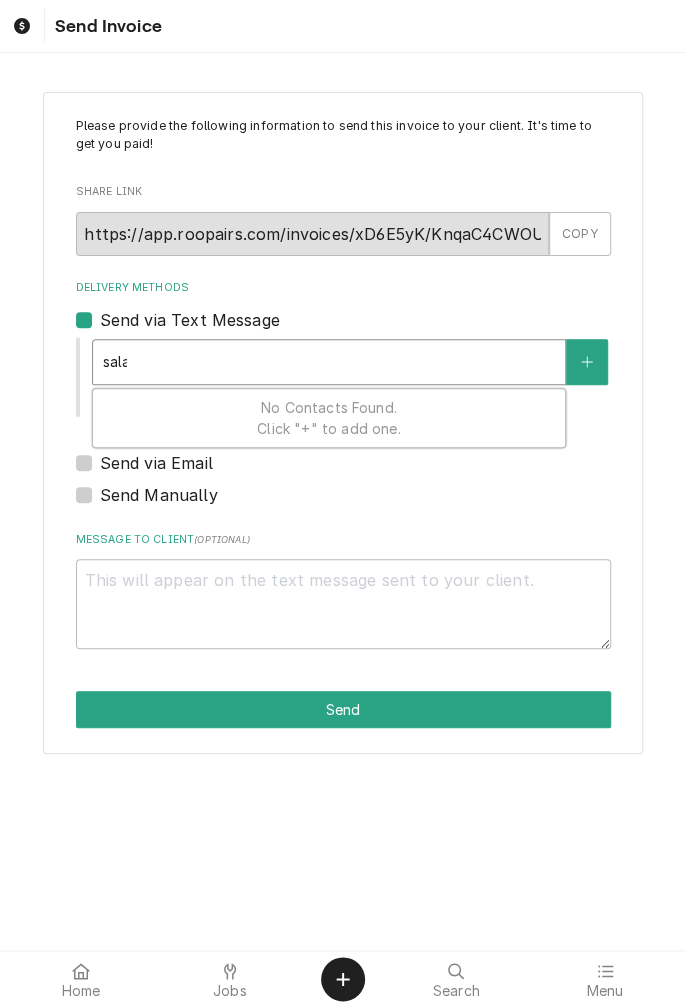 type on "x" 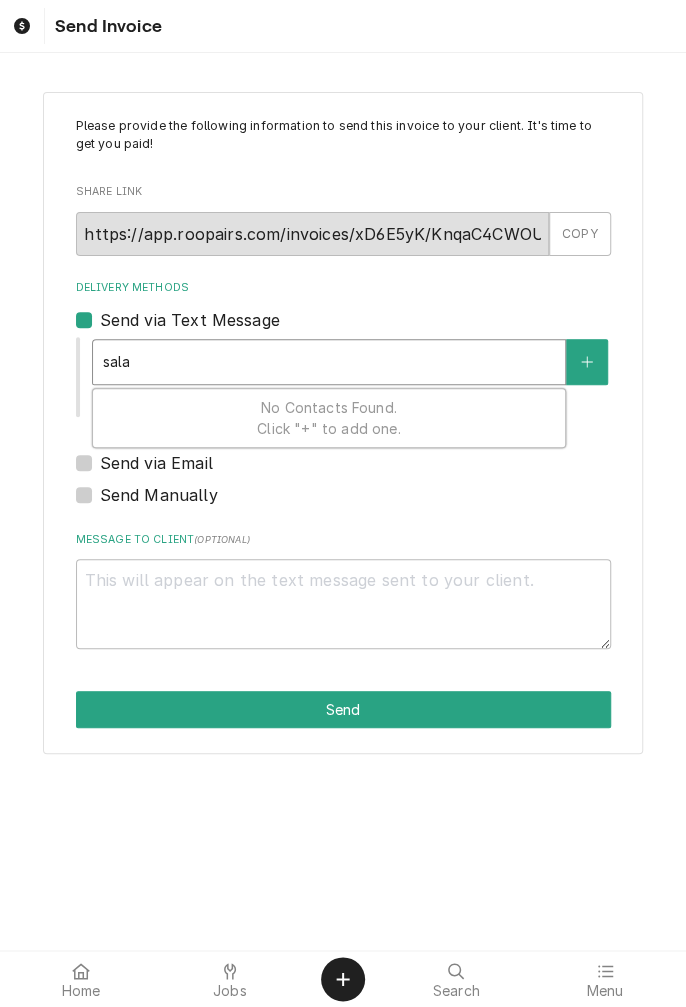 type on "sal" 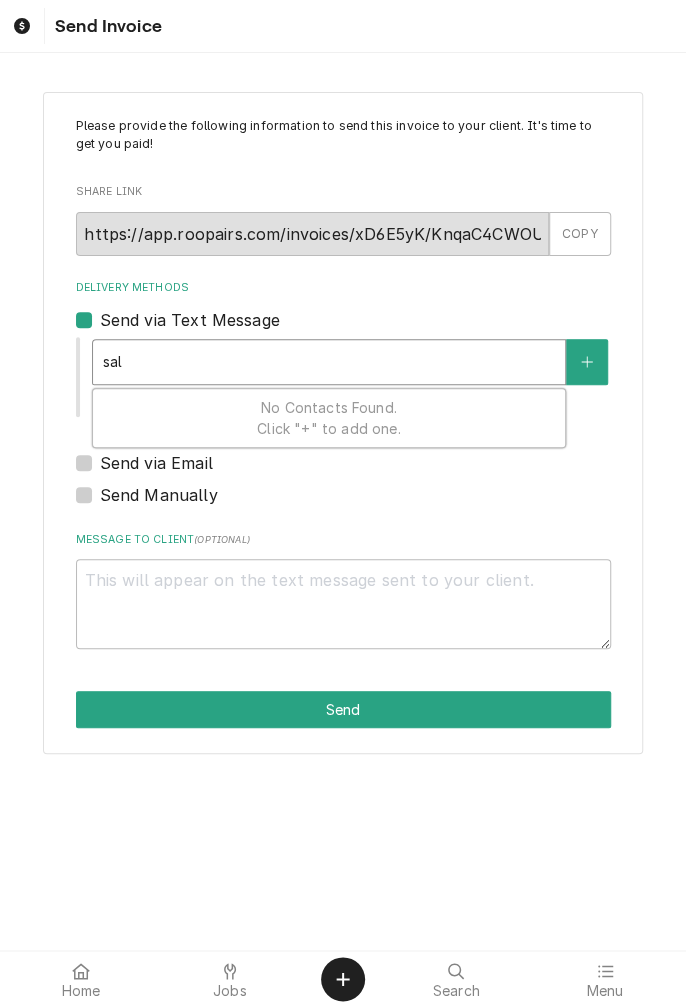type on "x" 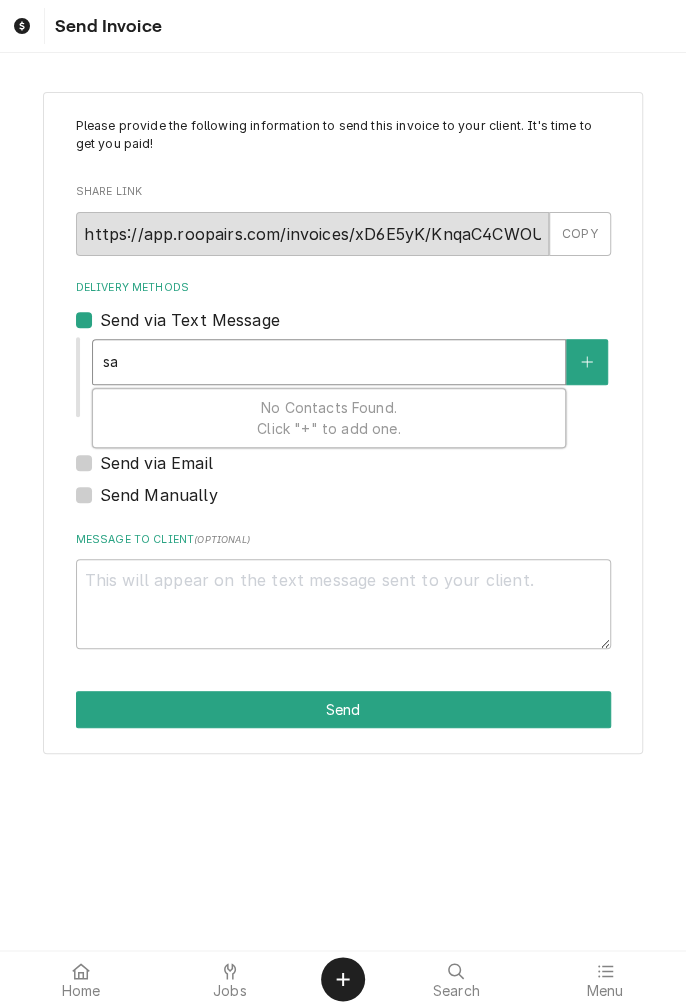 type on "x" 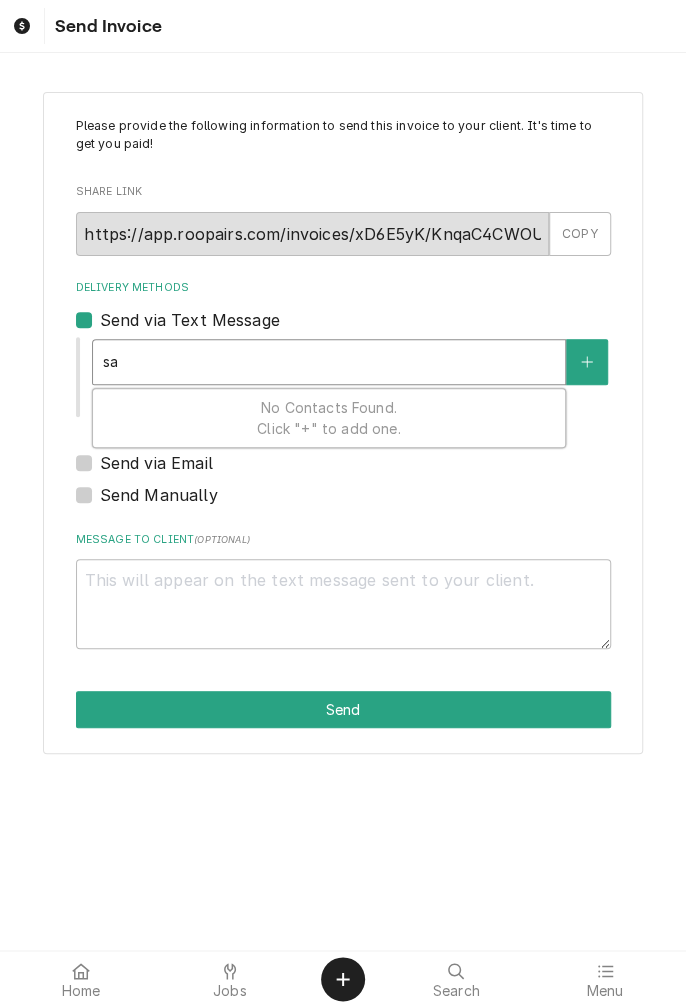 type on "s" 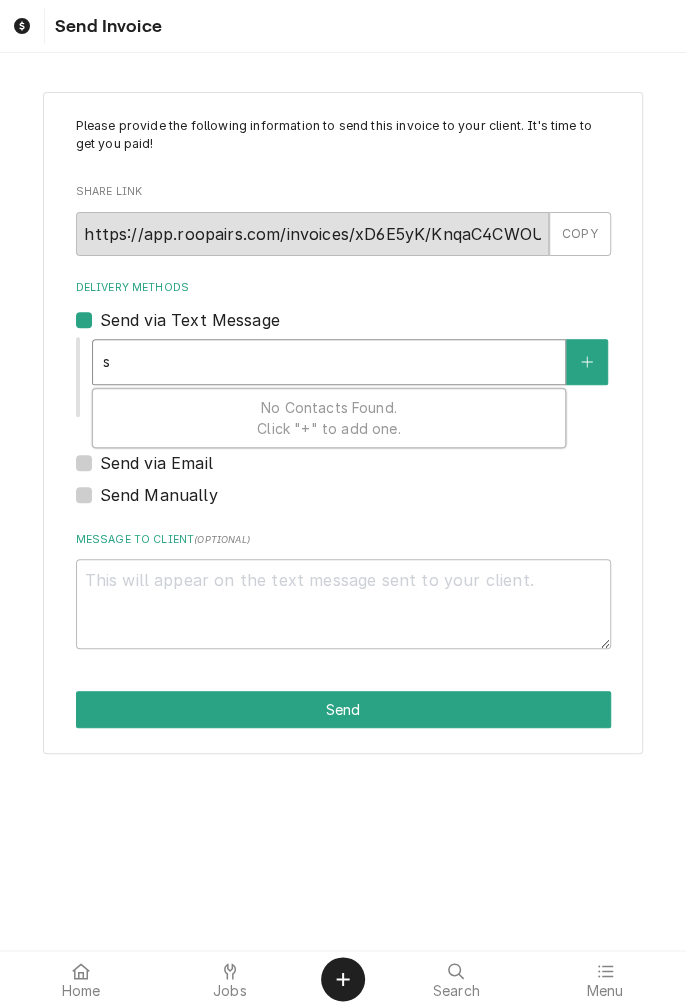 type on "x" 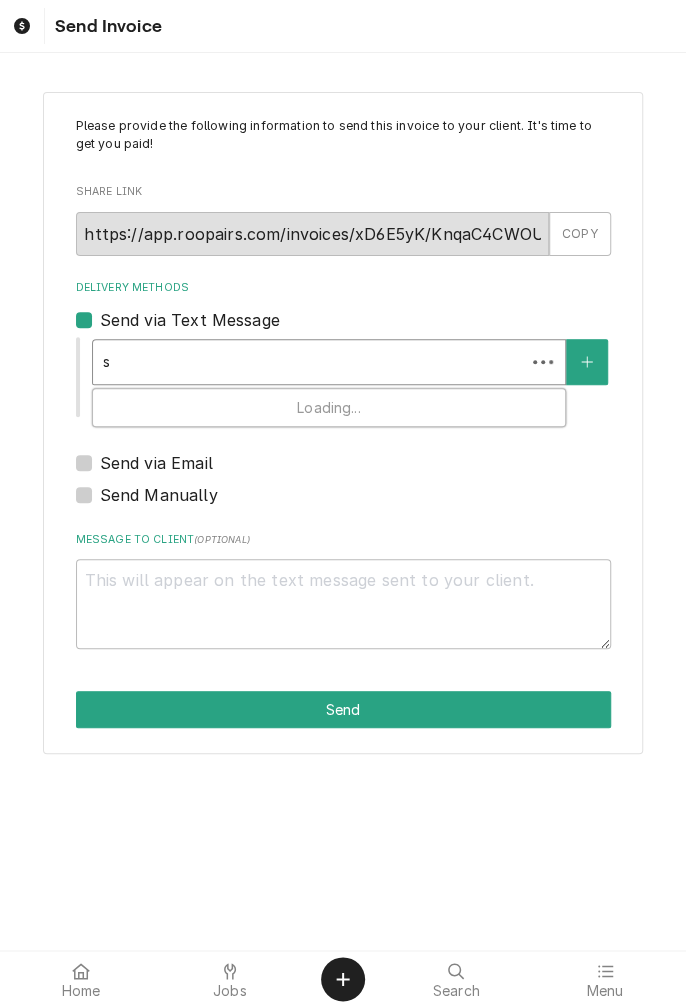 type 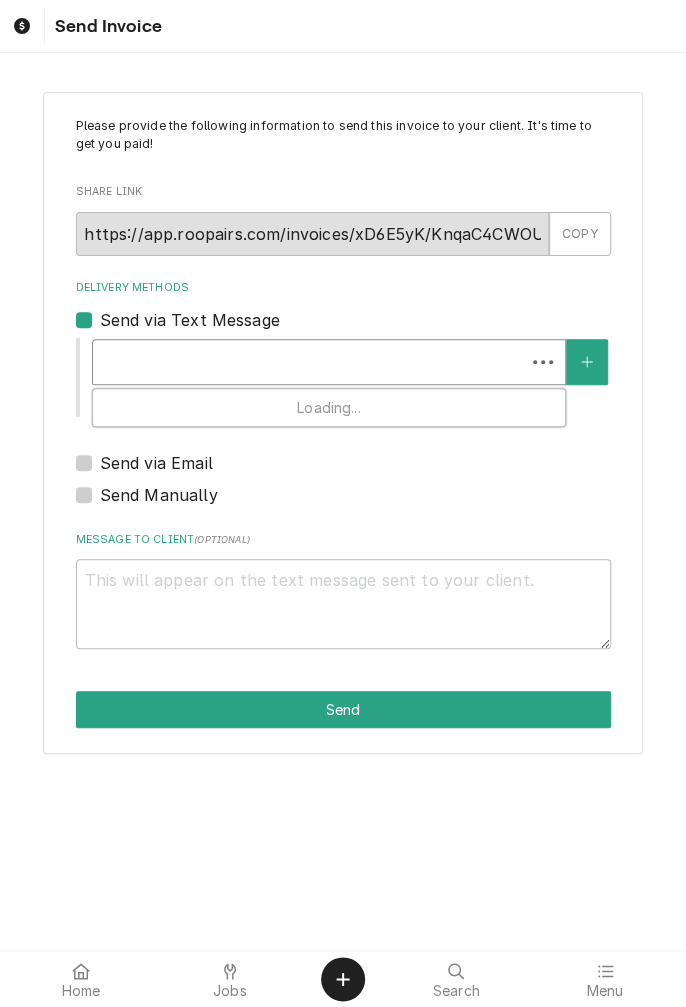 type on "x" 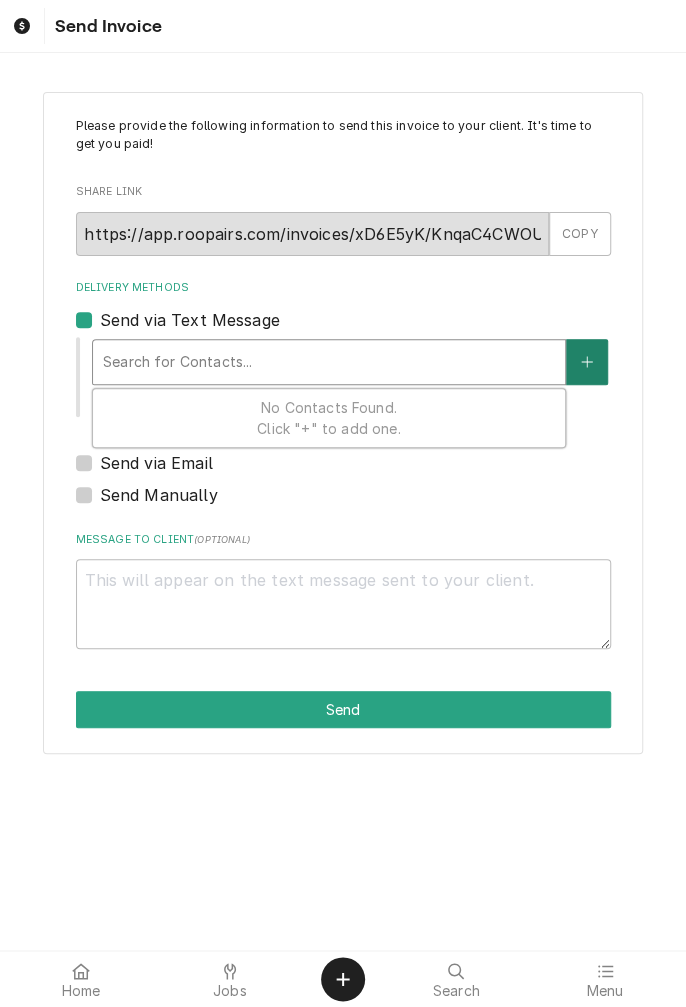 click at bounding box center [587, 362] 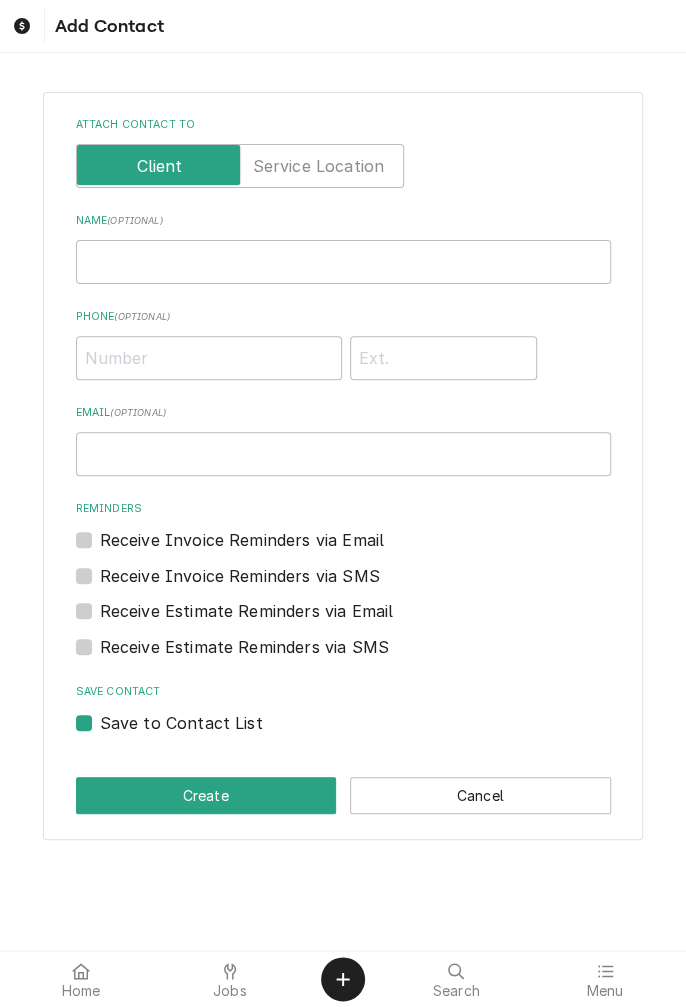 click at bounding box center [240, 166] 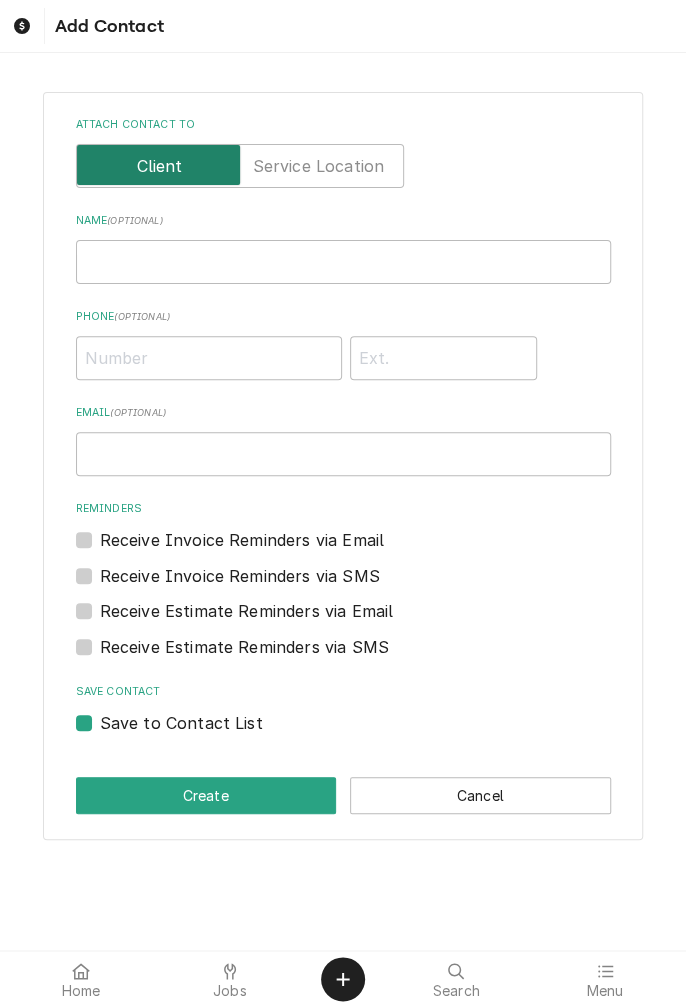 click at bounding box center (240, 166) 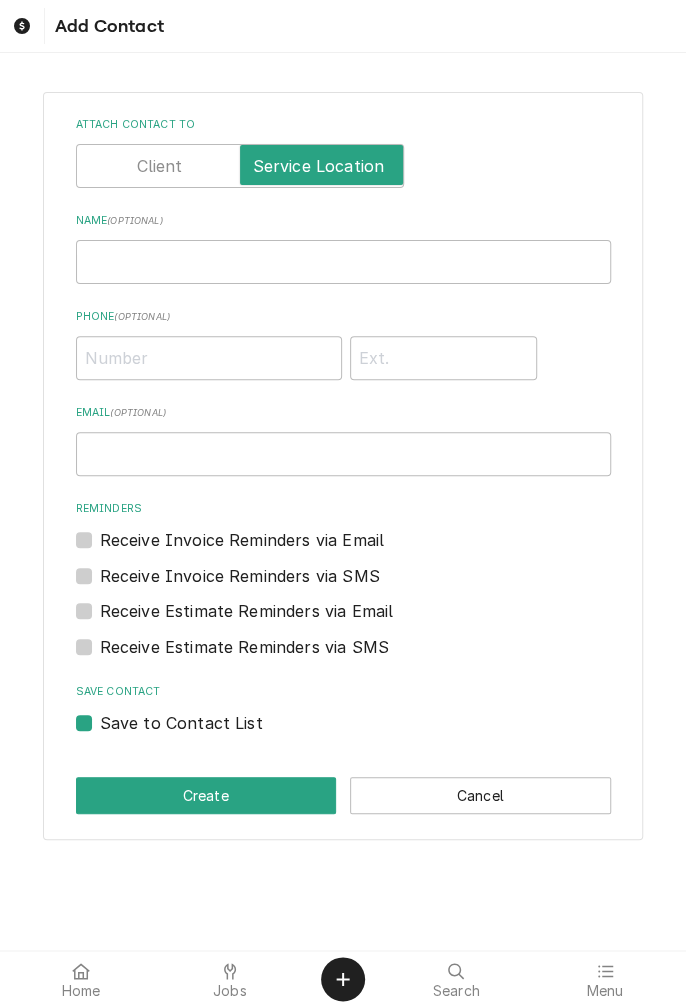 click at bounding box center (240, 166) 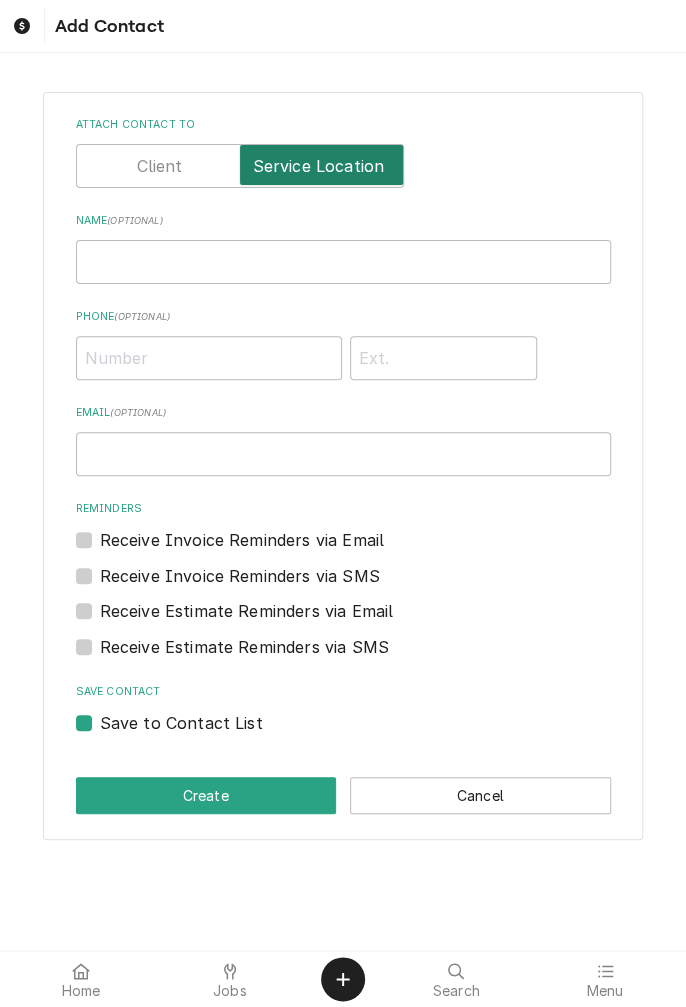 click at bounding box center (240, 166) 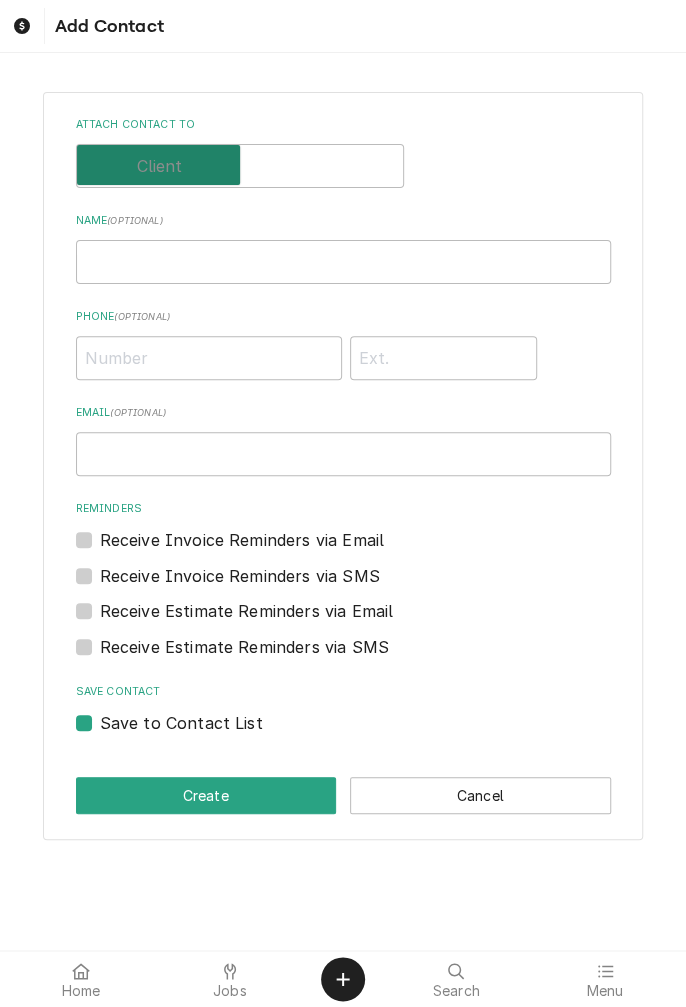 checkbox on "false" 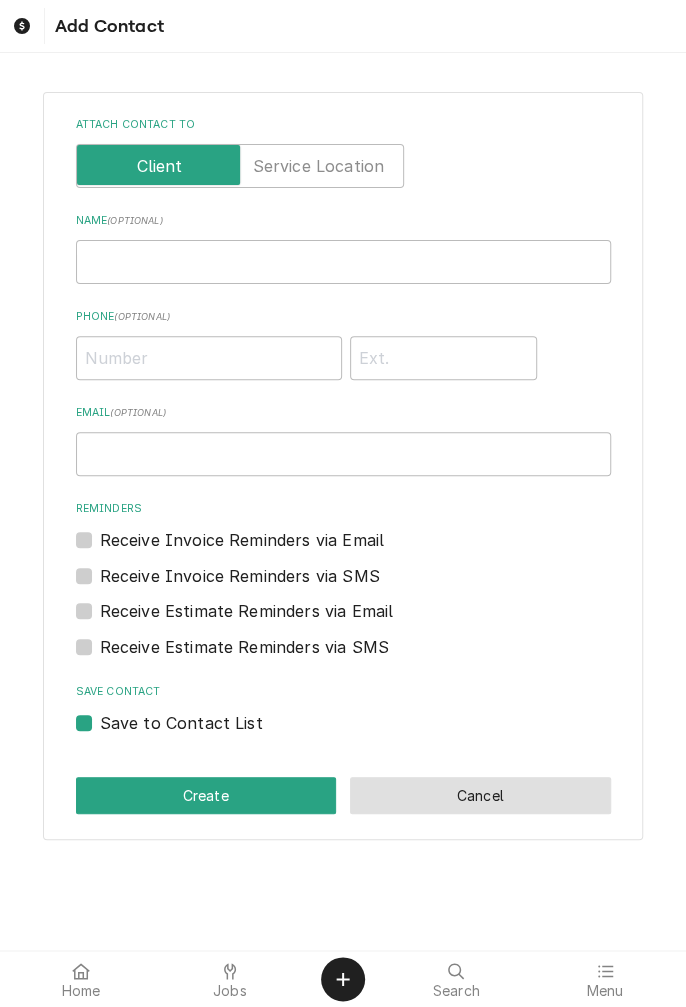 click on "Cancel" at bounding box center [480, 795] 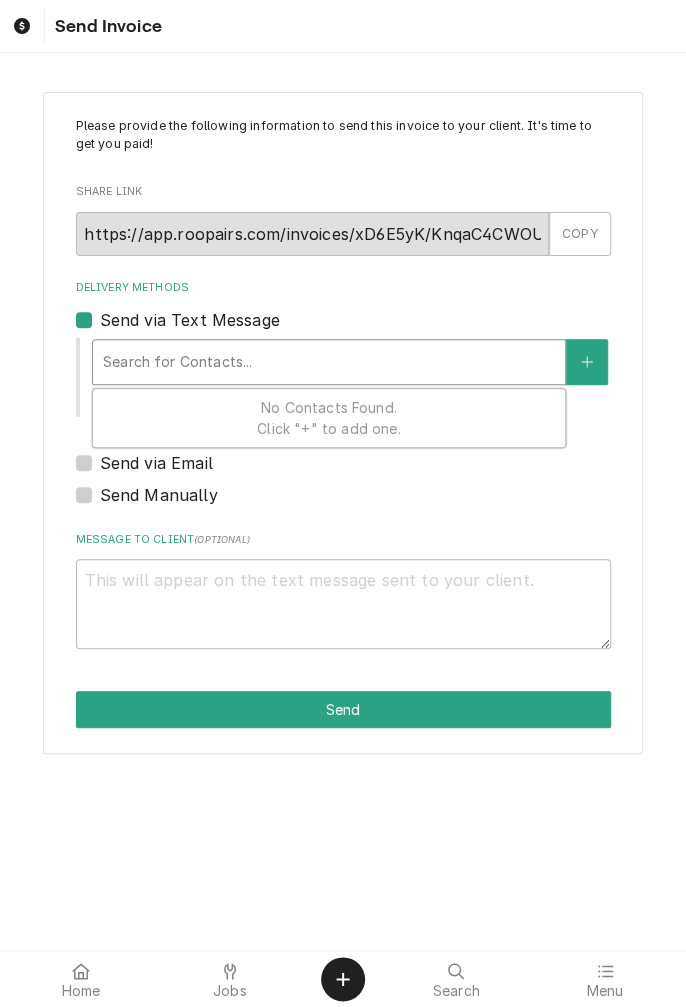 type on "x" 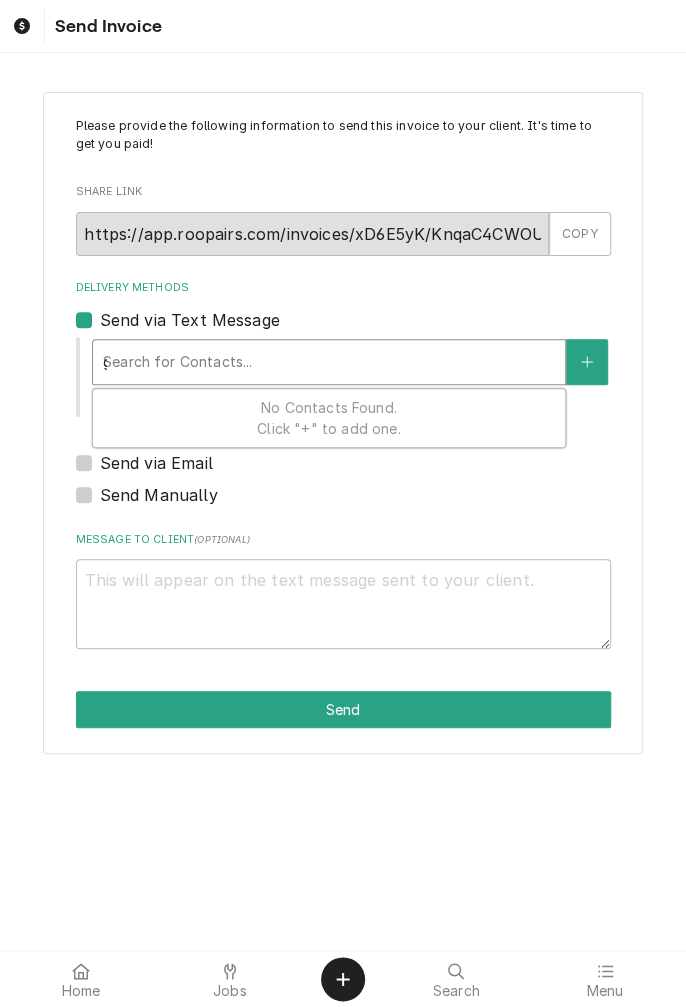 type on "x" 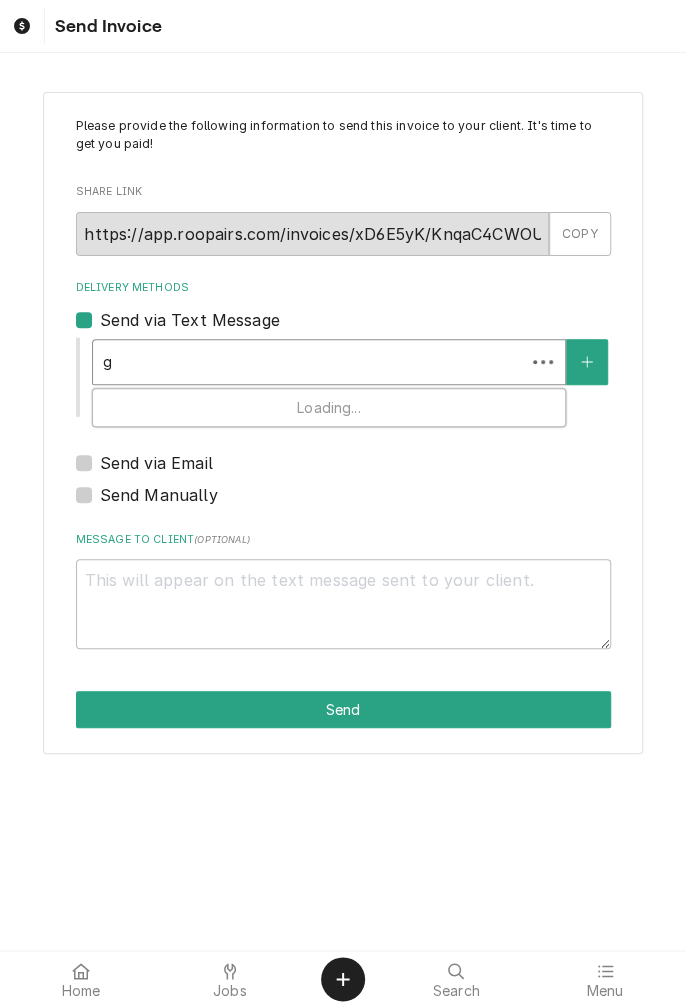 type on "gr" 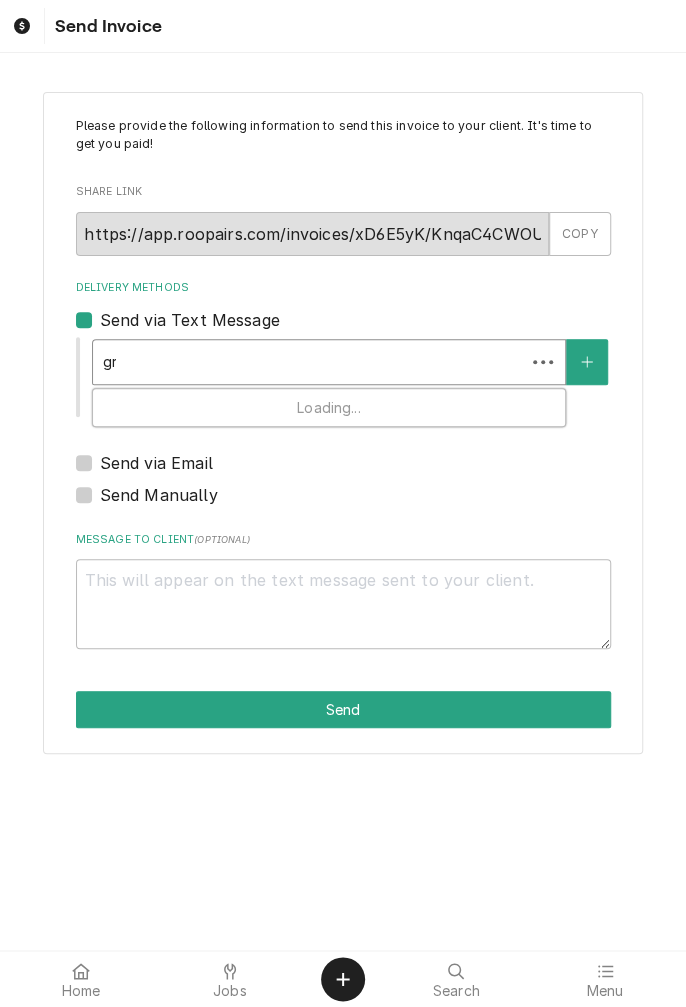 type on "x" 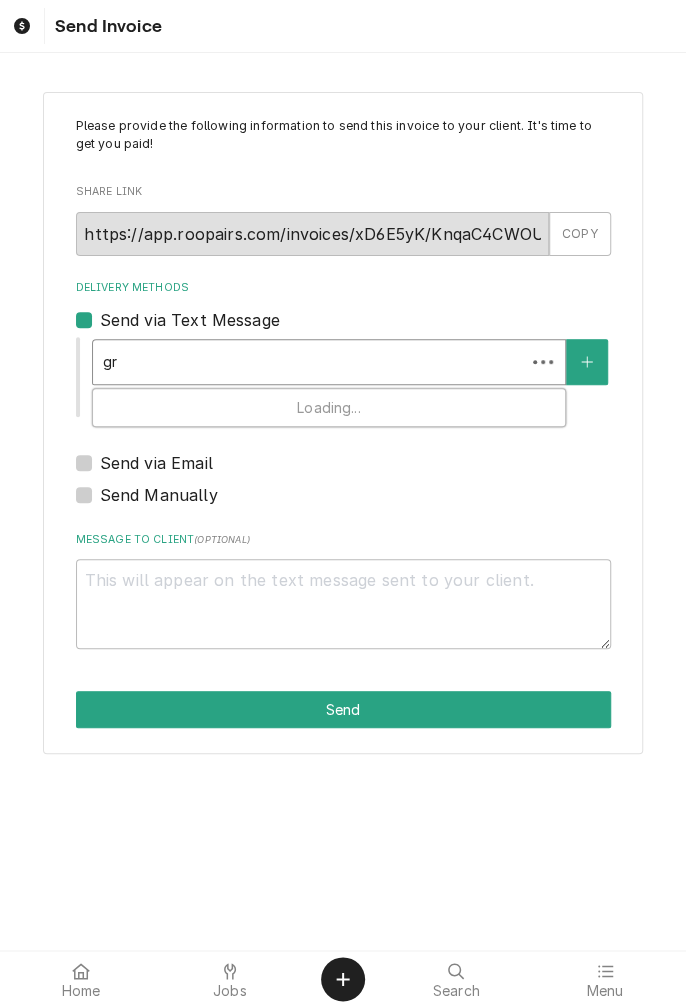 type on "gre" 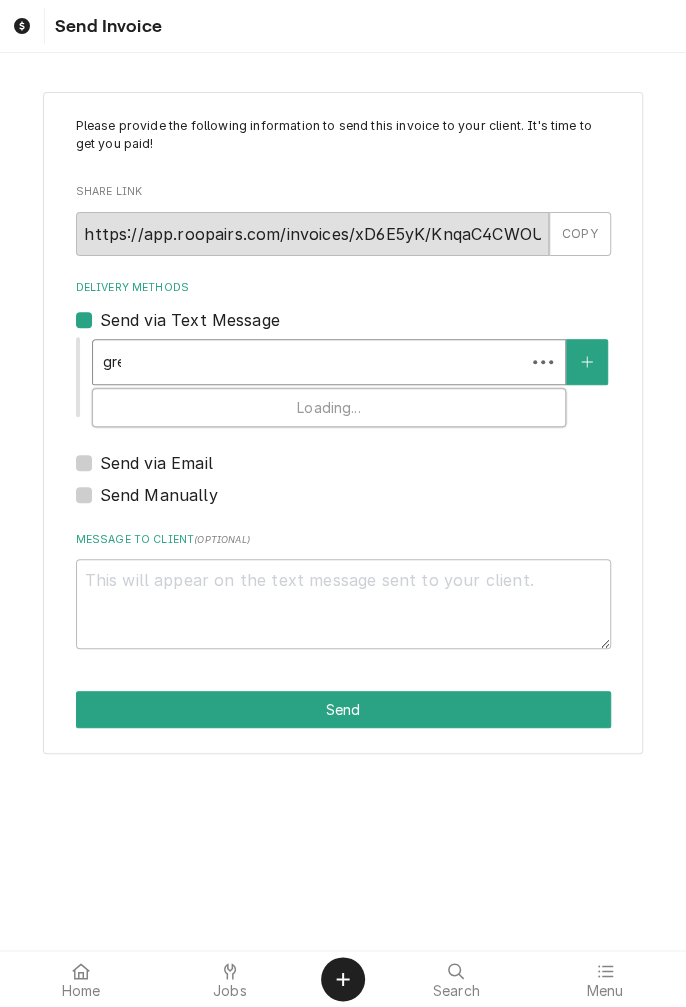 type on "x" 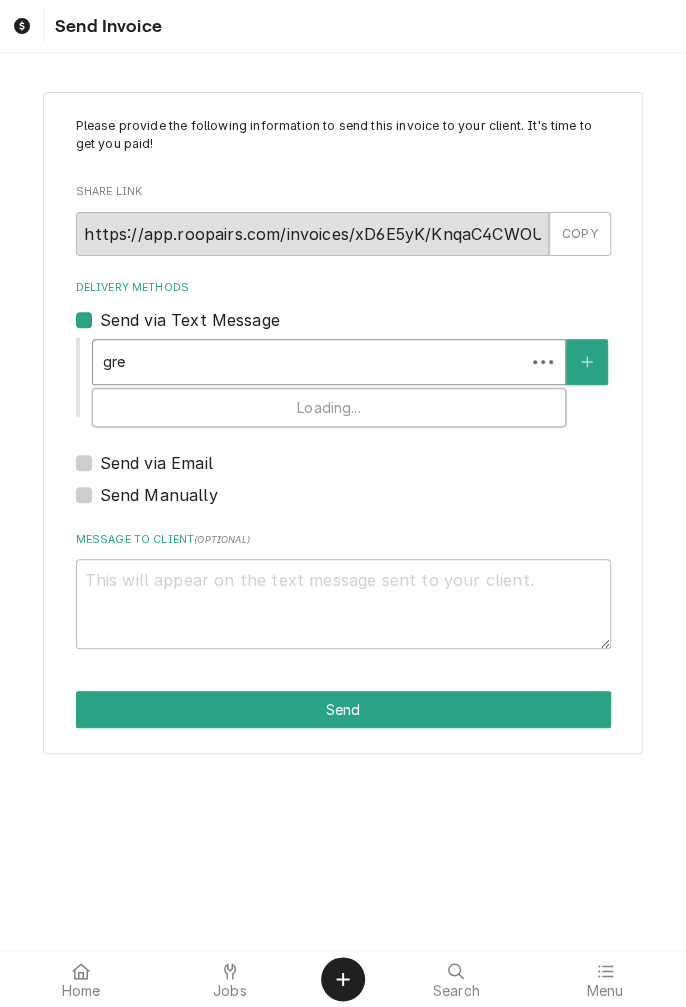 type on "greg" 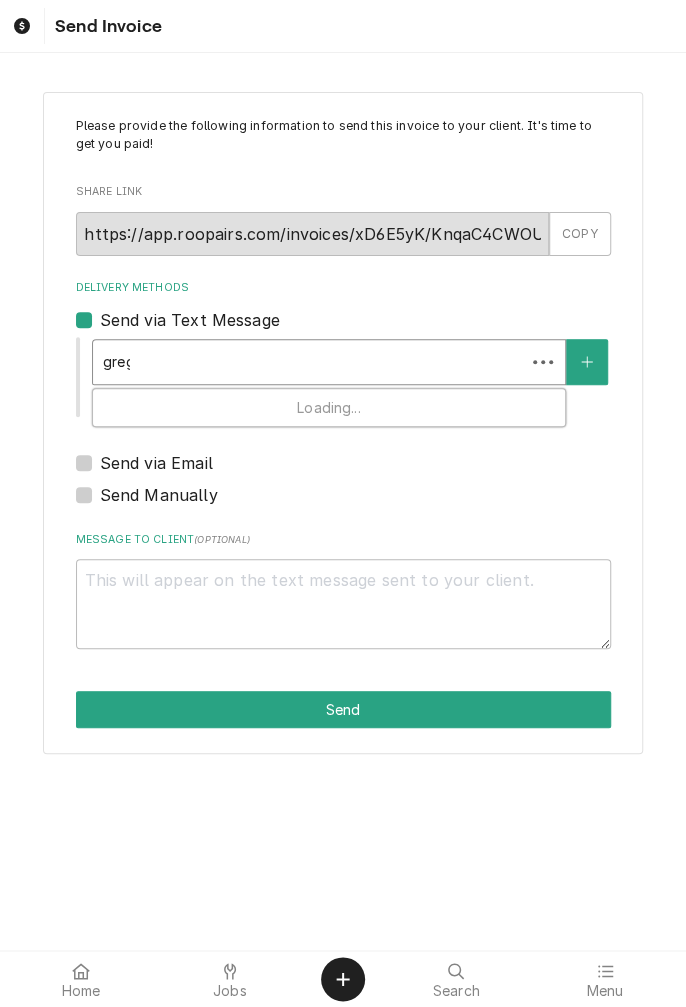 type on "x" 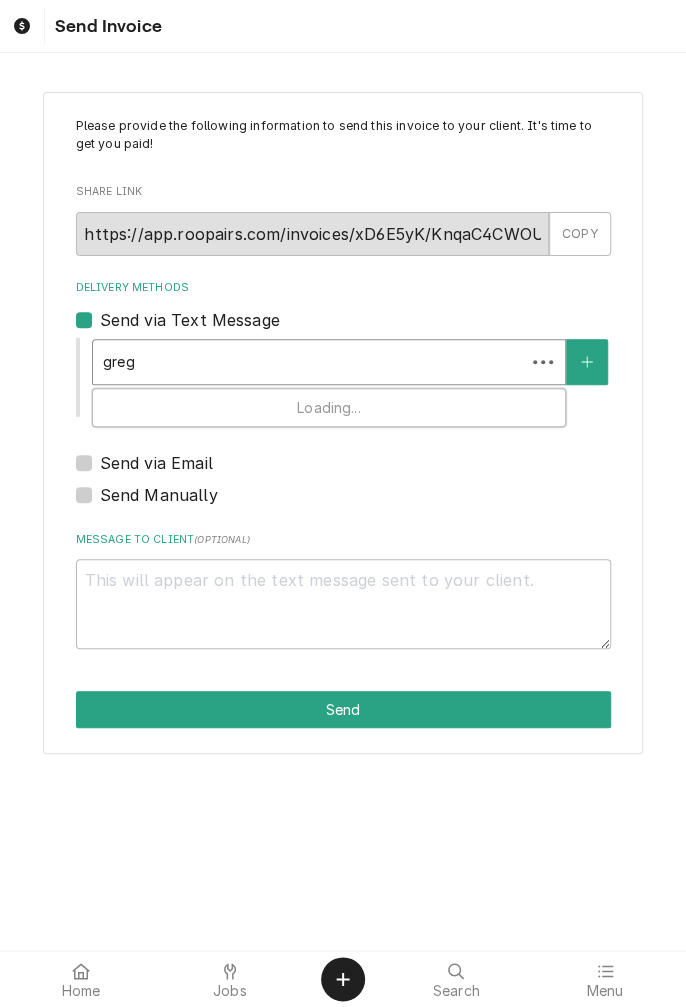 scroll, scrollTop: 0, scrollLeft: 0, axis: both 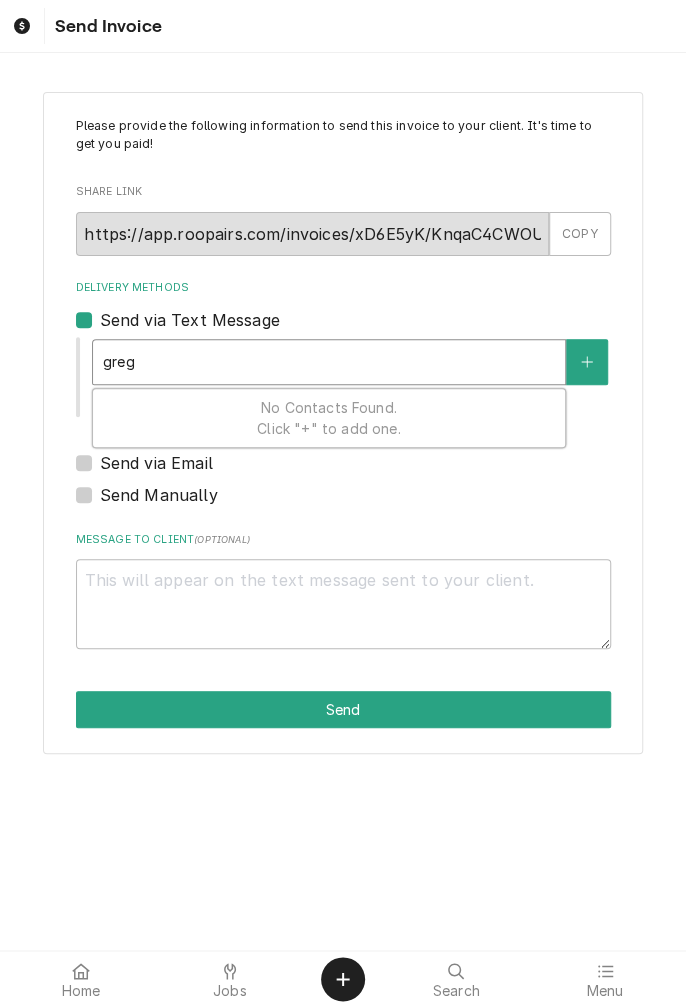 type on "greg" 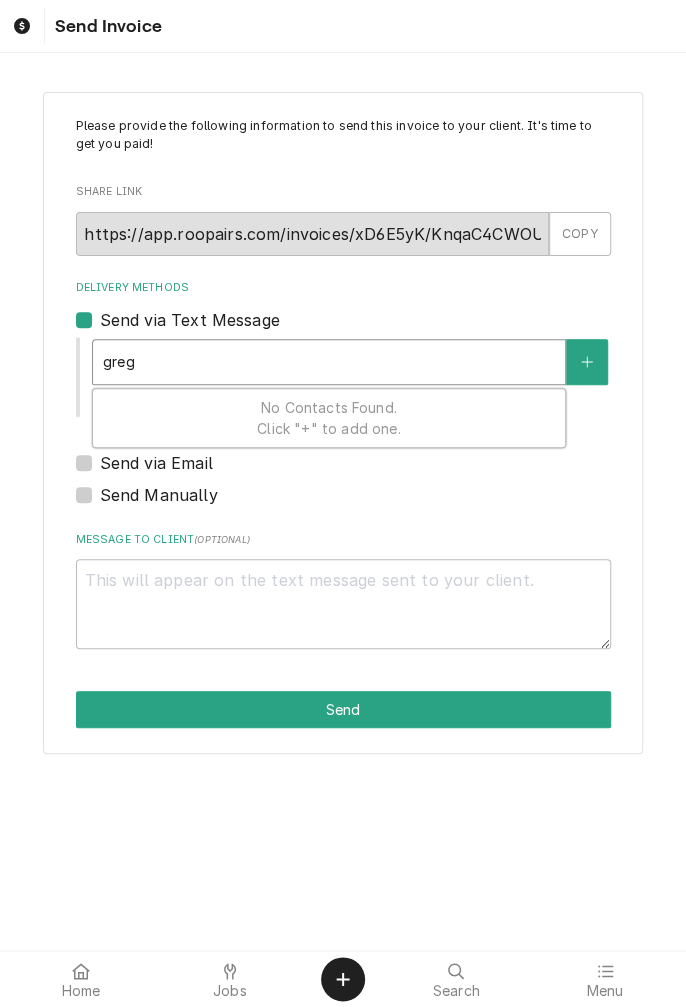 type on "x" 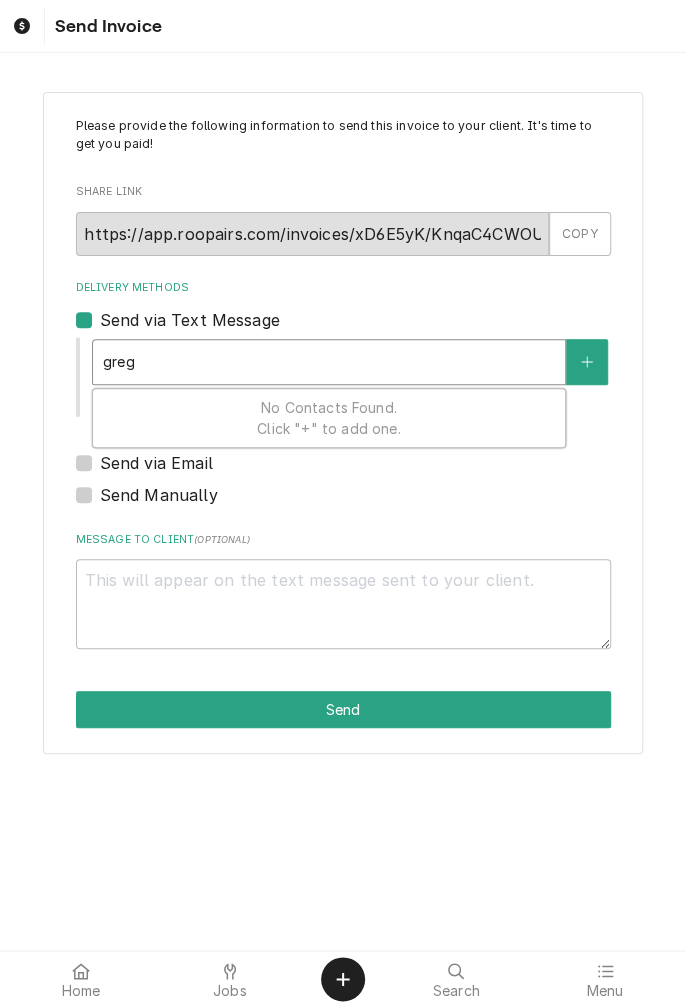 type on "greg" 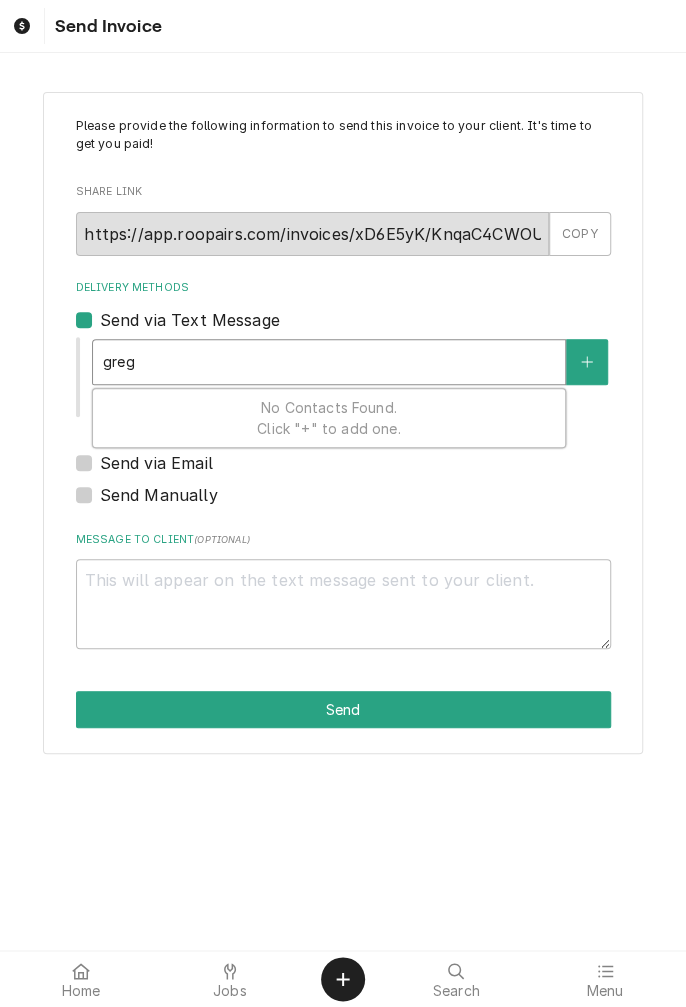type on "x" 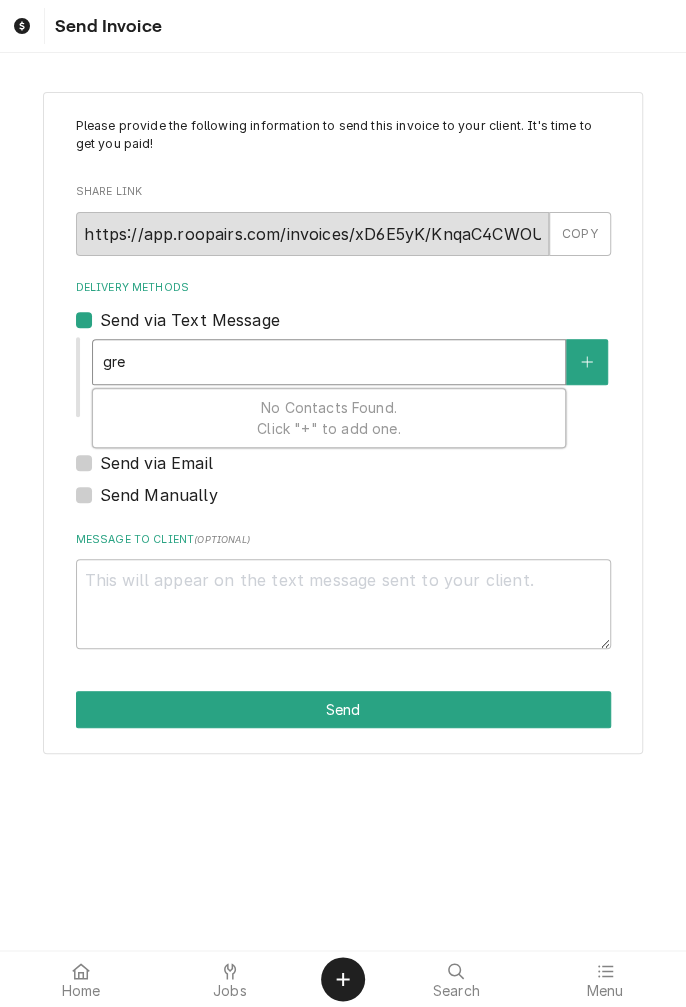type on "x" 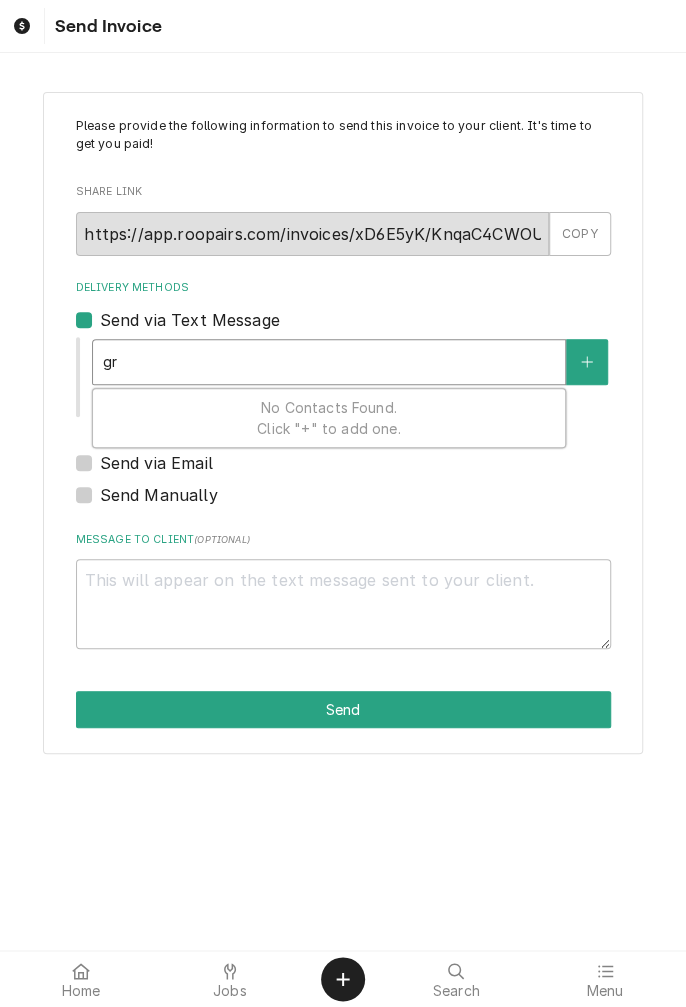 type on "x" 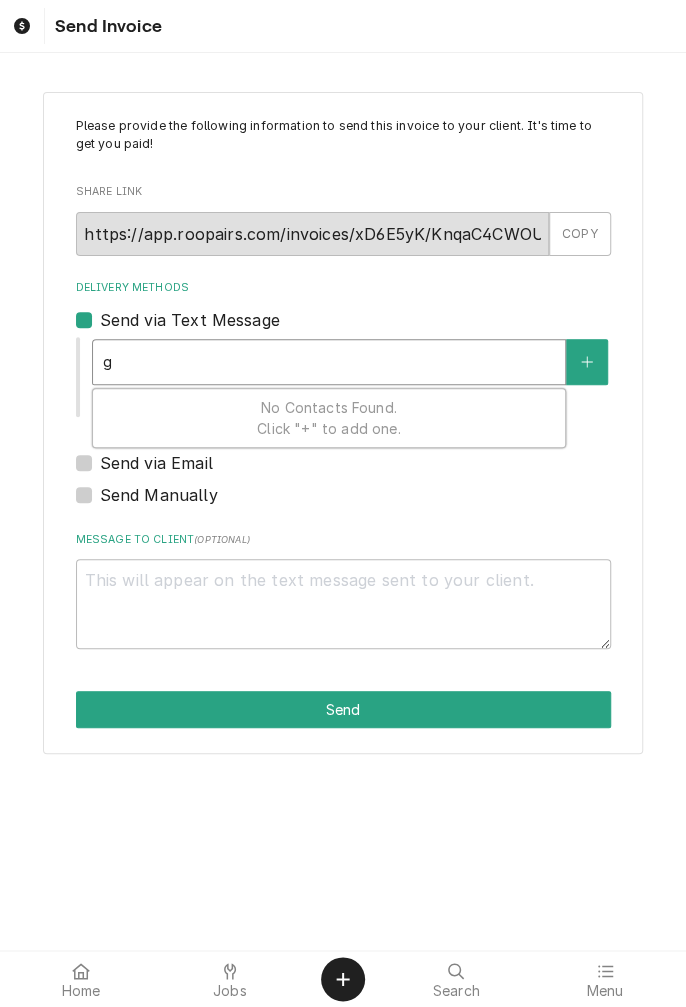 type on "x" 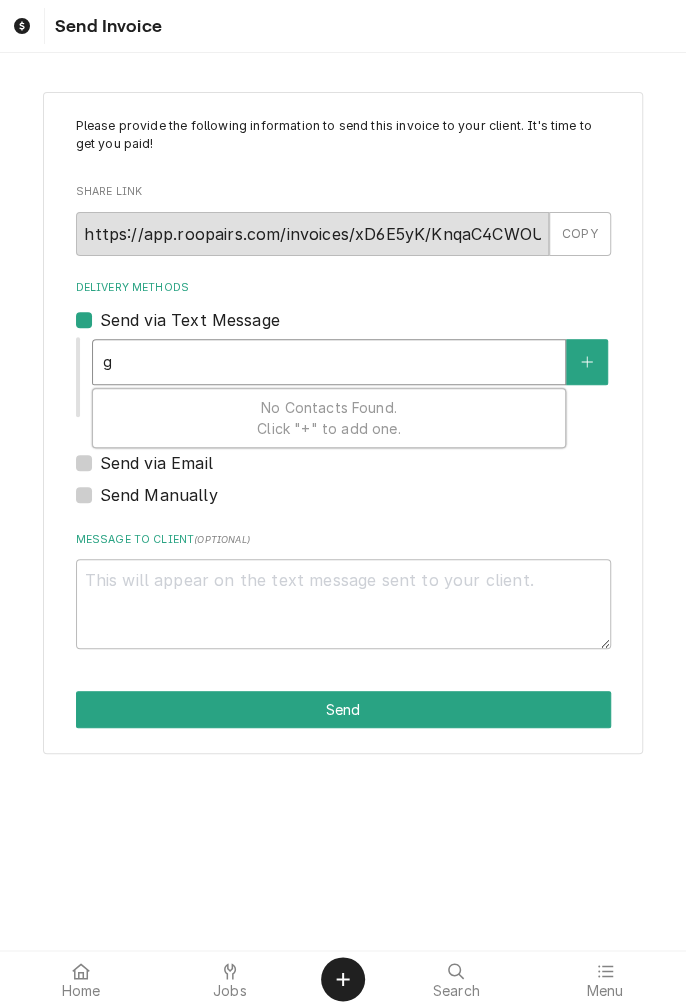 type 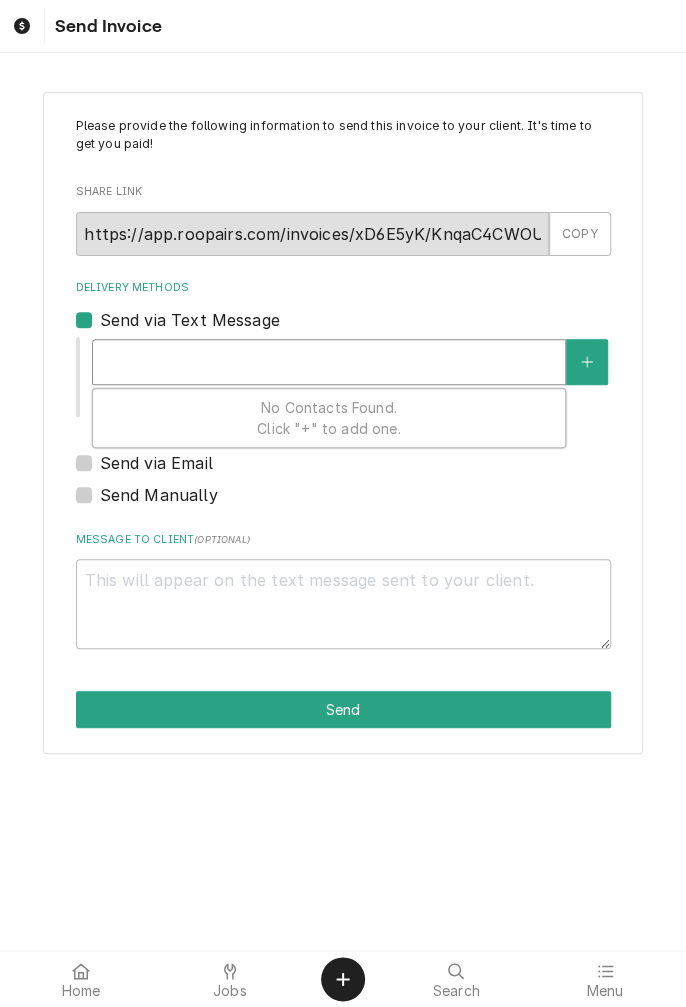 type on "x" 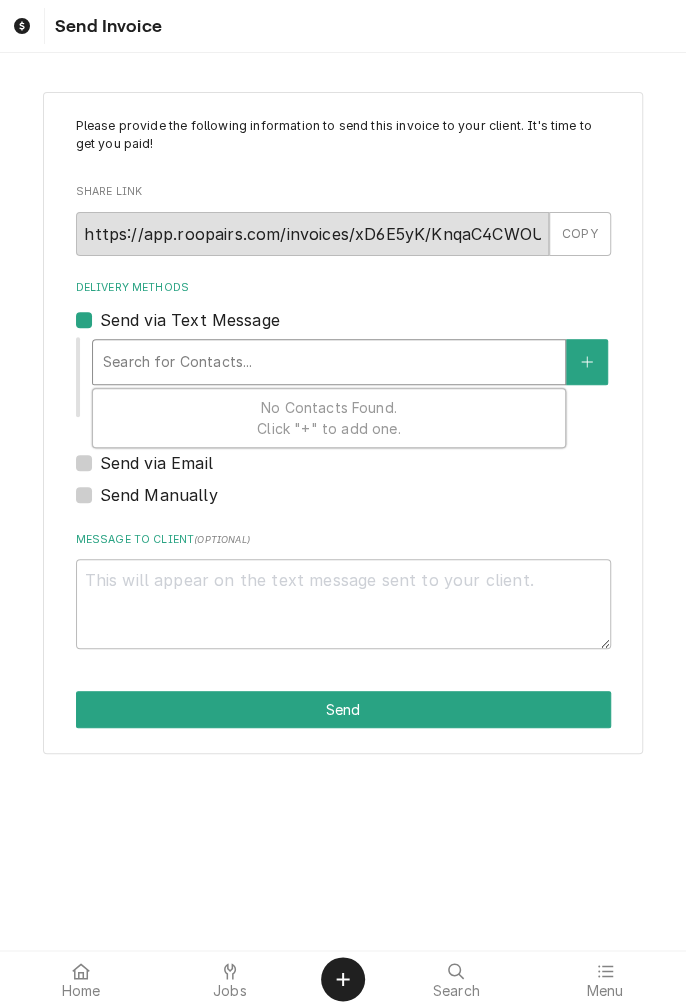 type on "3" 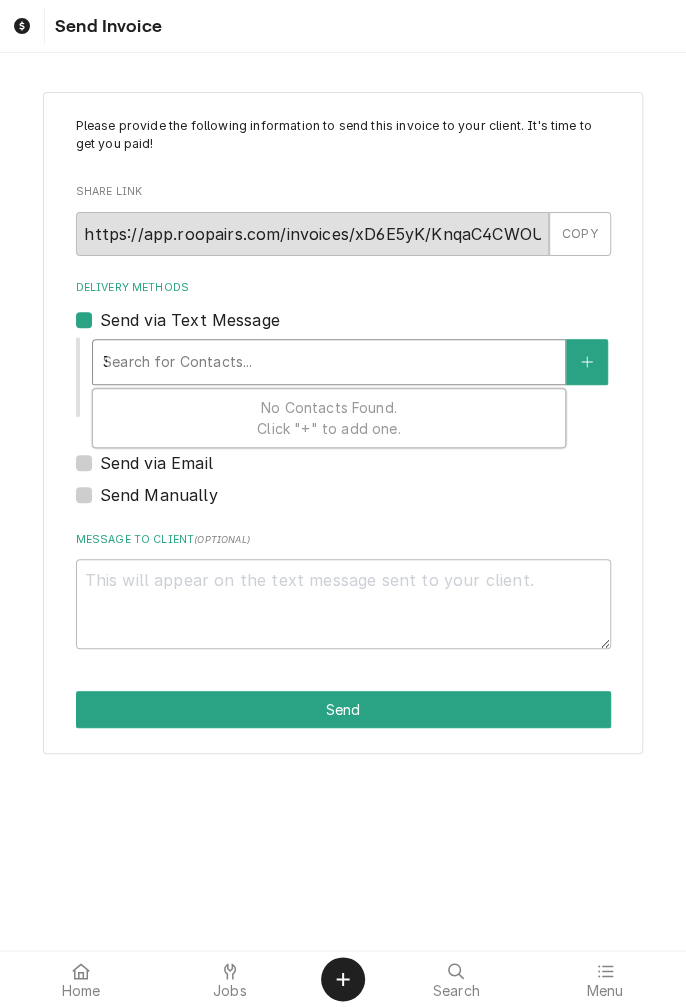 type on "x" 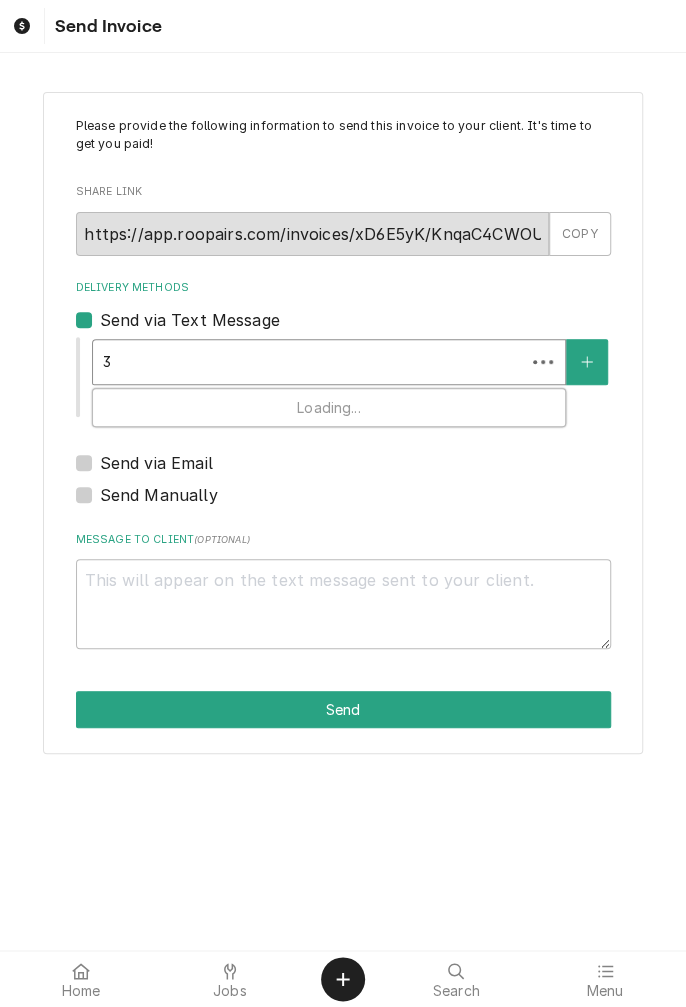 type on "36" 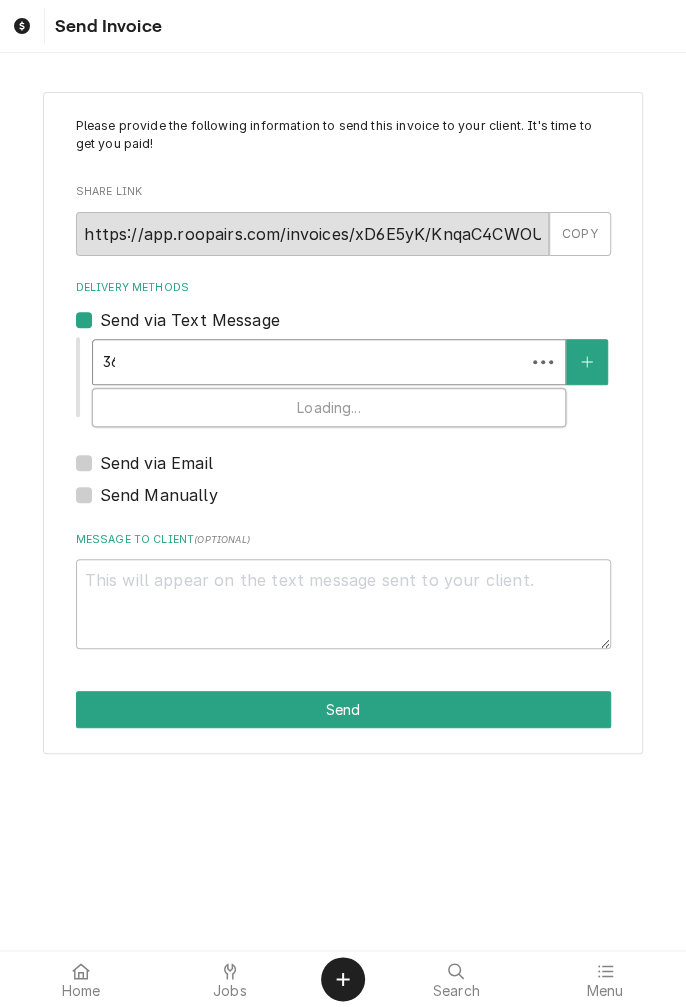 type on "x" 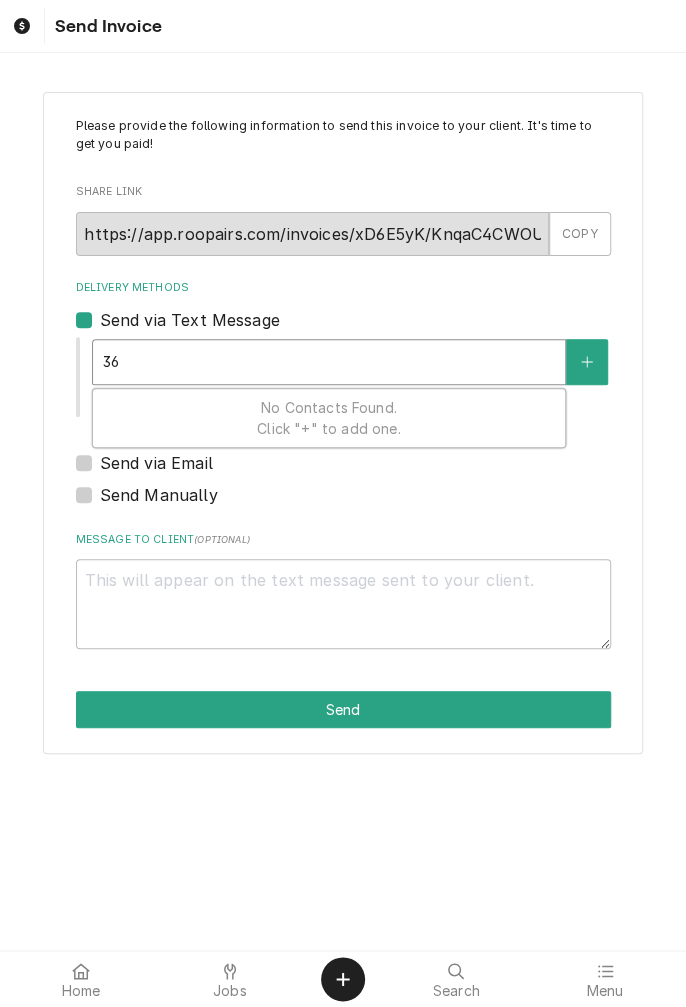 type on "361" 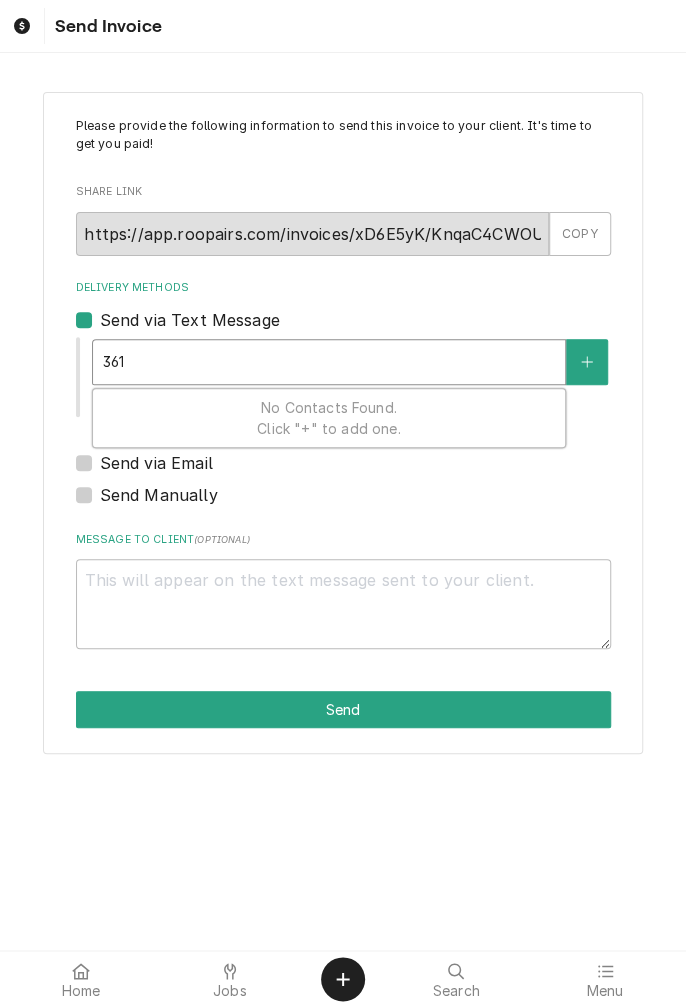 type on "x" 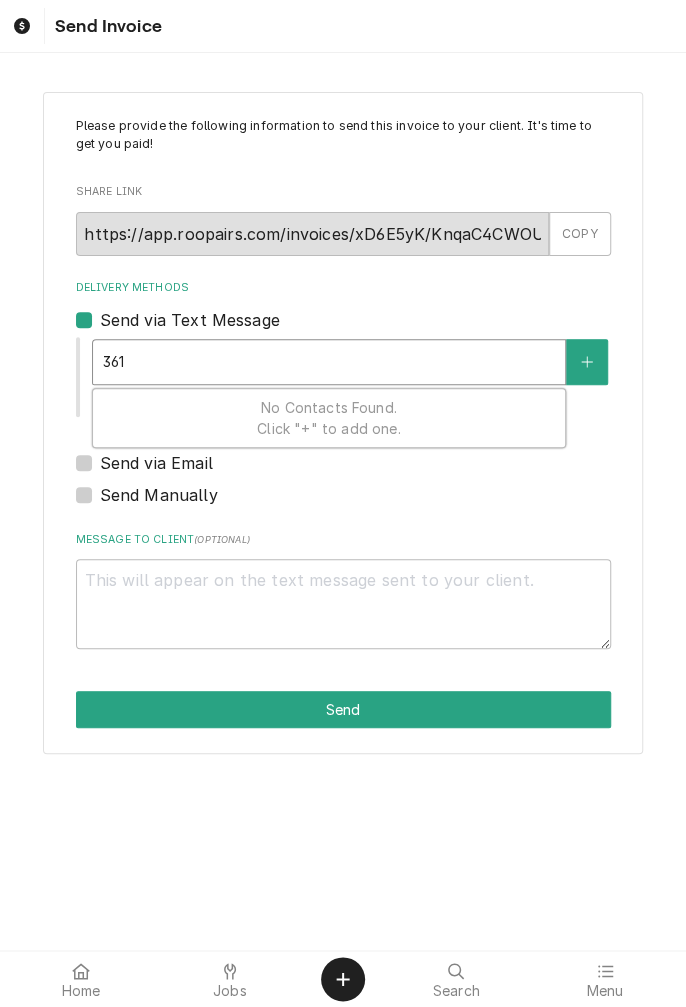 type on "3616" 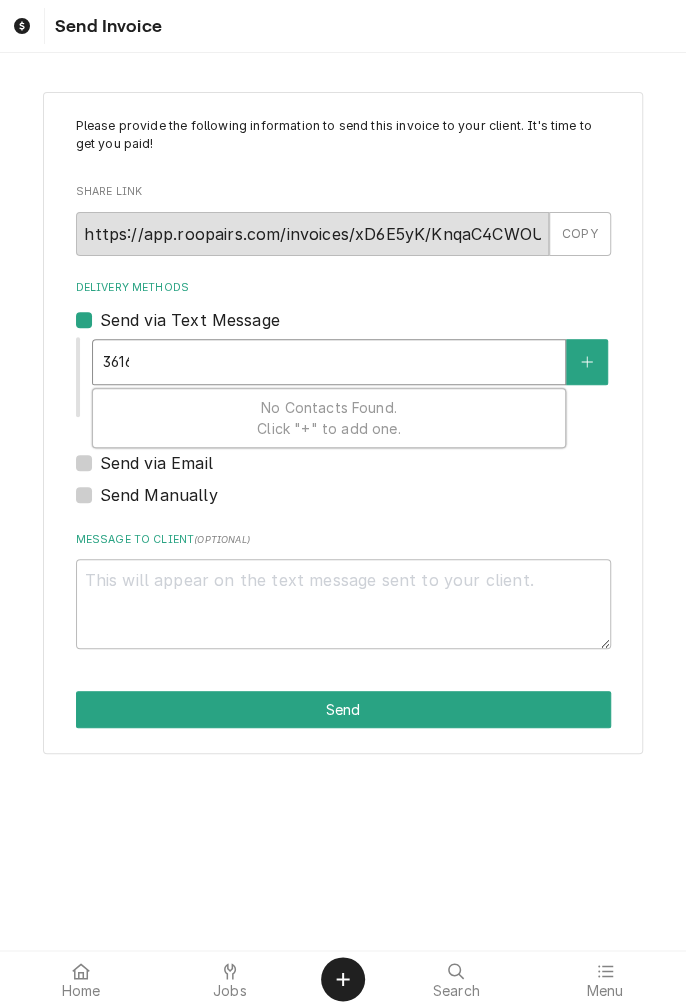 type on "x" 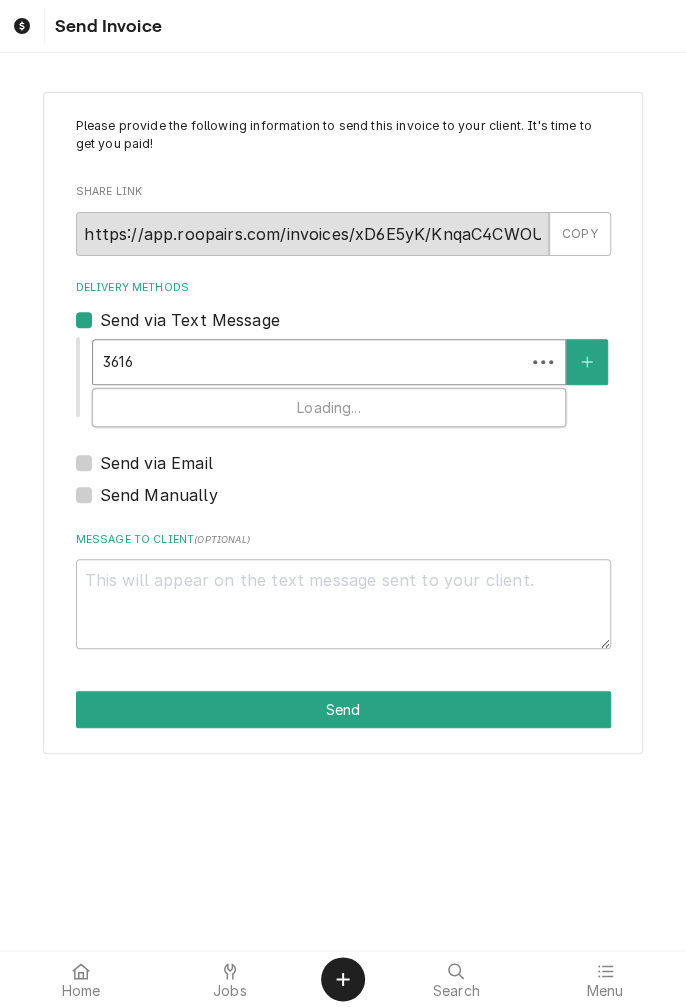 type on "36165" 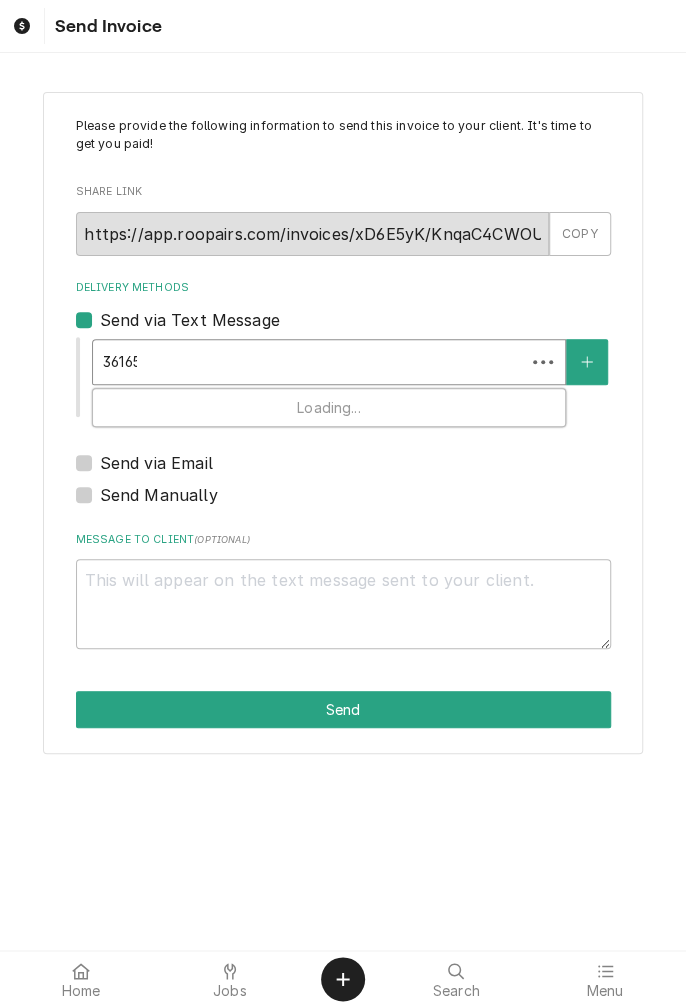 type on "x" 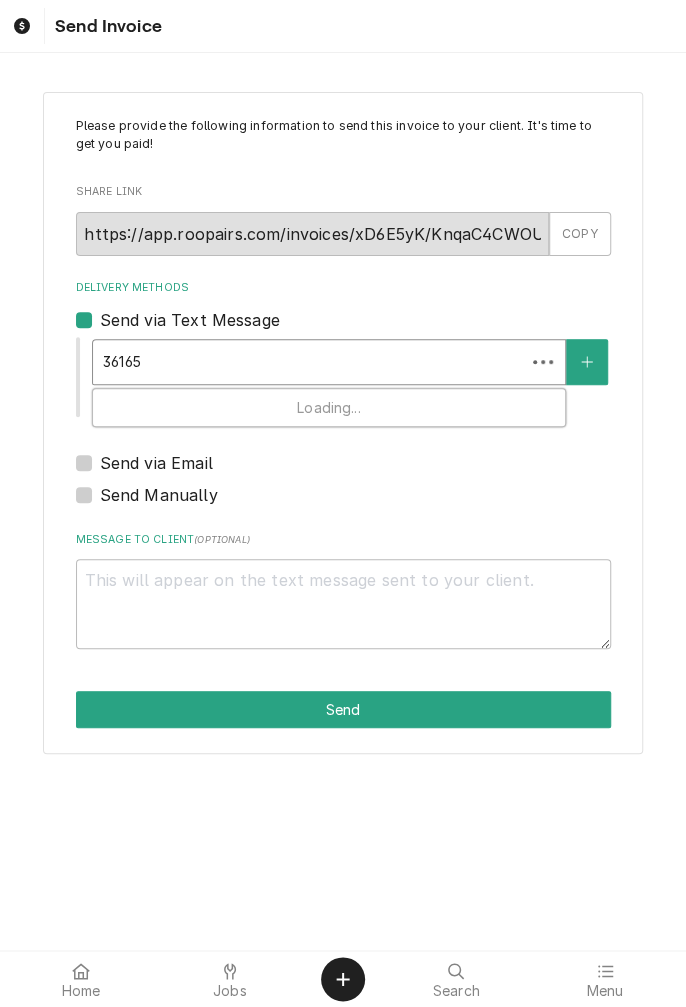 type on "361655" 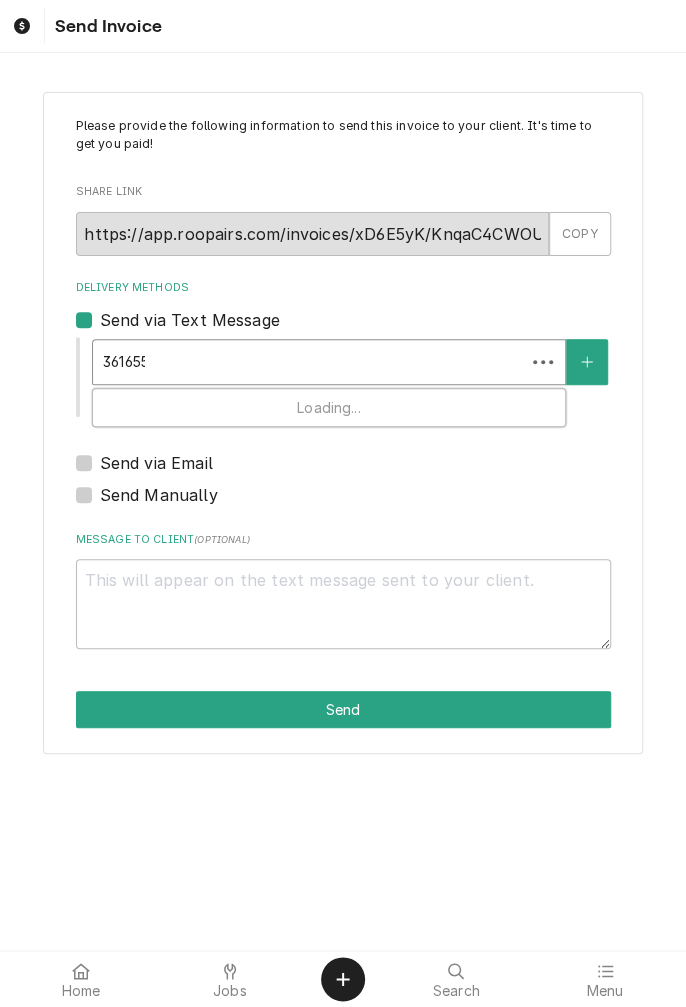 type on "x" 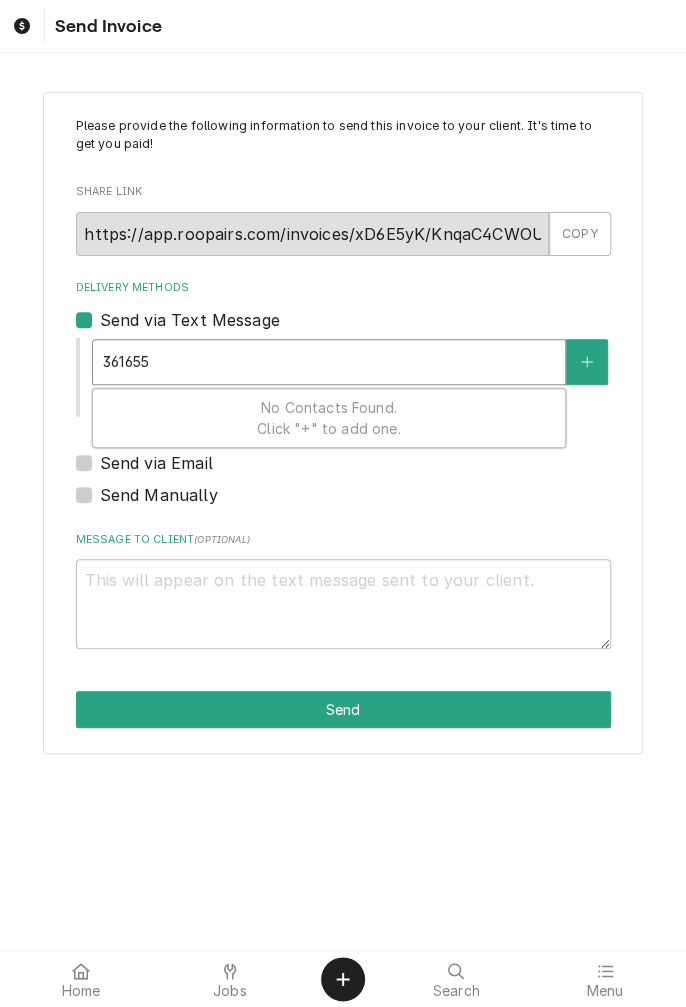 type on "3616559" 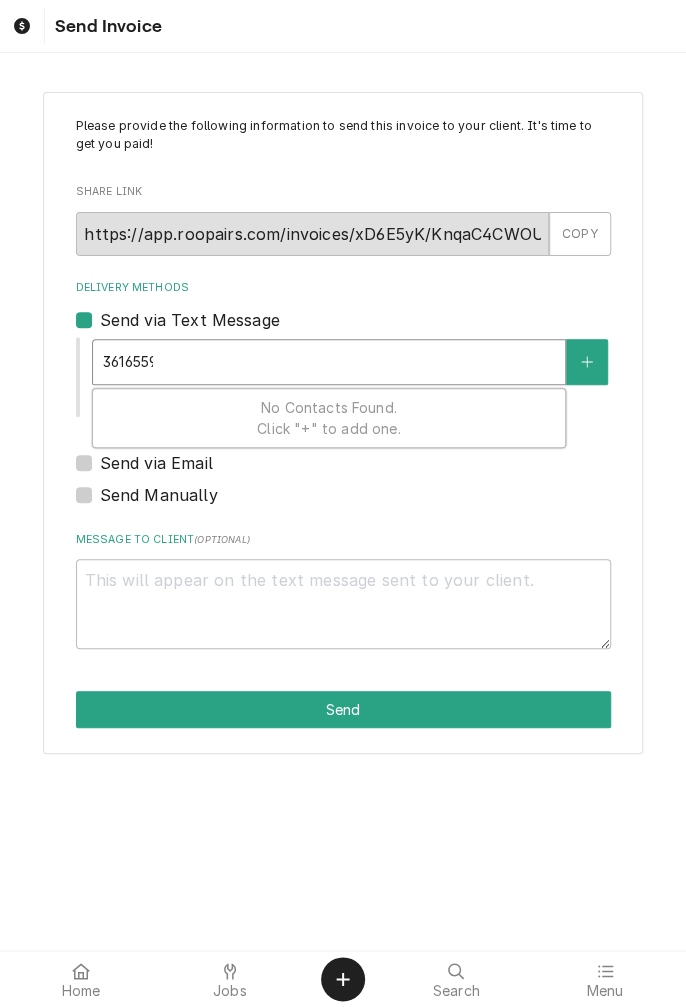 type on "x" 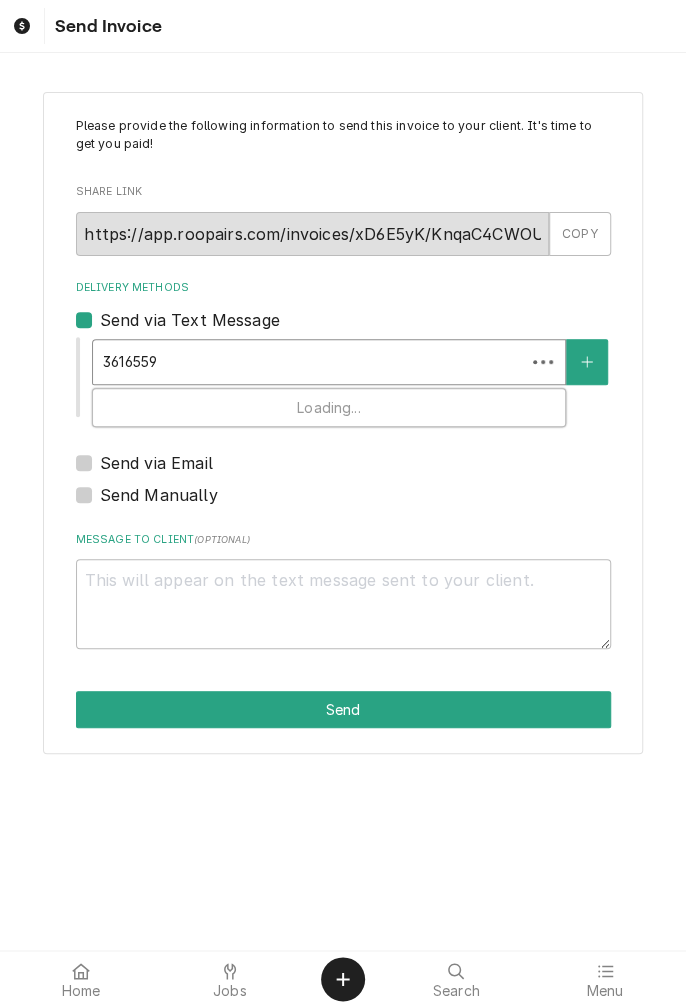 type on "36165593" 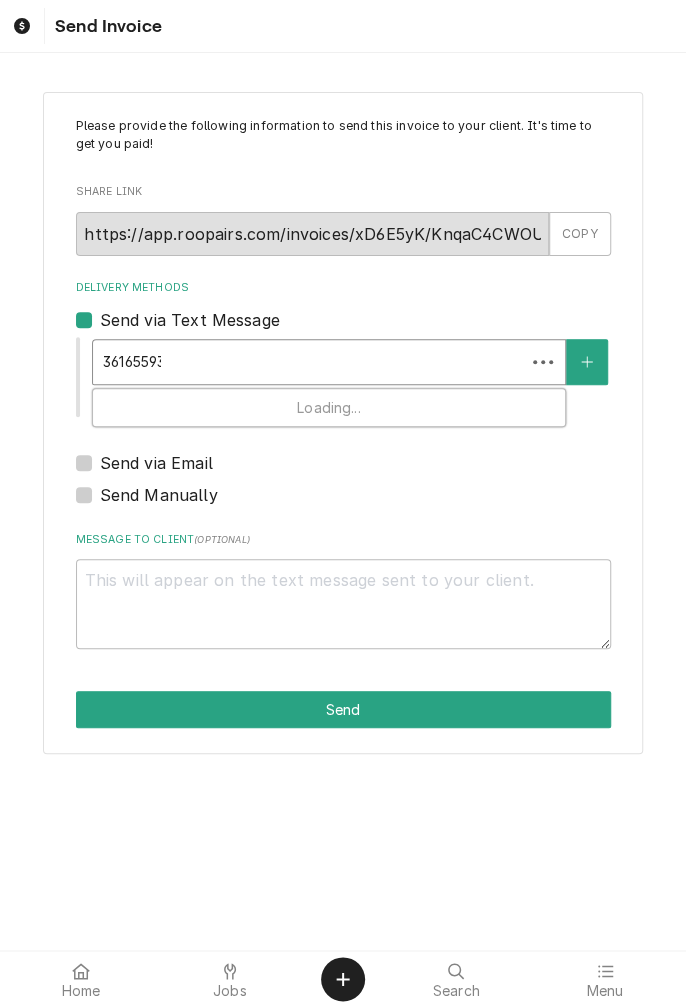 type on "x" 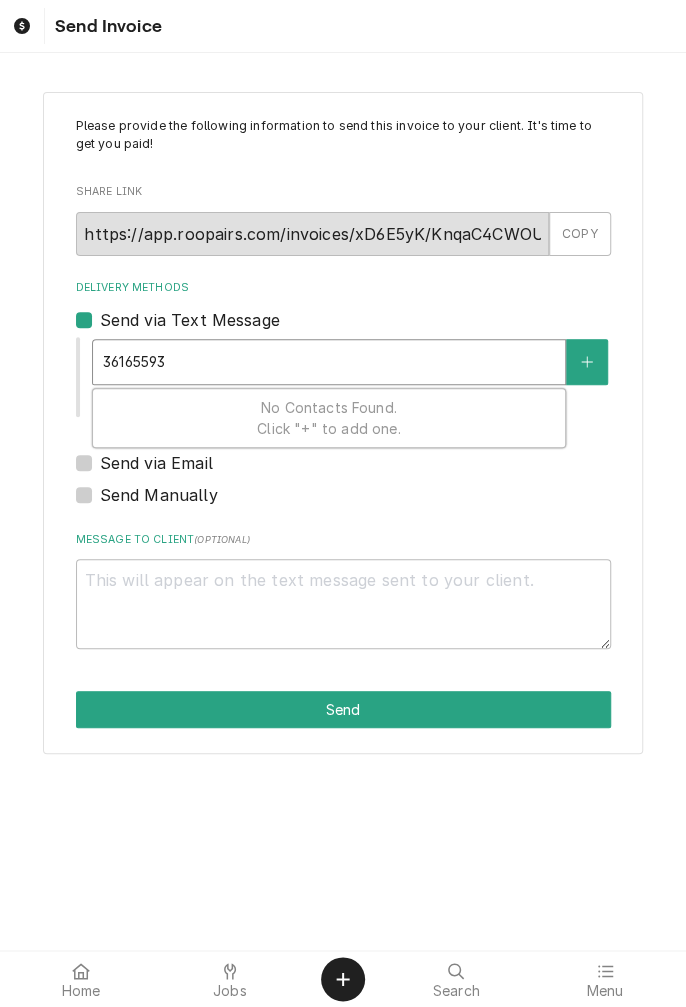 type on "361655938" 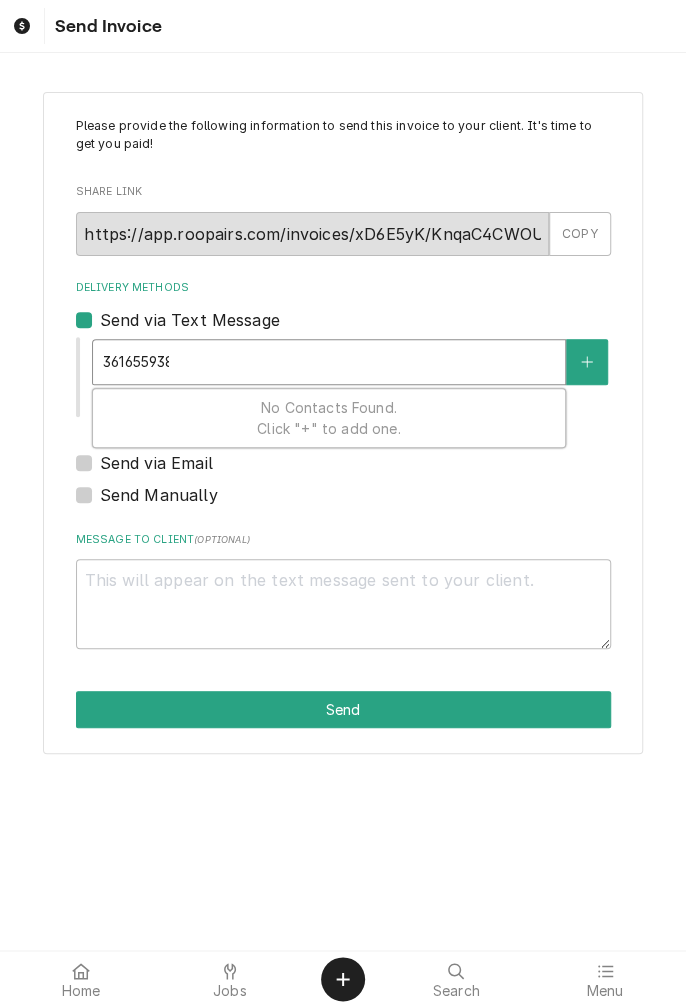 type on "x" 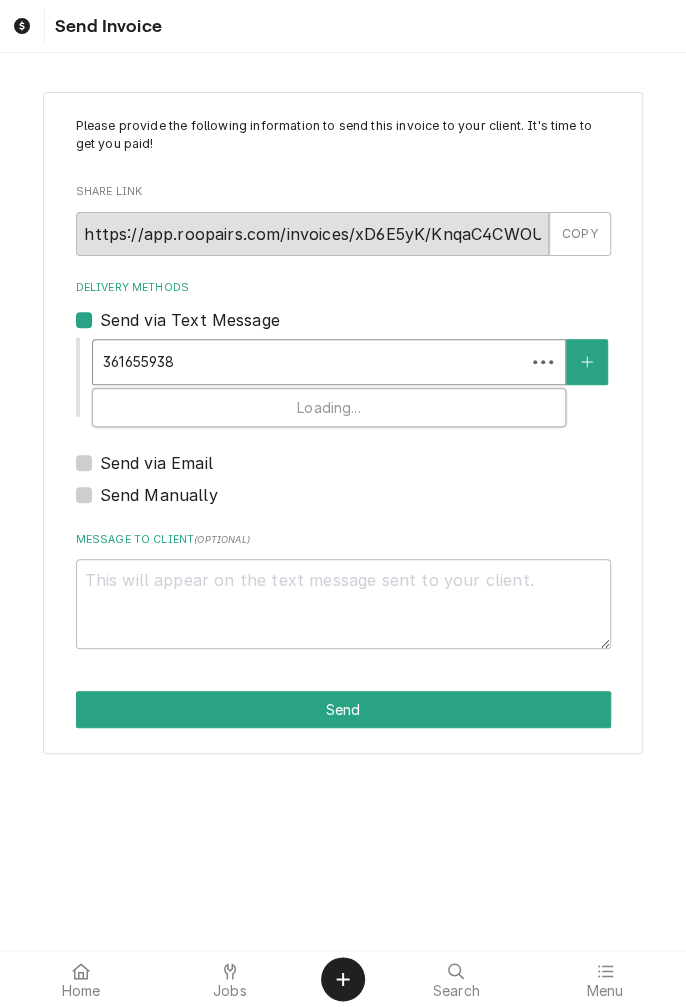 type on "[PHONE]" 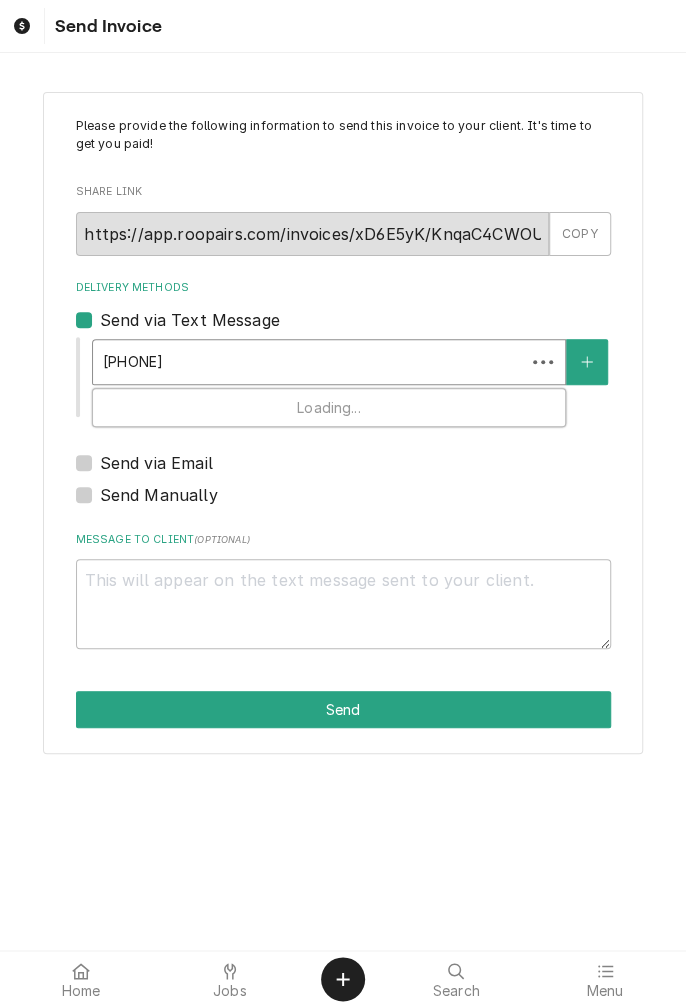 type on "x" 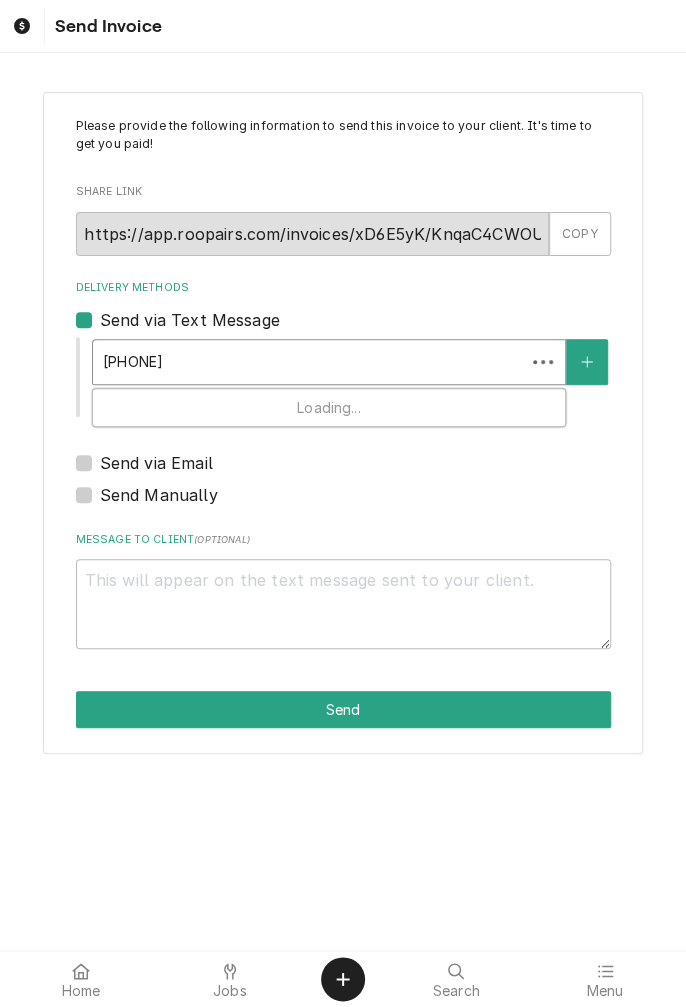 scroll, scrollTop: 0, scrollLeft: 0, axis: both 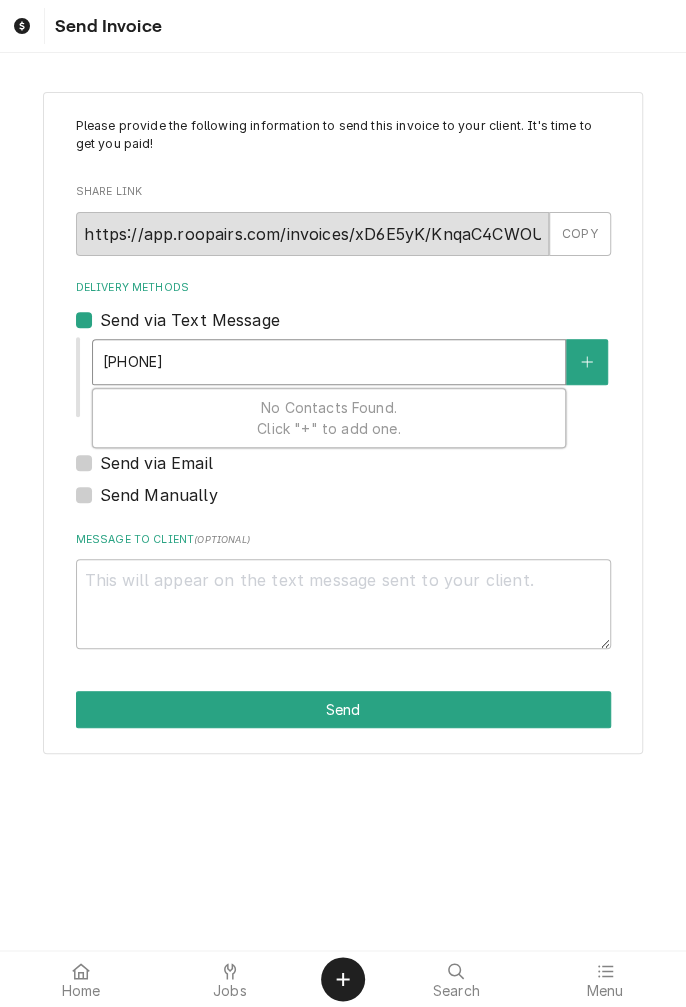 type on "[PHONE]" 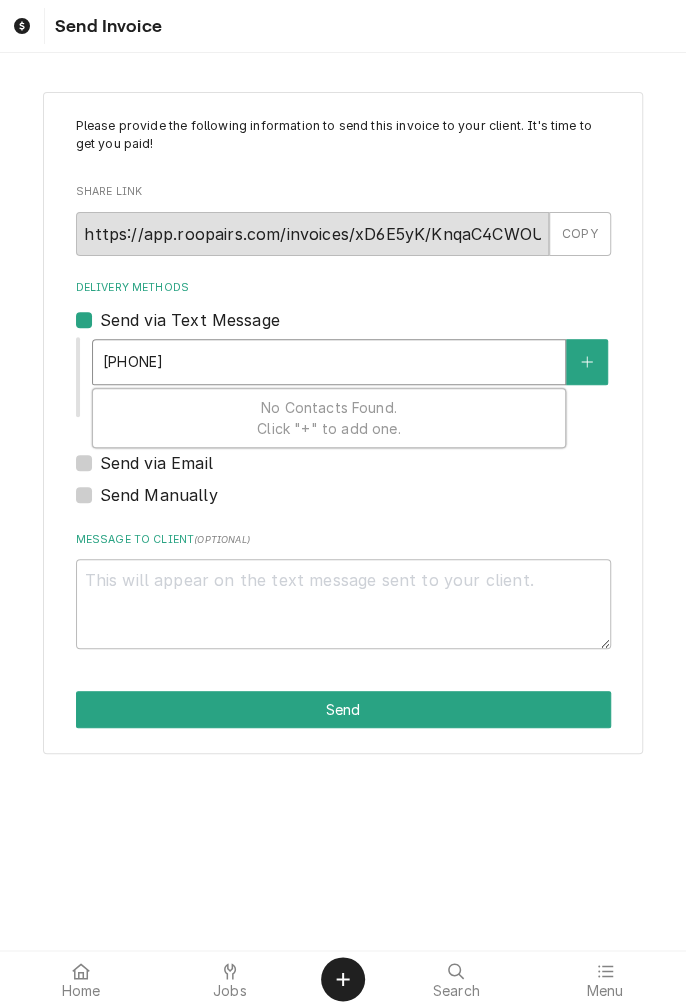 type 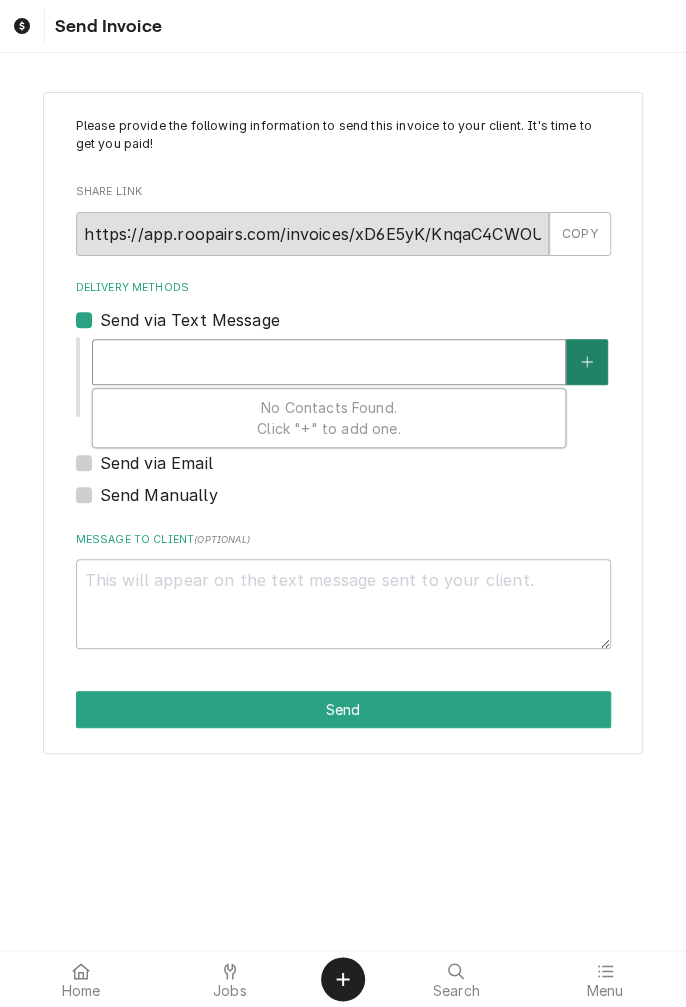 click at bounding box center [587, 362] 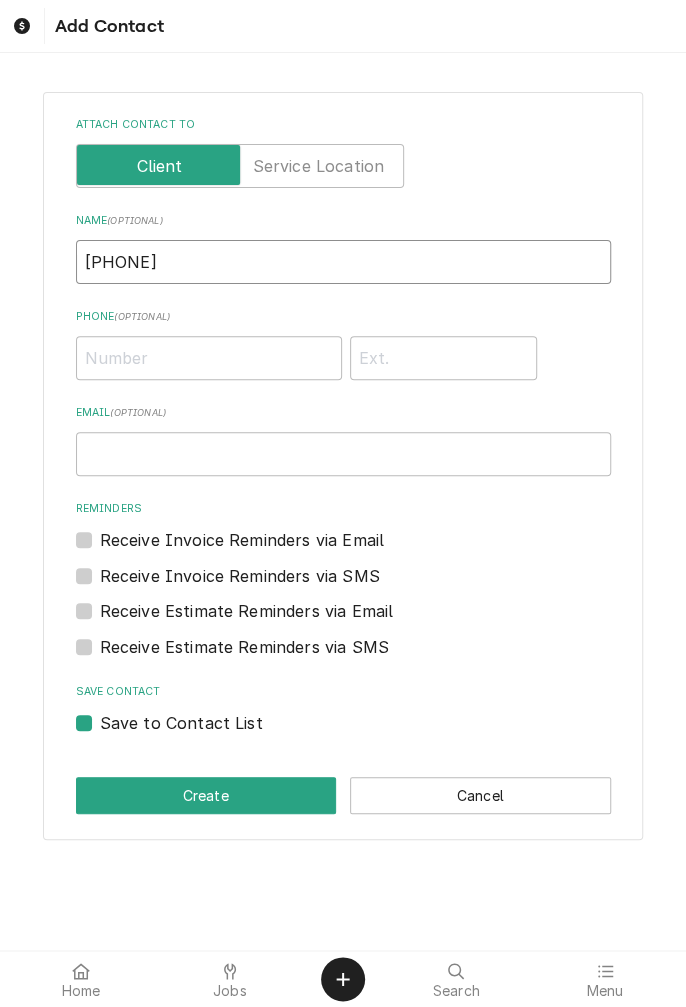 click on "[PHONE]" at bounding box center [343, 262] 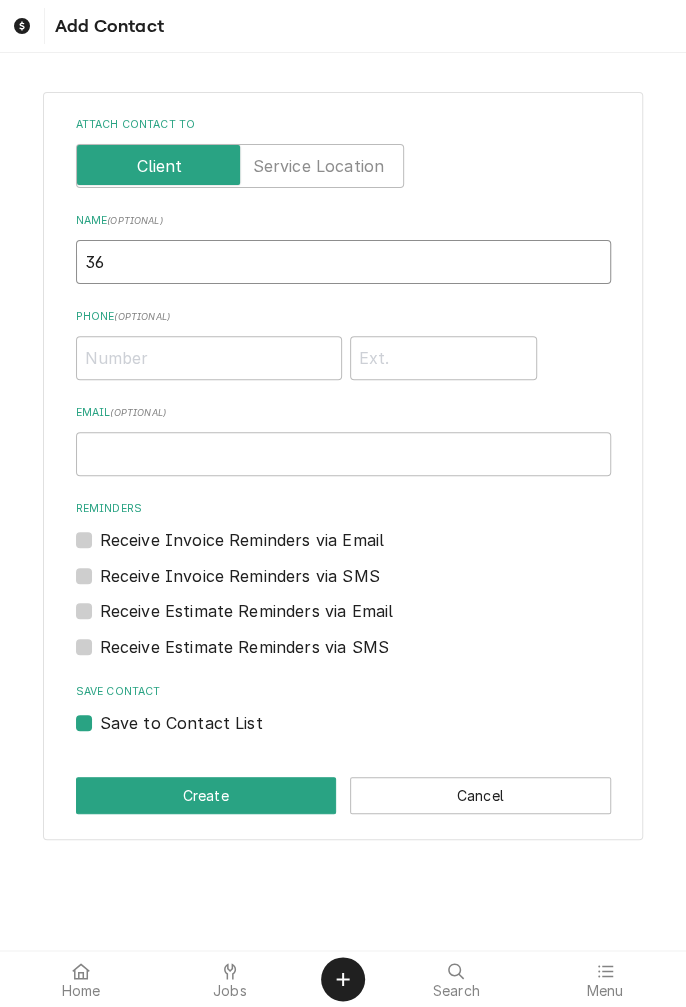 type on "3" 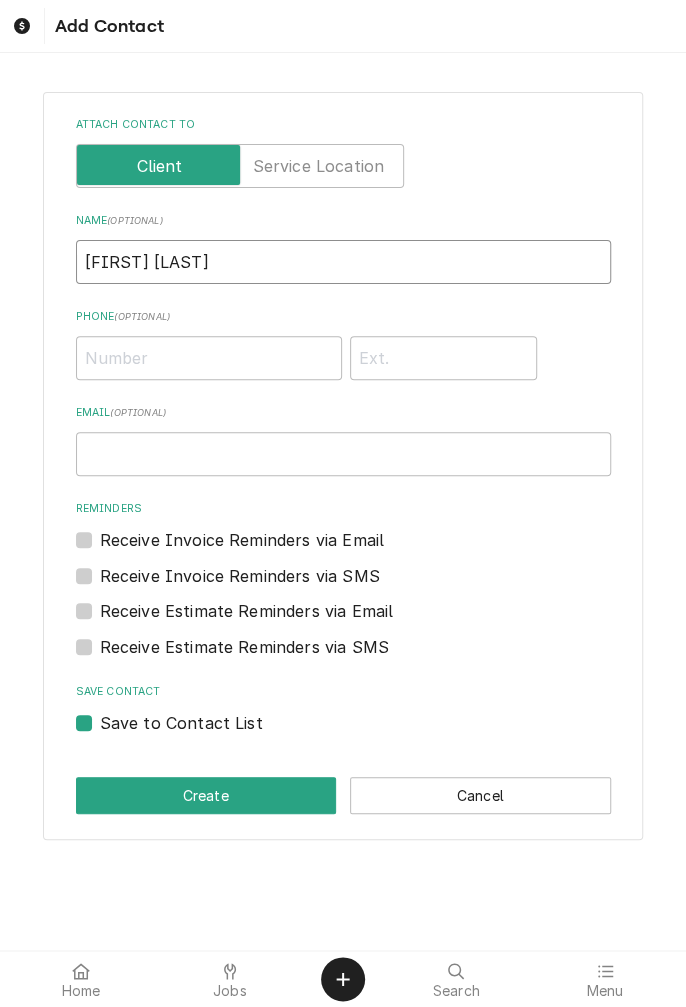 type on "[FIRST] [LAST]" 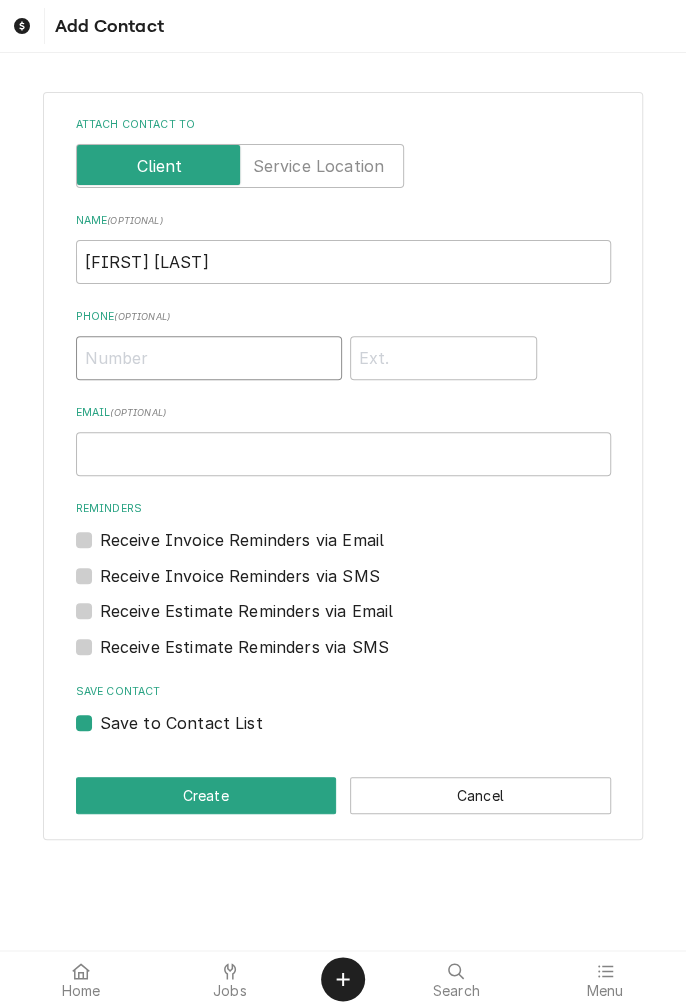 click on "Phone  ( optional )" at bounding box center (209, 358) 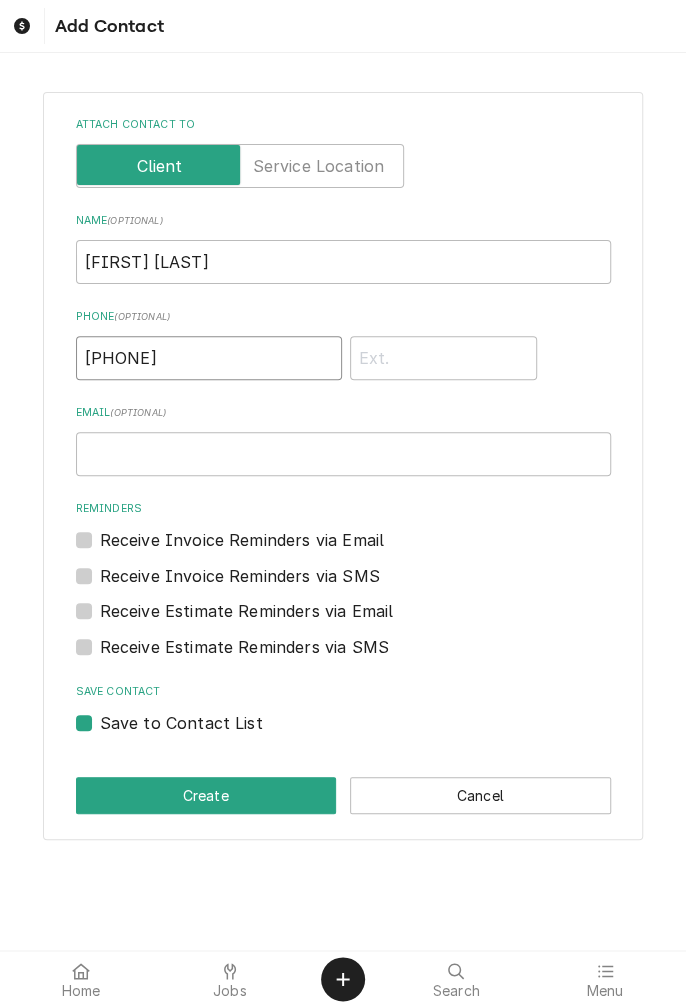 type on "[PHONE]" 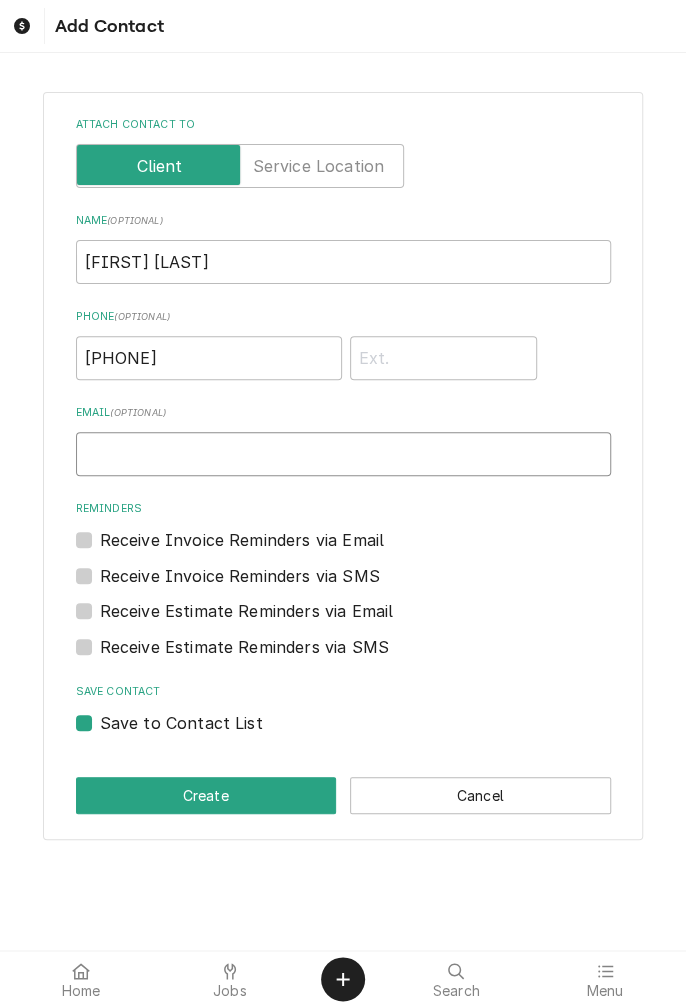 click on "Email  ( optional )" at bounding box center (343, 454) 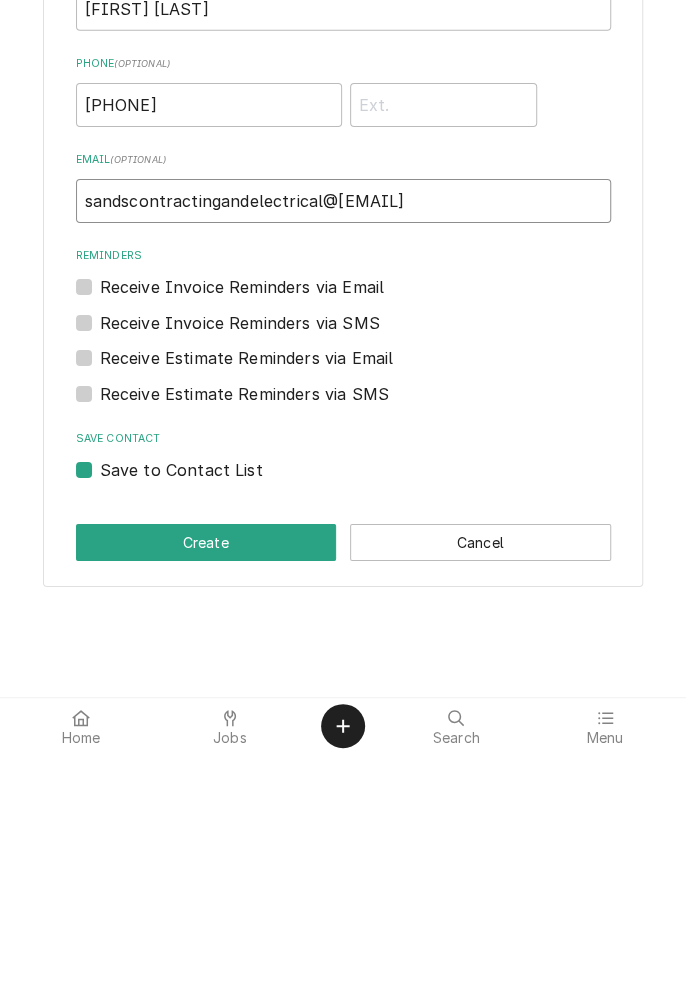 type on "sandscontractingandelectrical@[EMAIL]" 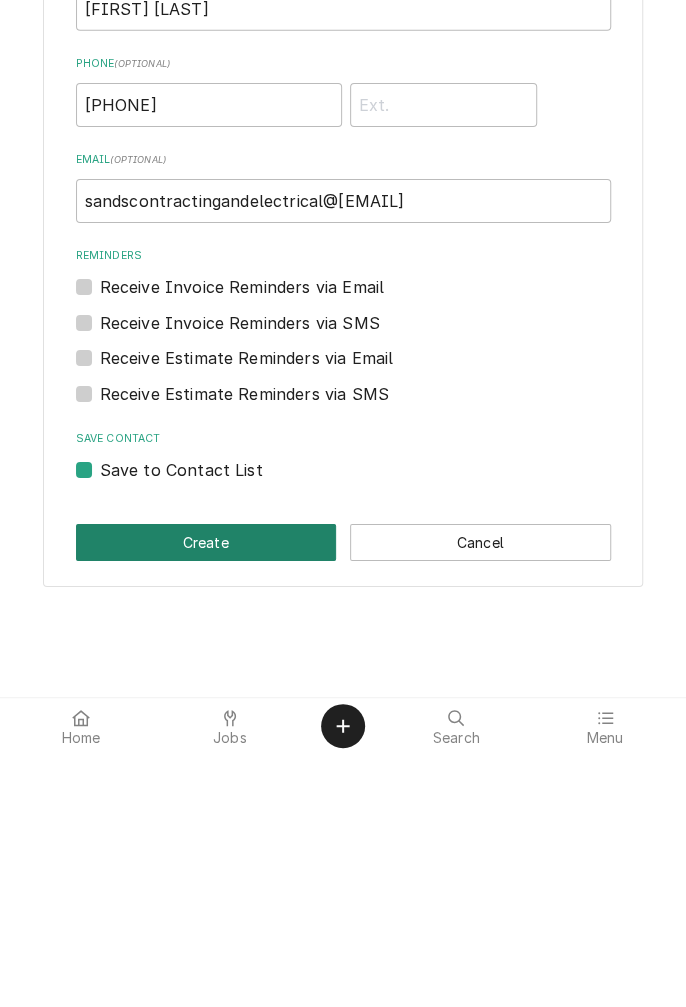 click on "Create" at bounding box center (206, 795) 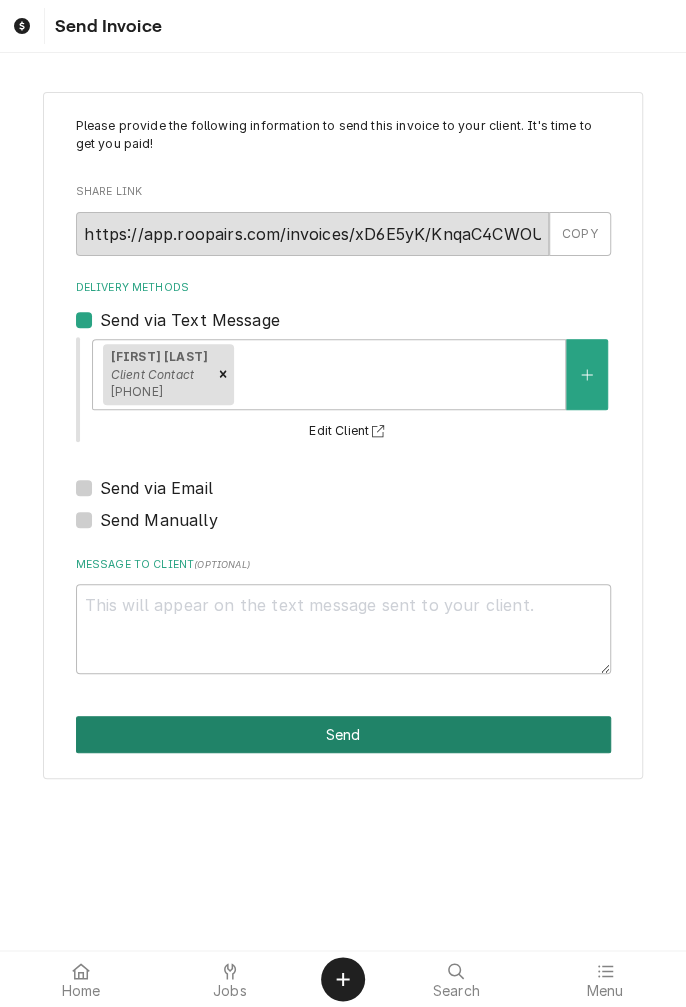 click on "Send" at bounding box center [343, 734] 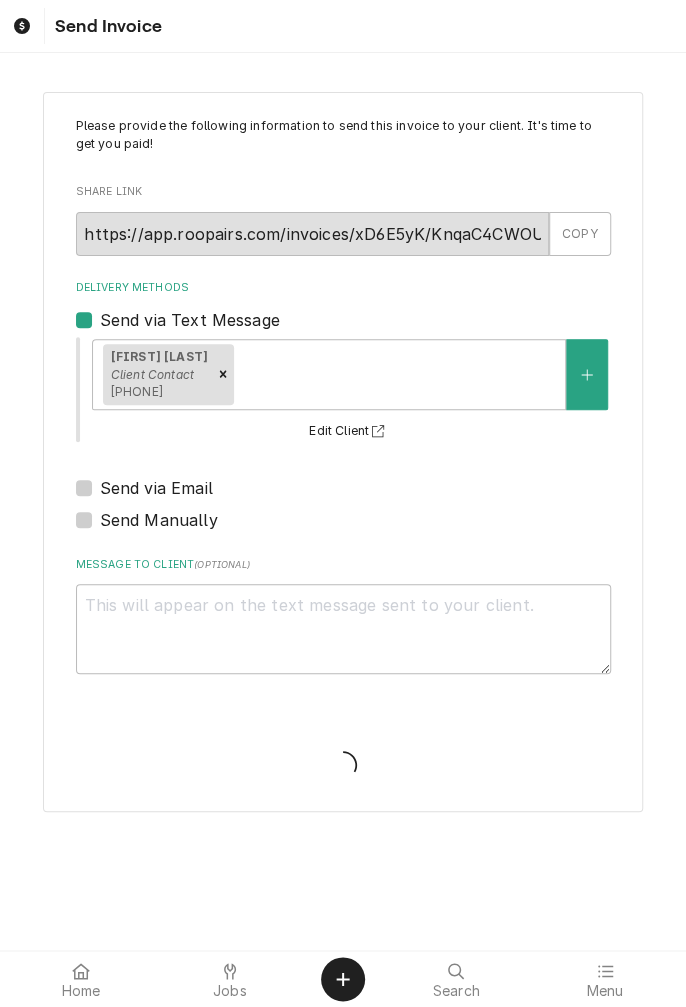 type on "x" 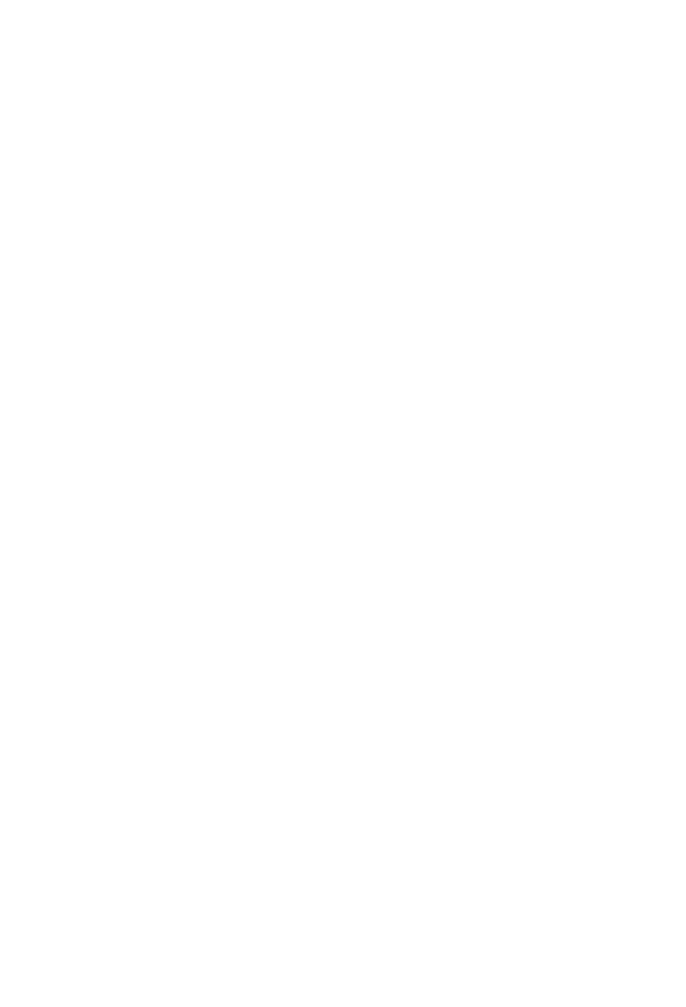 scroll, scrollTop: 0, scrollLeft: 0, axis: both 